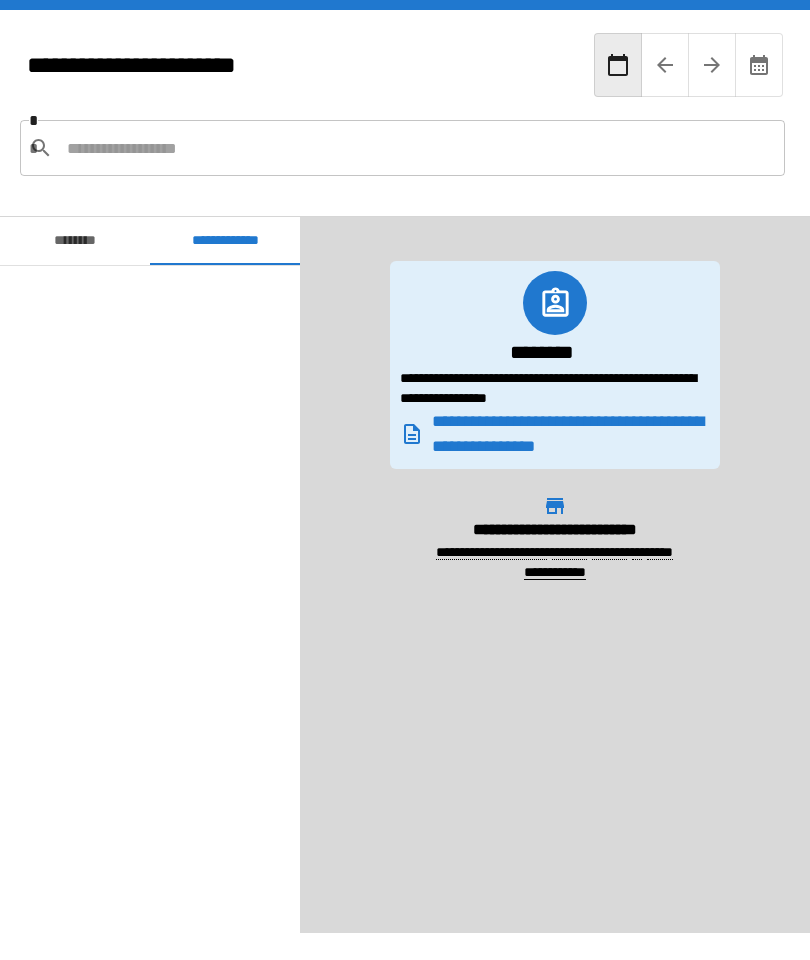 scroll, scrollTop: 0, scrollLeft: 0, axis: both 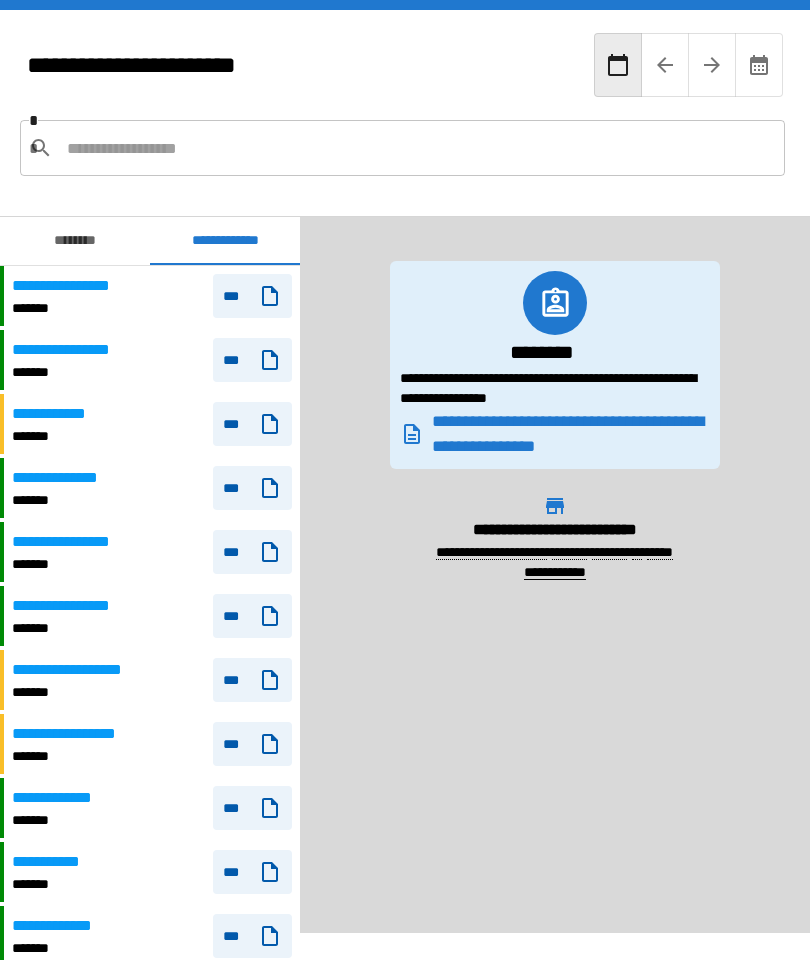 click 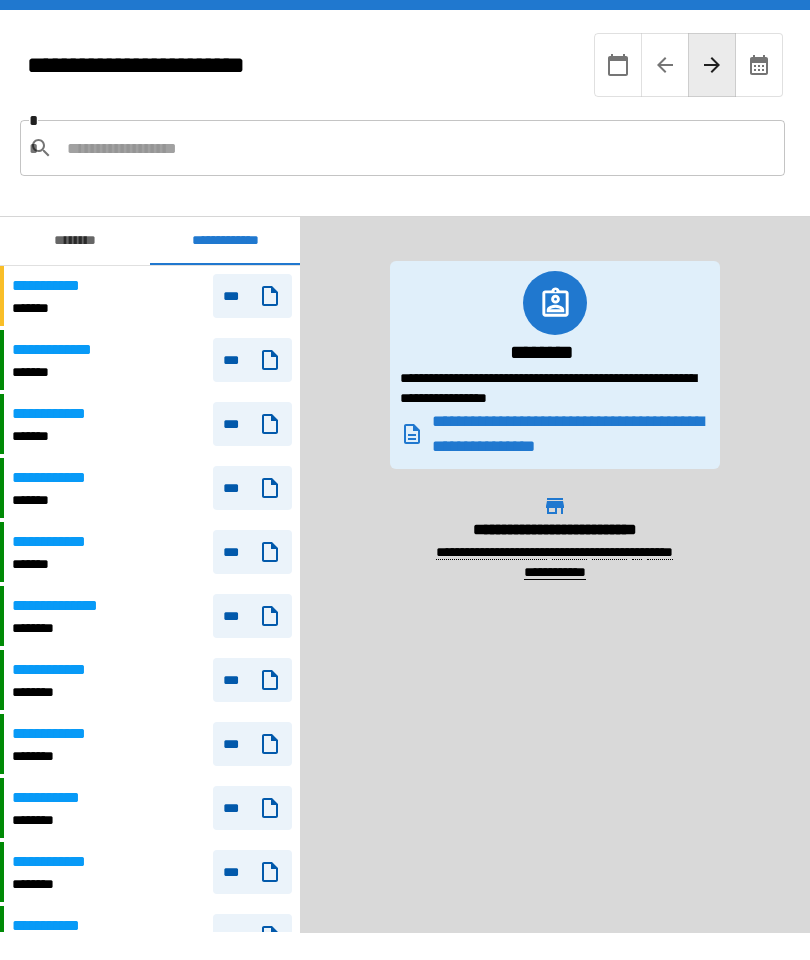 click 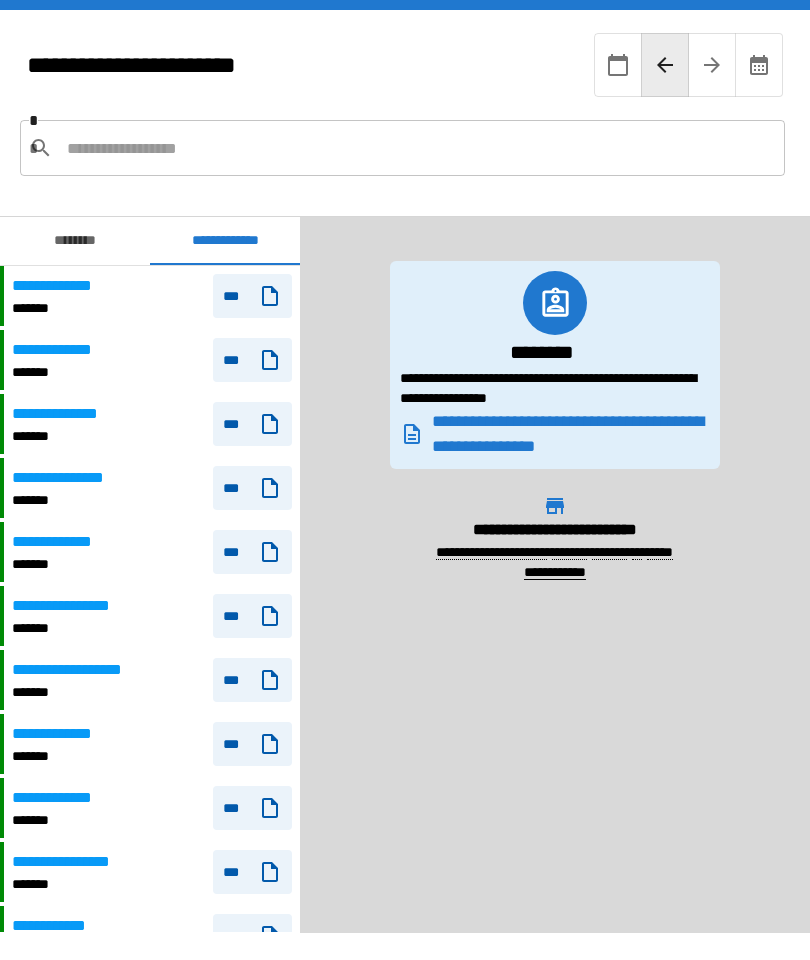 click on "***" at bounding box center (252, 616) 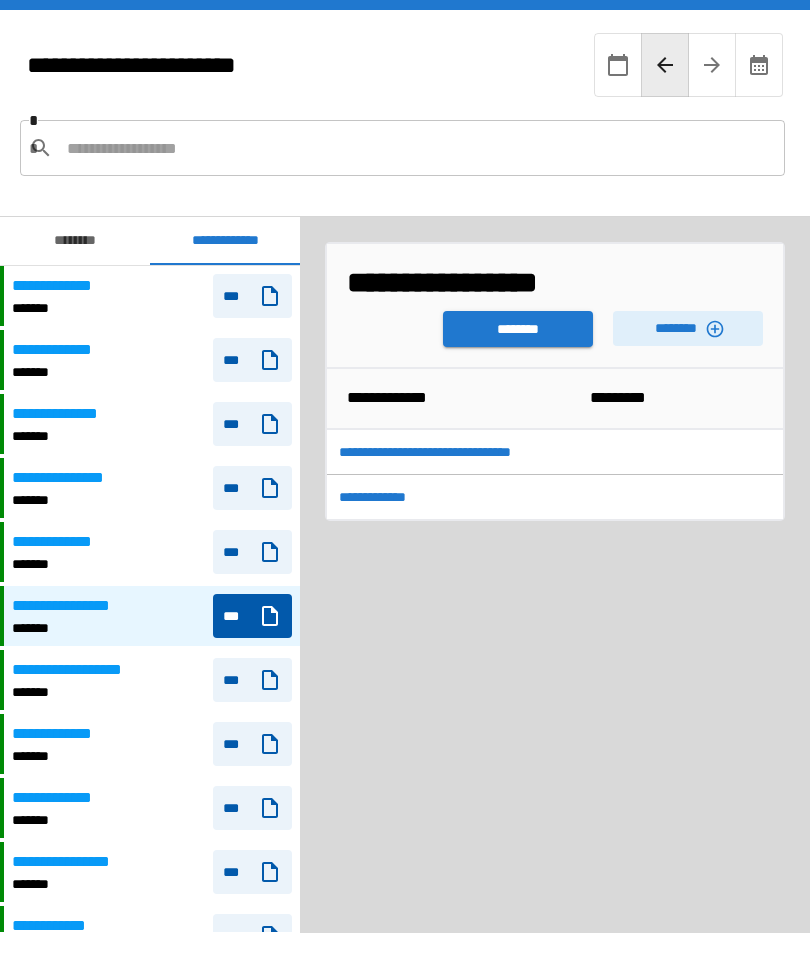 click on "********" at bounding box center [518, 329] 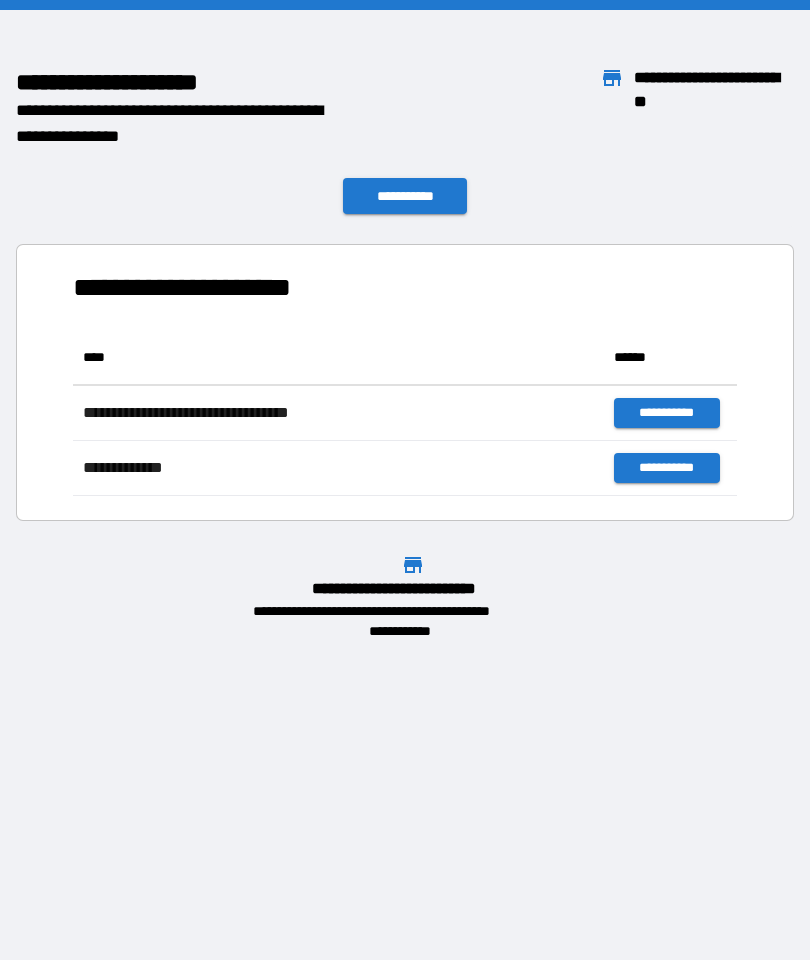 scroll, scrollTop: 1, scrollLeft: 1, axis: both 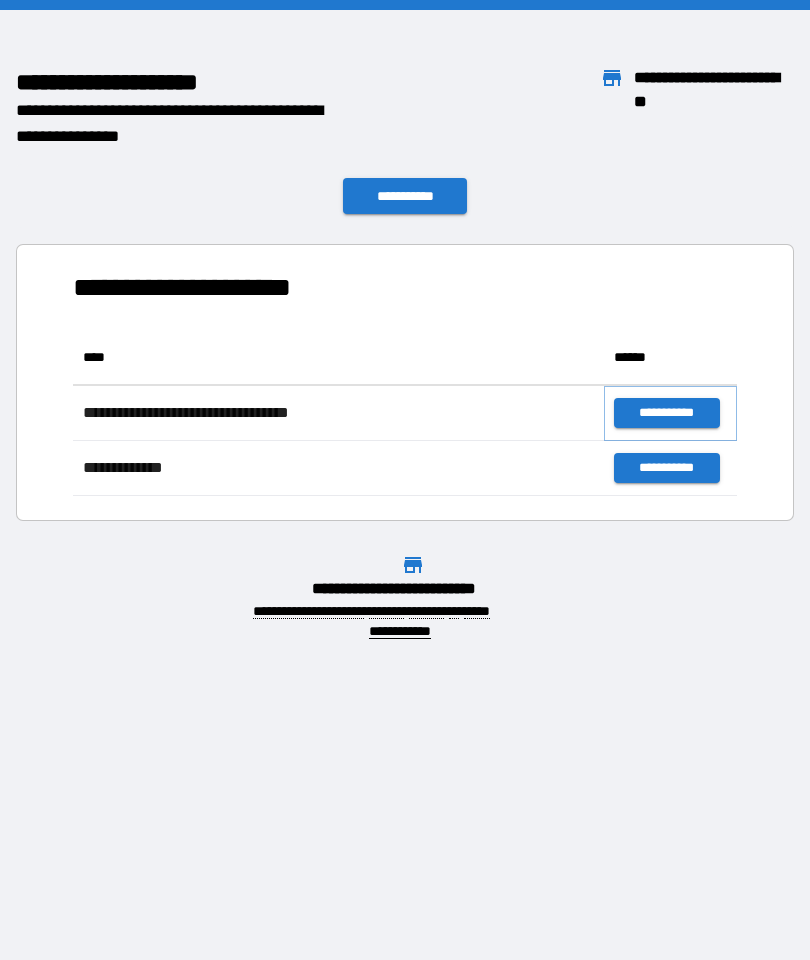 click on "**********" at bounding box center (666, 413) 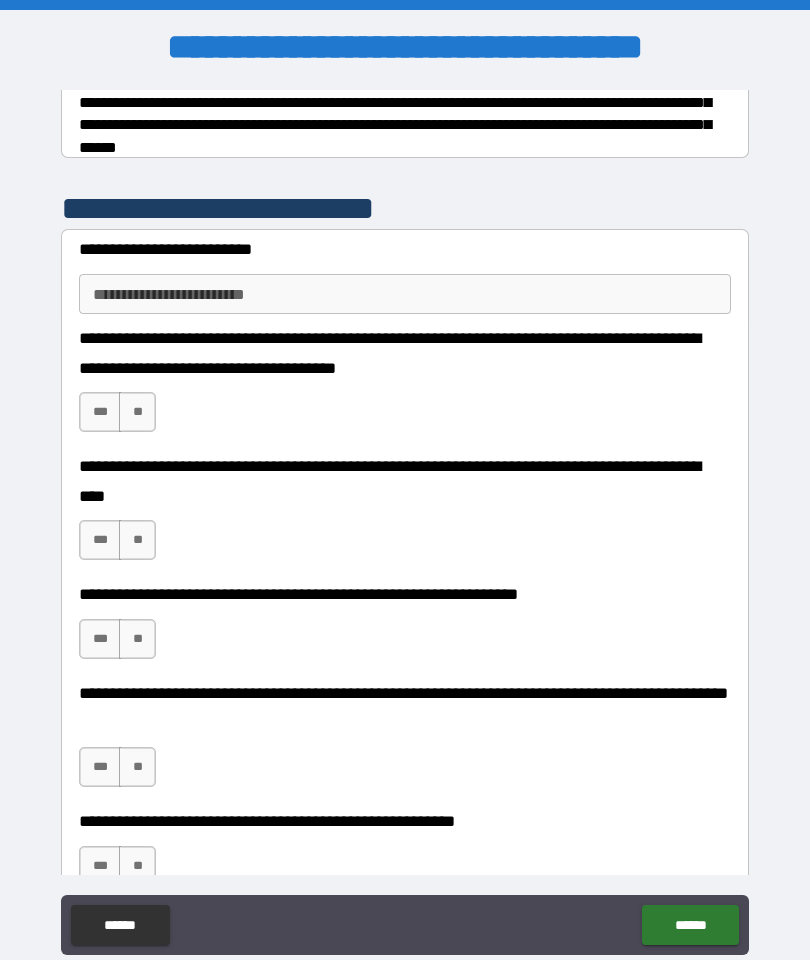 scroll, scrollTop: 350, scrollLeft: 0, axis: vertical 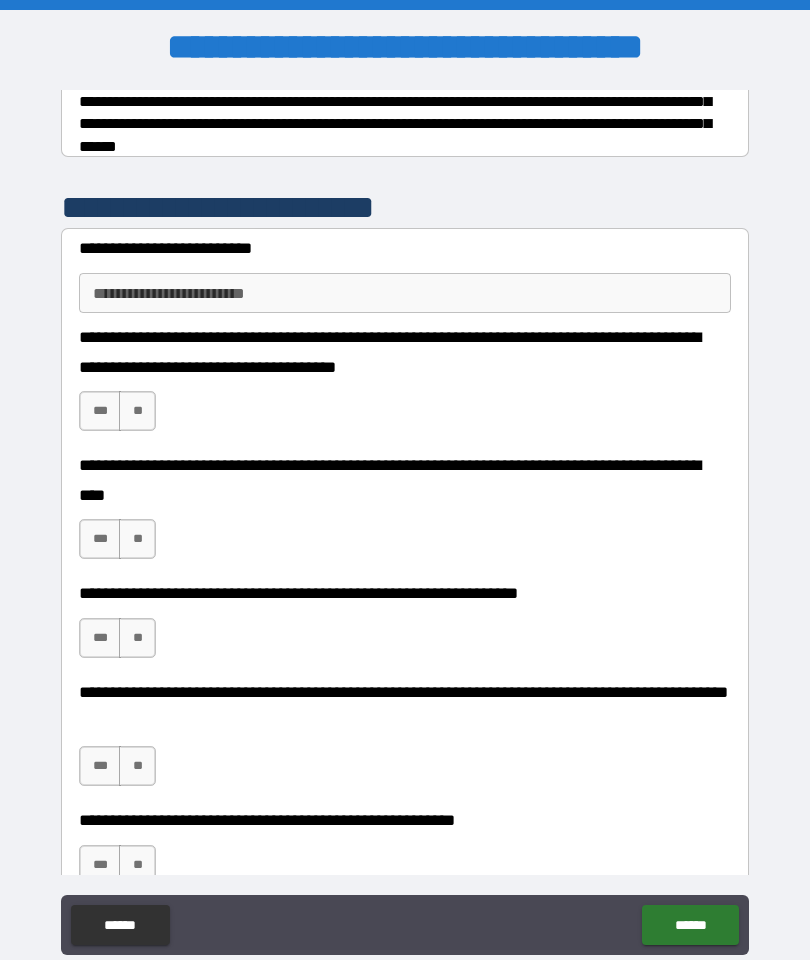 click on "**********" at bounding box center [405, 522] 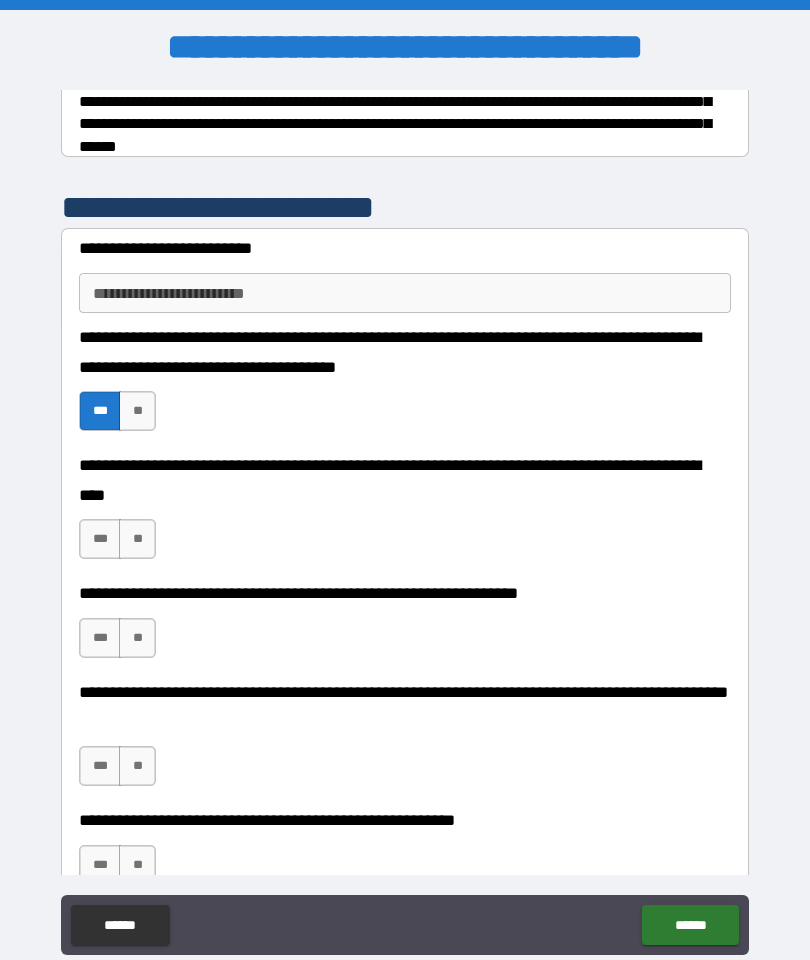 click on "***" at bounding box center (100, 539) 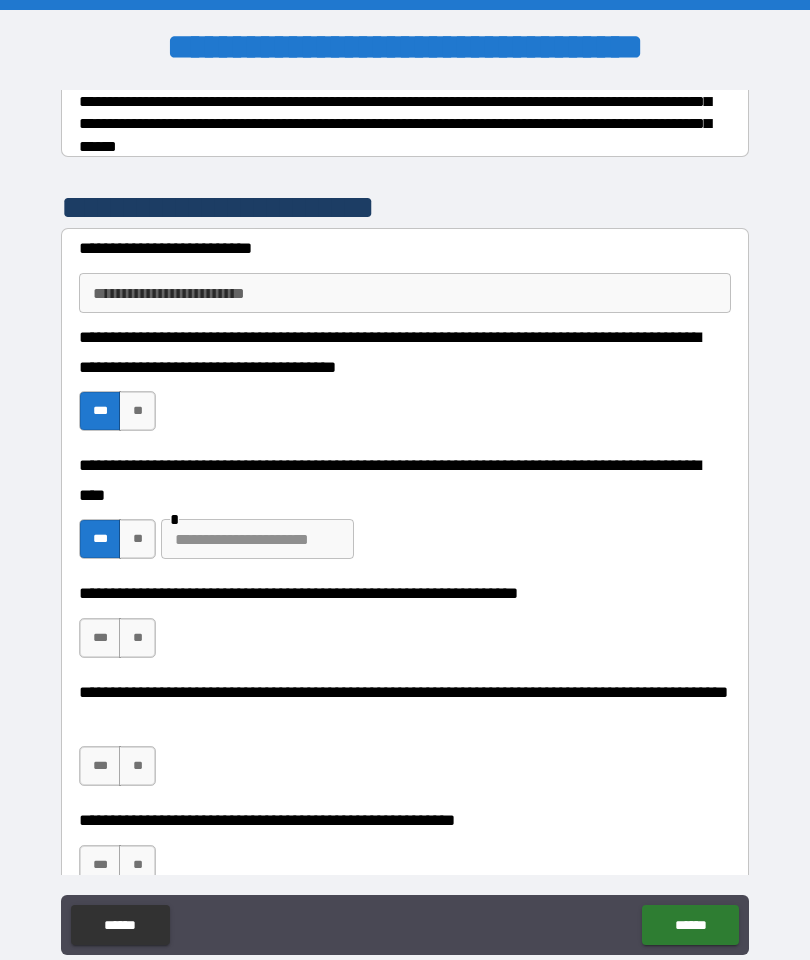 click on "***" at bounding box center [100, 638] 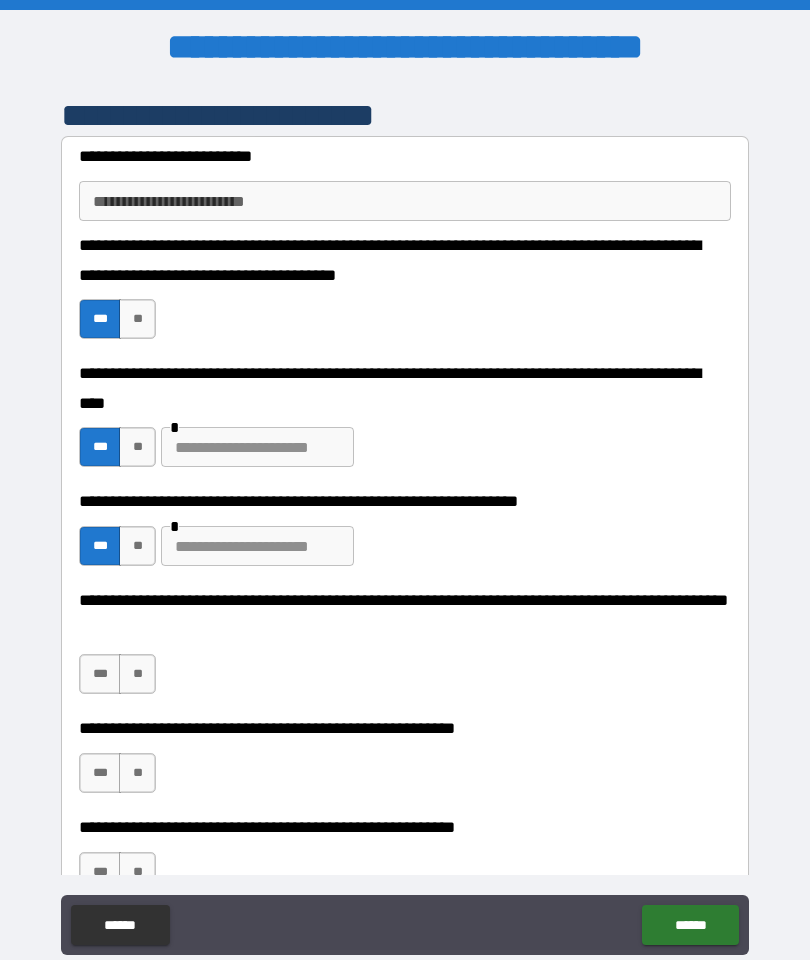 scroll, scrollTop: 443, scrollLeft: 0, axis: vertical 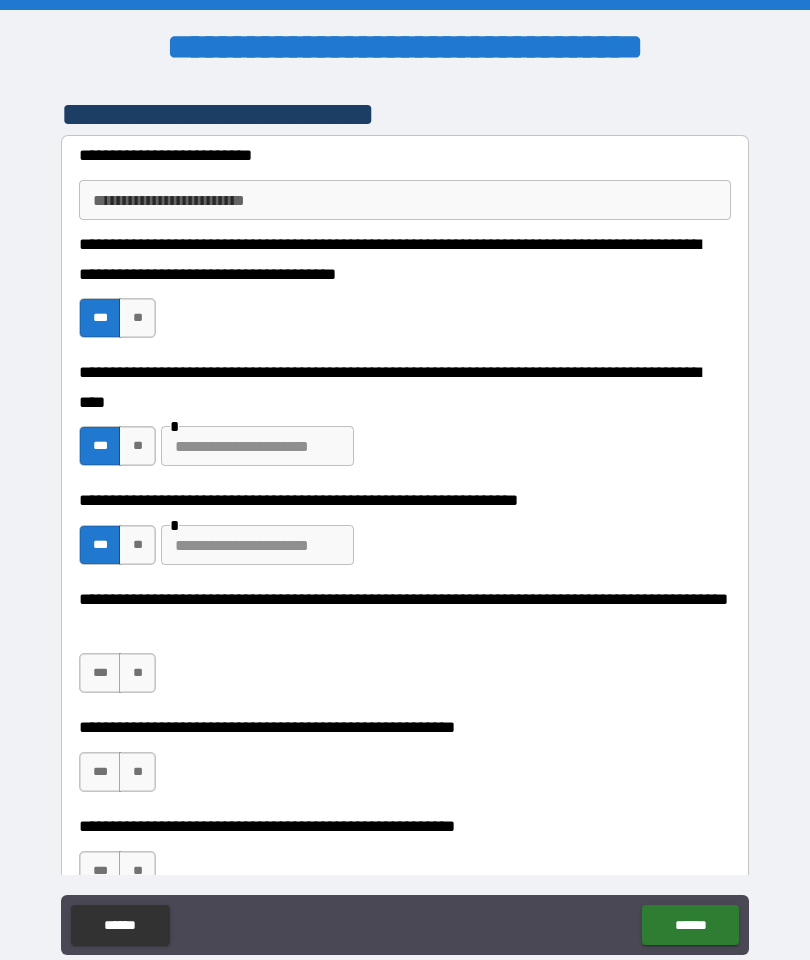 click on "**" at bounding box center (137, 673) 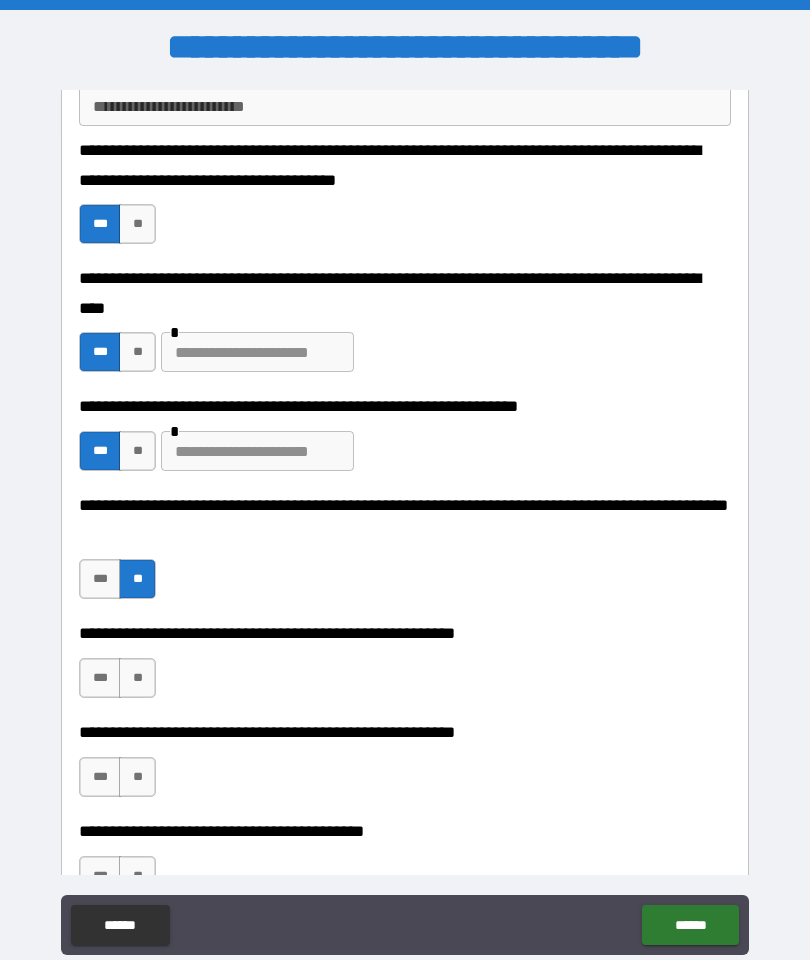 scroll, scrollTop: 539, scrollLeft: 0, axis: vertical 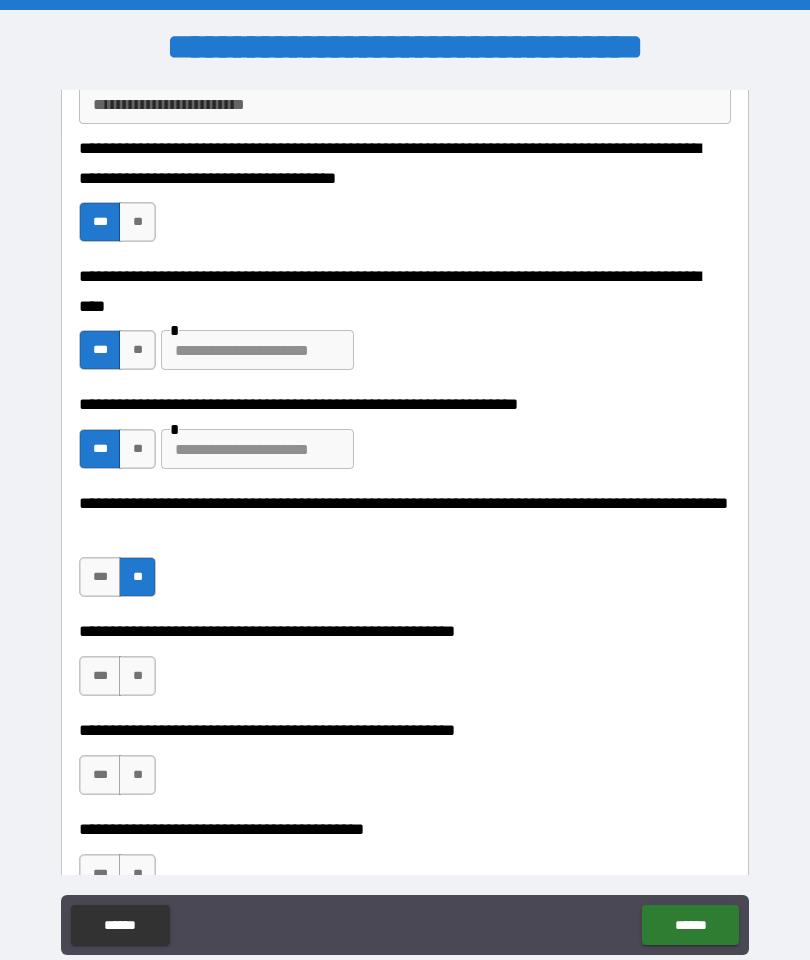 click on "**" at bounding box center [137, 676] 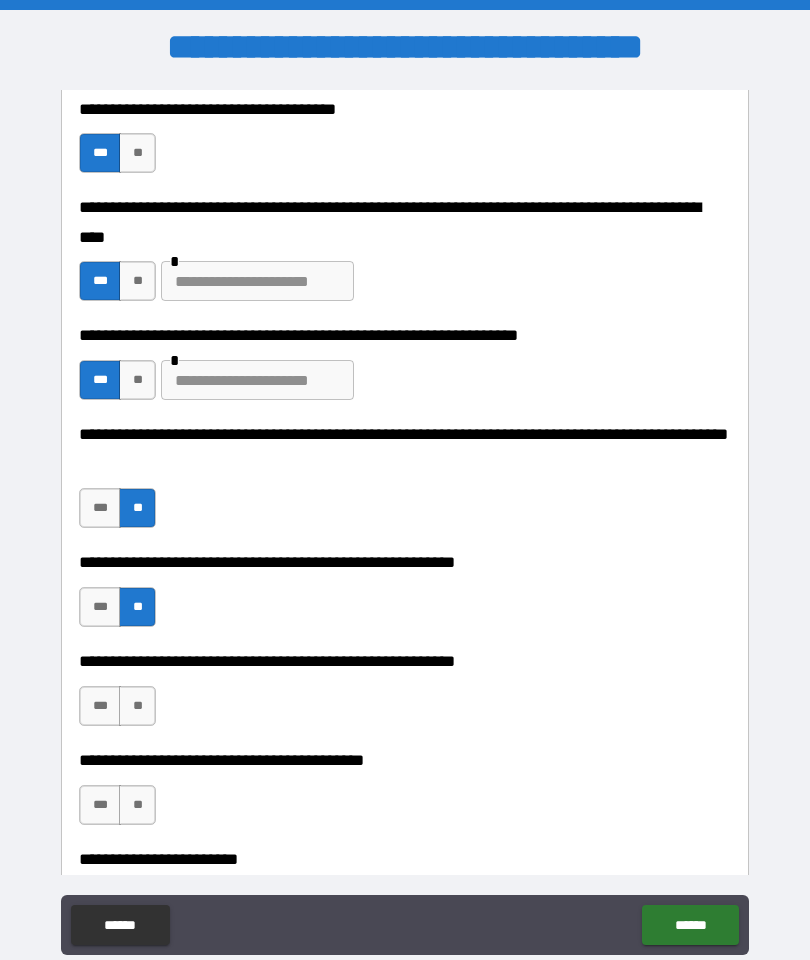 scroll, scrollTop: 626, scrollLeft: 0, axis: vertical 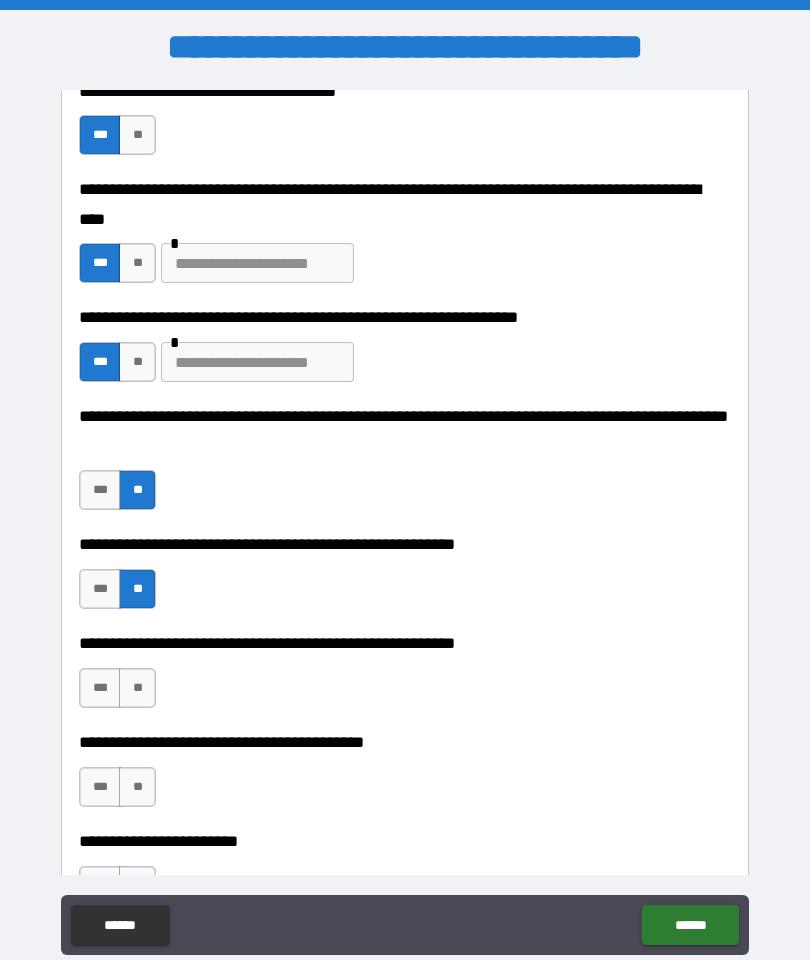 click on "**" at bounding box center (137, 688) 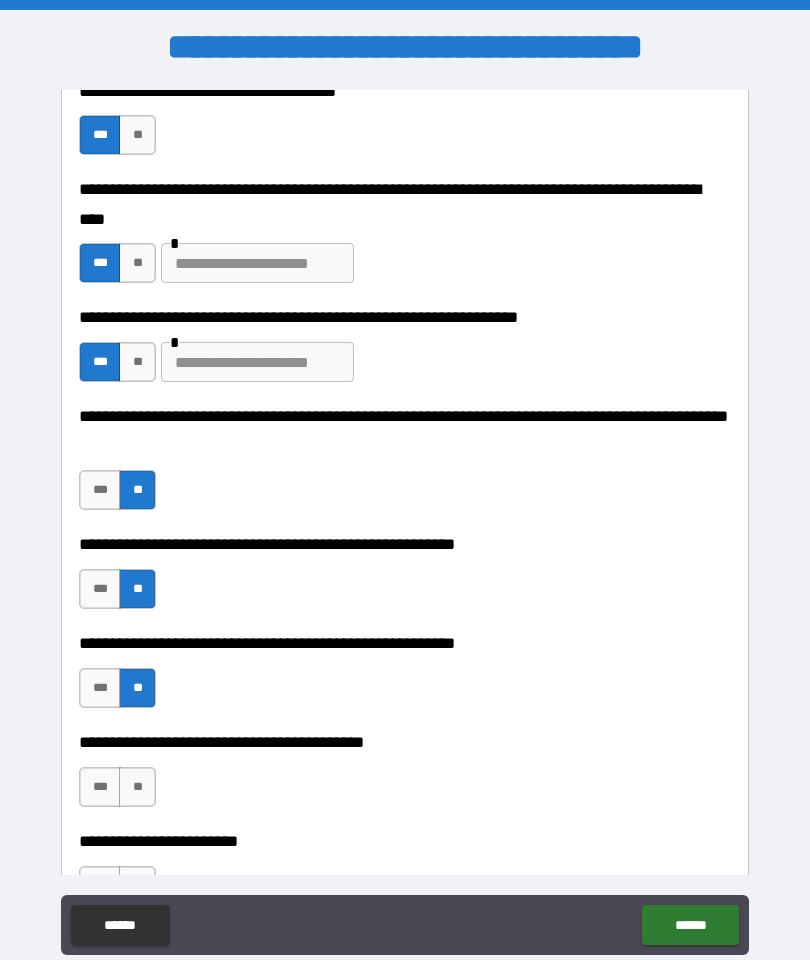 click on "***" at bounding box center [100, 787] 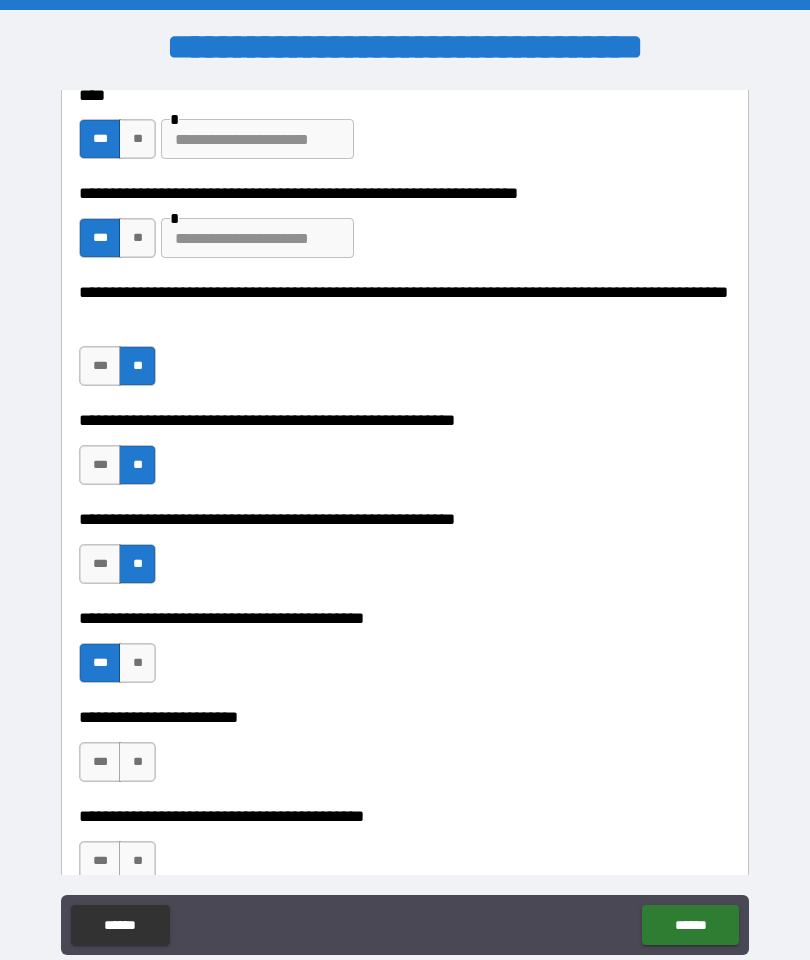 scroll, scrollTop: 751, scrollLeft: 0, axis: vertical 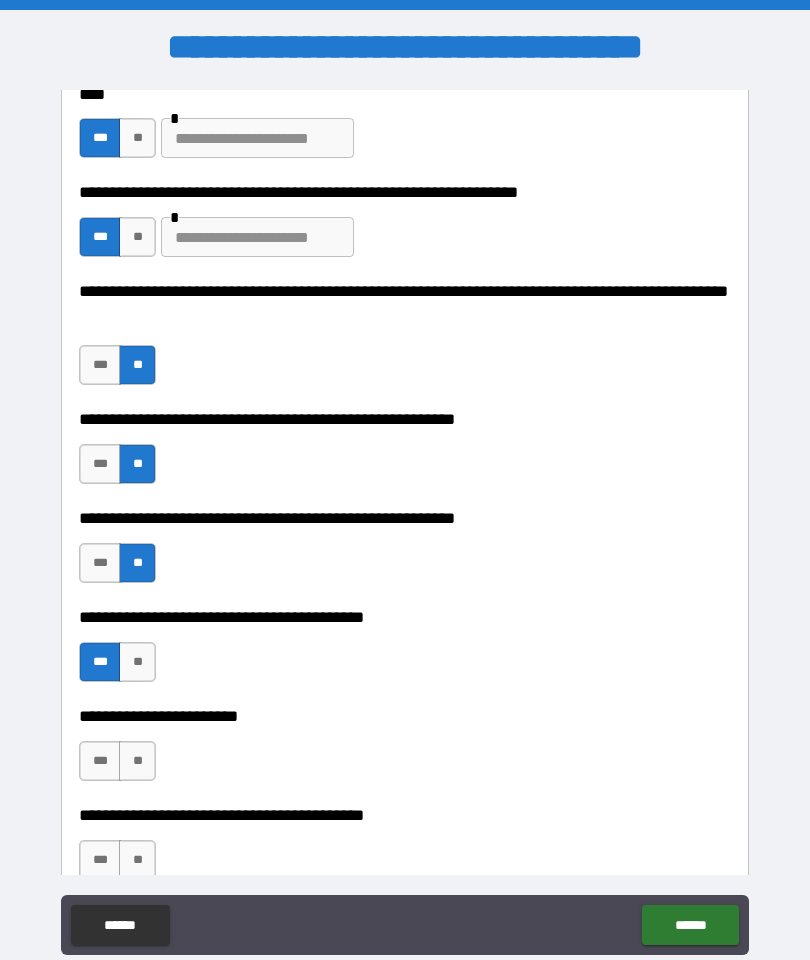 click on "**" at bounding box center [137, 761] 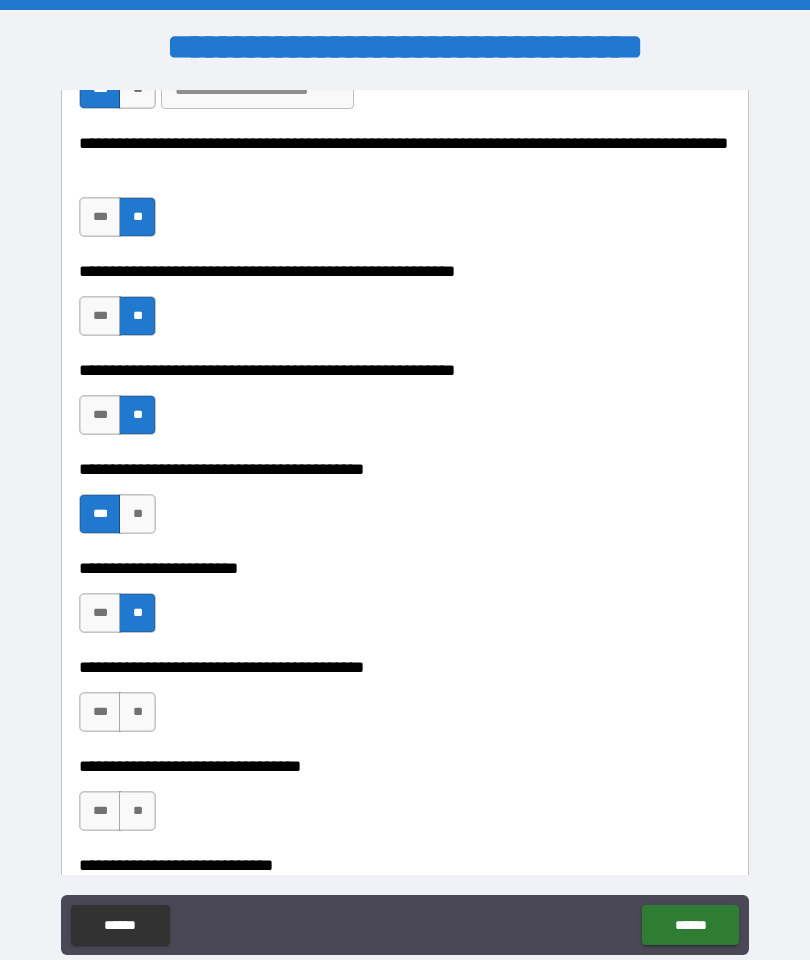 click on "**" at bounding box center [137, 712] 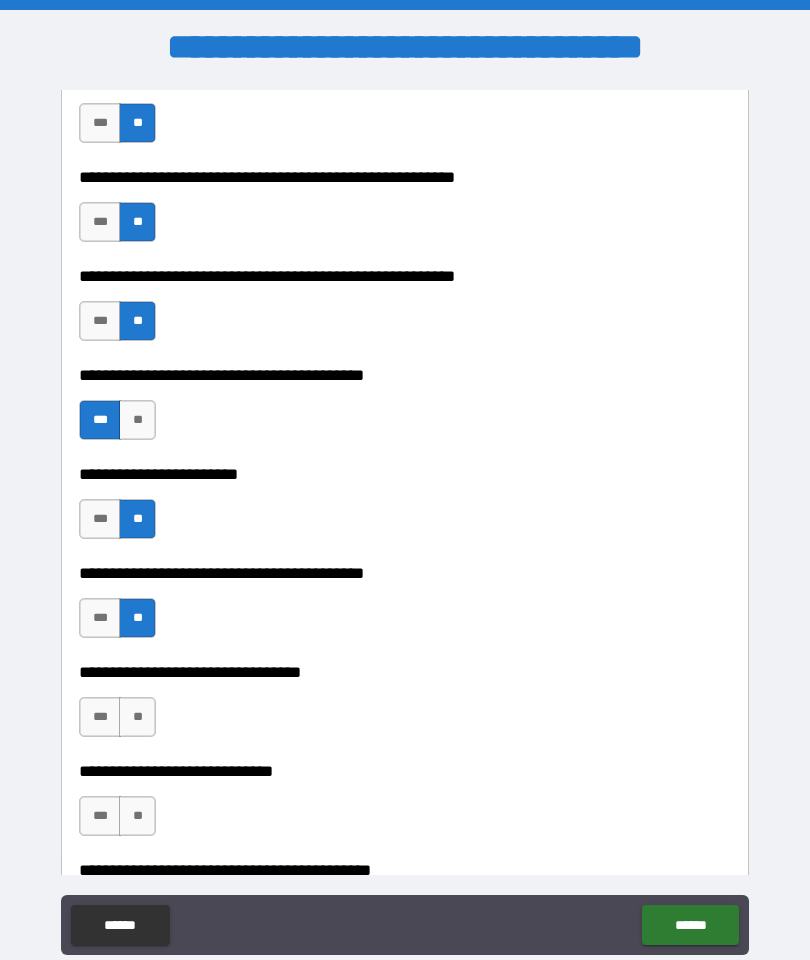 scroll, scrollTop: 1061, scrollLeft: 0, axis: vertical 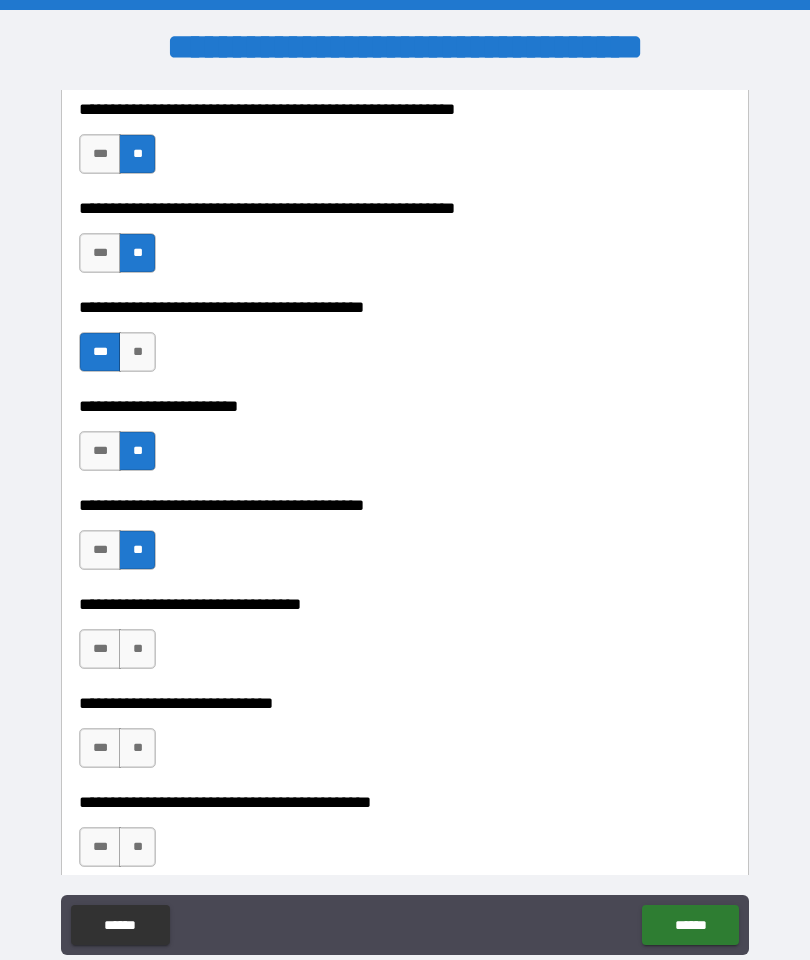 click on "**" at bounding box center (137, 649) 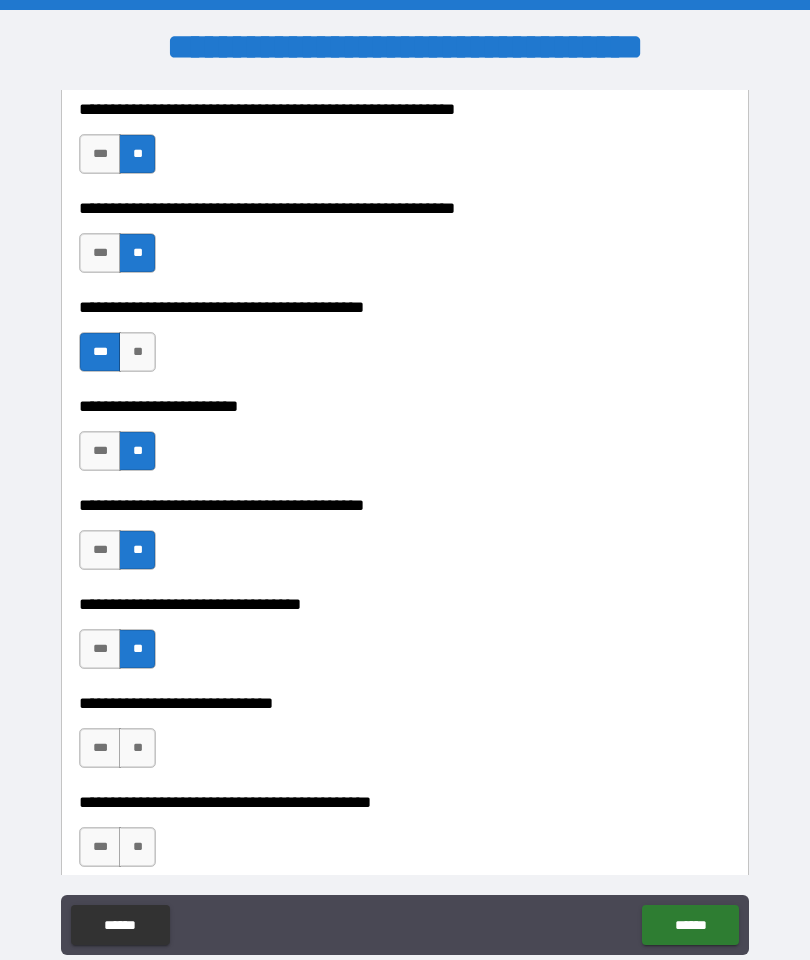 click on "**" at bounding box center (137, 748) 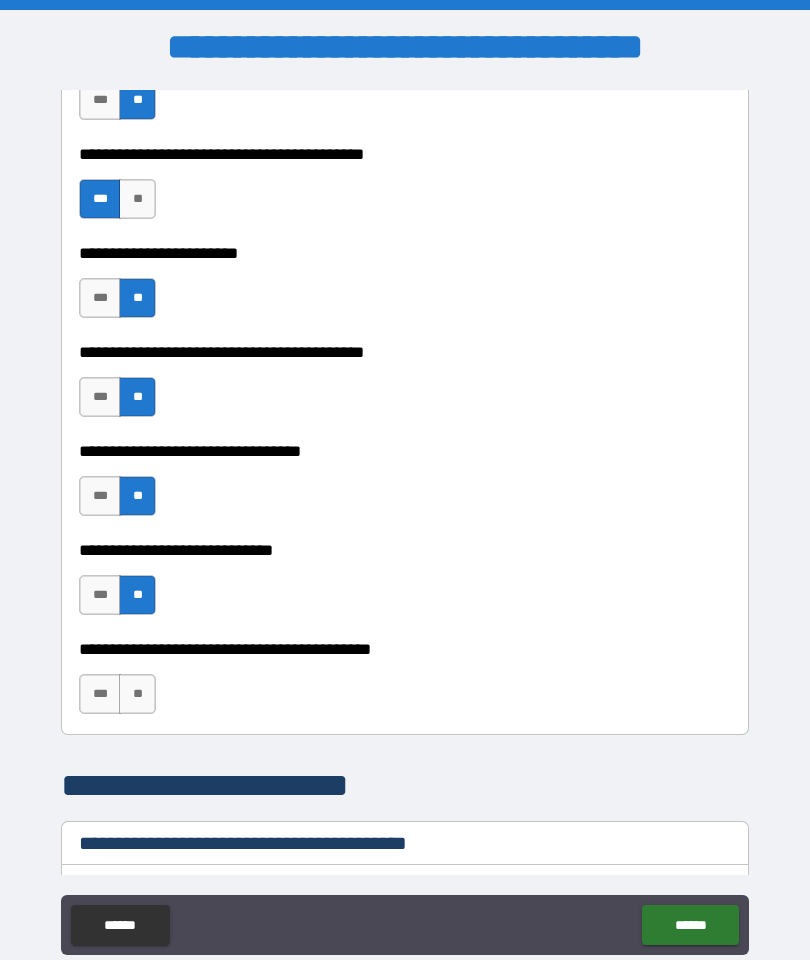 click on "**" at bounding box center (137, 694) 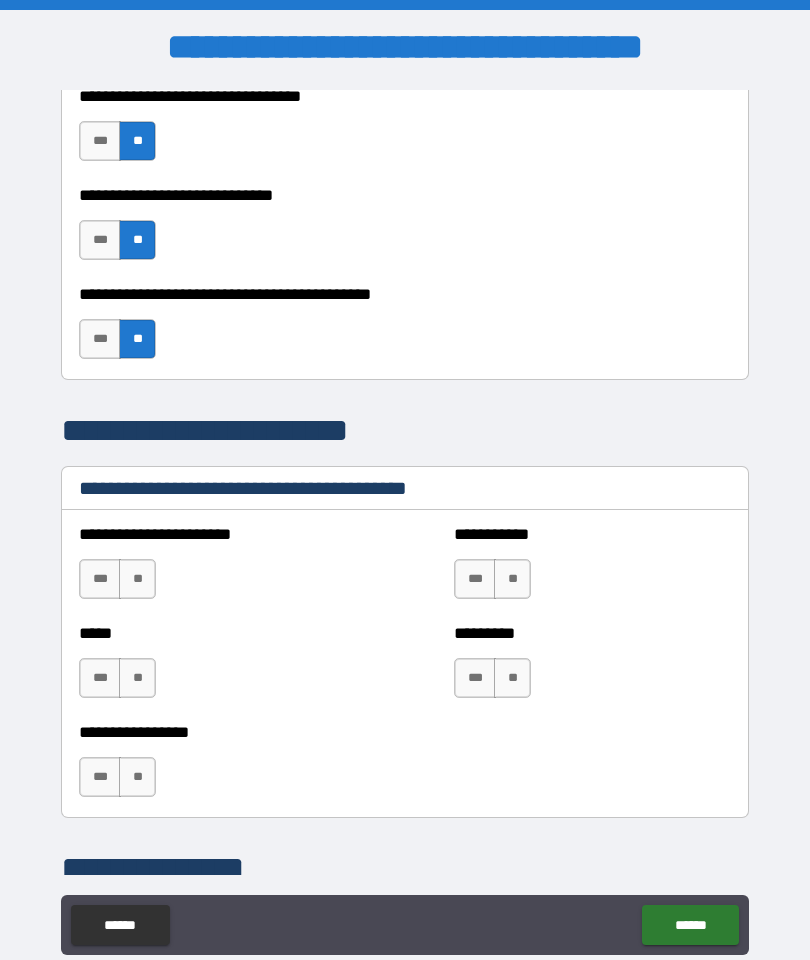 scroll, scrollTop: 1573, scrollLeft: 0, axis: vertical 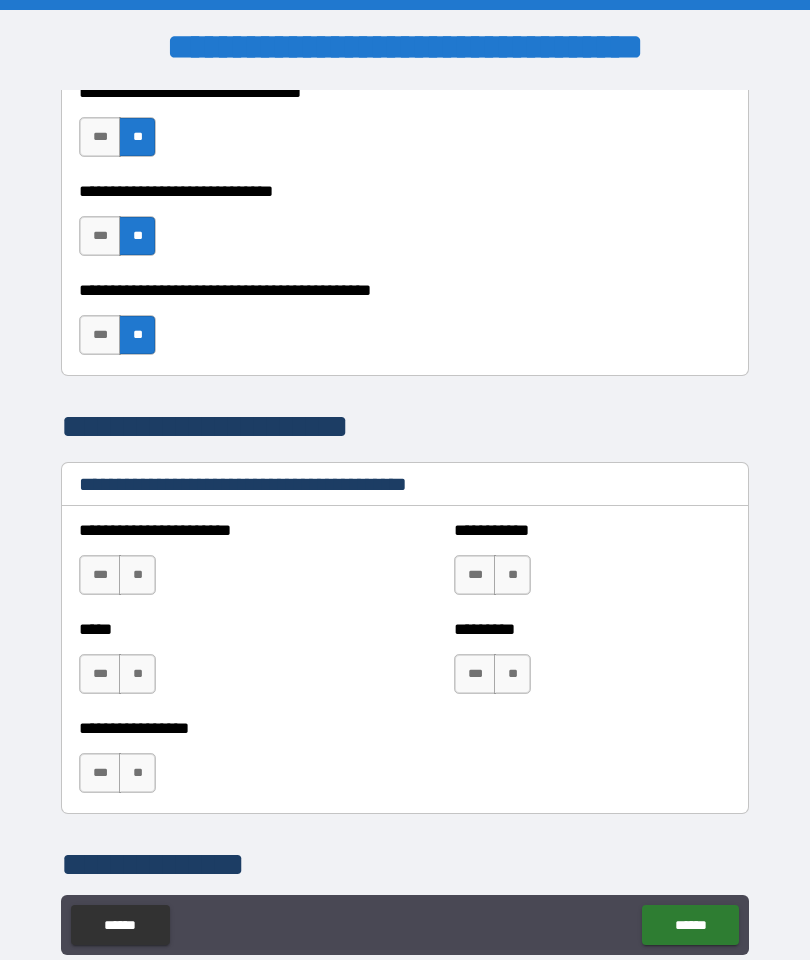 click on "**" at bounding box center (137, 575) 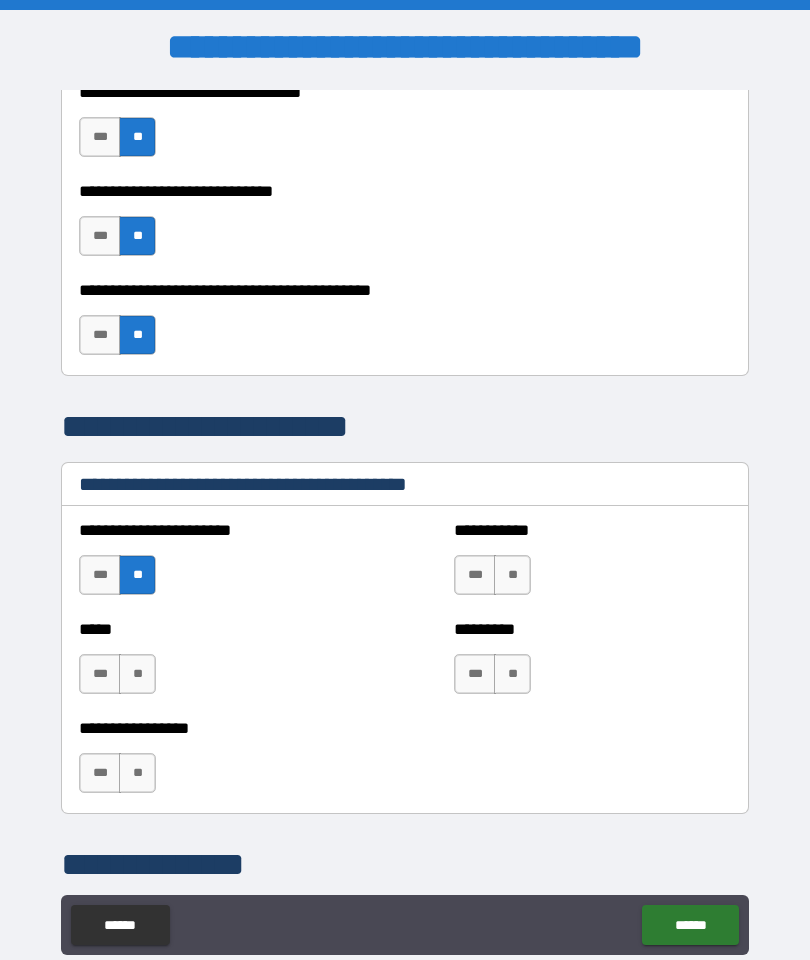 click on "**" at bounding box center (137, 674) 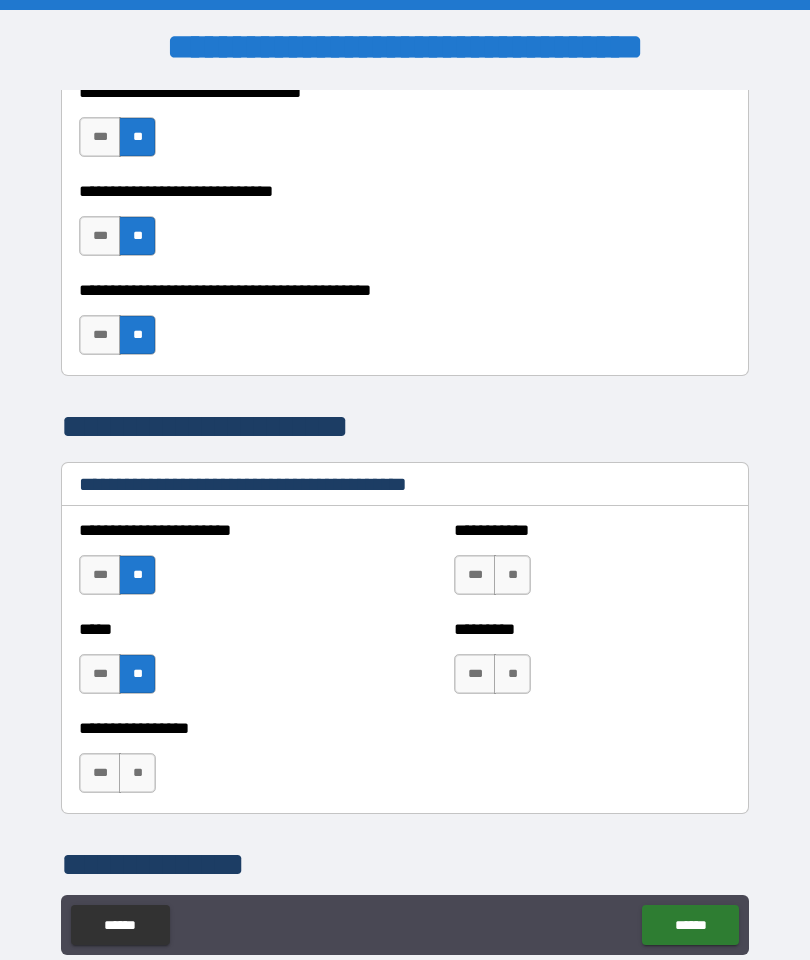 click on "**" at bounding box center [137, 773] 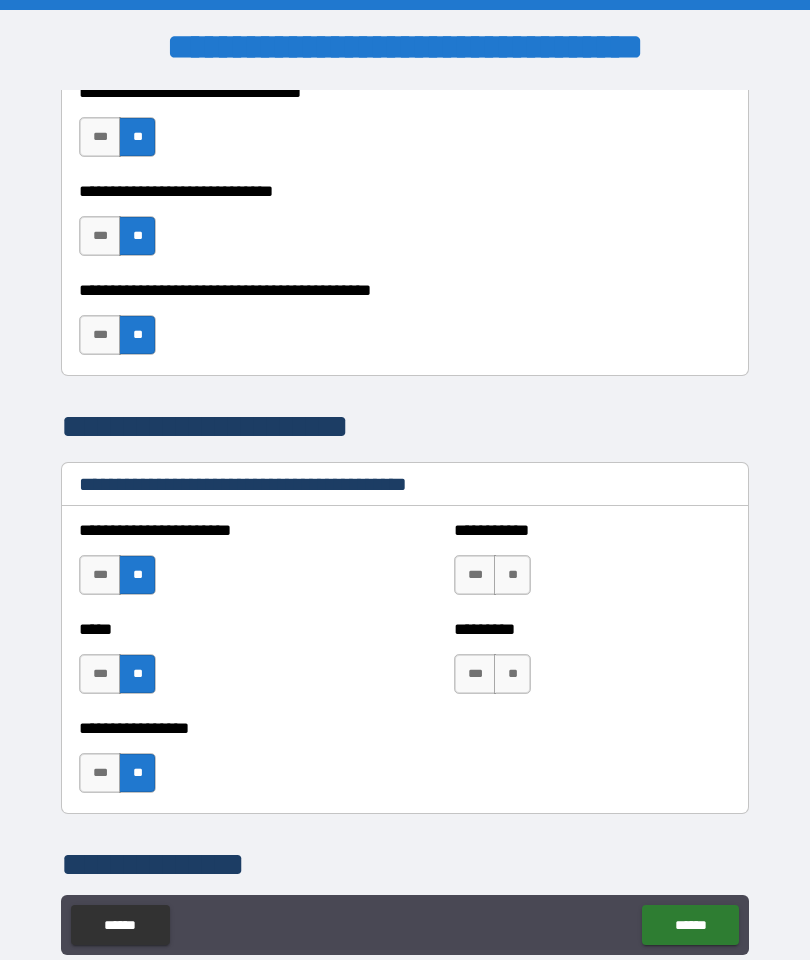 click on "**" at bounding box center [512, 575] 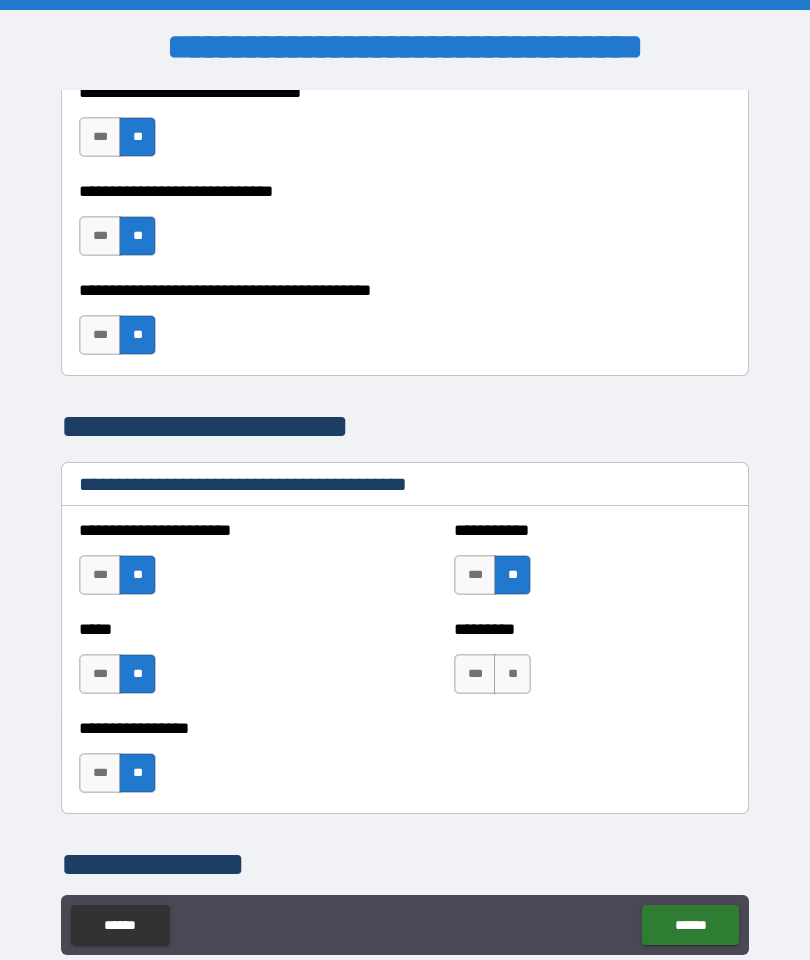 click on "**" at bounding box center [512, 674] 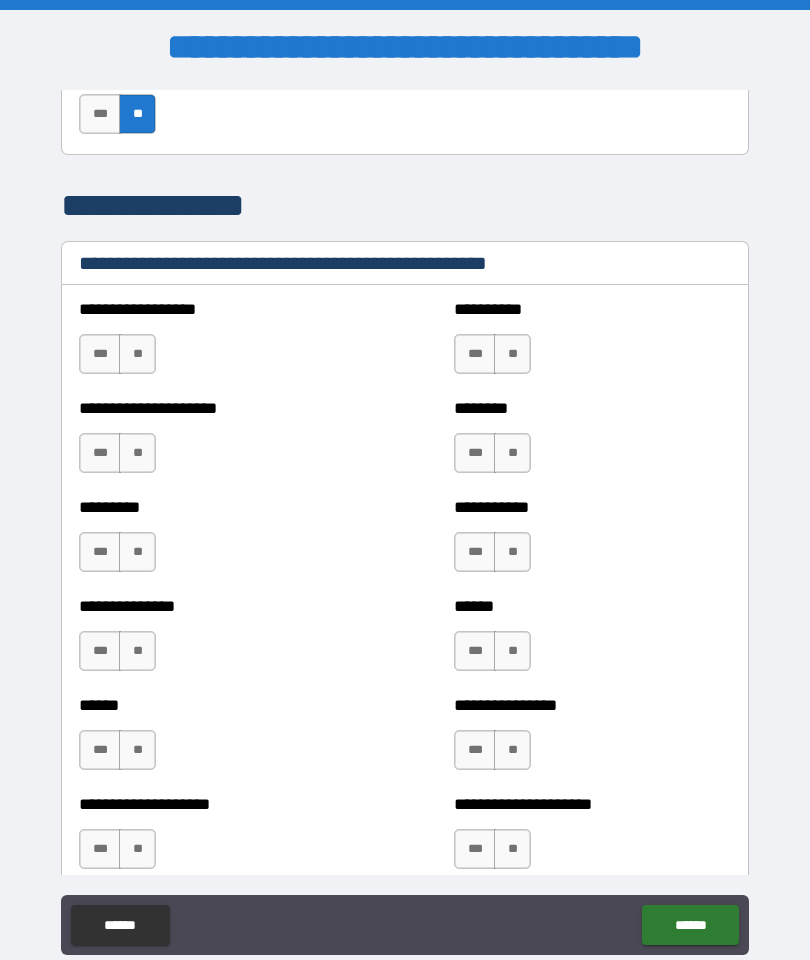 scroll, scrollTop: 2242, scrollLeft: 0, axis: vertical 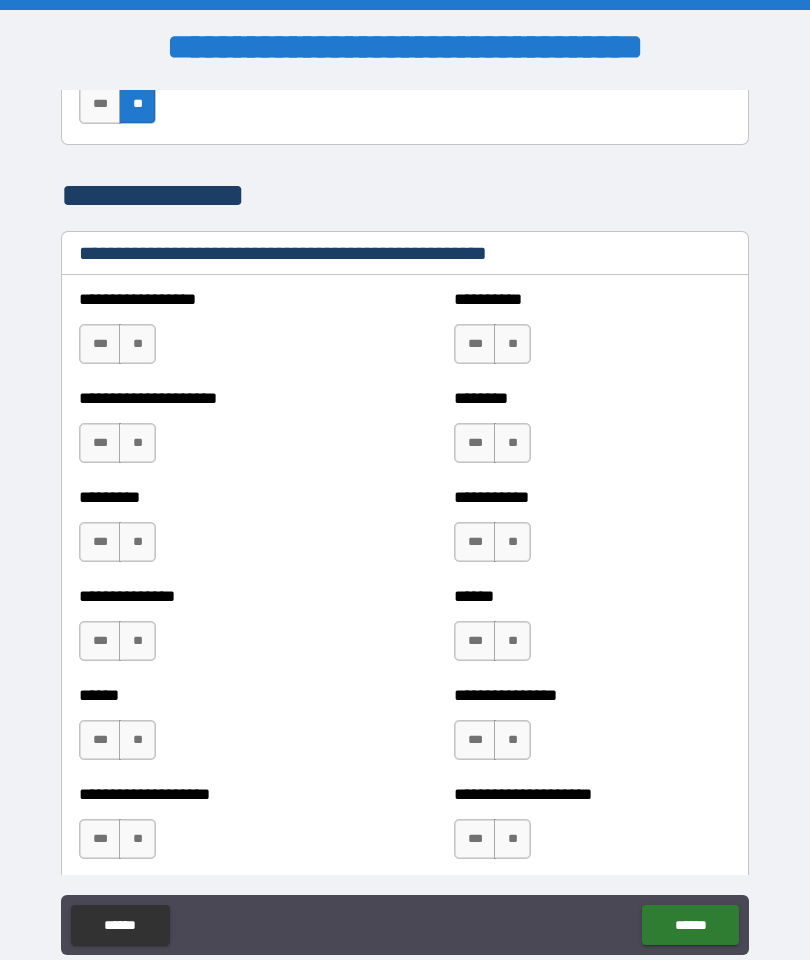 click on "**" at bounding box center [137, 344] 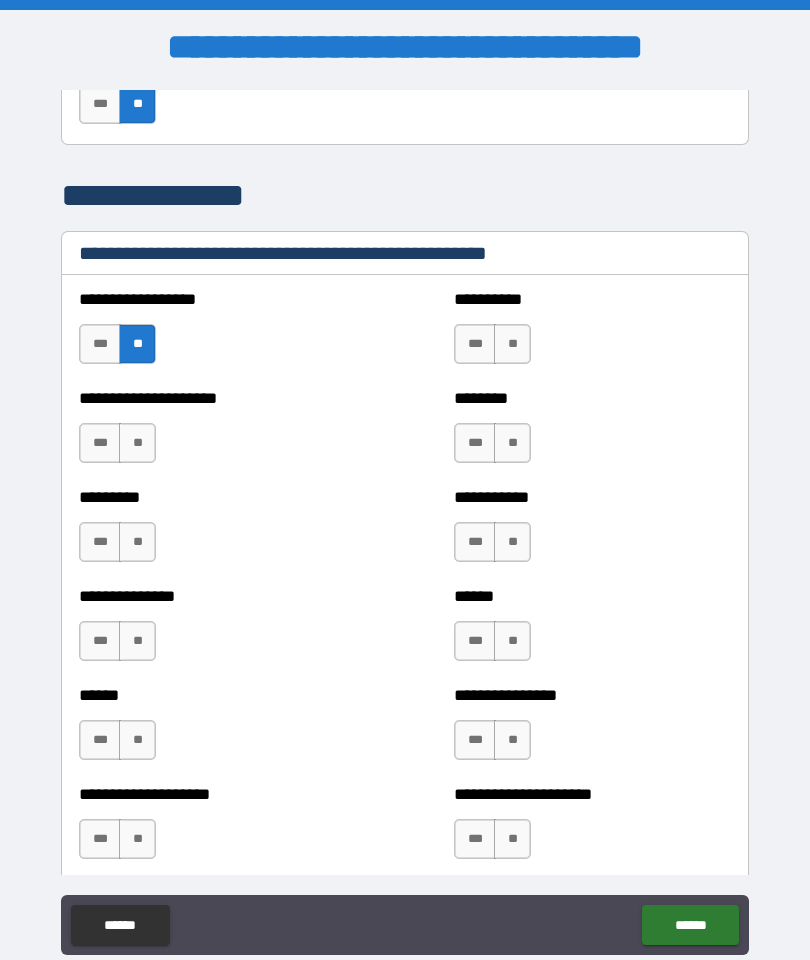 click on "**********" at bounding box center [217, 433] 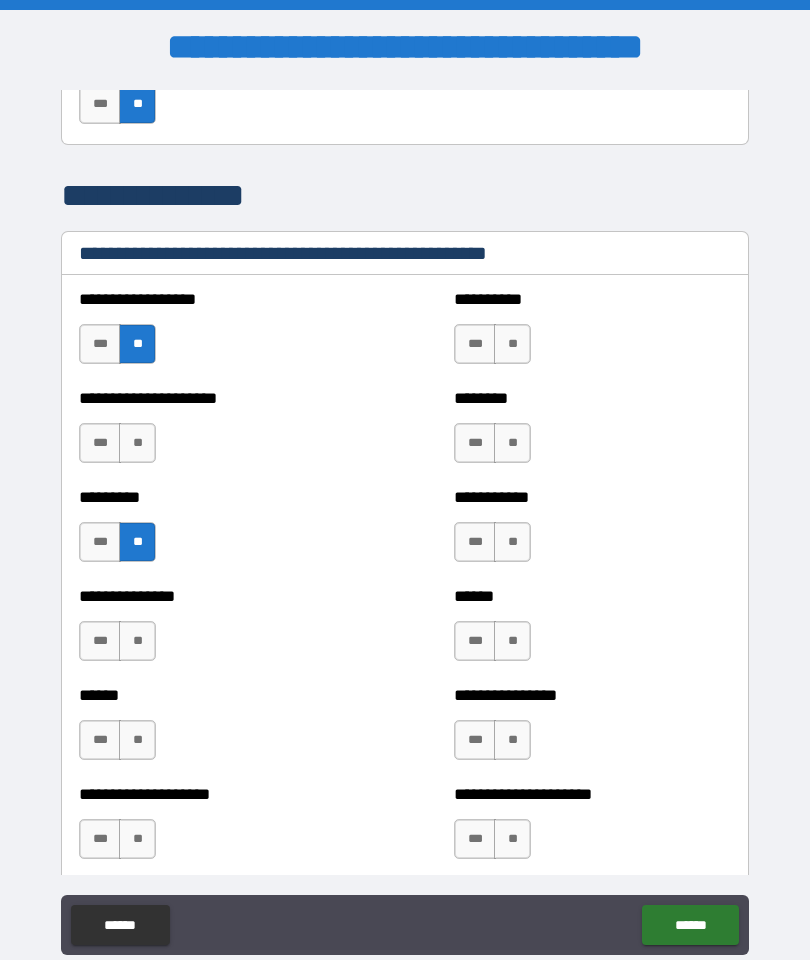 click on "**" at bounding box center [137, 443] 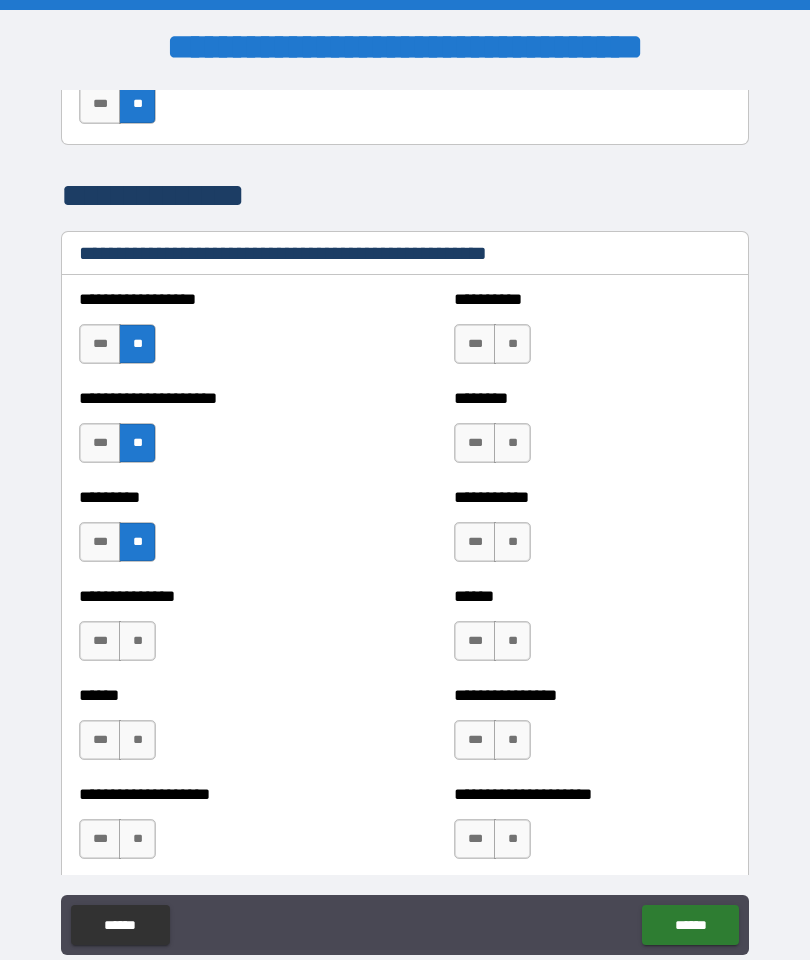 click on "**" at bounding box center [137, 641] 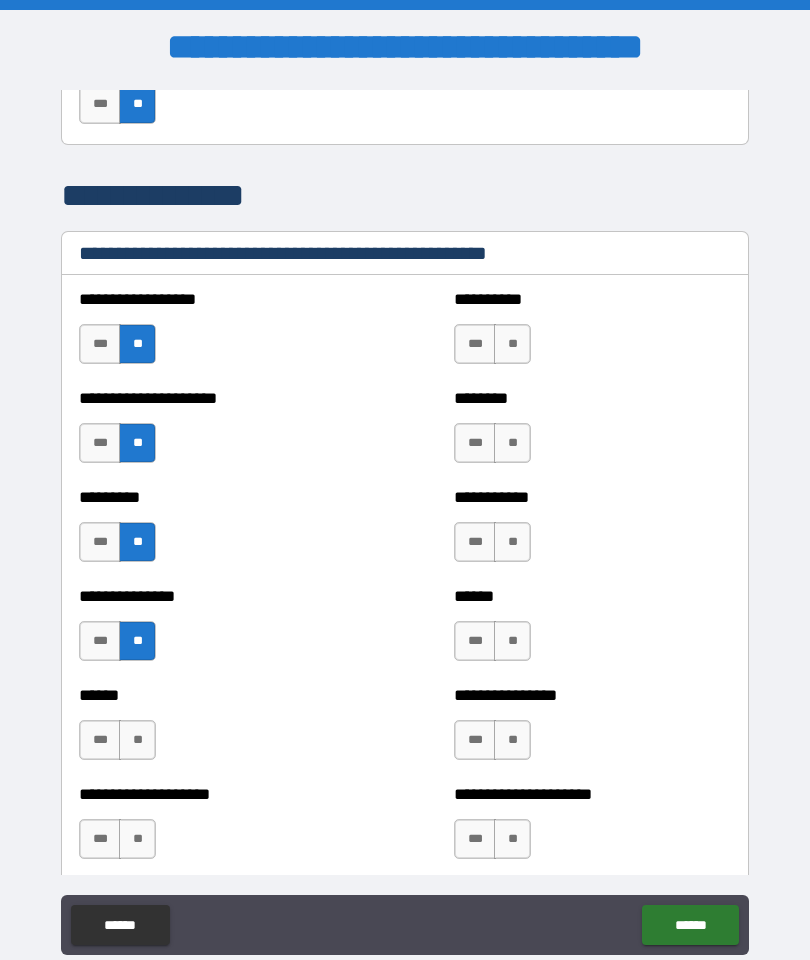 click on "**" at bounding box center (137, 740) 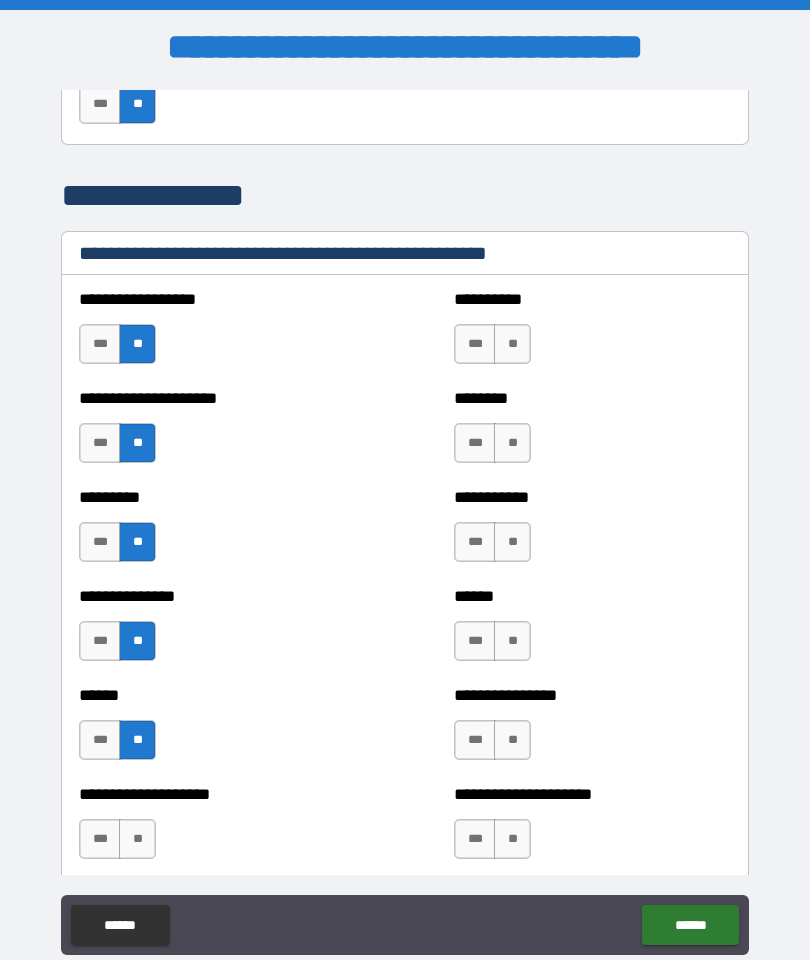 click on "**" at bounding box center (137, 839) 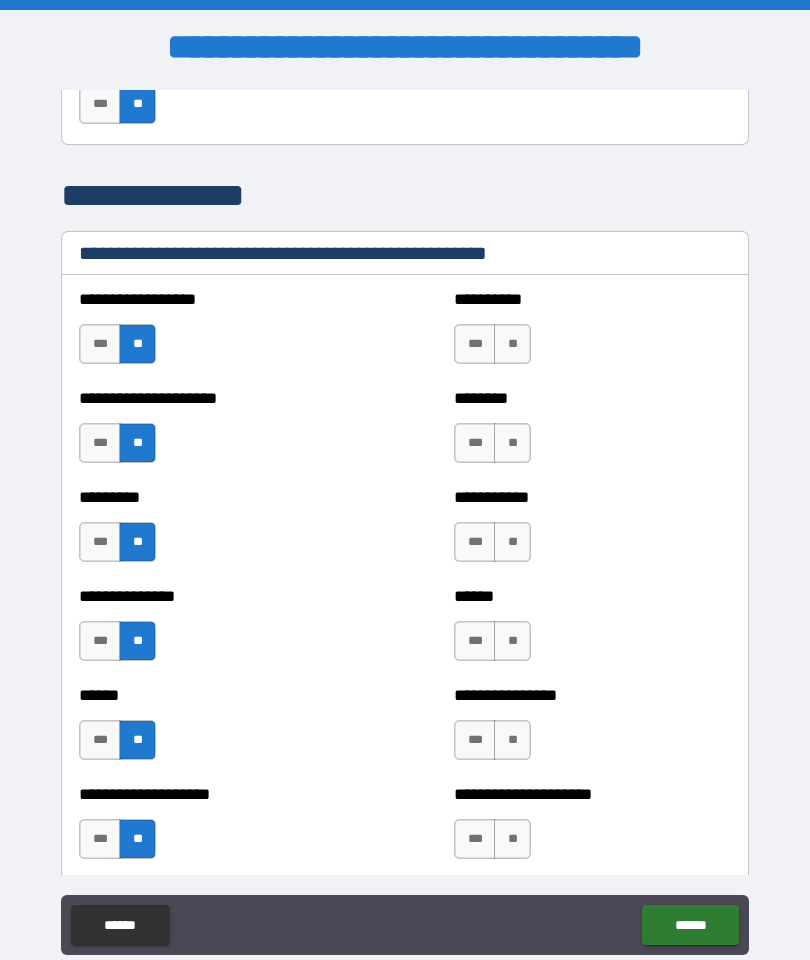 click on "**" at bounding box center (512, 344) 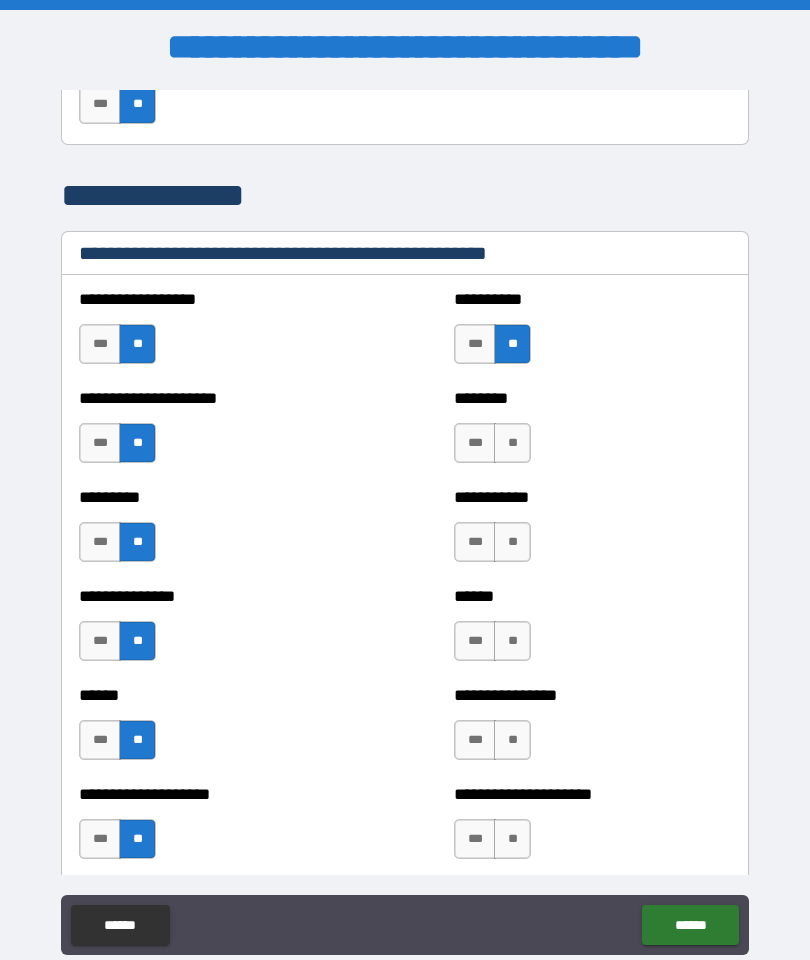 click on "**" at bounding box center [512, 443] 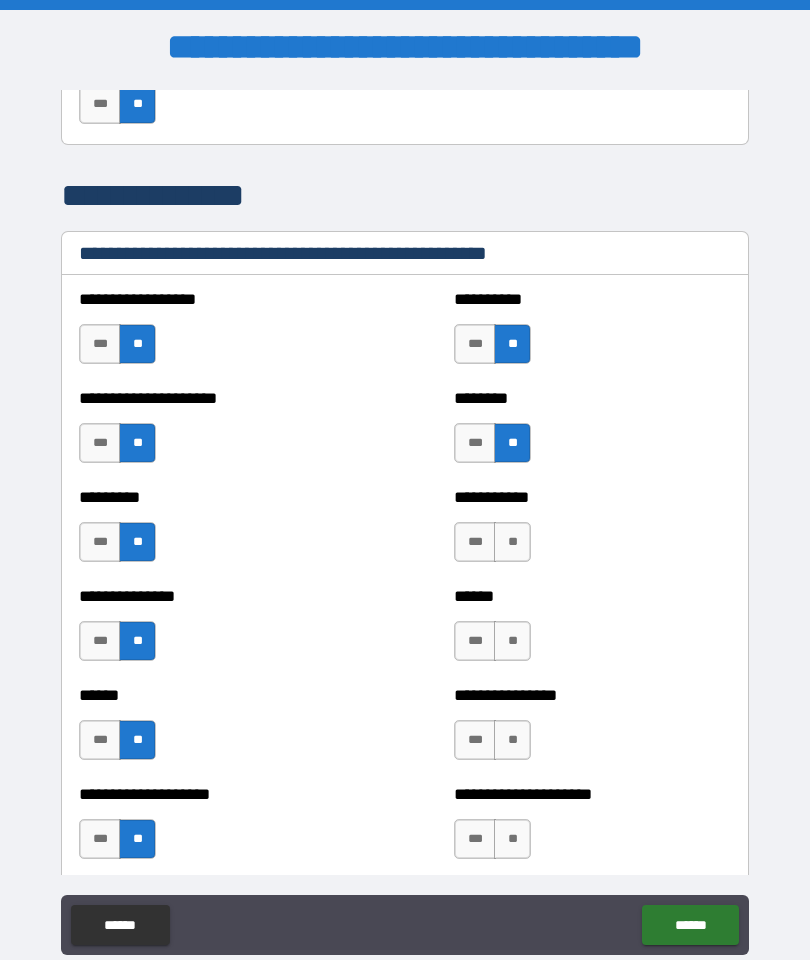 click on "**" at bounding box center (512, 542) 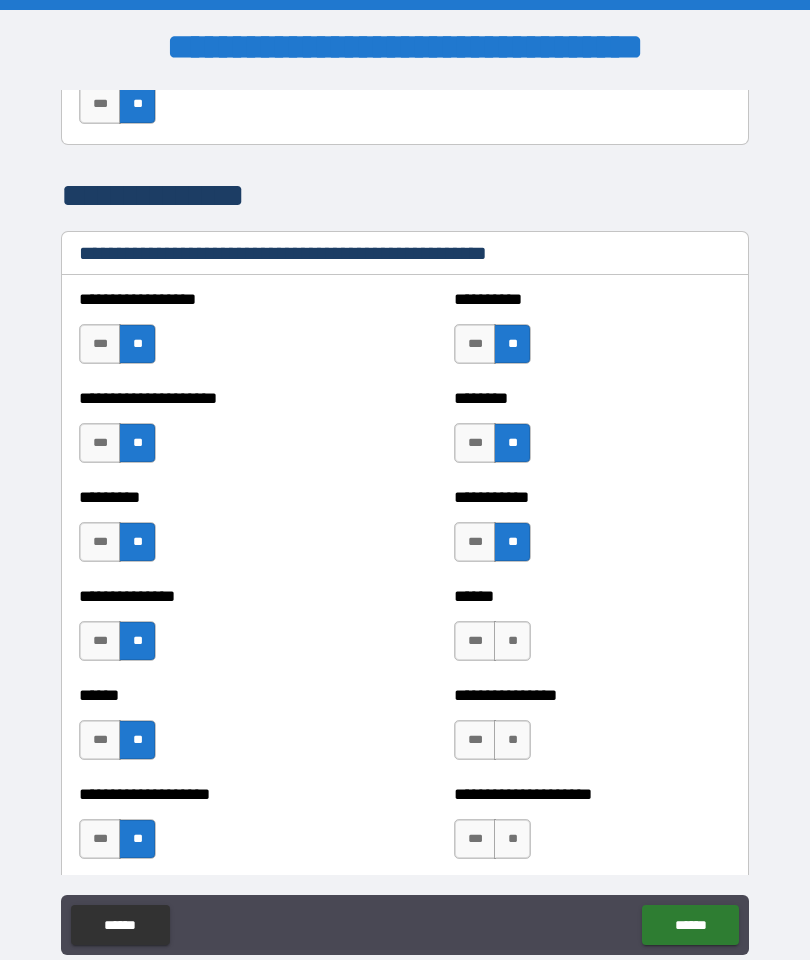click on "**" at bounding box center [512, 641] 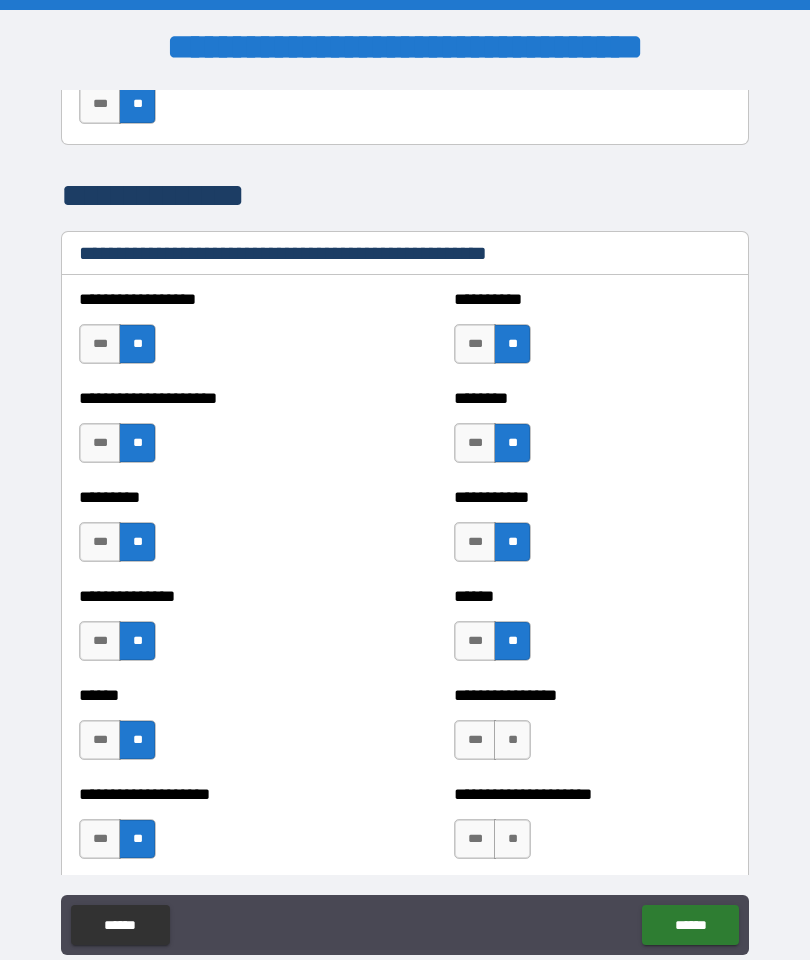 click on "**" at bounding box center (512, 740) 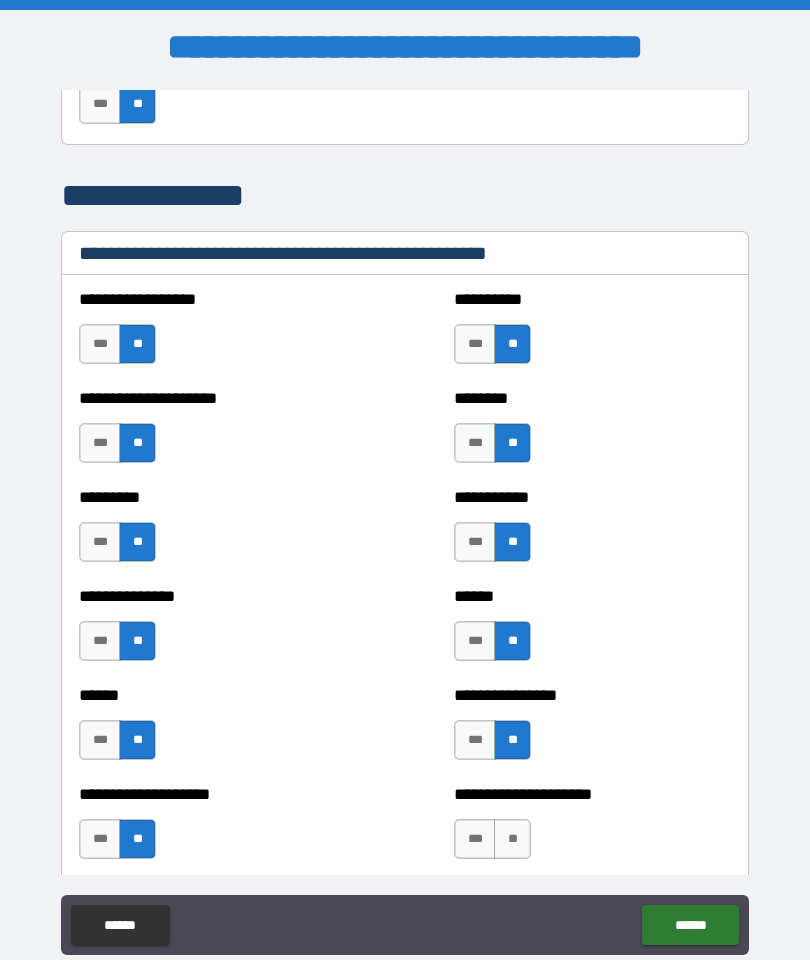 click on "**" at bounding box center [512, 839] 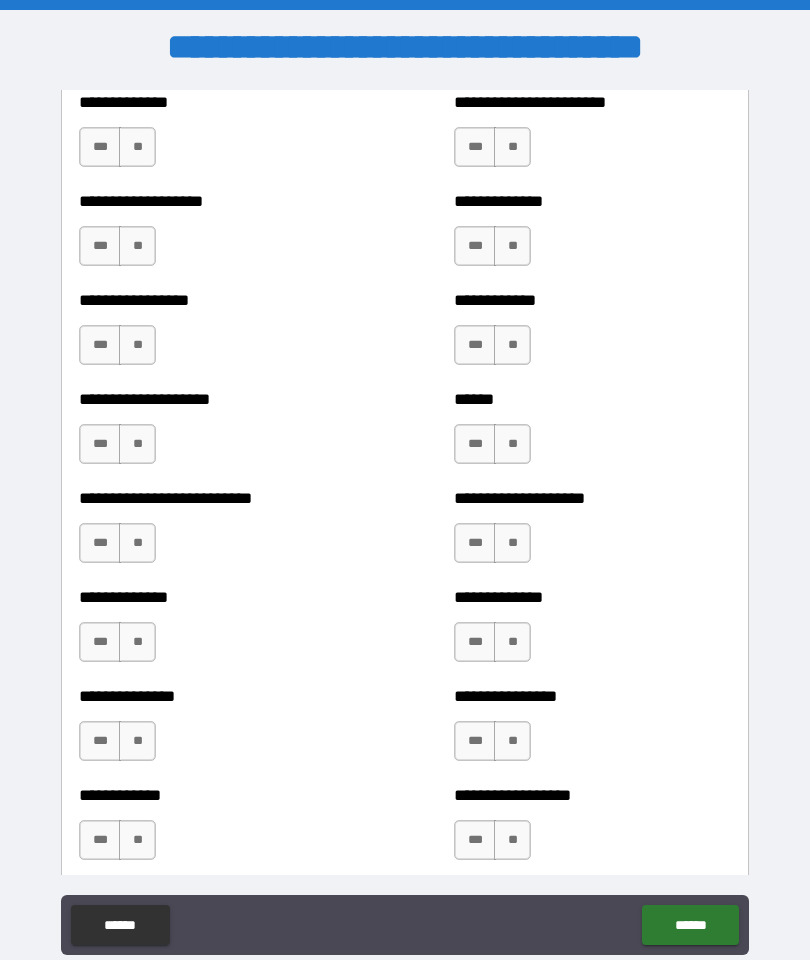 scroll, scrollTop: 3018, scrollLeft: 0, axis: vertical 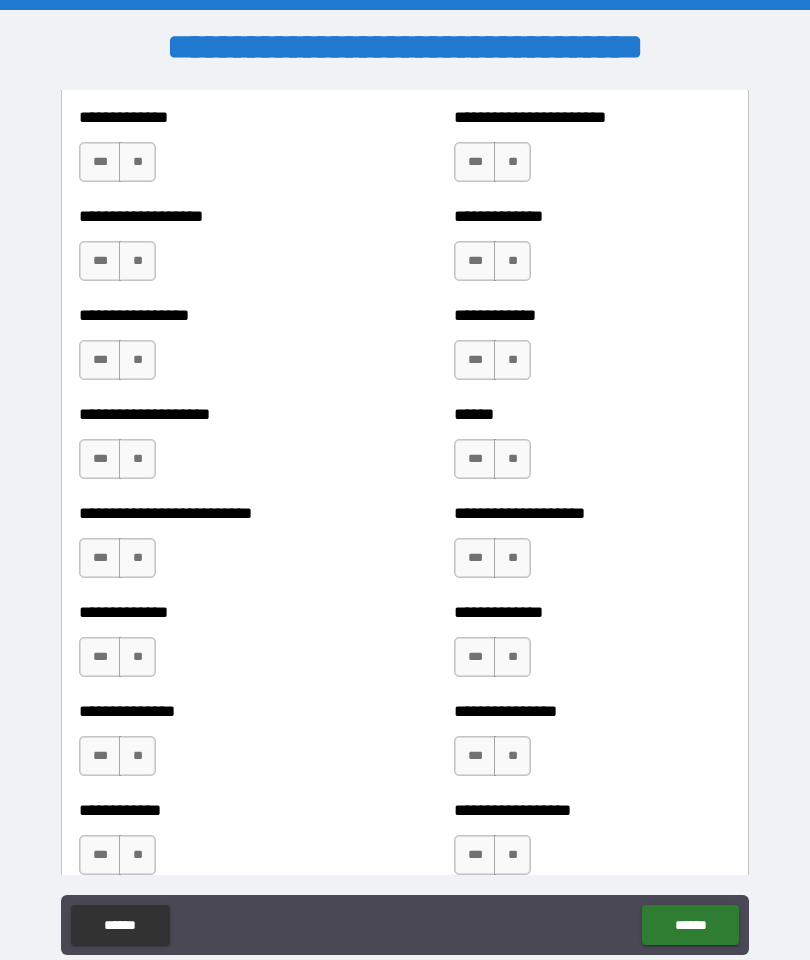 click on "**" at bounding box center (137, 162) 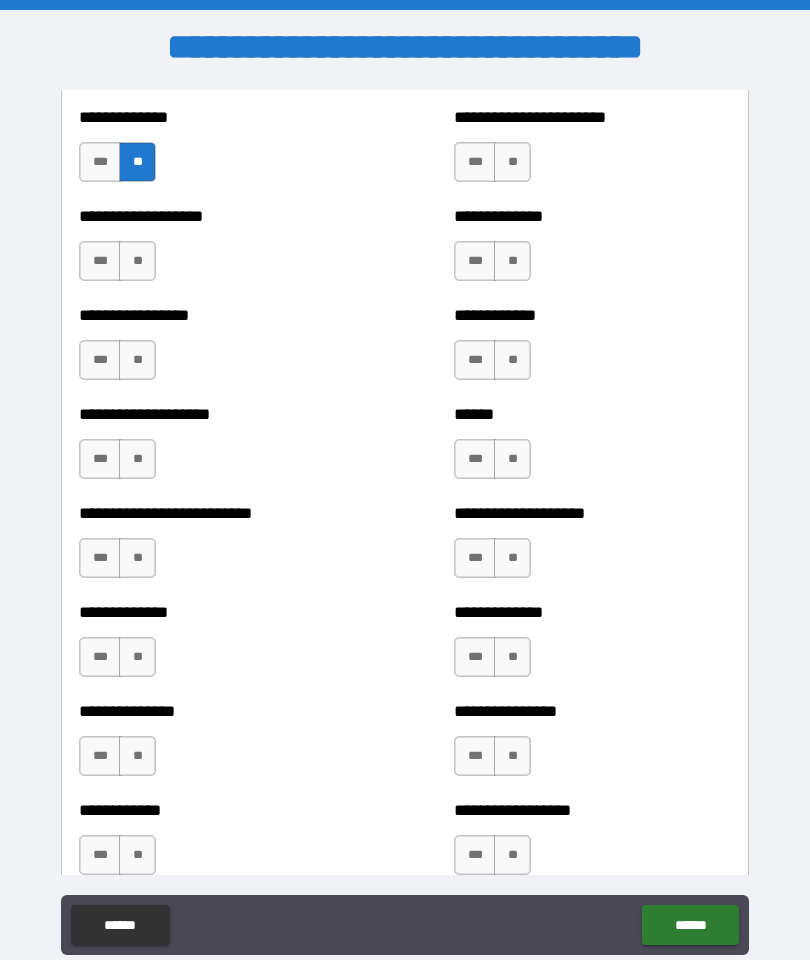 click on "**" at bounding box center [137, 261] 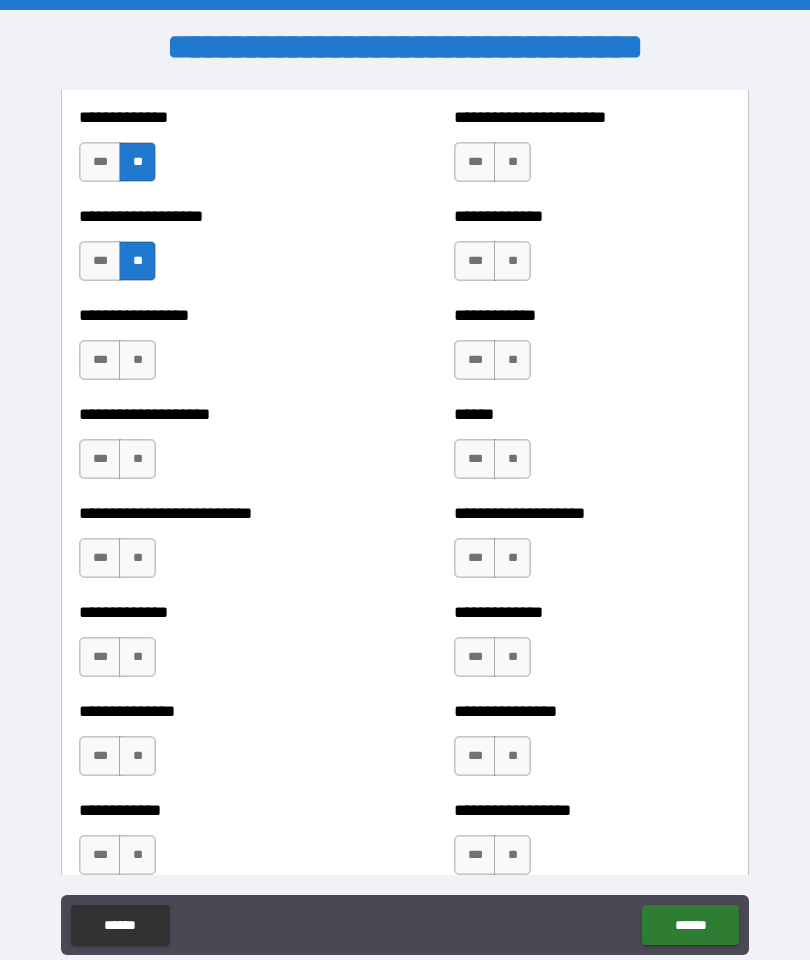 click on "**" at bounding box center [137, 360] 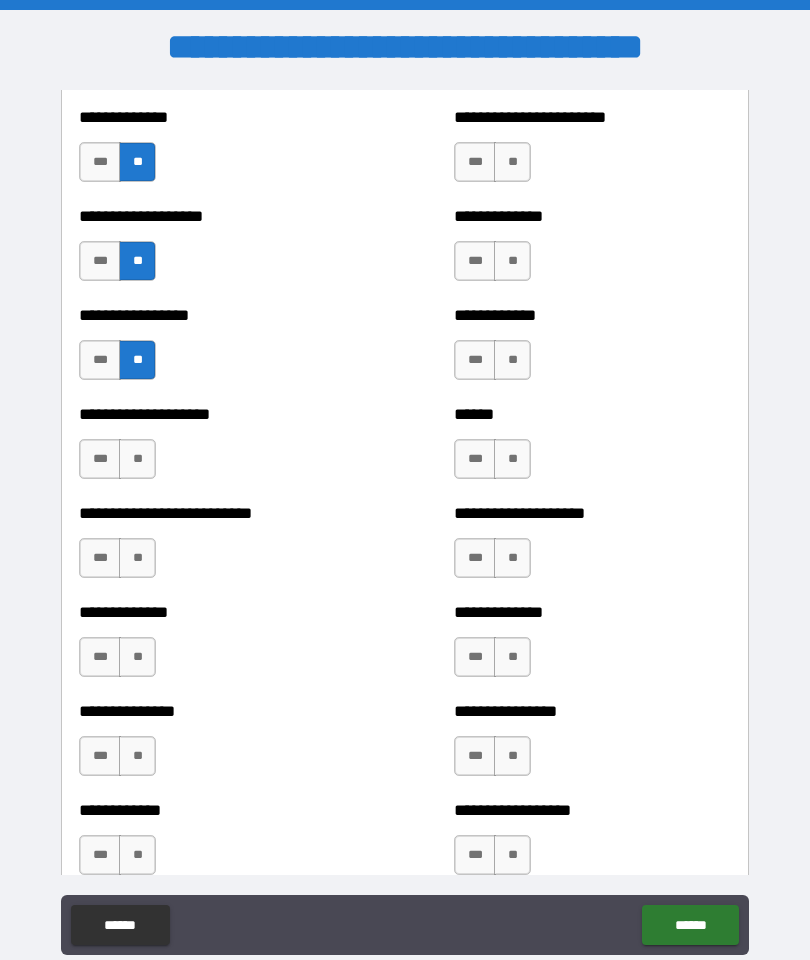 click on "**" at bounding box center [137, 459] 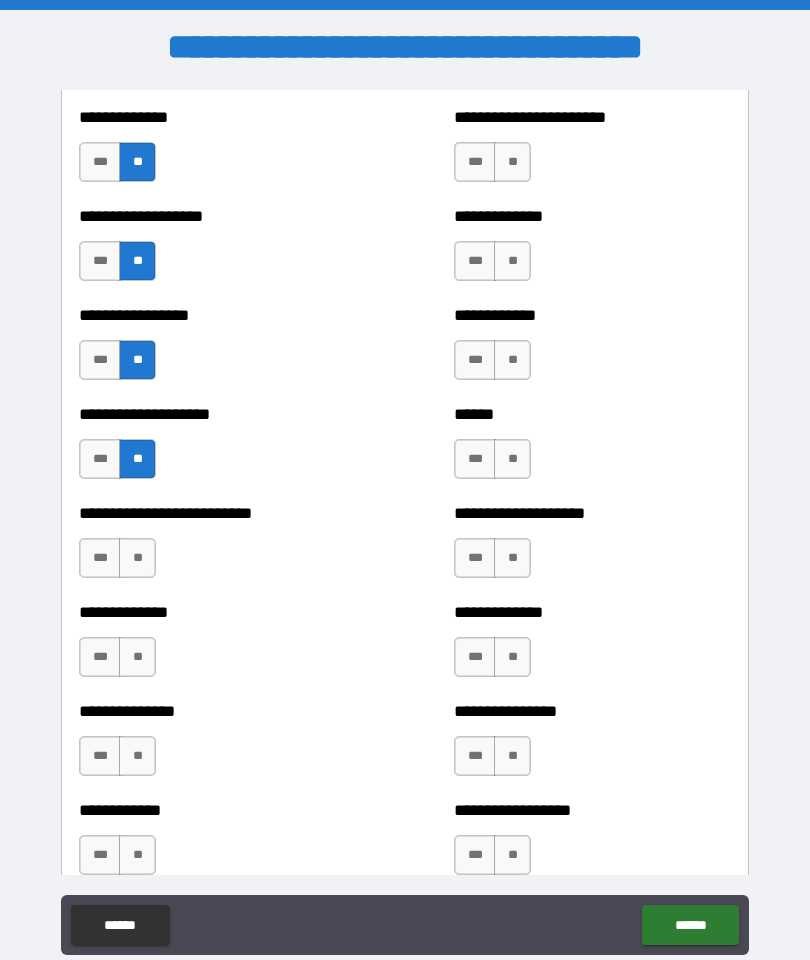 click on "**" at bounding box center [137, 558] 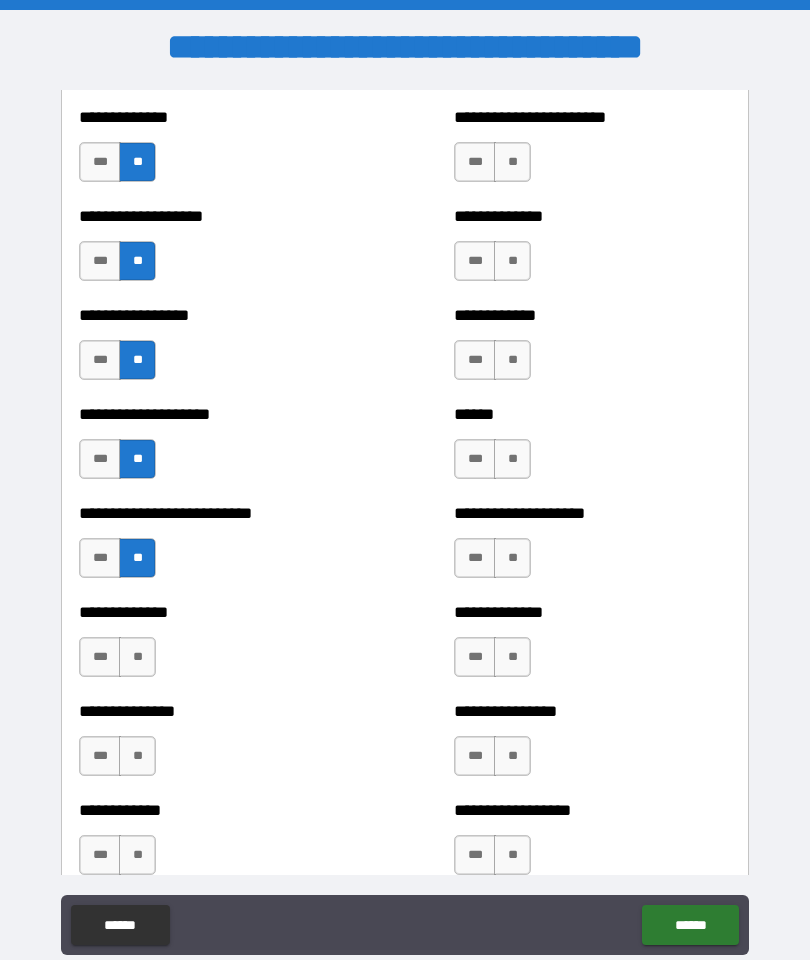click on "**" at bounding box center [137, 657] 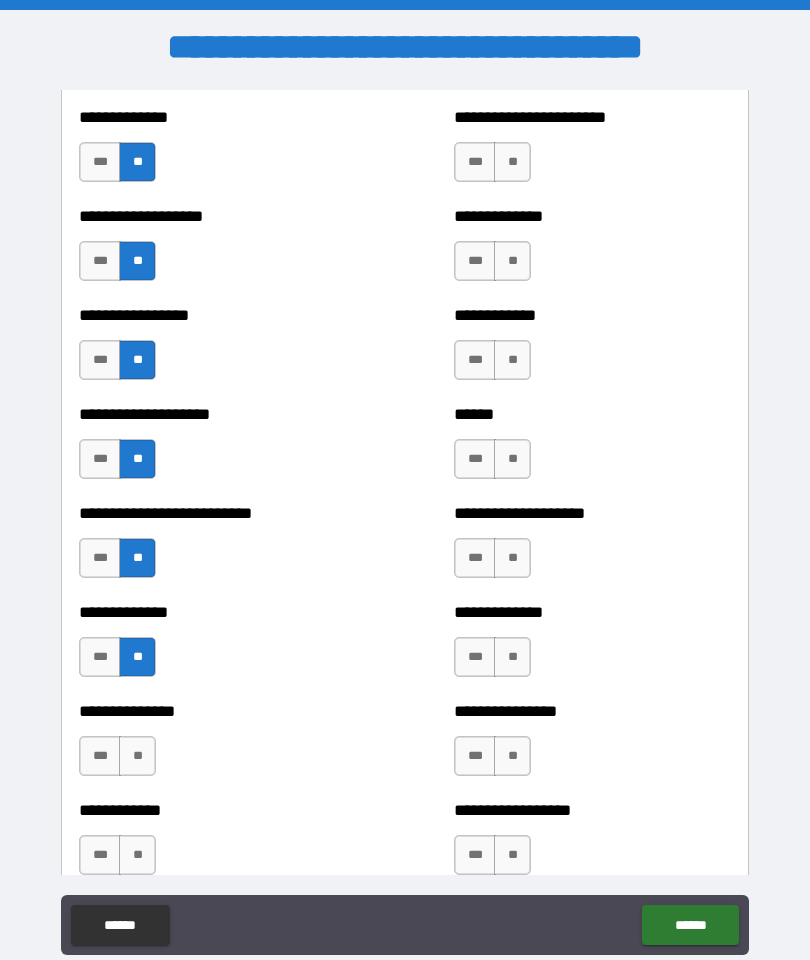 click on "**" at bounding box center (137, 756) 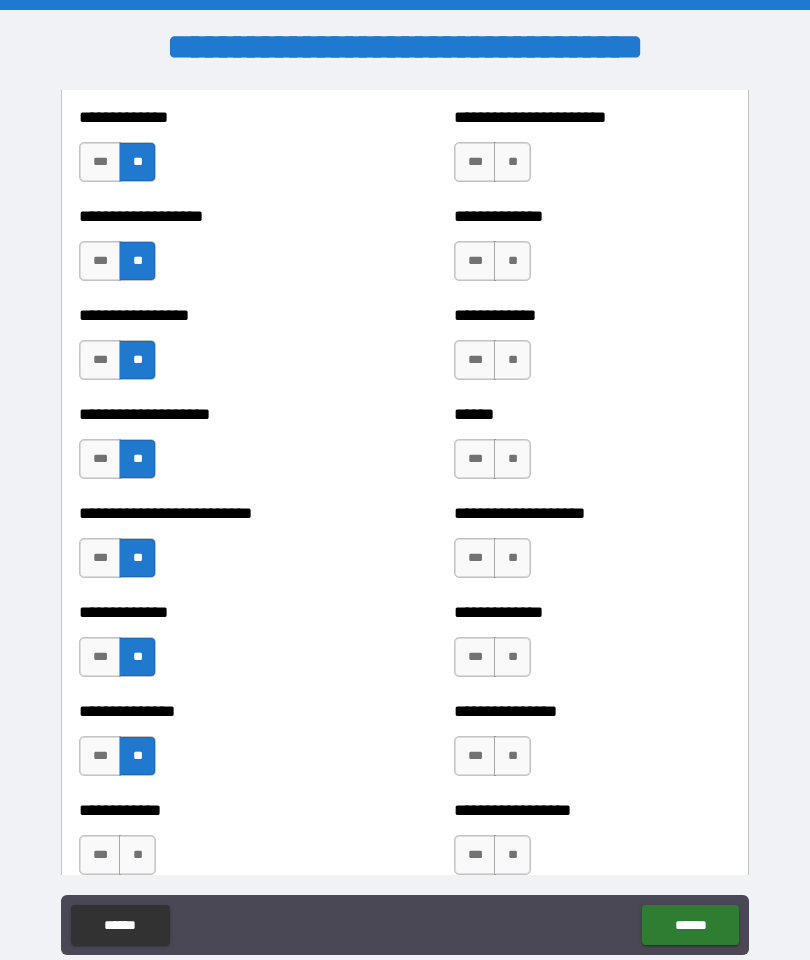 click on "**" at bounding box center (137, 855) 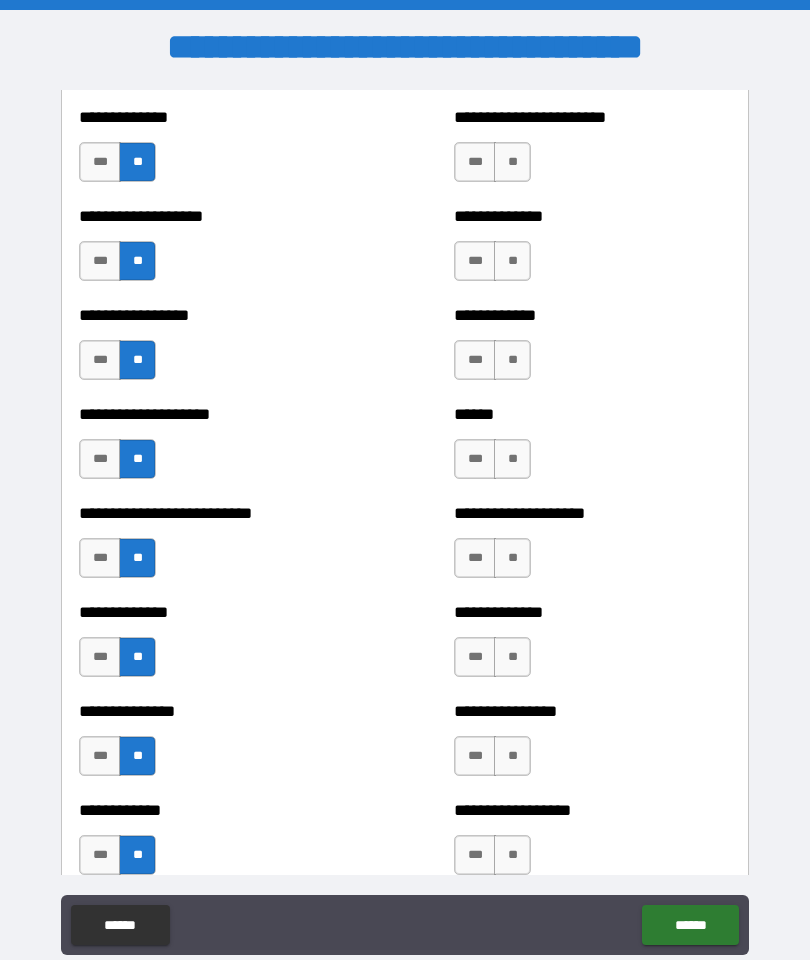 click on "***" at bounding box center [475, 162] 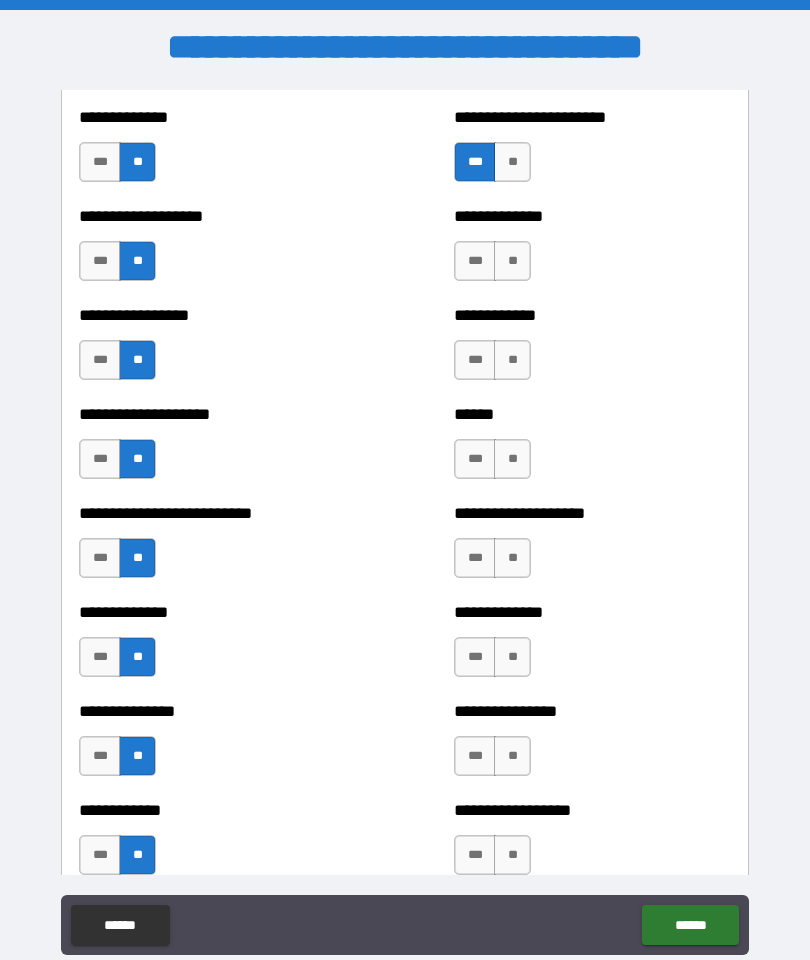 click on "**" at bounding box center (512, 162) 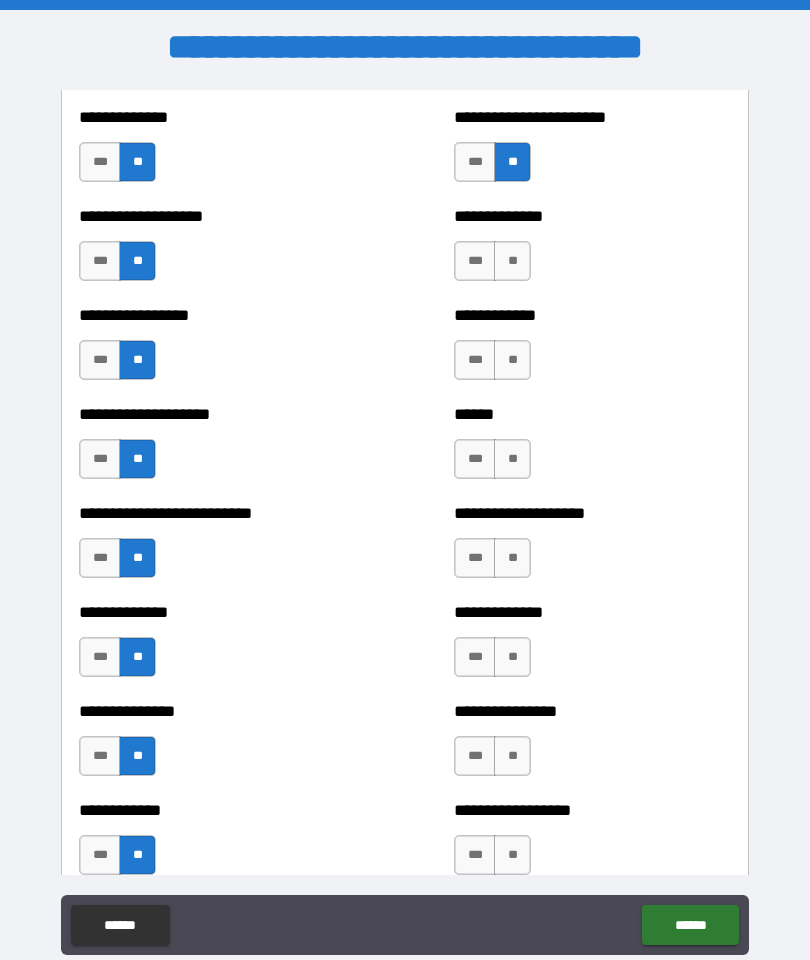 click on "**" at bounding box center (512, 261) 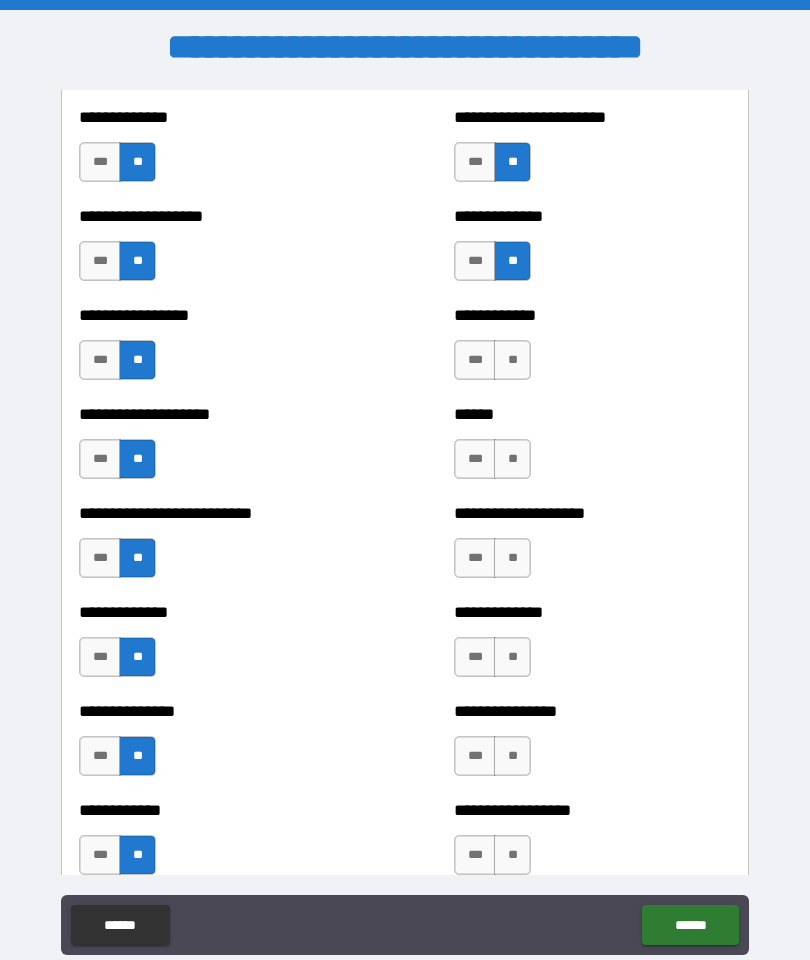 click on "**" at bounding box center (512, 360) 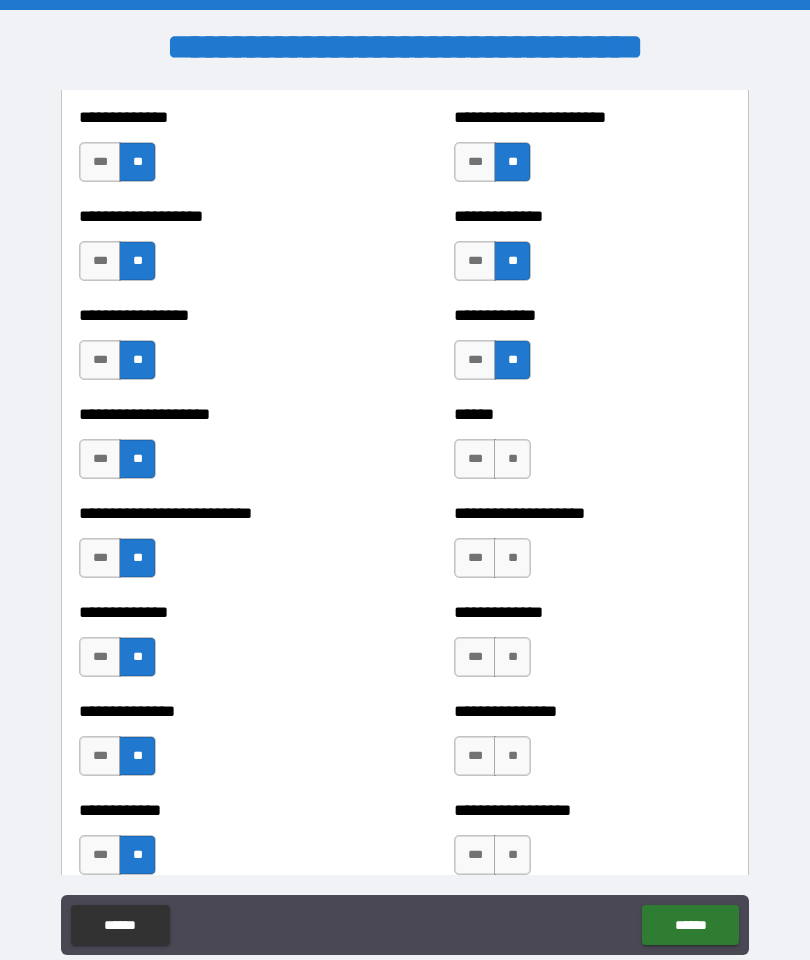 click on "**" at bounding box center (512, 459) 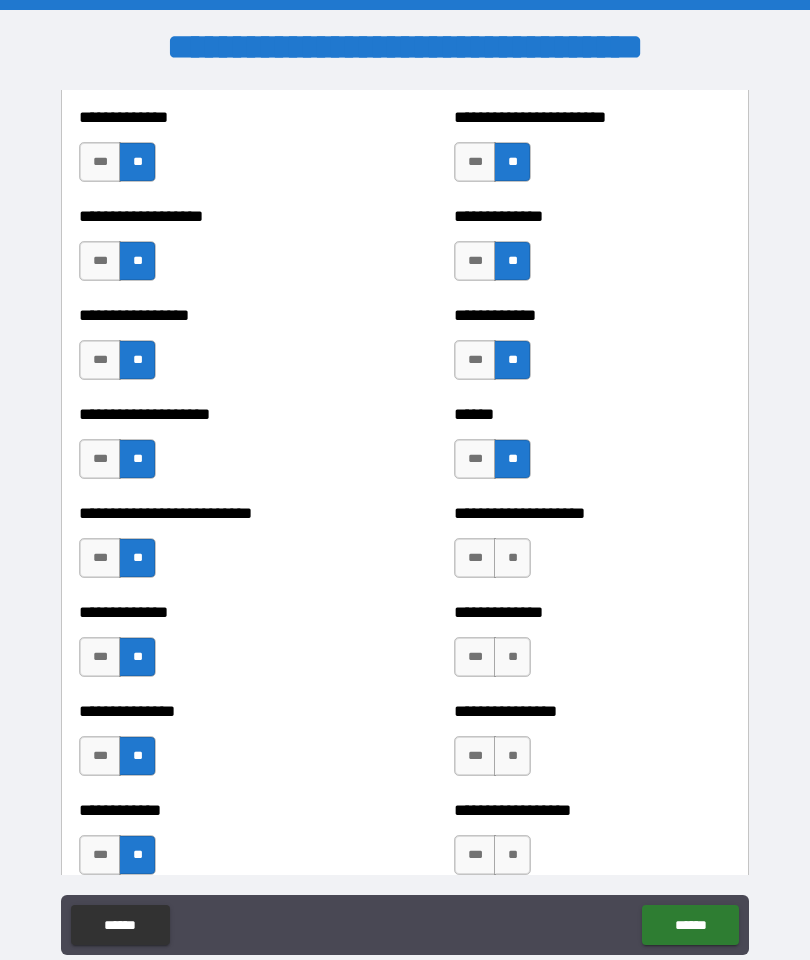 click on "**" at bounding box center [512, 558] 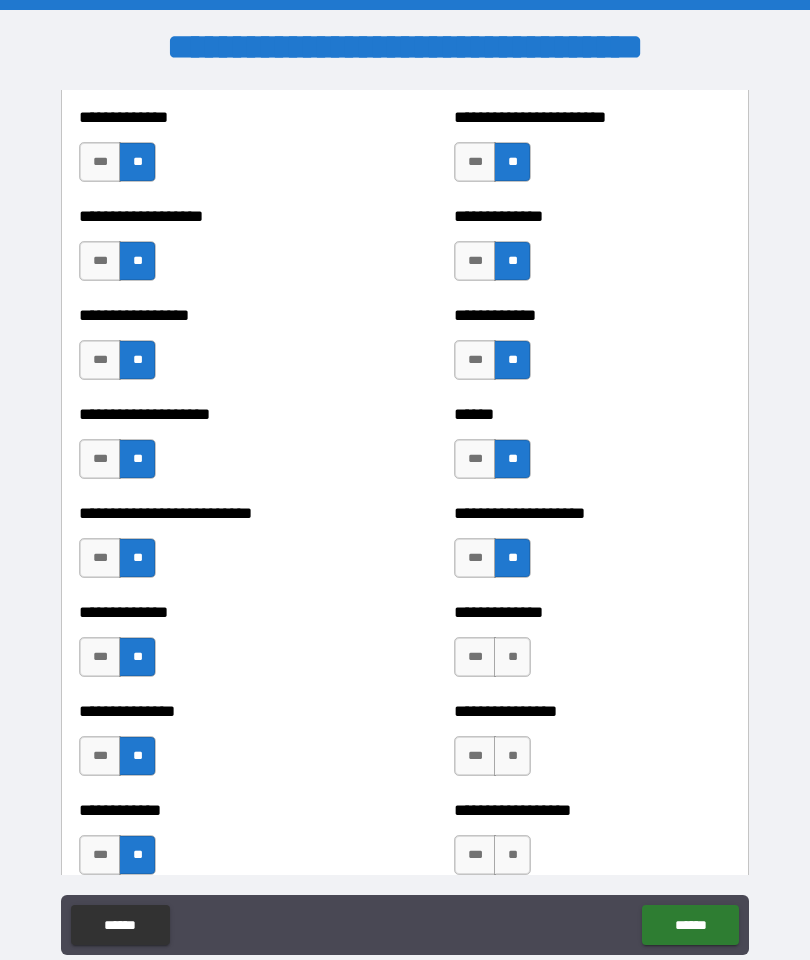 click on "**" at bounding box center [512, 657] 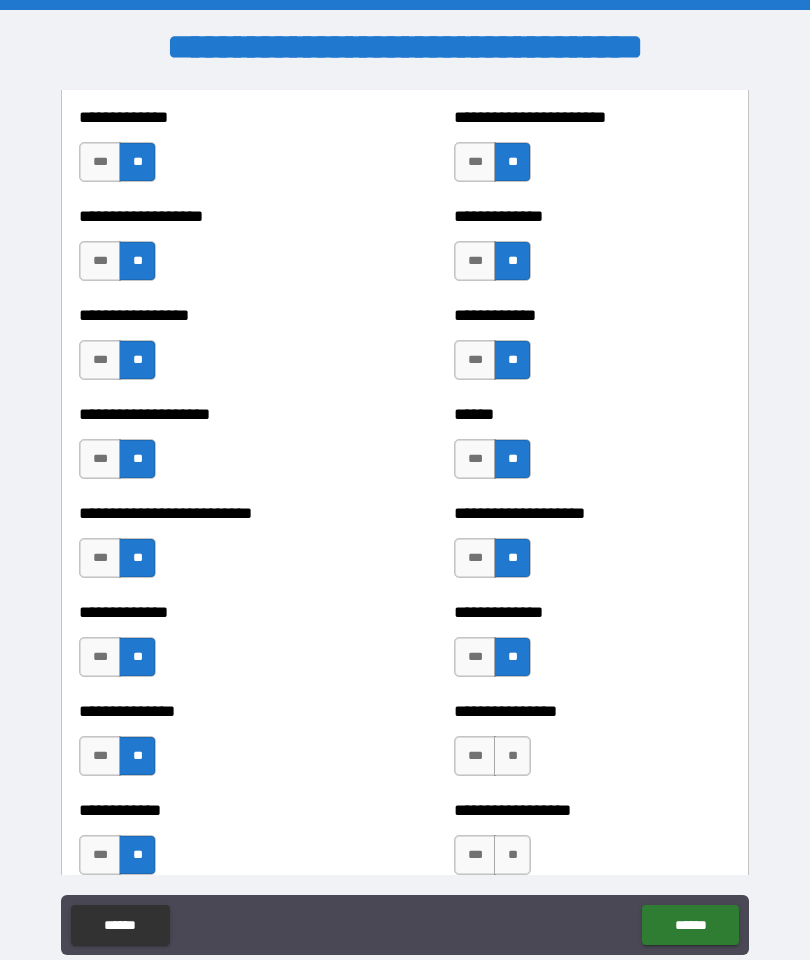click on "**" at bounding box center (512, 756) 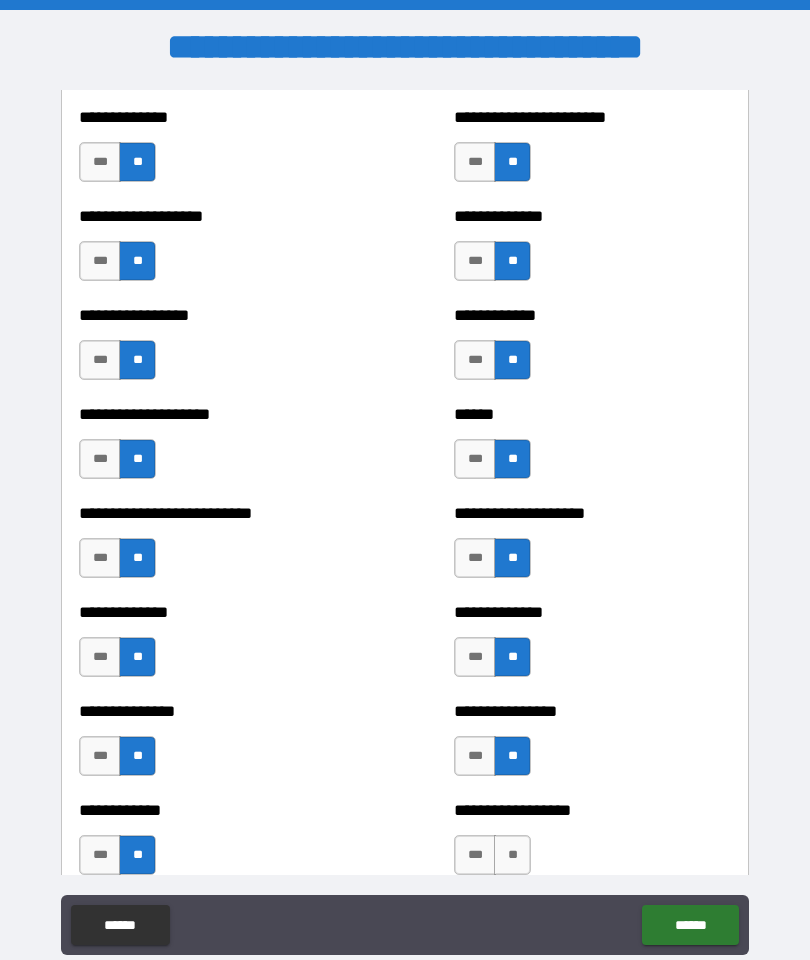 click on "**" at bounding box center [512, 855] 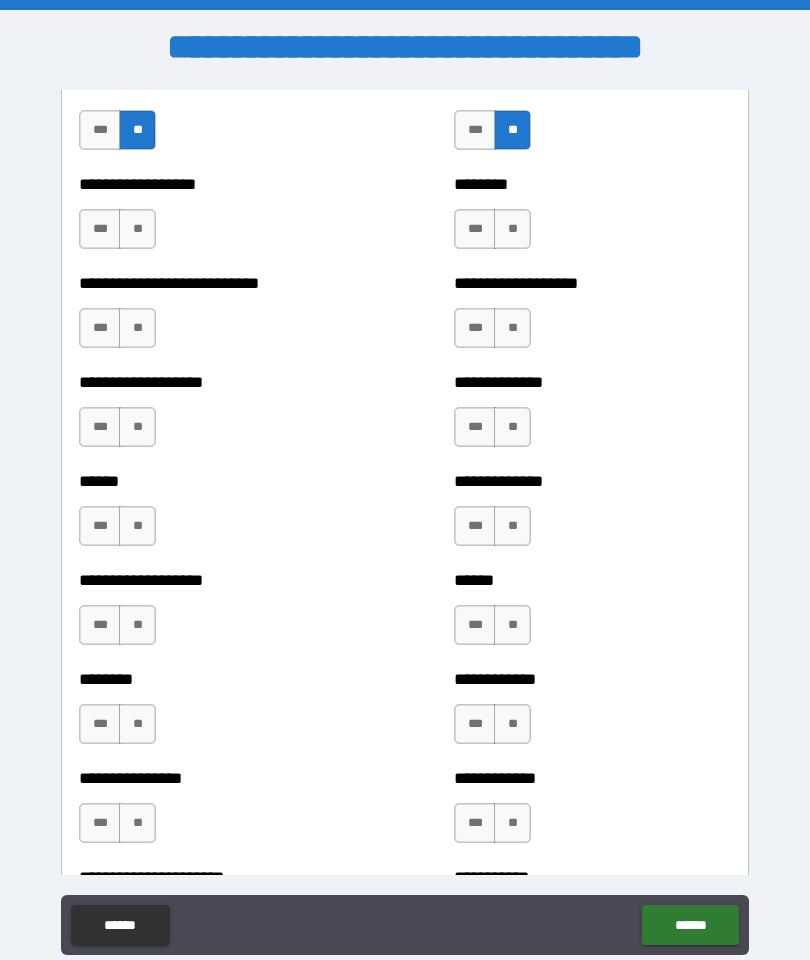 scroll, scrollTop: 3744, scrollLeft: 0, axis: vertical 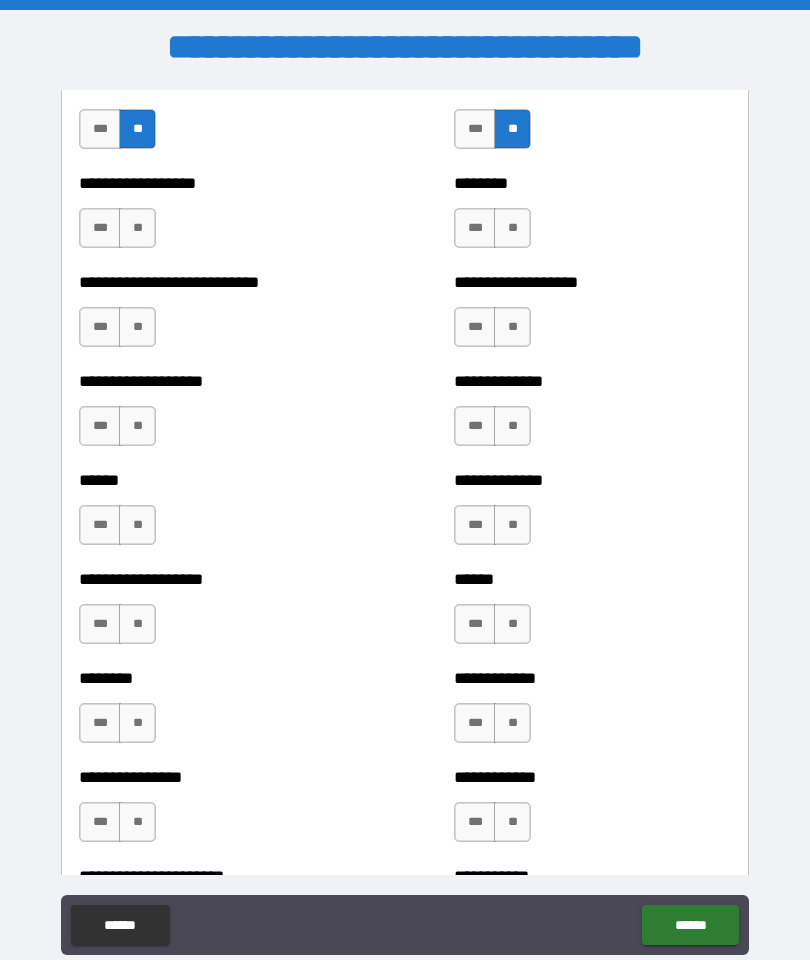 click on "**" at bounding box center [137, 228] 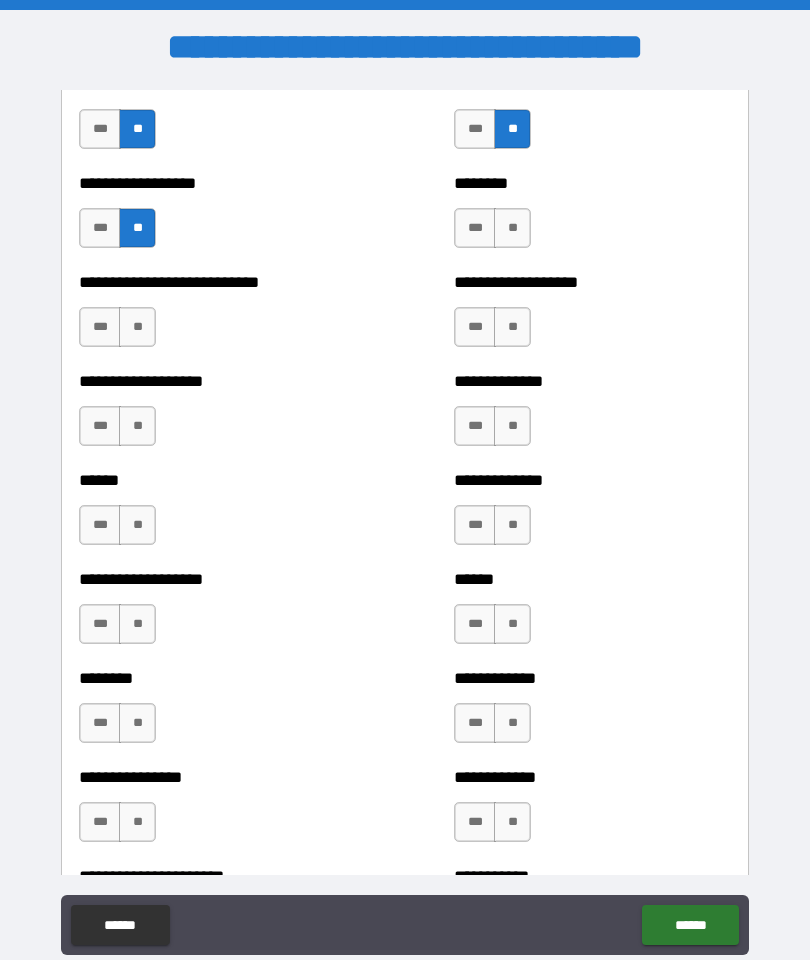 click on "**" at bounding box center [137, 327] 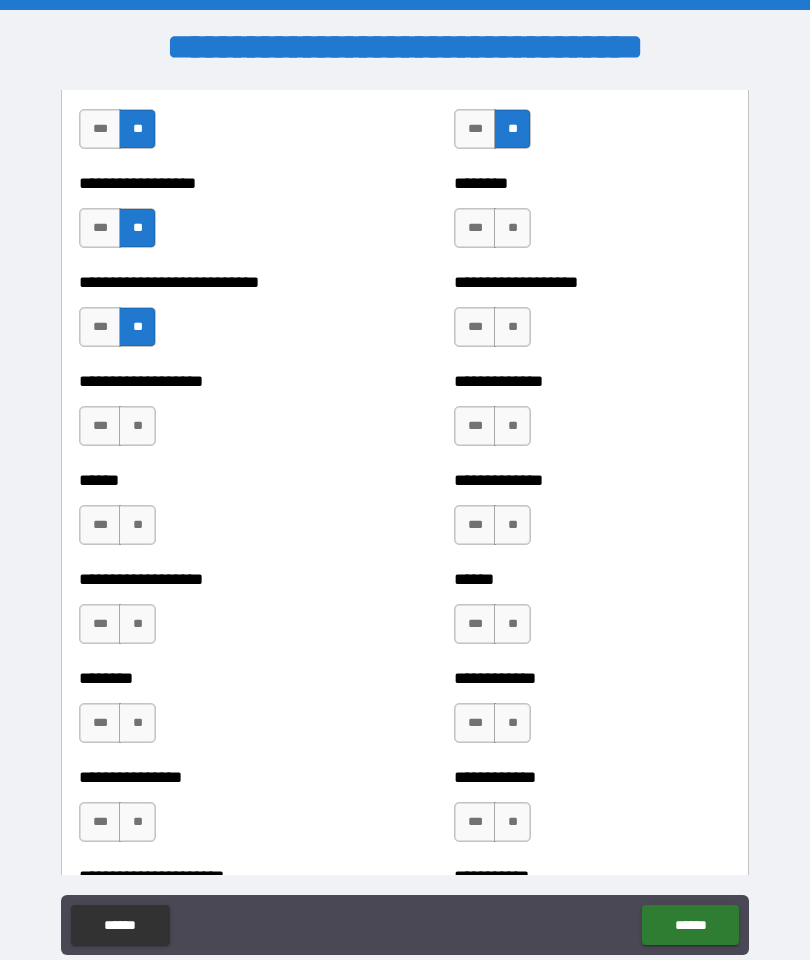 click on "**" at bounding box center [137, 426] 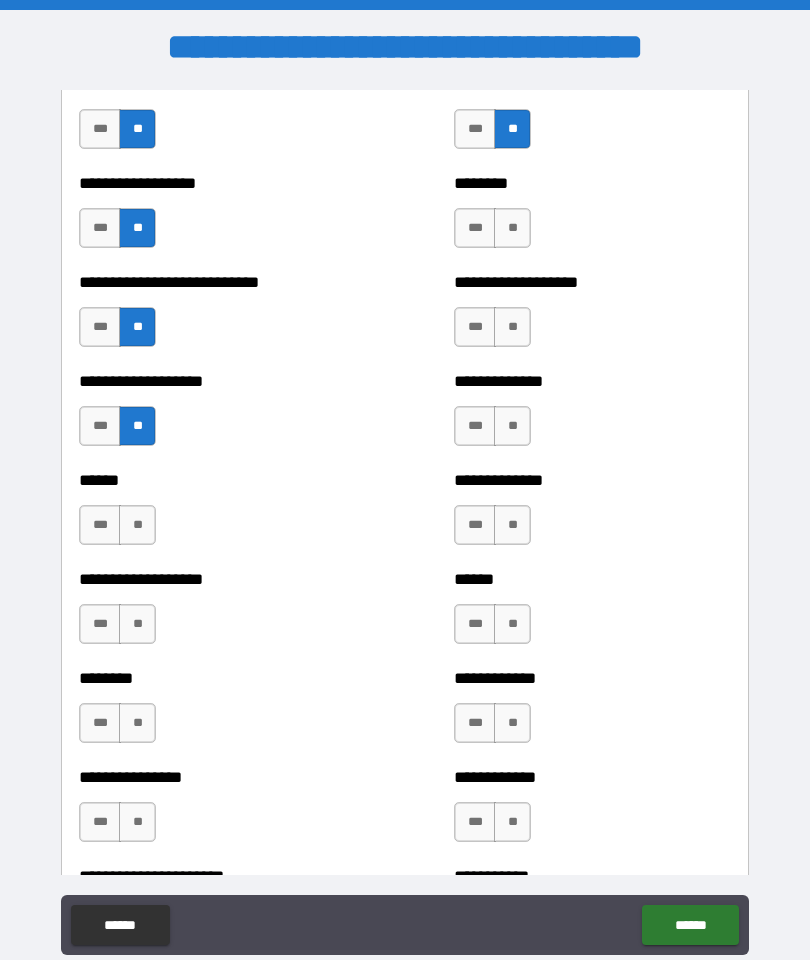 click on "**" at bounding box center (137, 525) 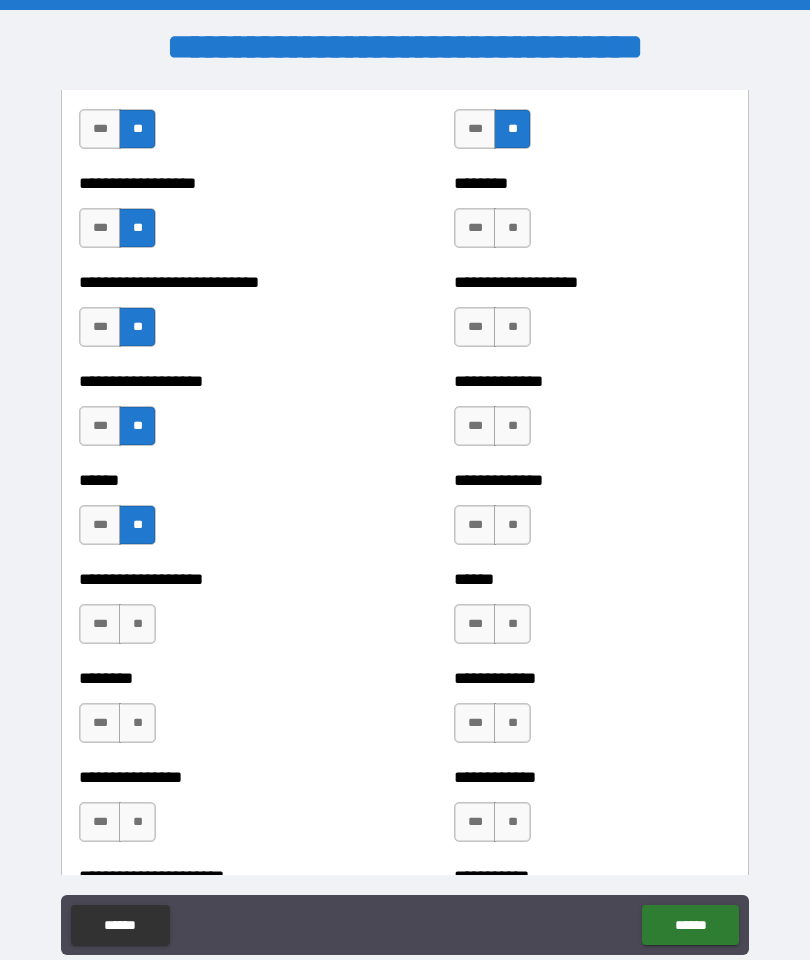 click on "**" at bounding box center [137, 624] 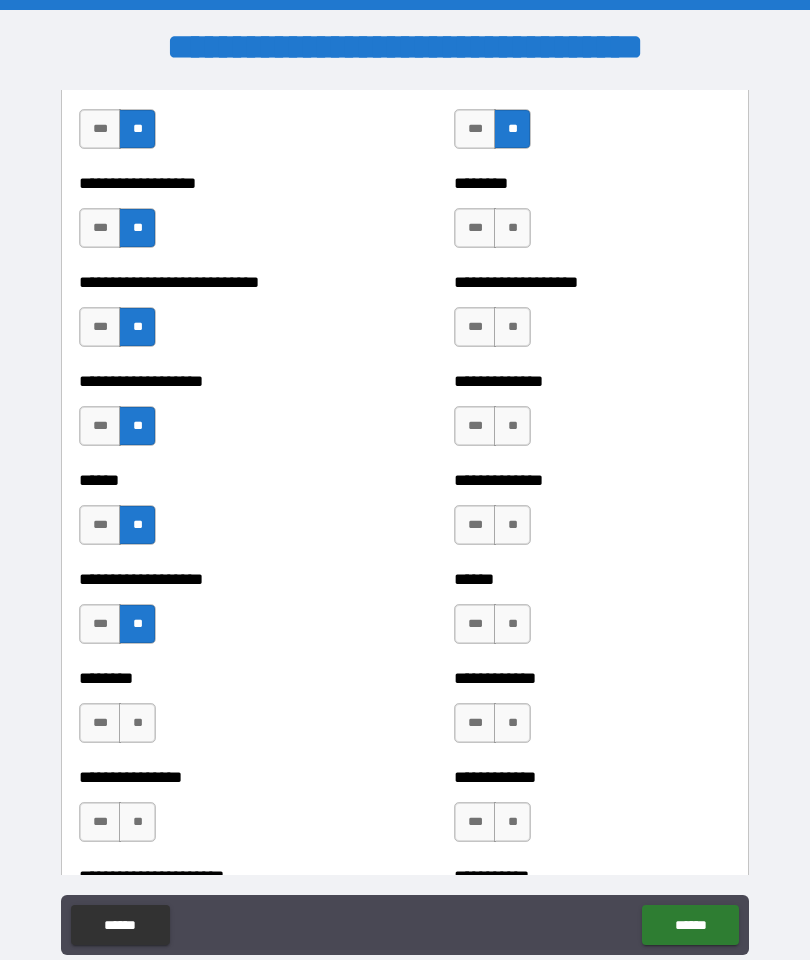 click on "**" at bounding box center [137, 723] 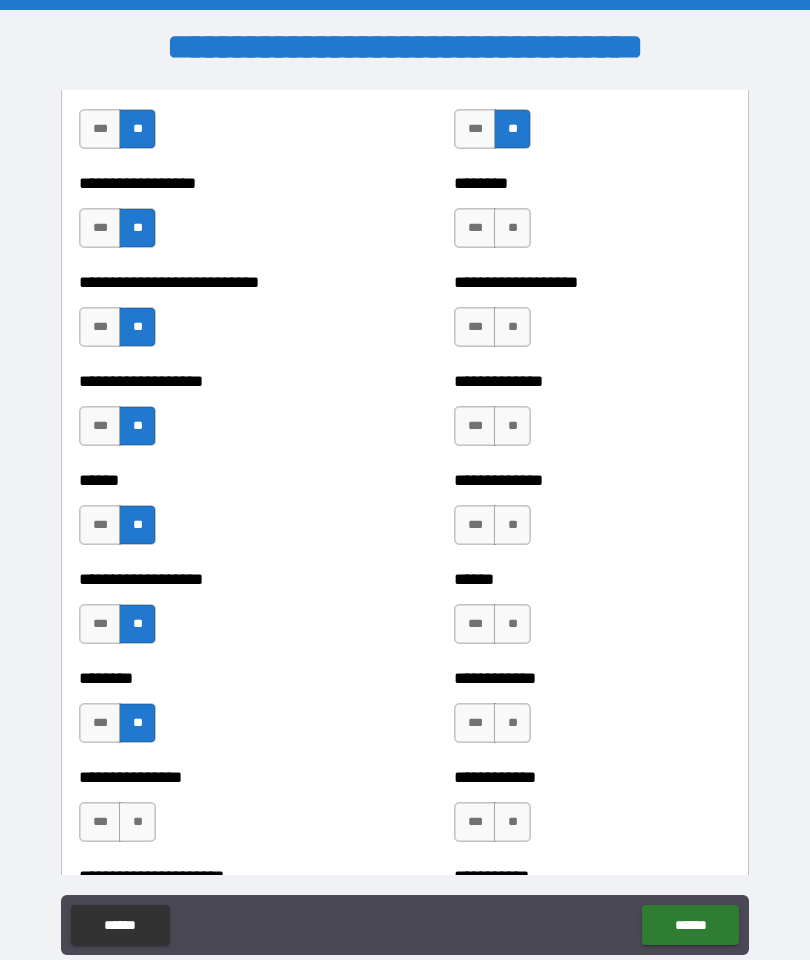 click on "**" at bounding box center (137, 822) 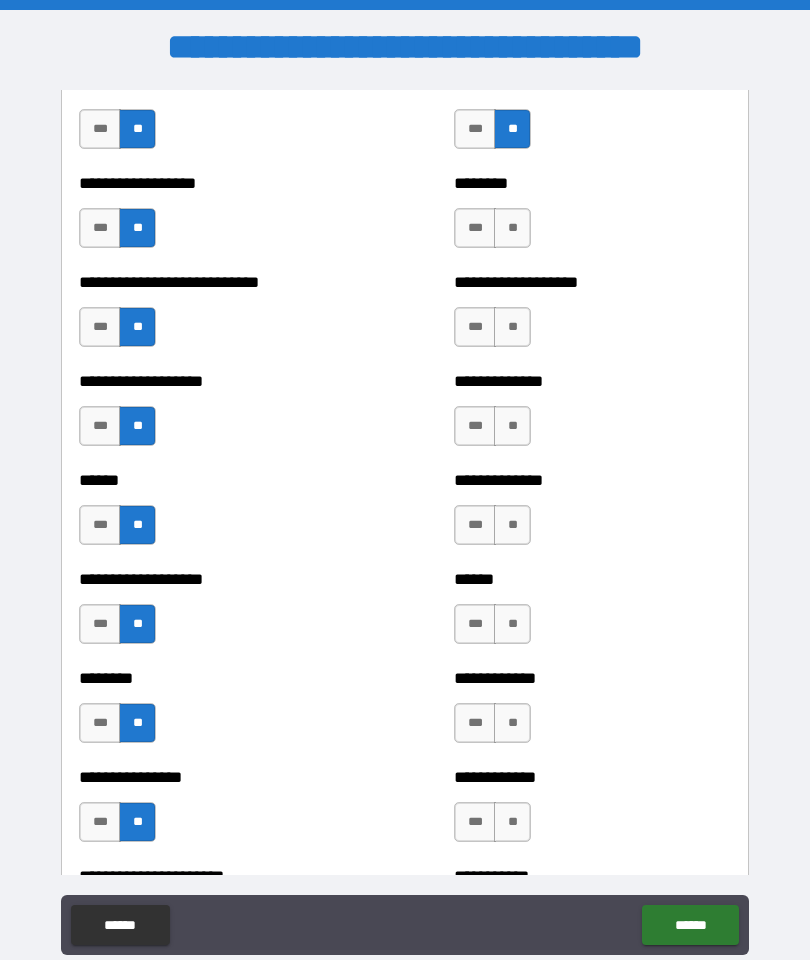 click on "**" at bounding box center [512, 228] 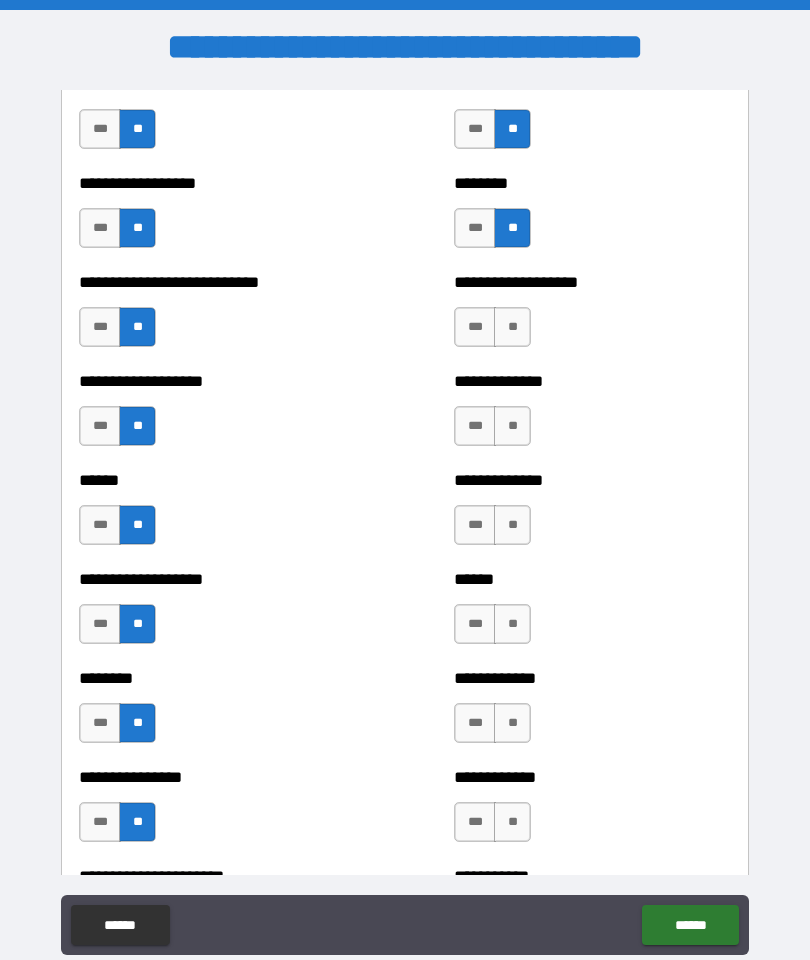 click on "**" at bounding box center [512, 327] 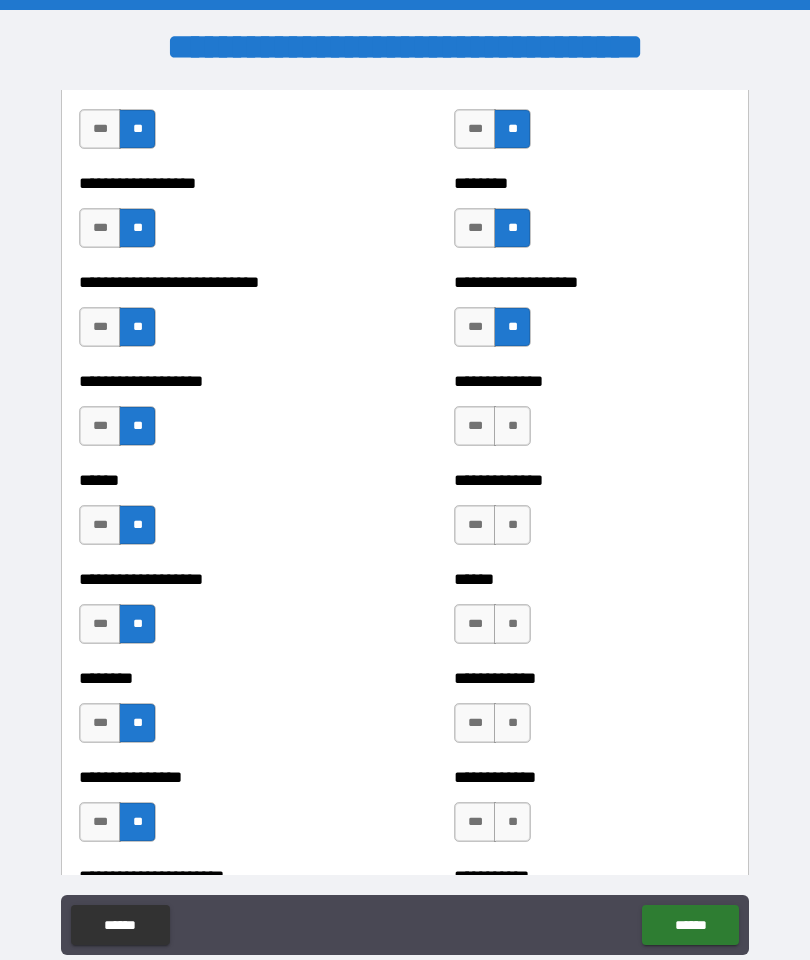 click on "**" at bounding box center [512, 426] 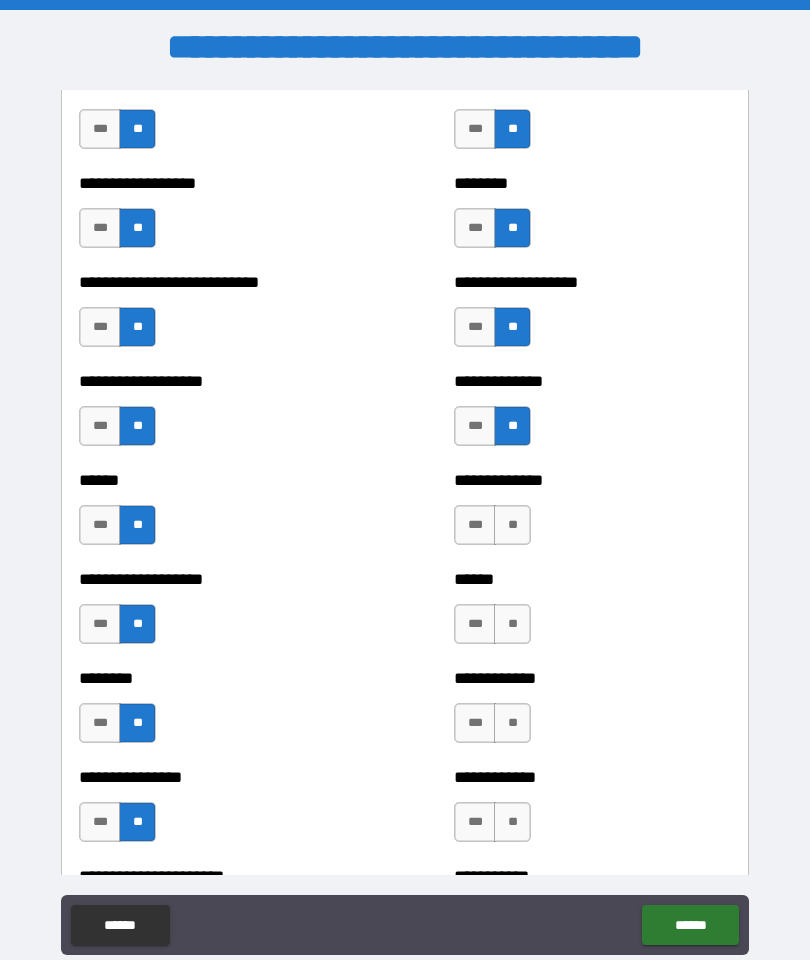 click on "**" at bounding box center [512, 525] 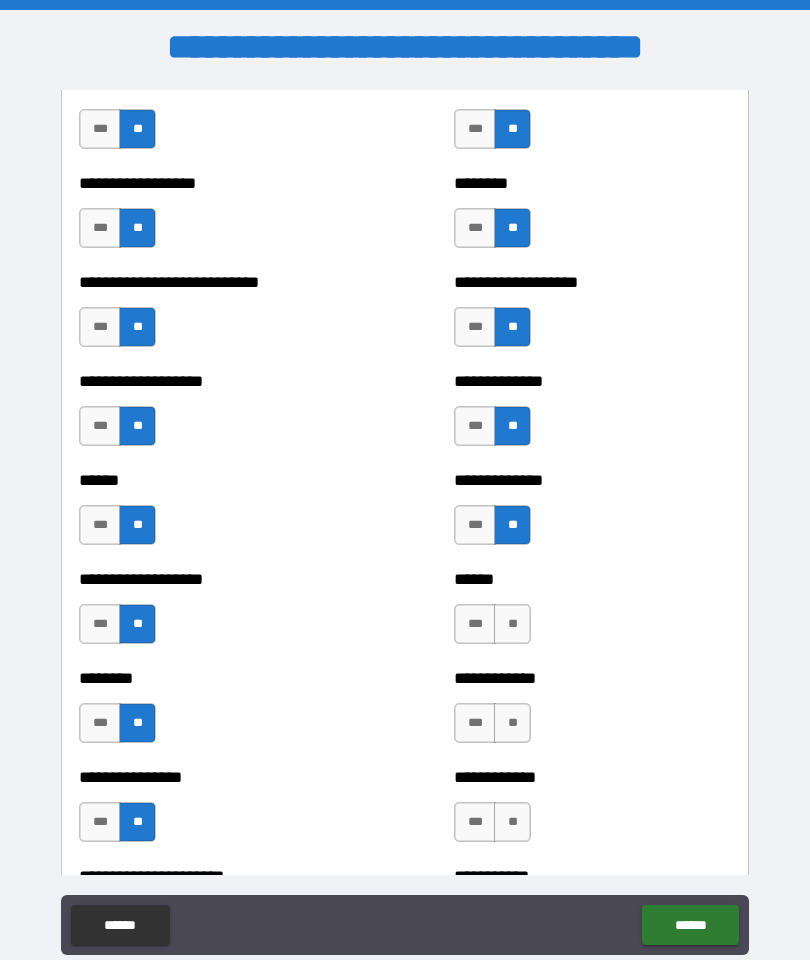 click on "**" at bounding box center [512, 624] 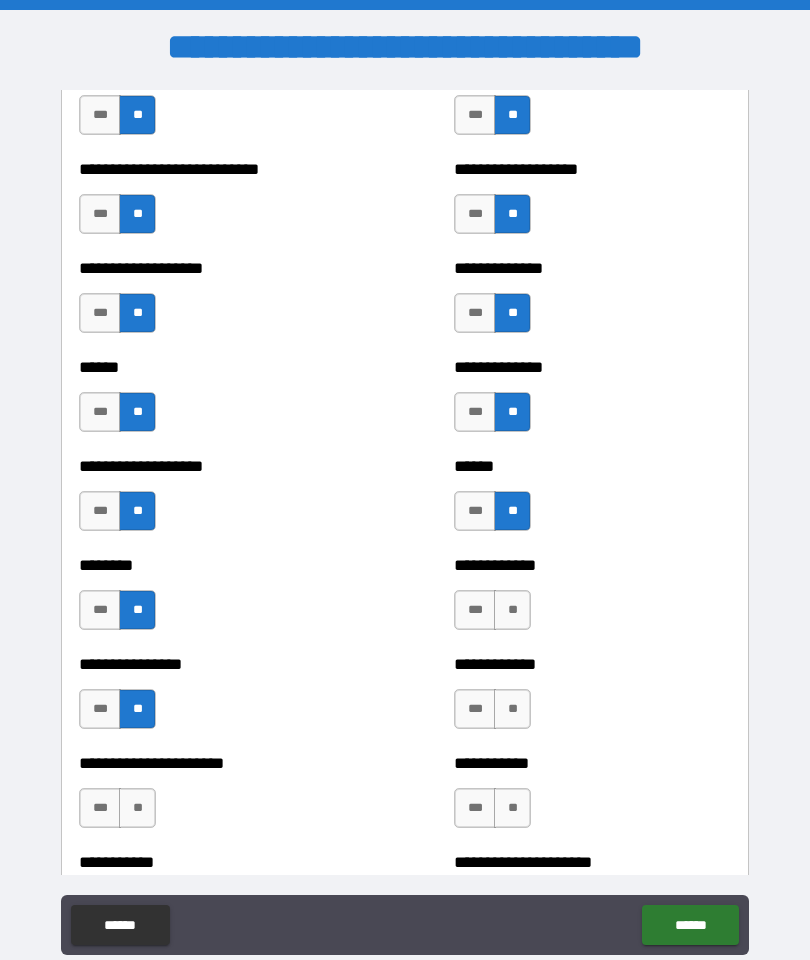 scroll, scrollTop: 3867, scrollLeft: 0, axis: vertical 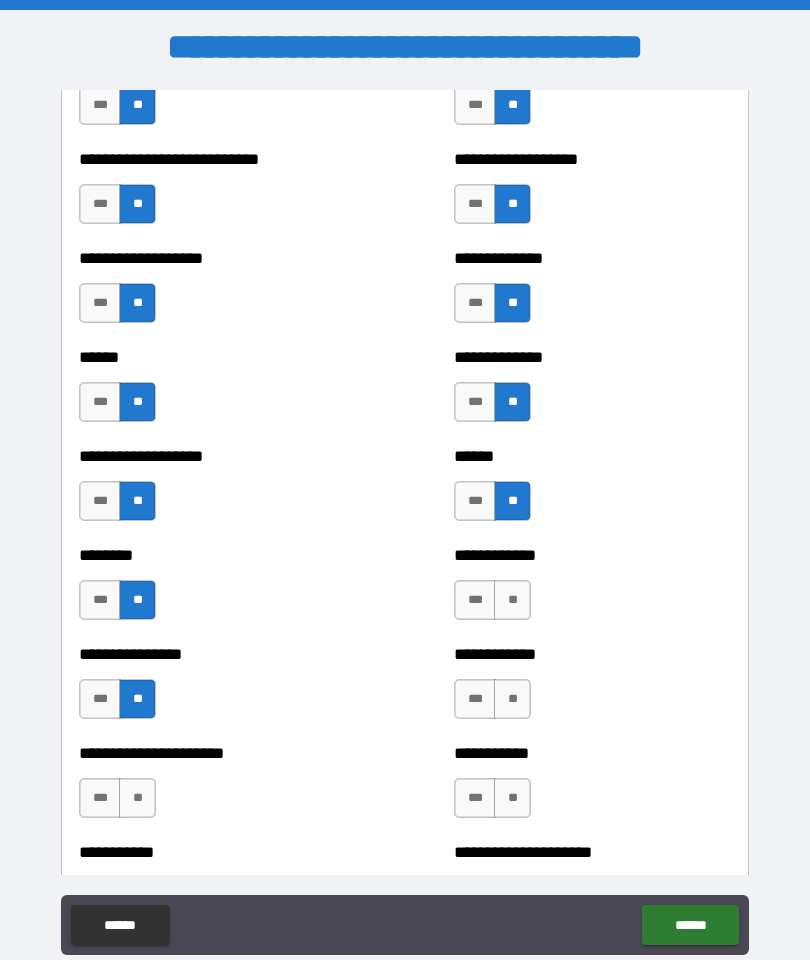 click on "**" at bounding box center (512, 600) 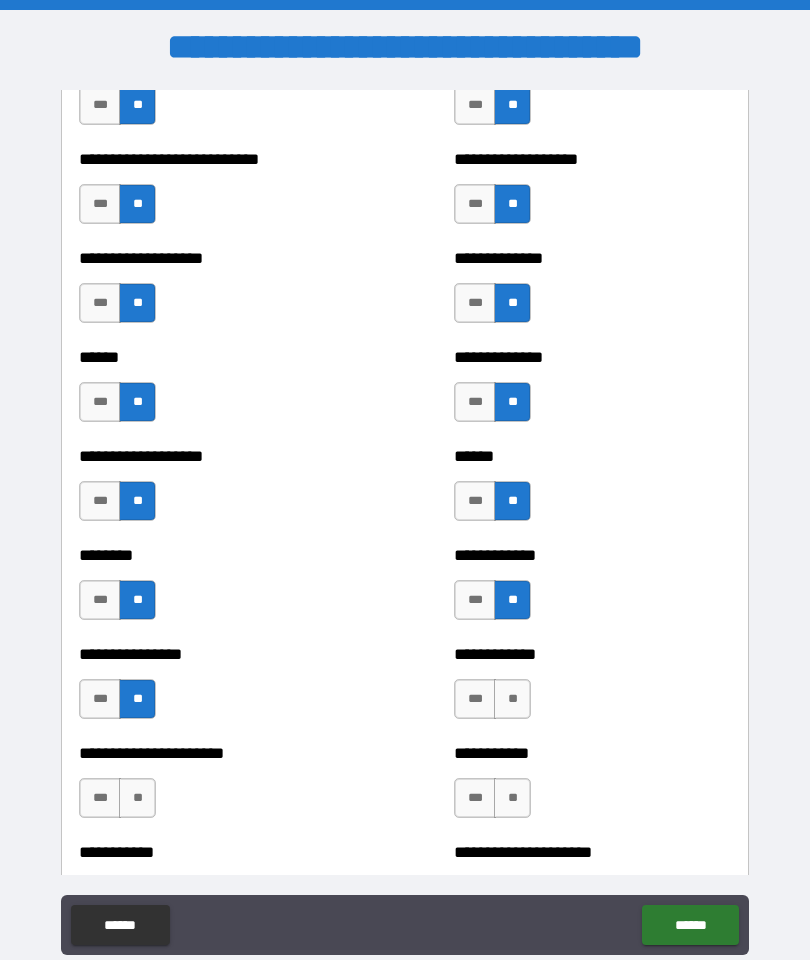 click on "**" at bounding box center [512, 699] 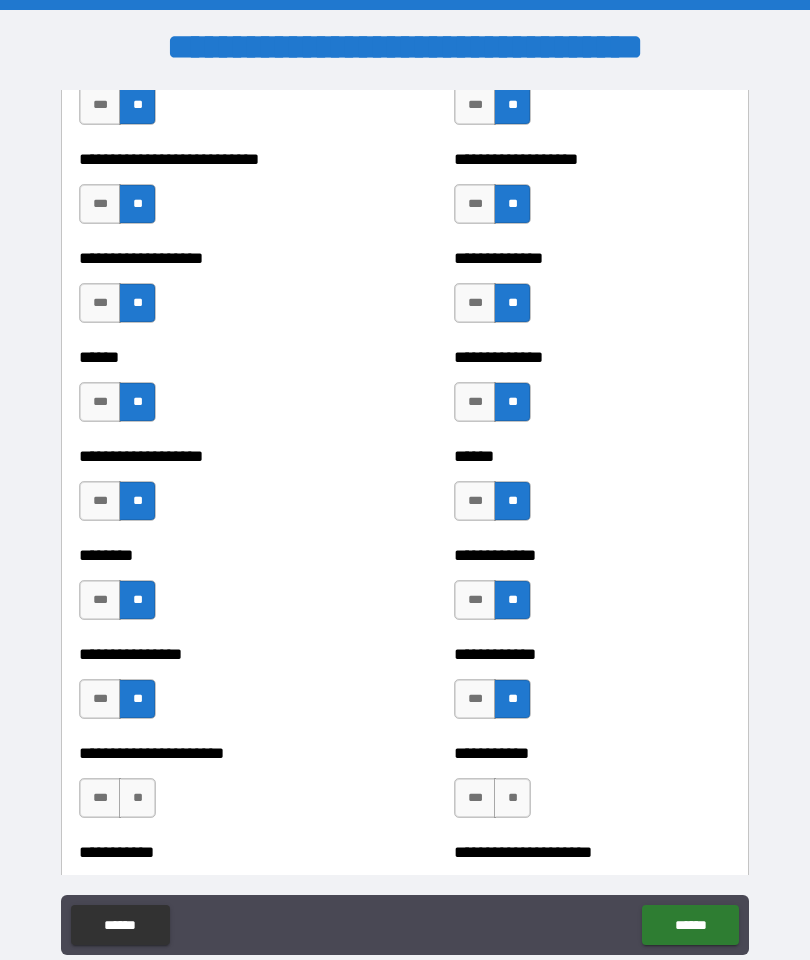 click on "**" at bounding box center [512, 798] 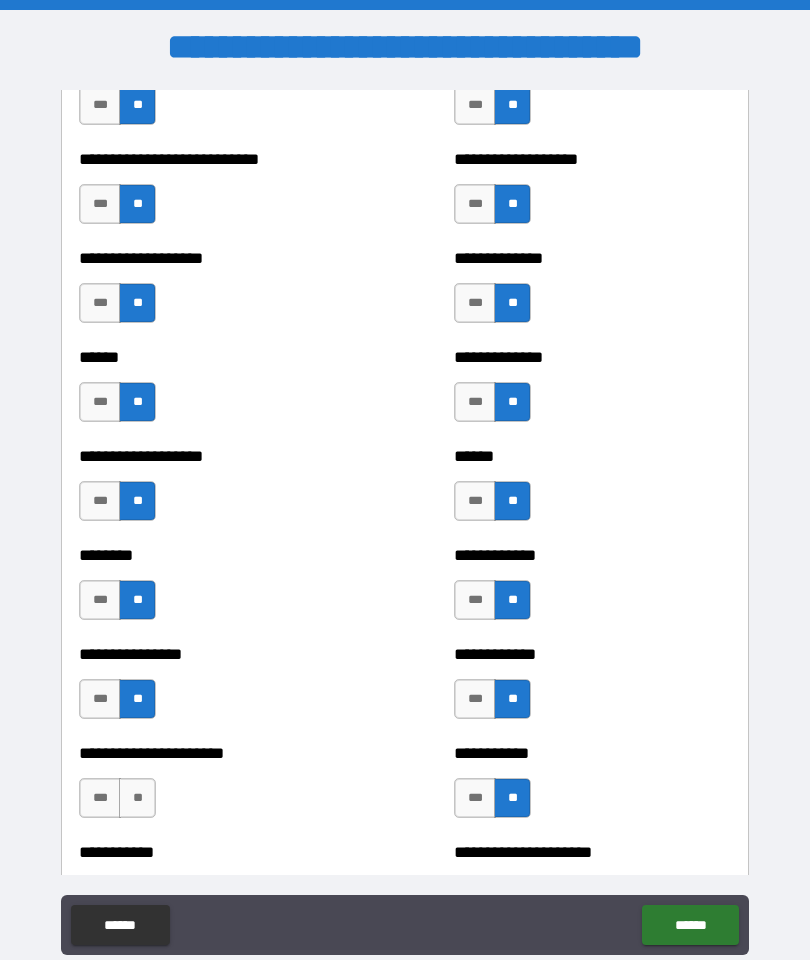 click on "**" at bounding box center (137, 798) 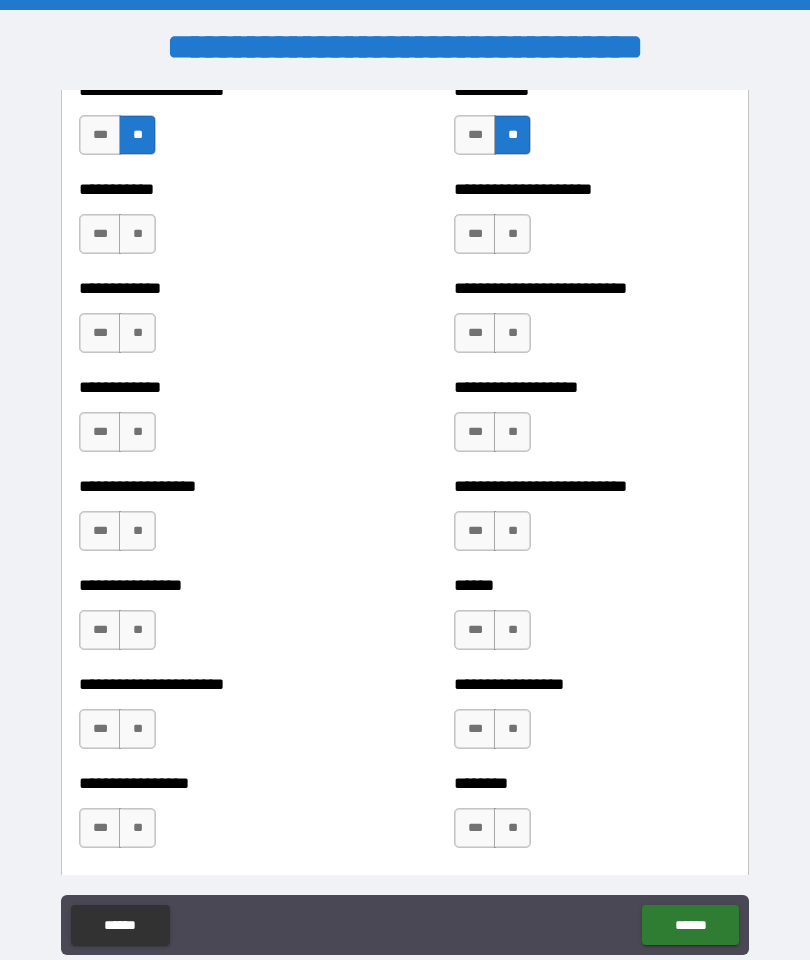 scroll, scrollTop: 4559, scrollLeft: 0, axis: vertical 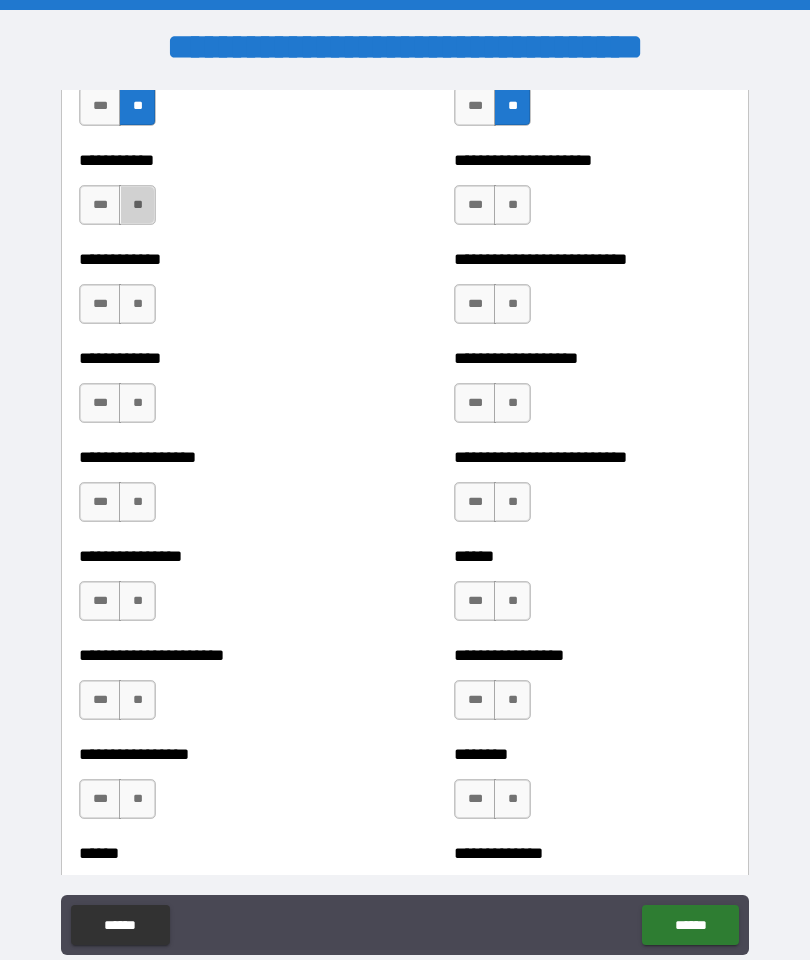 click on "**" at bounding box center (137, 205) 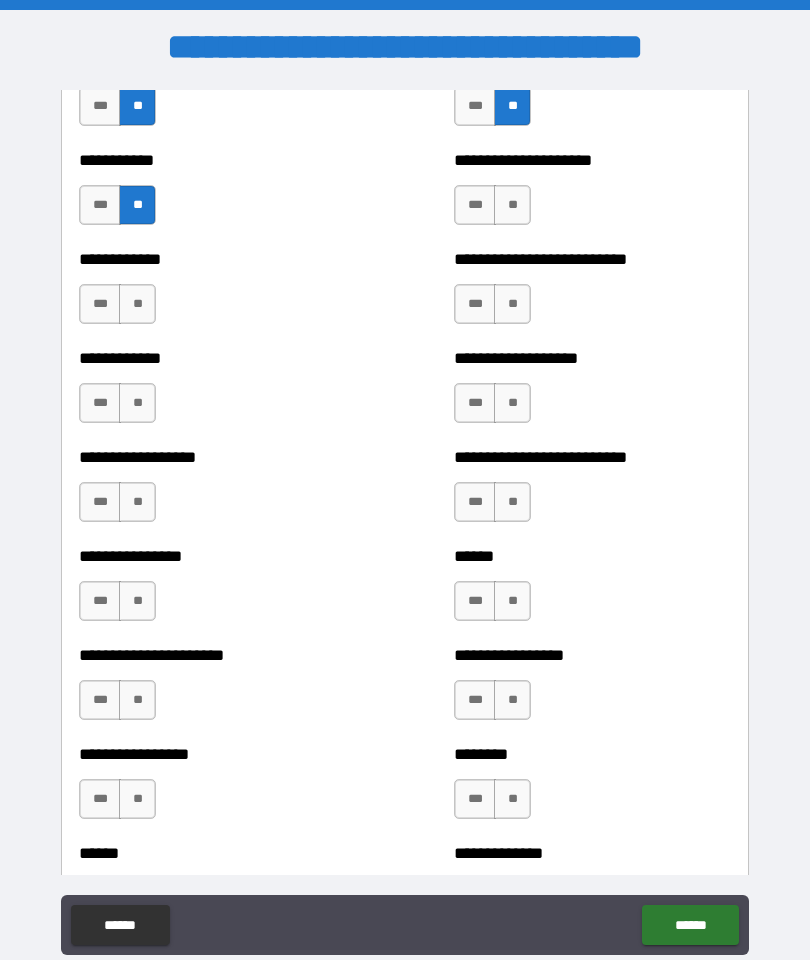click on "**" at bounding box center [137, 304] 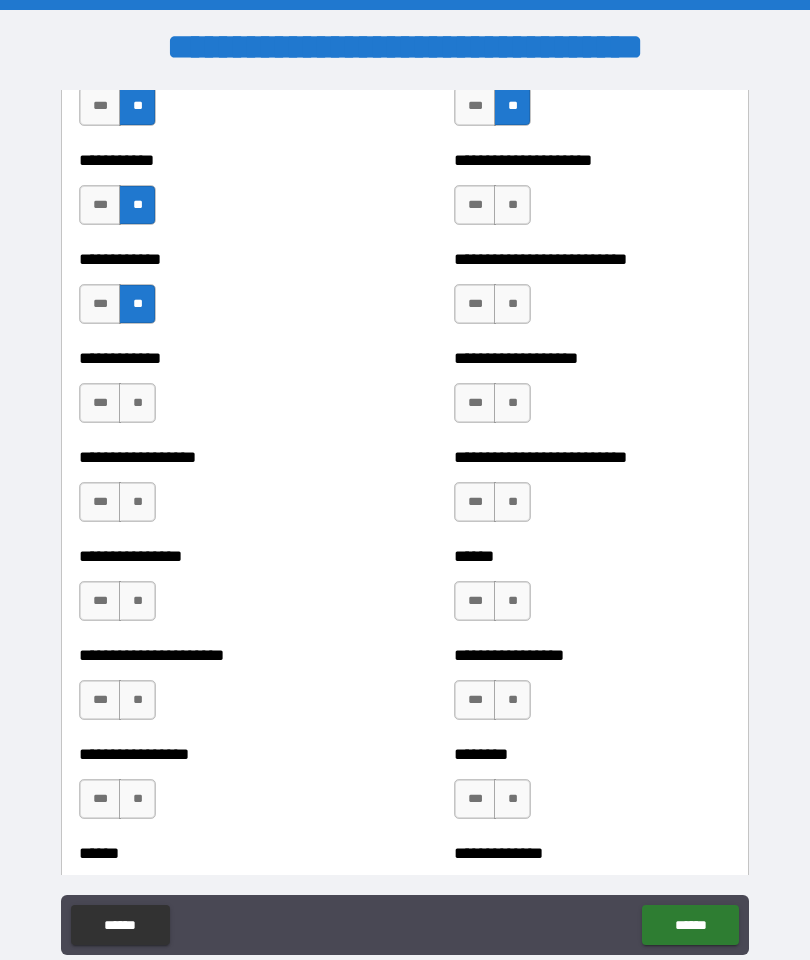 click on "**" at bounding box center [137, 403] 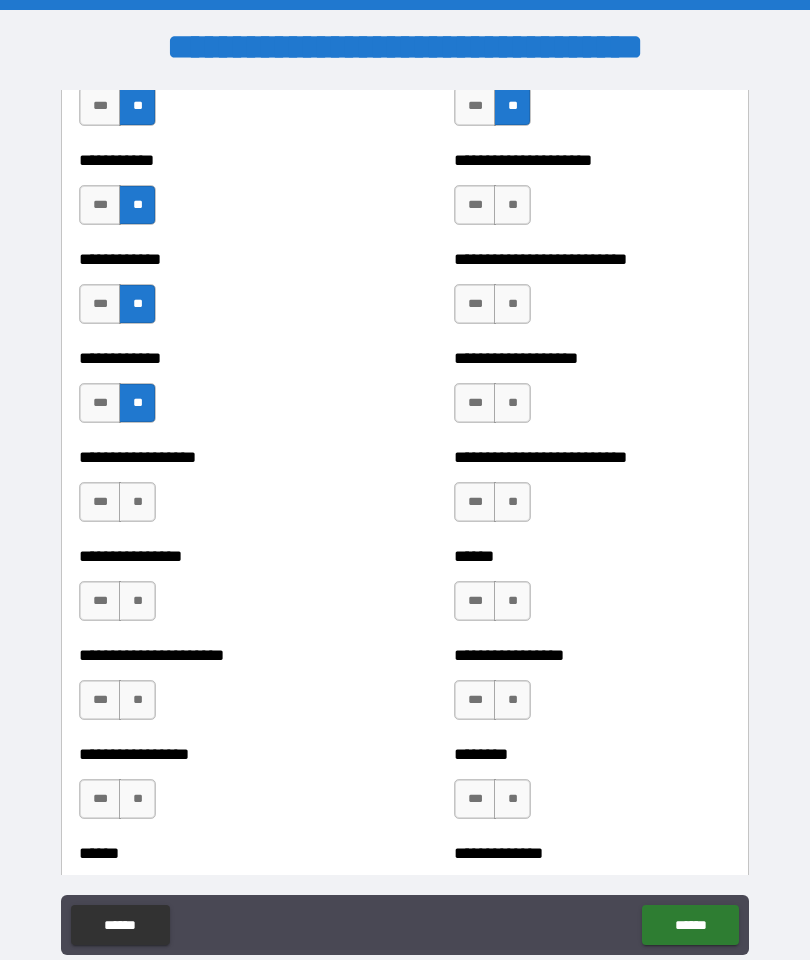 click on "**" at bounding box center [137, 502] 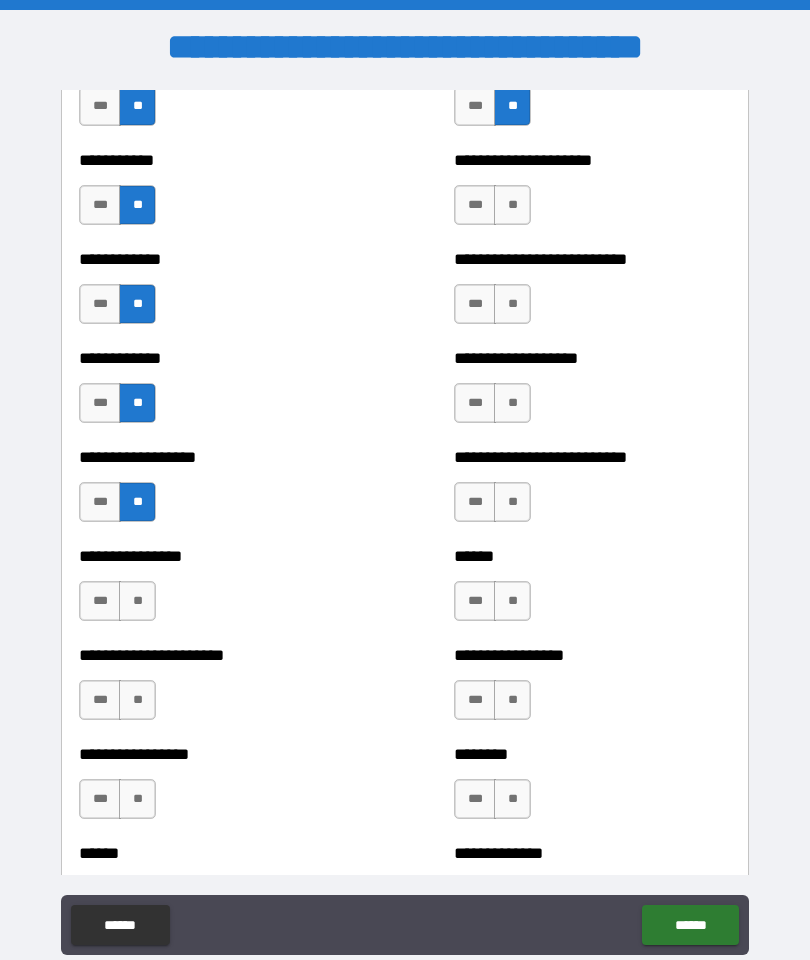 click on "**" at bounding box center [137, 601] 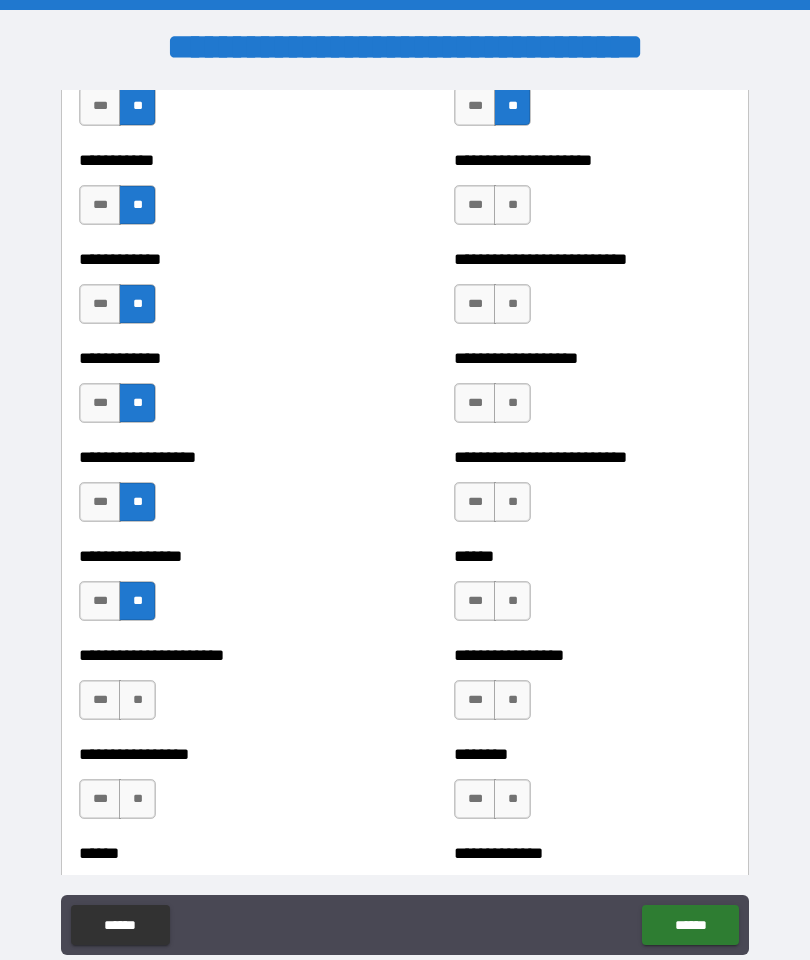 click on "**" at bounding box center (137, 700) 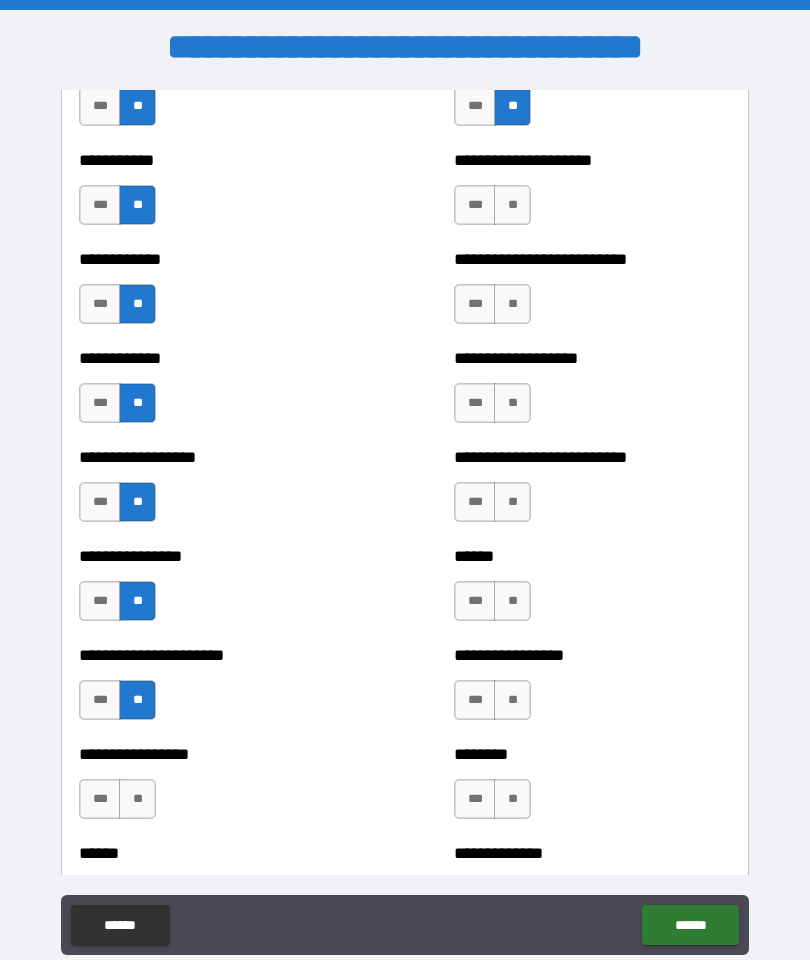 click on "**" at bounding box center [137, 799] 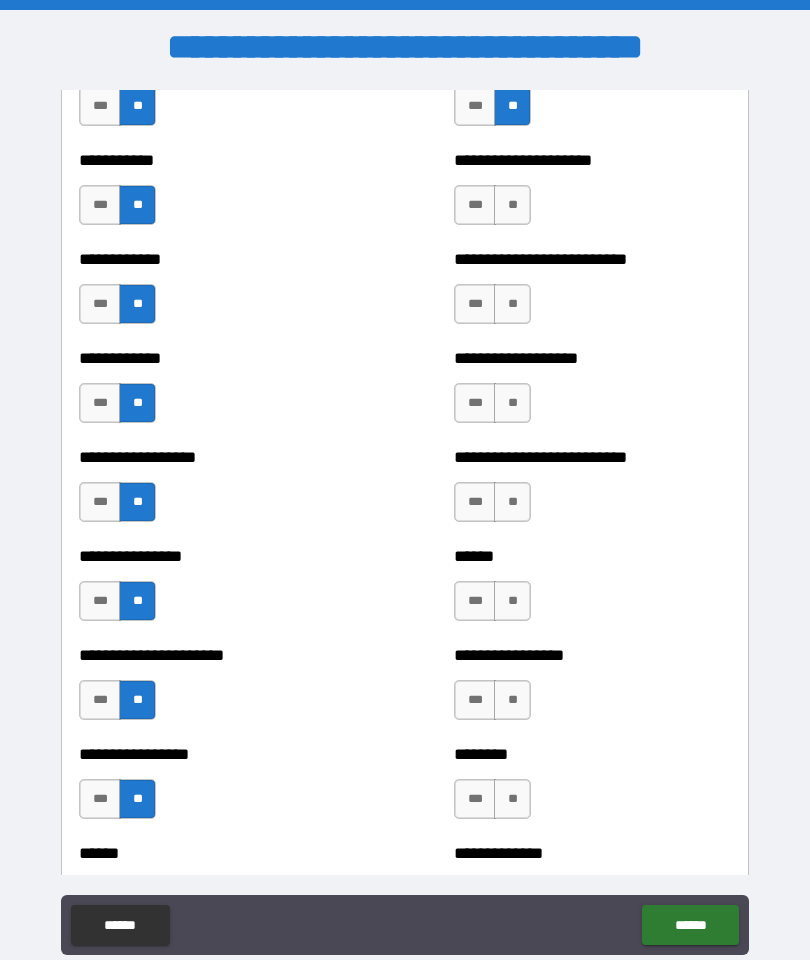 click on "**" at bounding box center (512, 205) 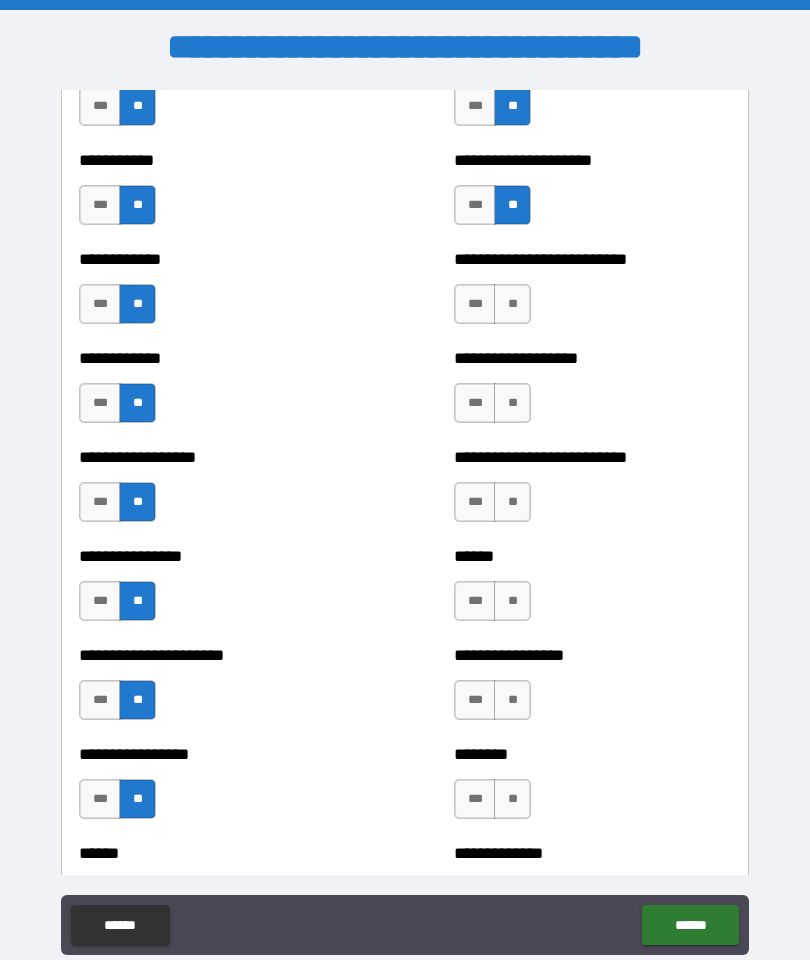 click on "**" at bounding box center [512, 304] 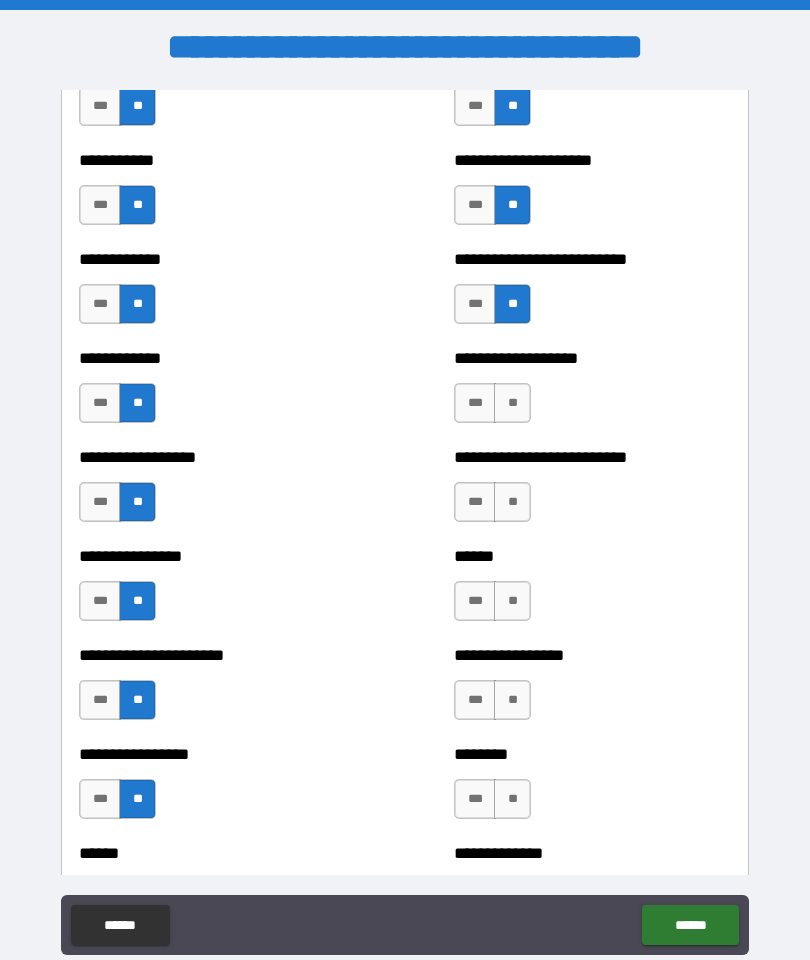click on "**" at bounding box center [512, 403] 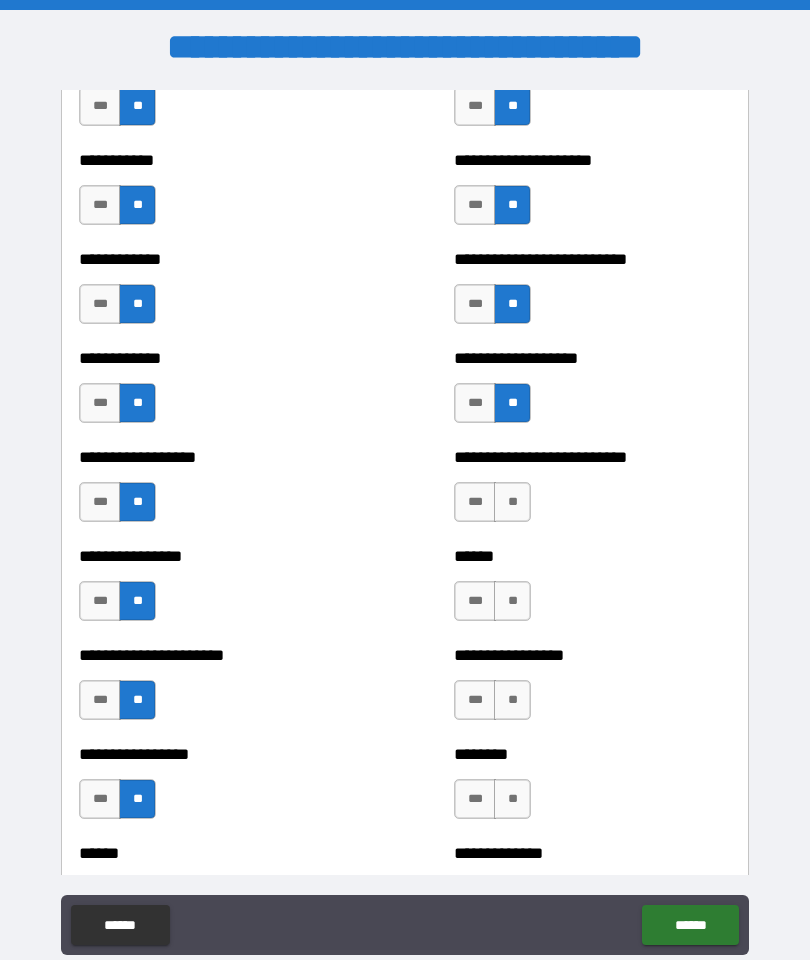 click on "**" at bounding box center [512, 502] 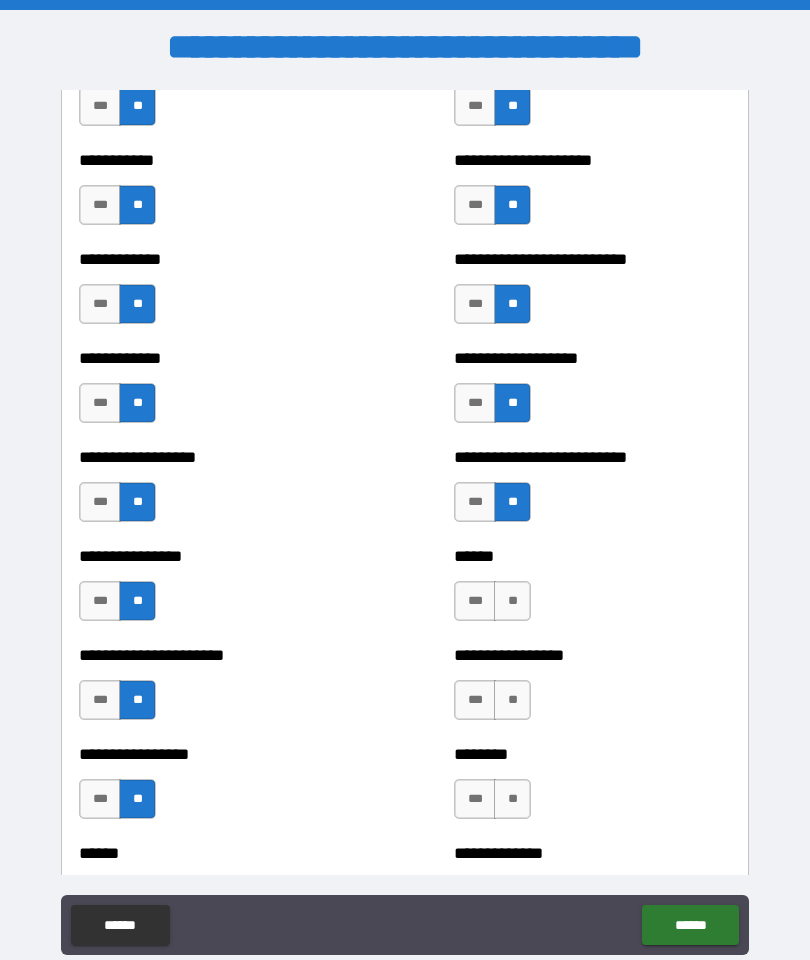 click on "**" at bounding box center [512, 601] 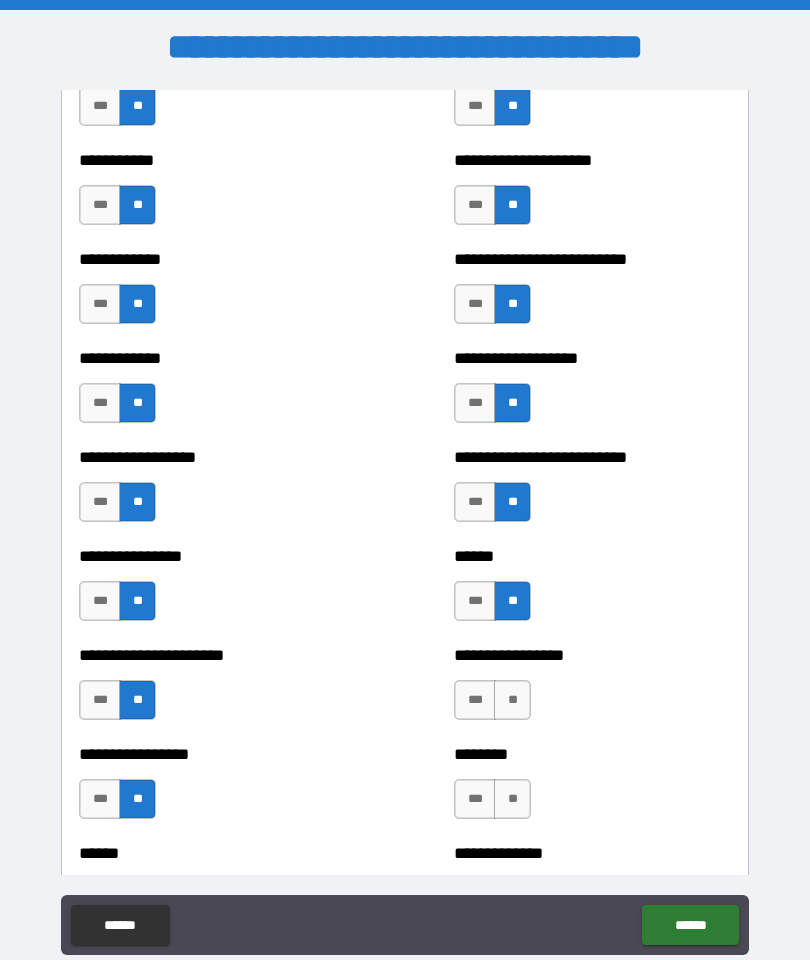click on "**" at bounding box center (512, 700) 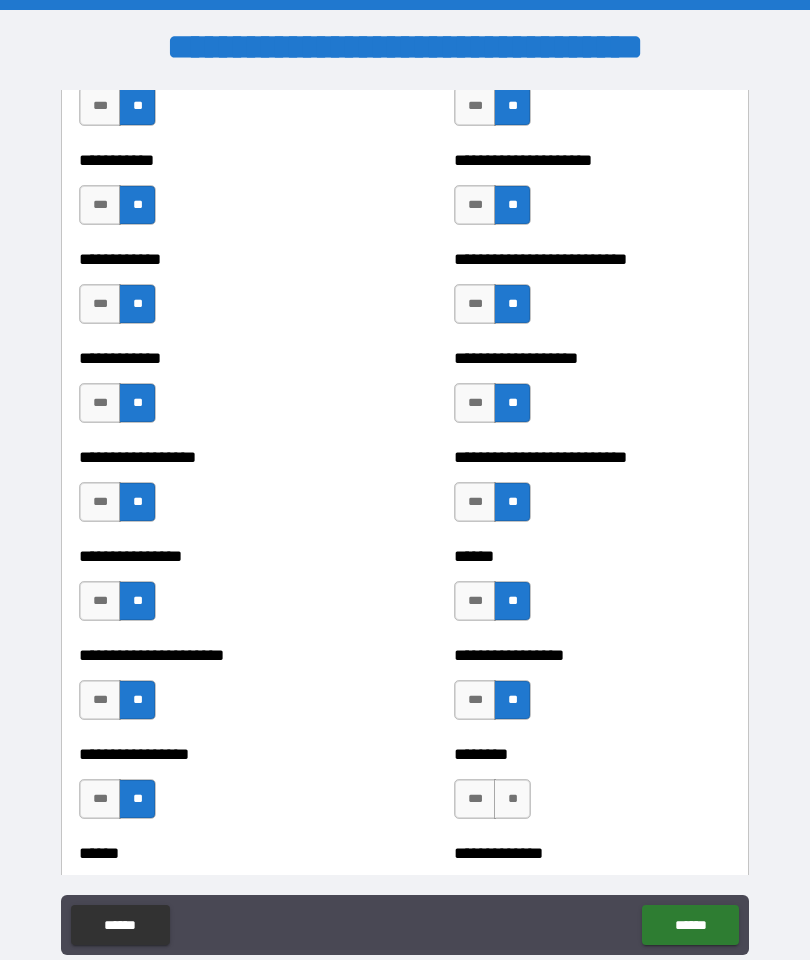 click on "**" at bounding box center (512, 799) 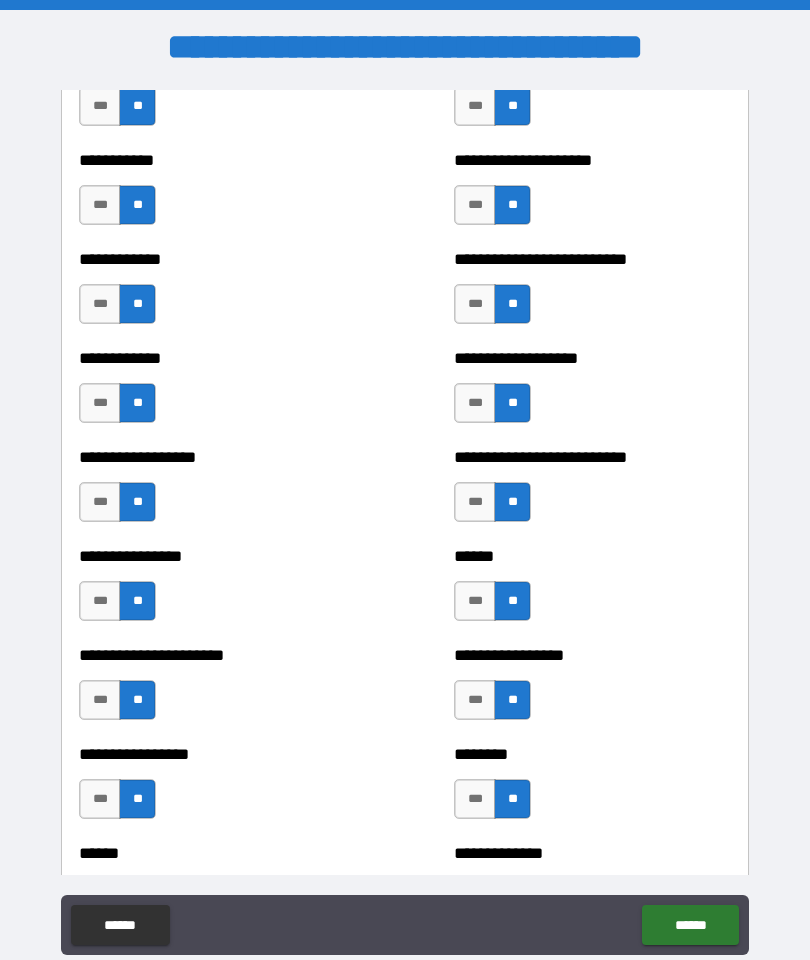 click on "***" at bounding box center [475, 799] 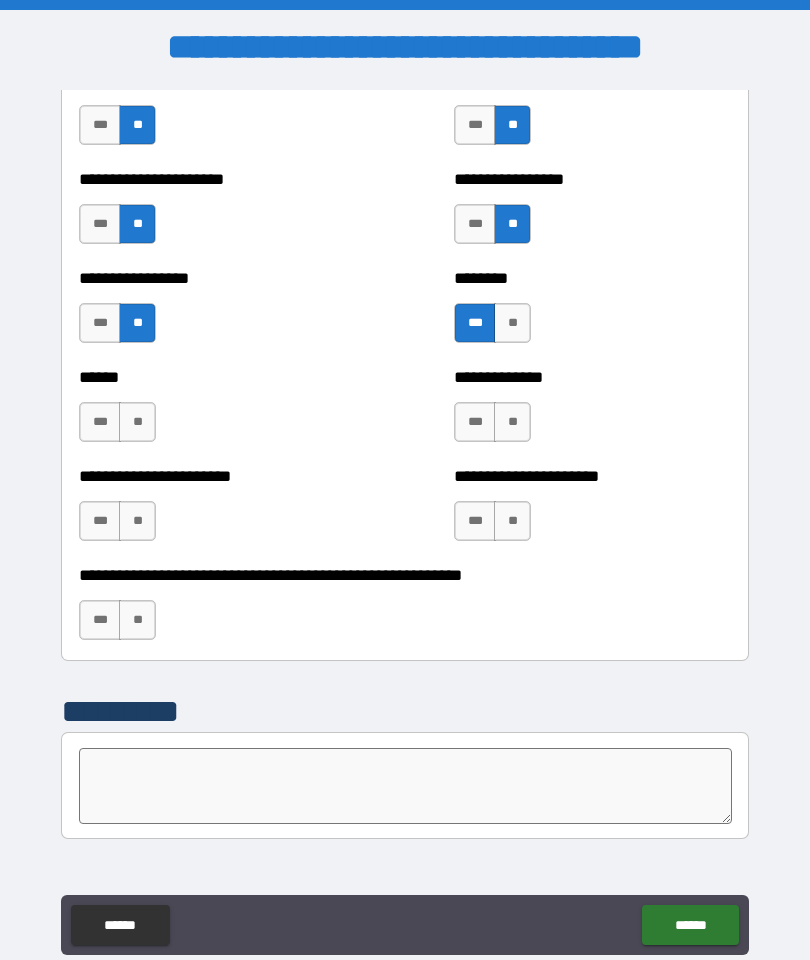 scroll, scrollTop: 5037, scrollLeft: 0, axis: vertical 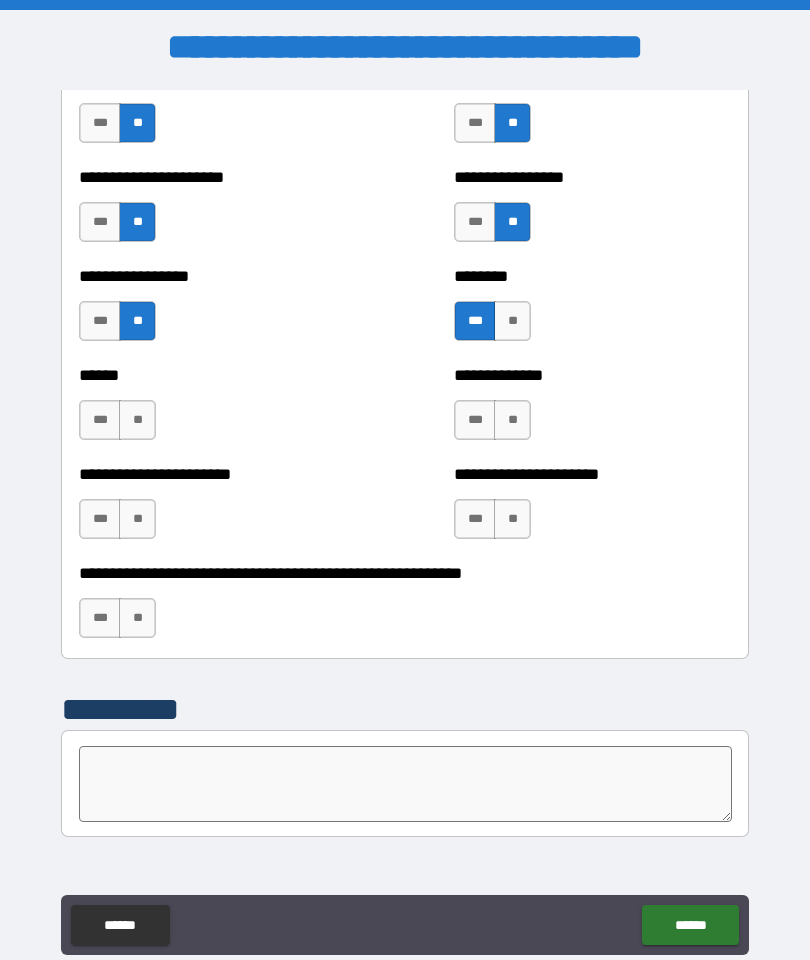 click on "**" at bounding box center [137, 420] 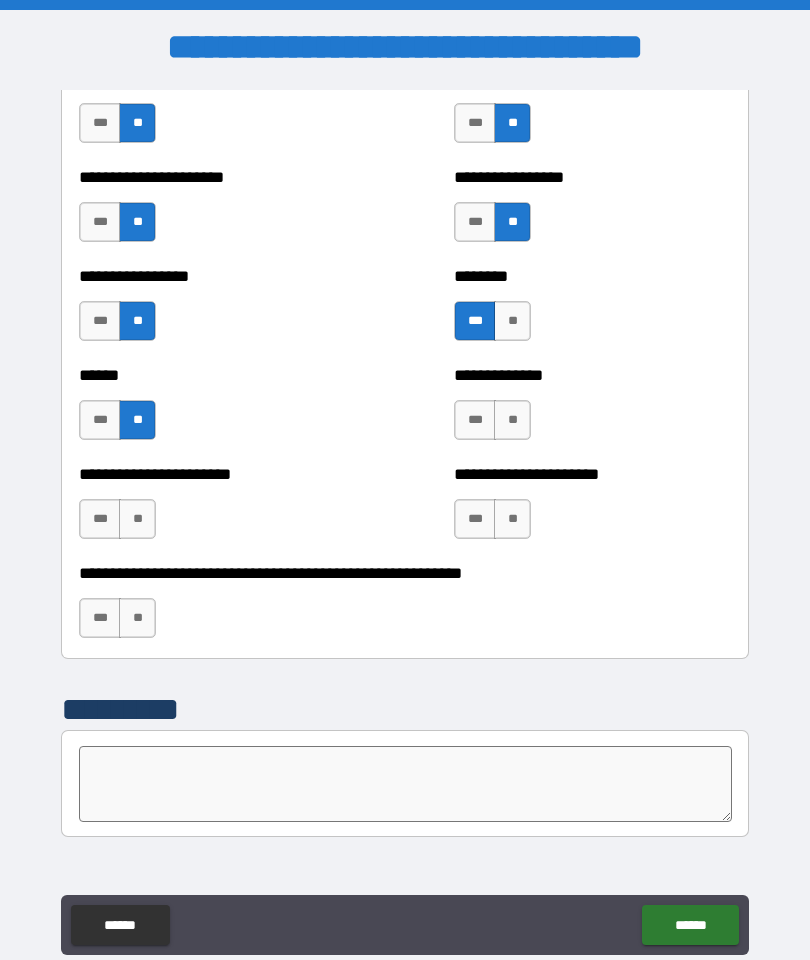 click on "**" at bounding box center [137, 519] 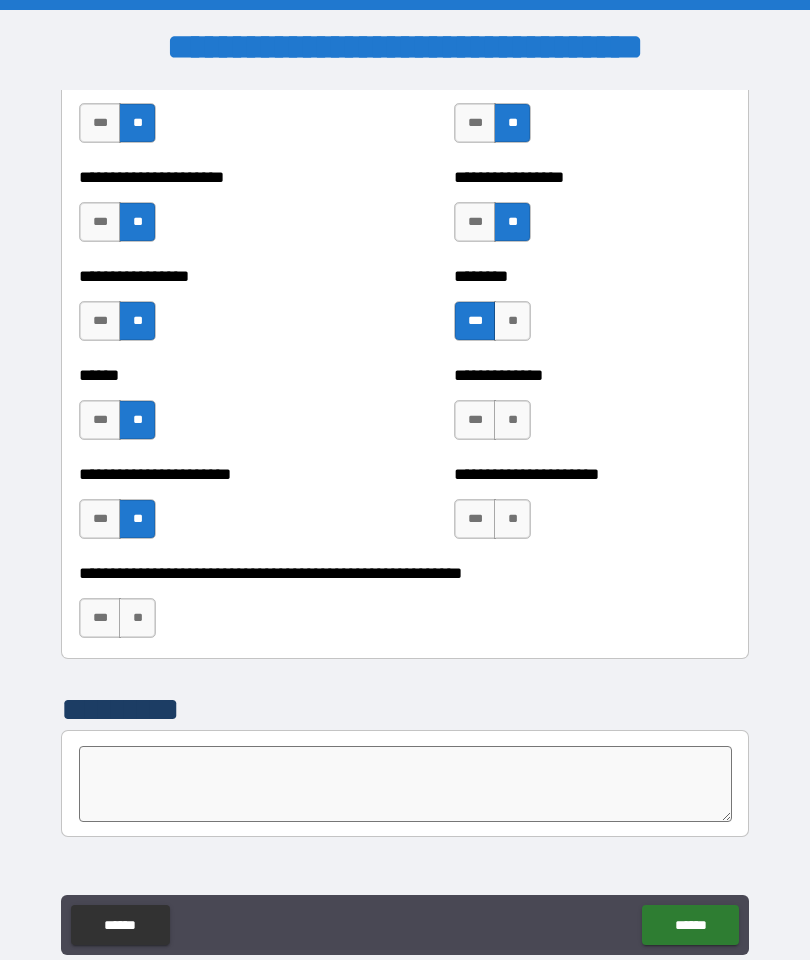 click on "**" at bounding box center [137, 618] 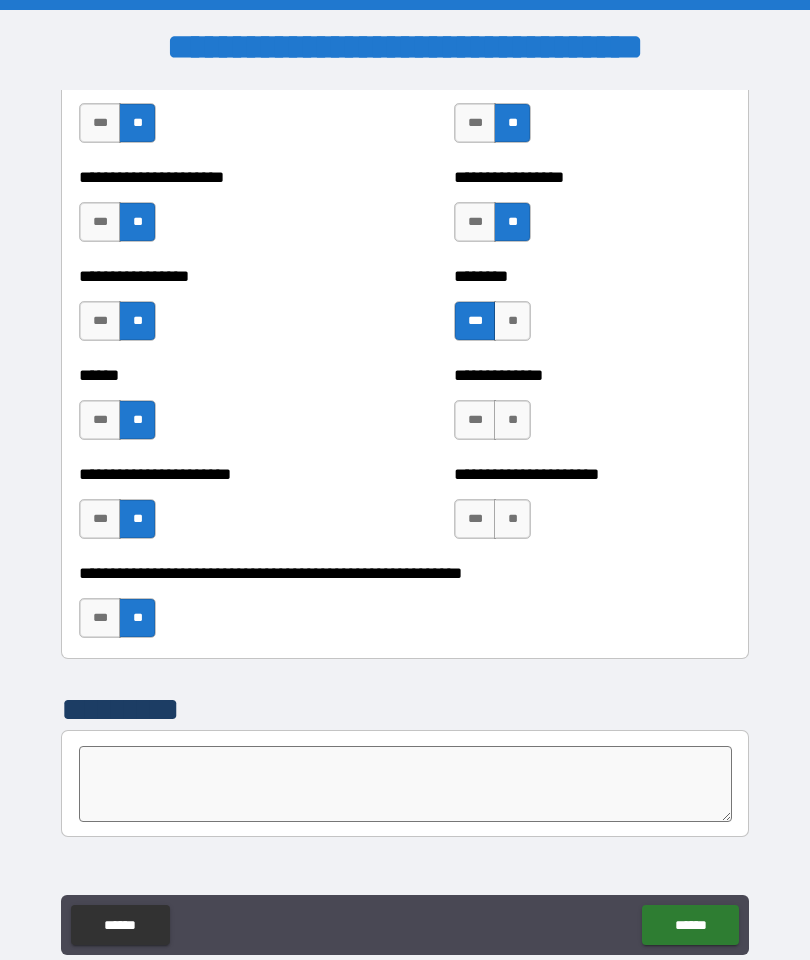 click on "**" at bounding box center [512, 420] 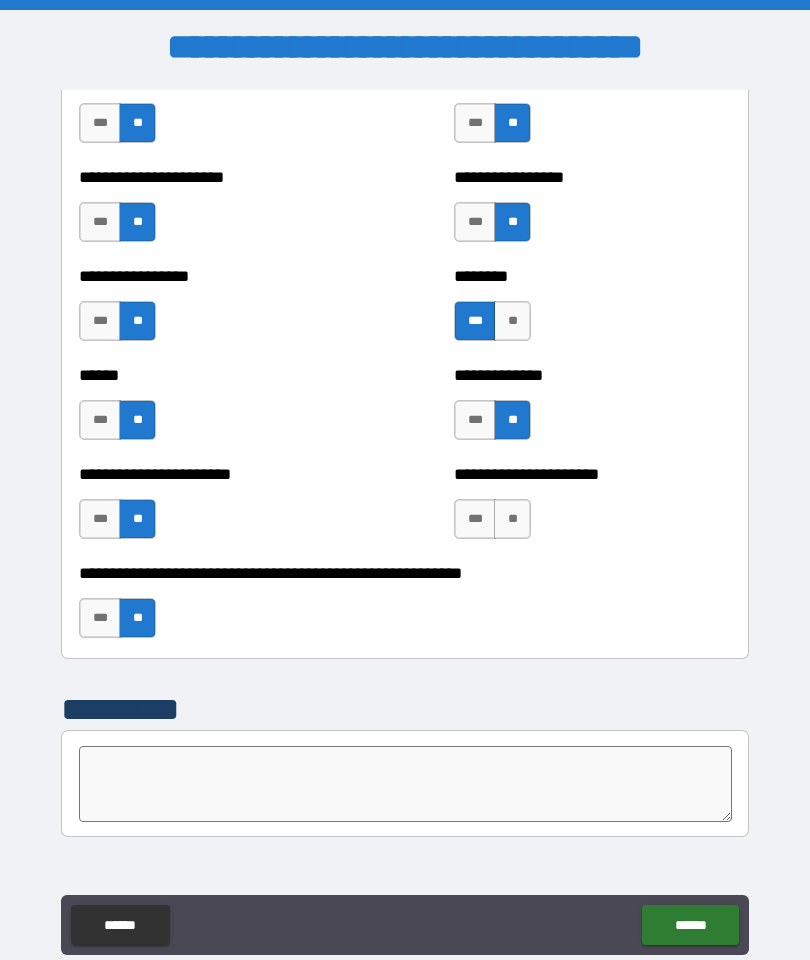 click on "**" at bounding box center [512, 519] 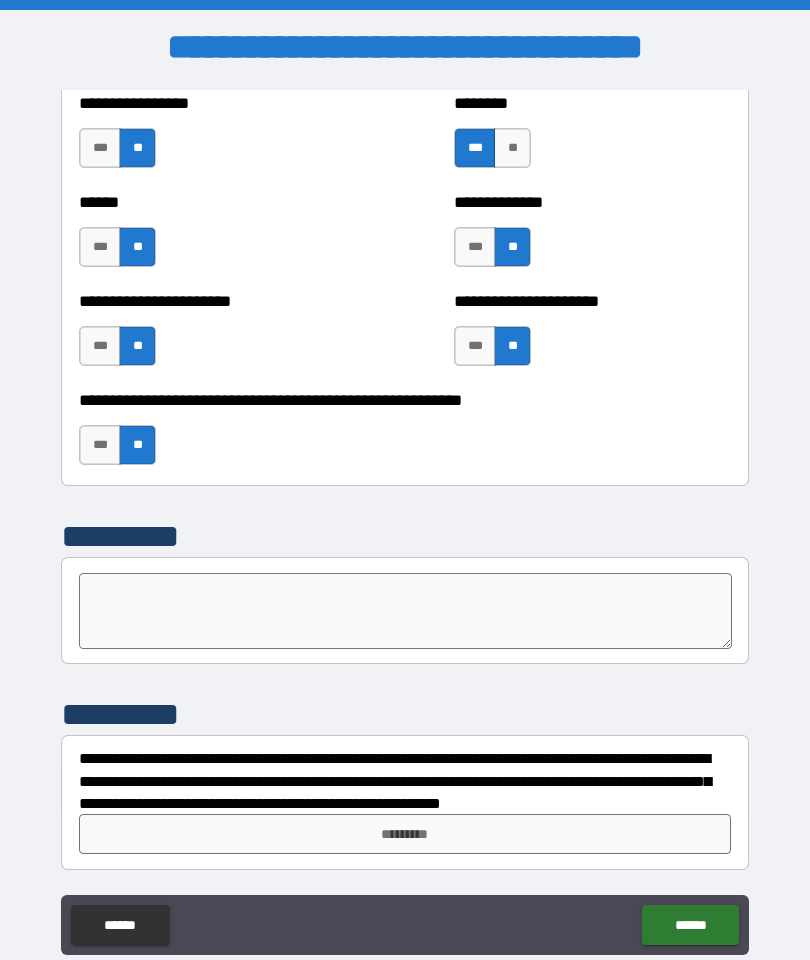 scroll, scrollTop: 5210, scrollLeft: 0, axis: vertical 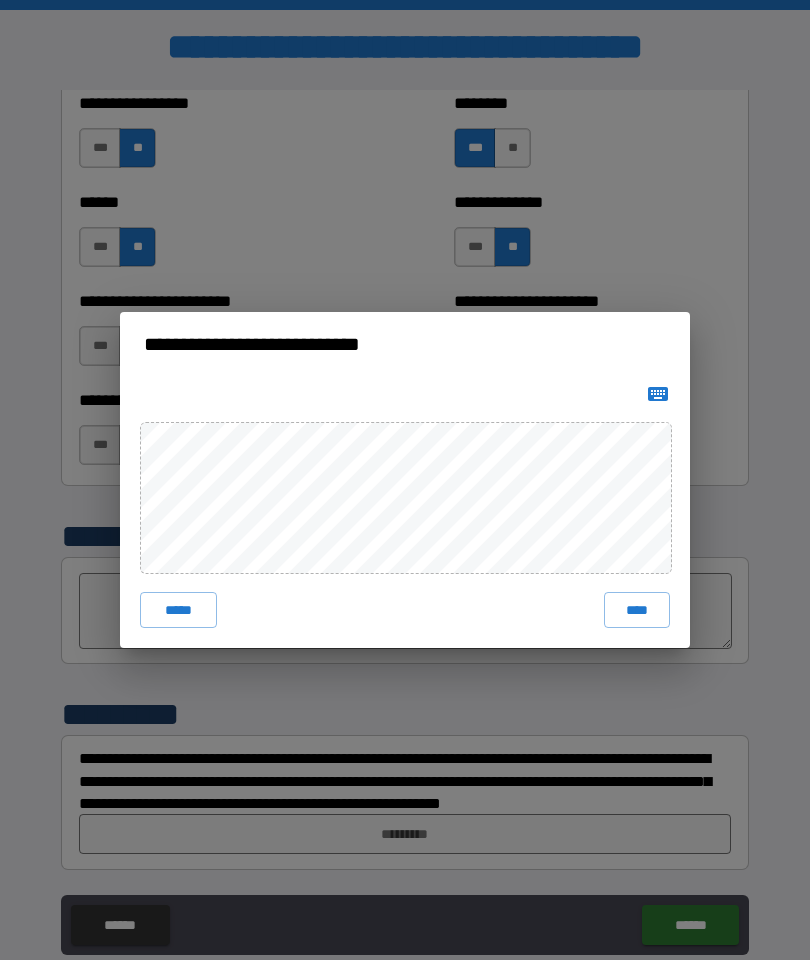 click on "*****" at bounding box center [178, 610] 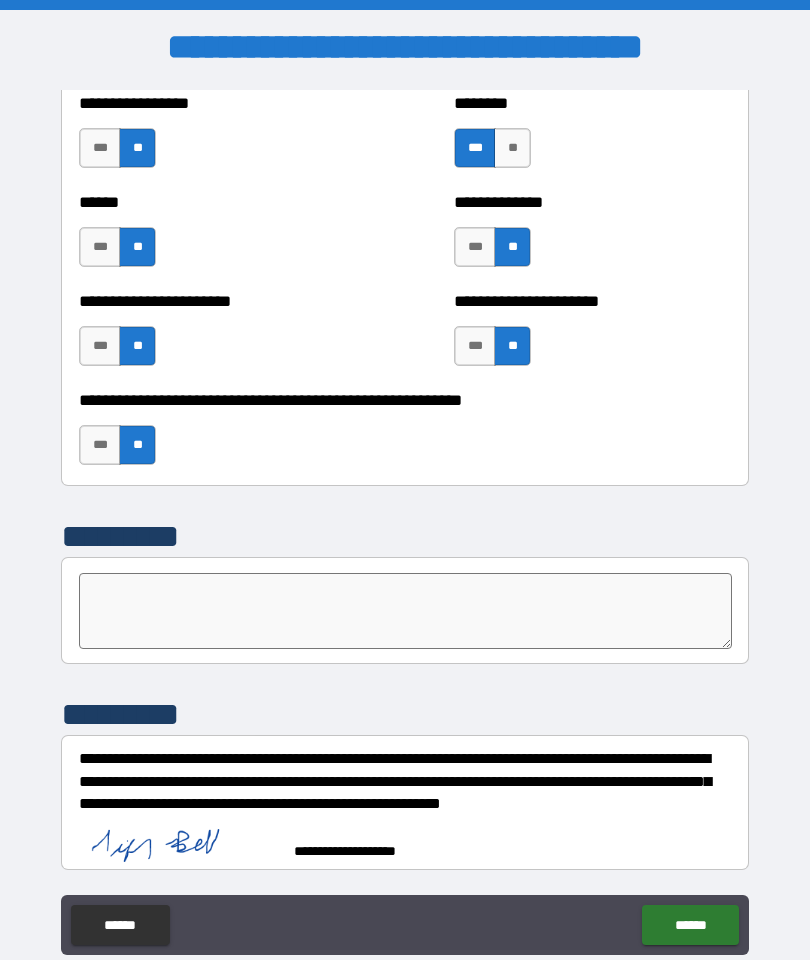 scroll, scrollTop: 5200, scrollLeft: 0, axis: vertical 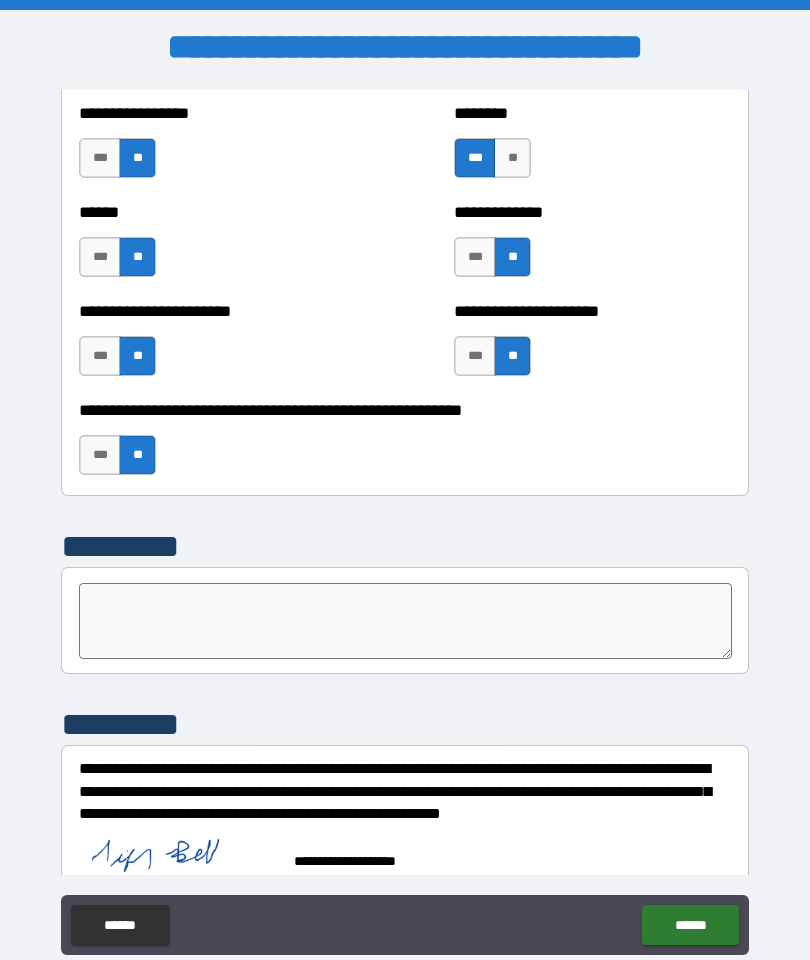 click on "******" at bounding box center [690, 925] 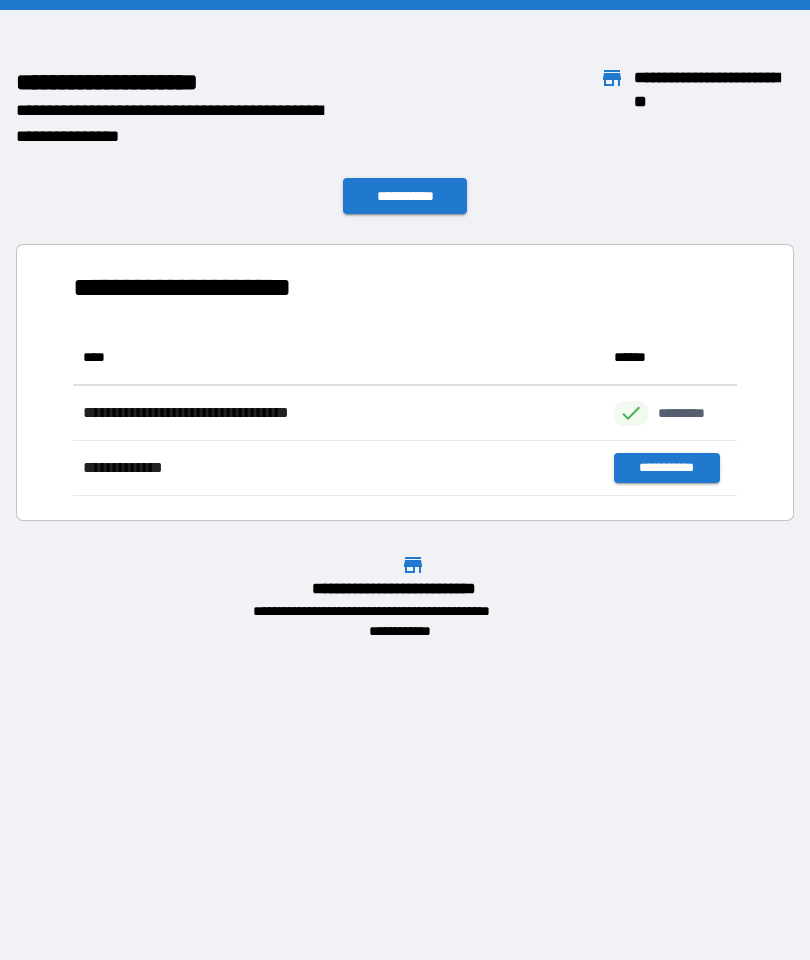 scroll, scrollTop: 1, scrollLeft: 1, axis: both 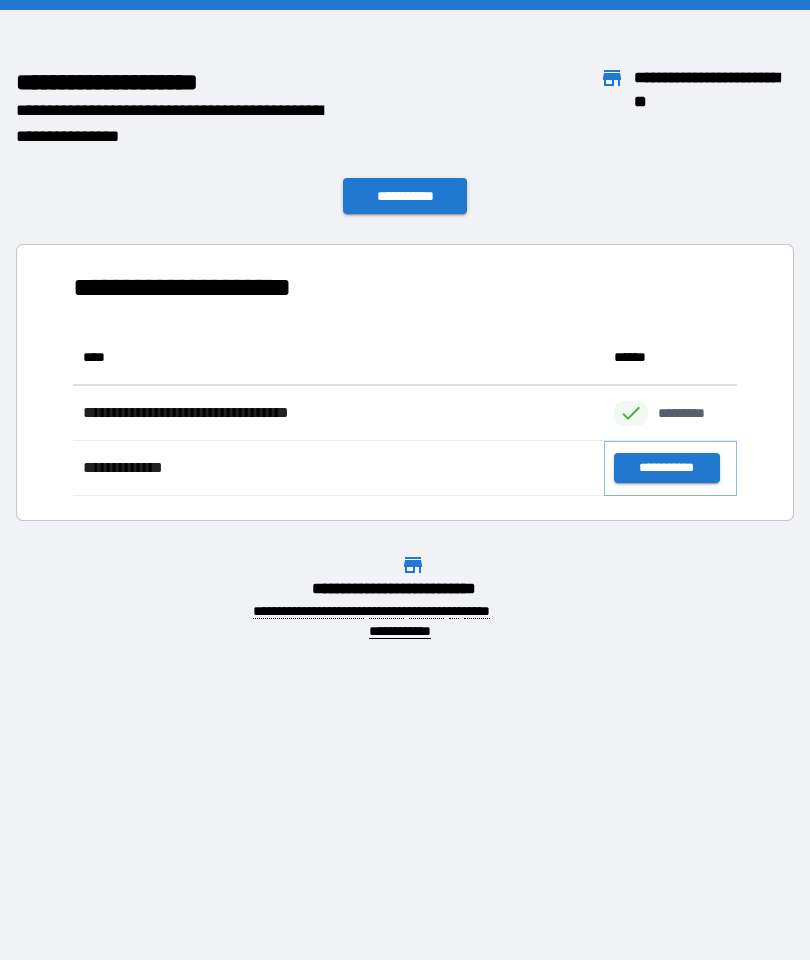 click on "**********" at bounding box center [666, 468] 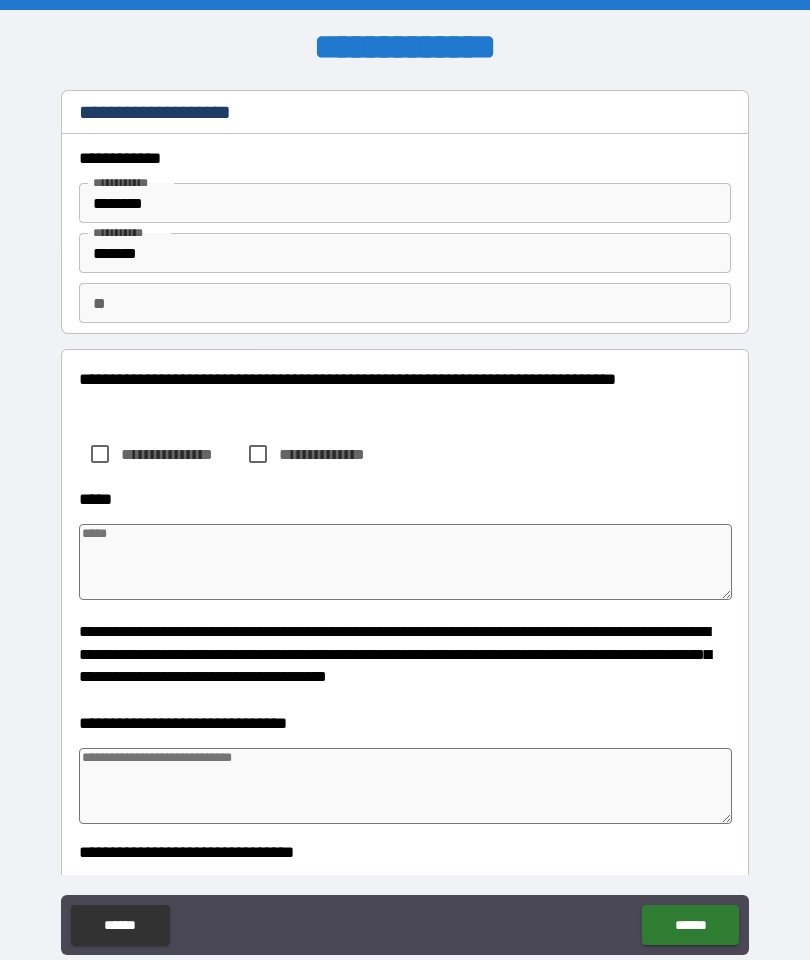 type on "*" 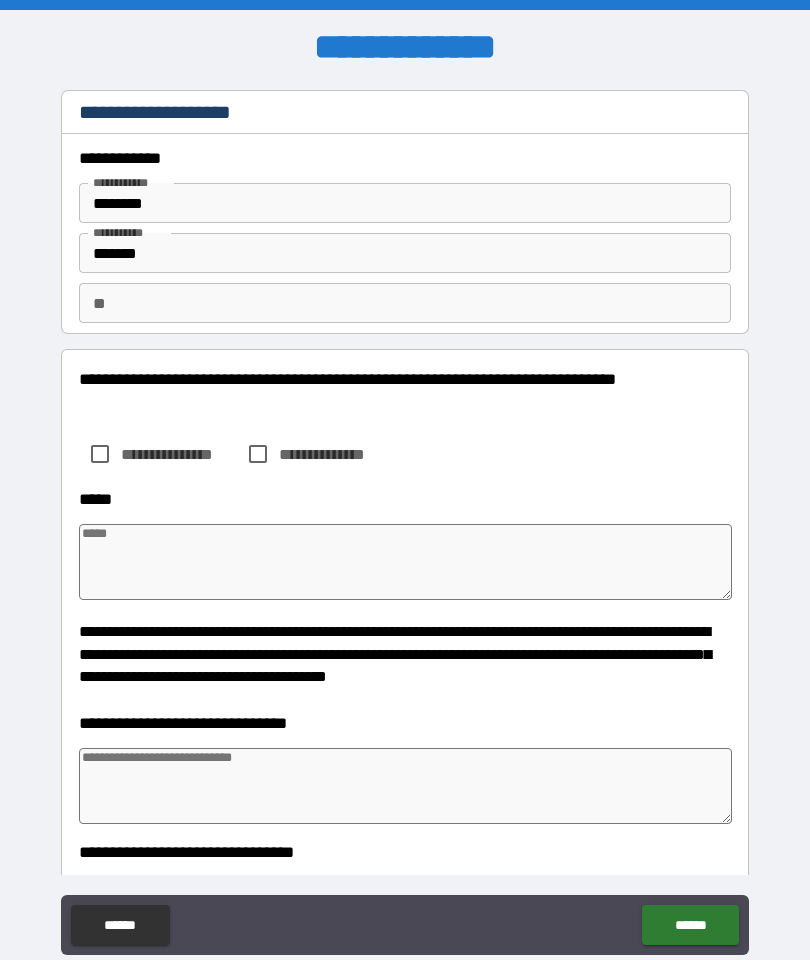 type on "*" 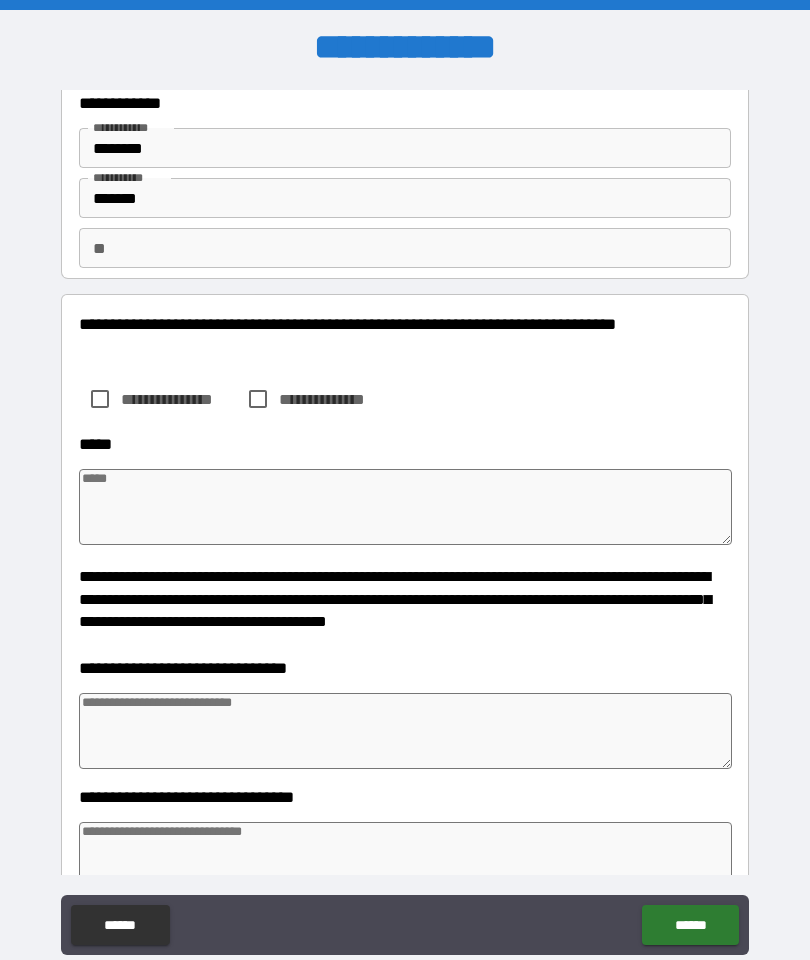 scroll, scrollTop: 56, scrollLeft: 0, axis: vertical 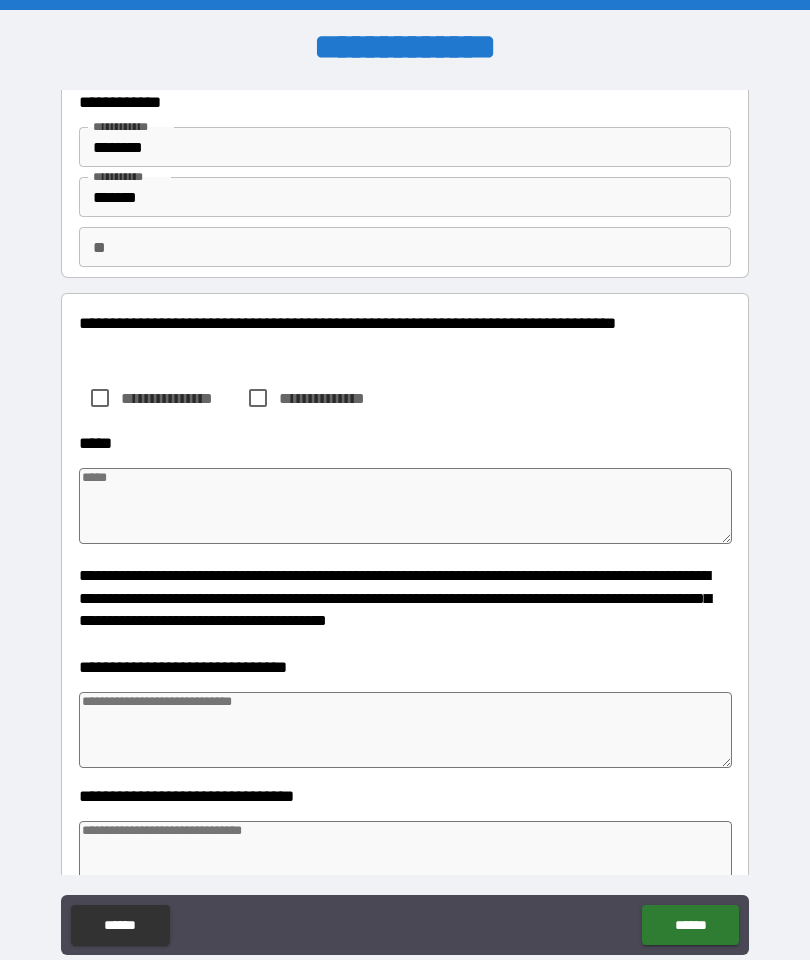 type on "*" 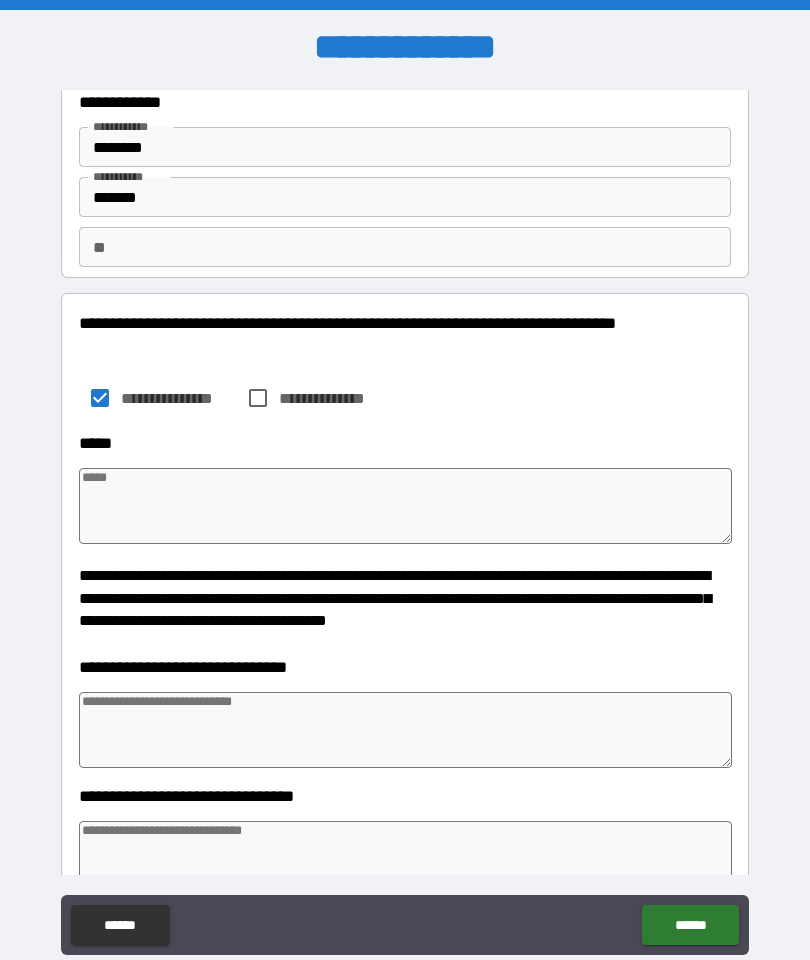 type on "*" 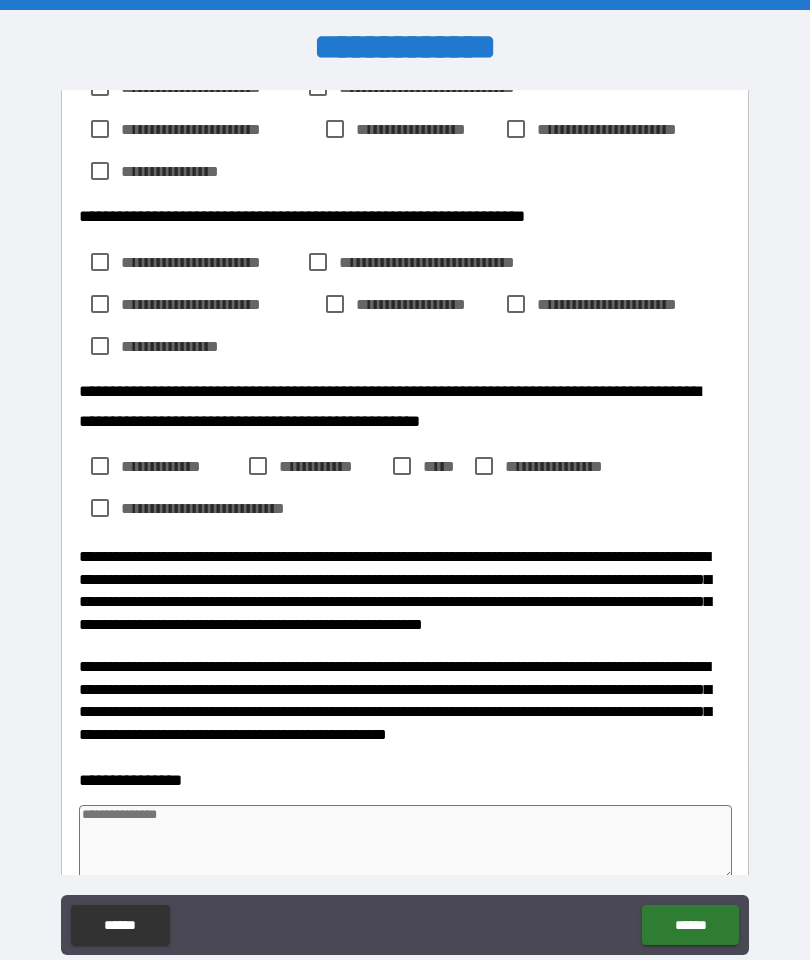 scroll, scrollTop: 1129, scrollLeft: 0, axis: vertical 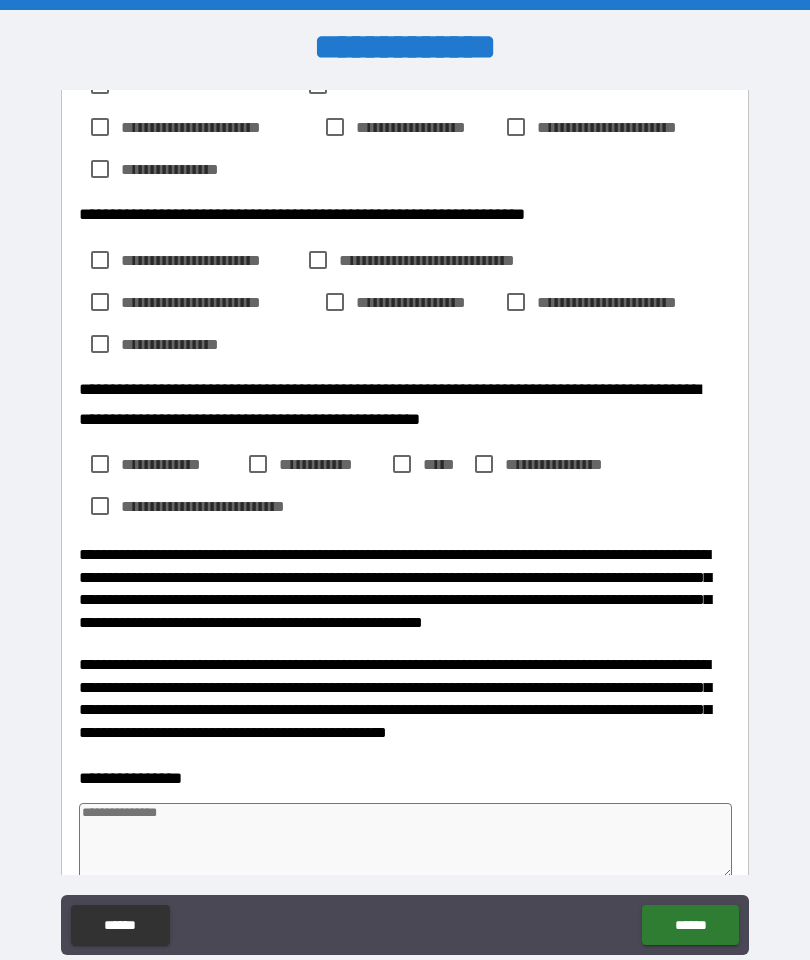 click on "**********" at bounding box center (220, 506) 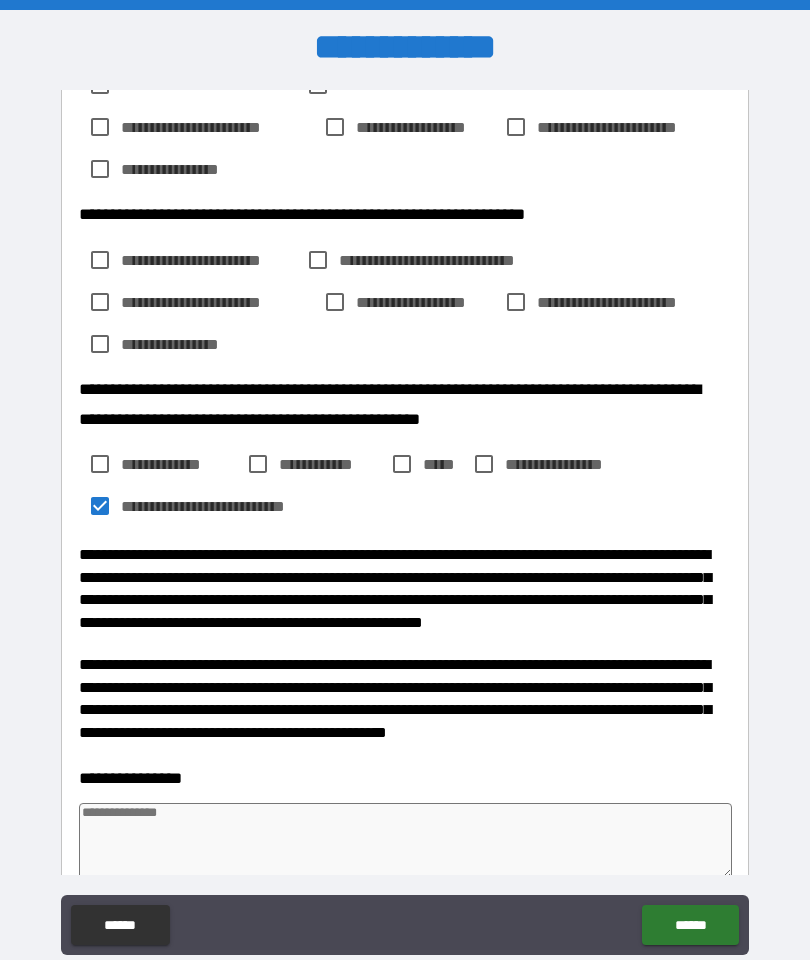 type on "*" 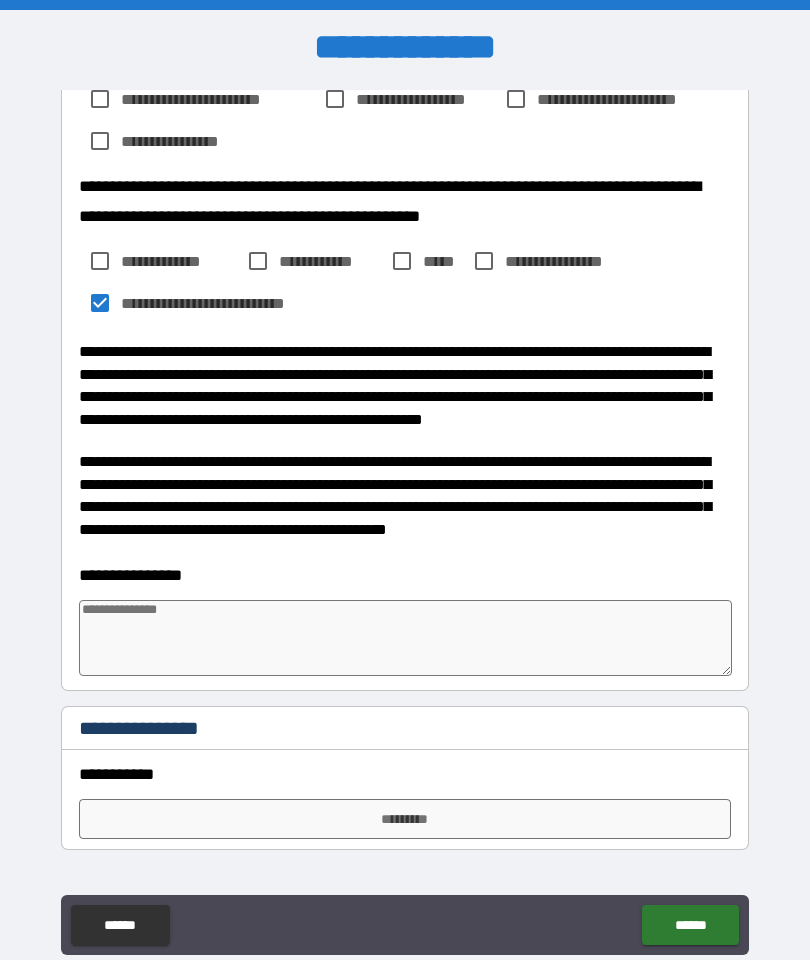 scroll, scrollTop: 1335, scrollLeft: 0, axis: vertical 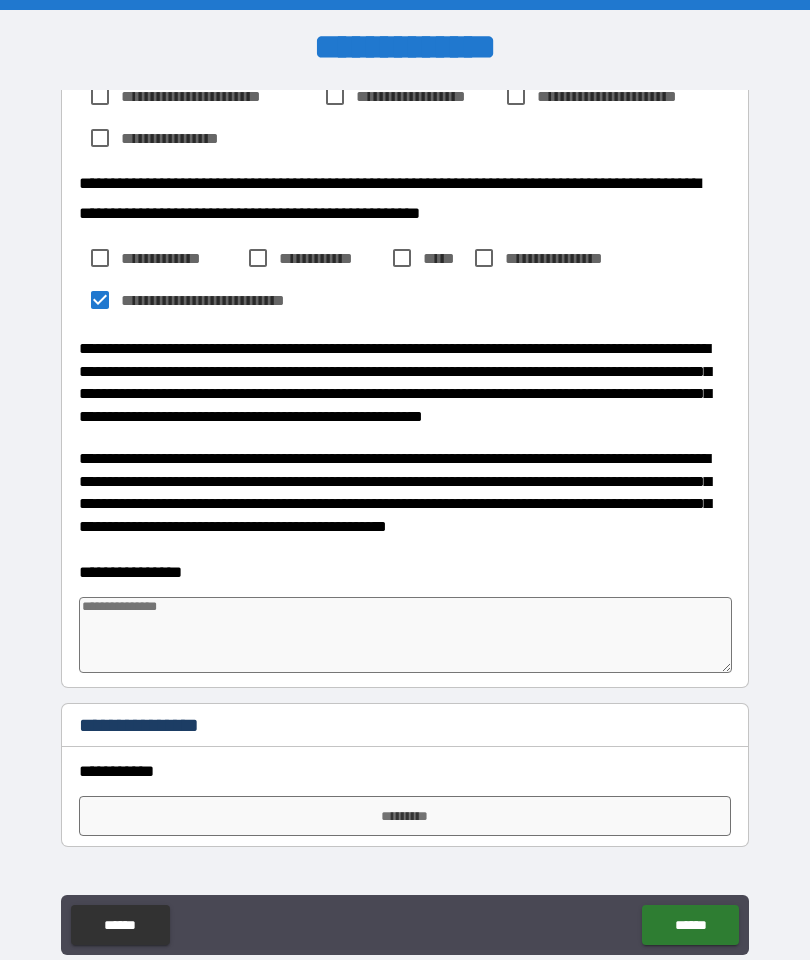 click at bounding box center (405, 635) 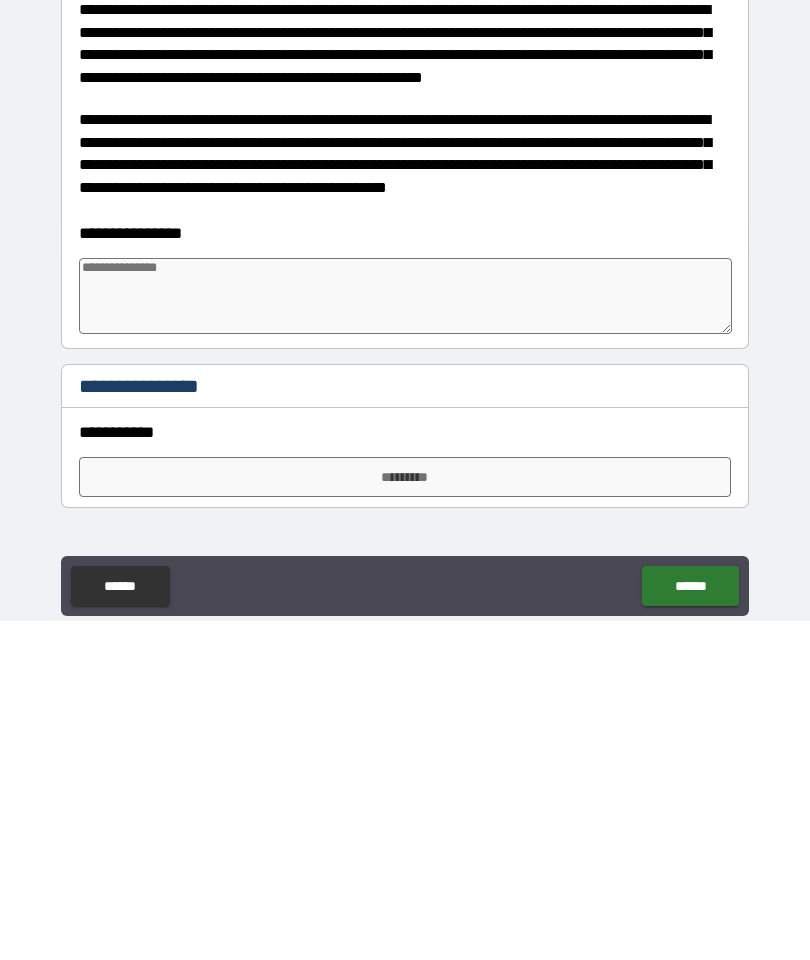 type on "*" 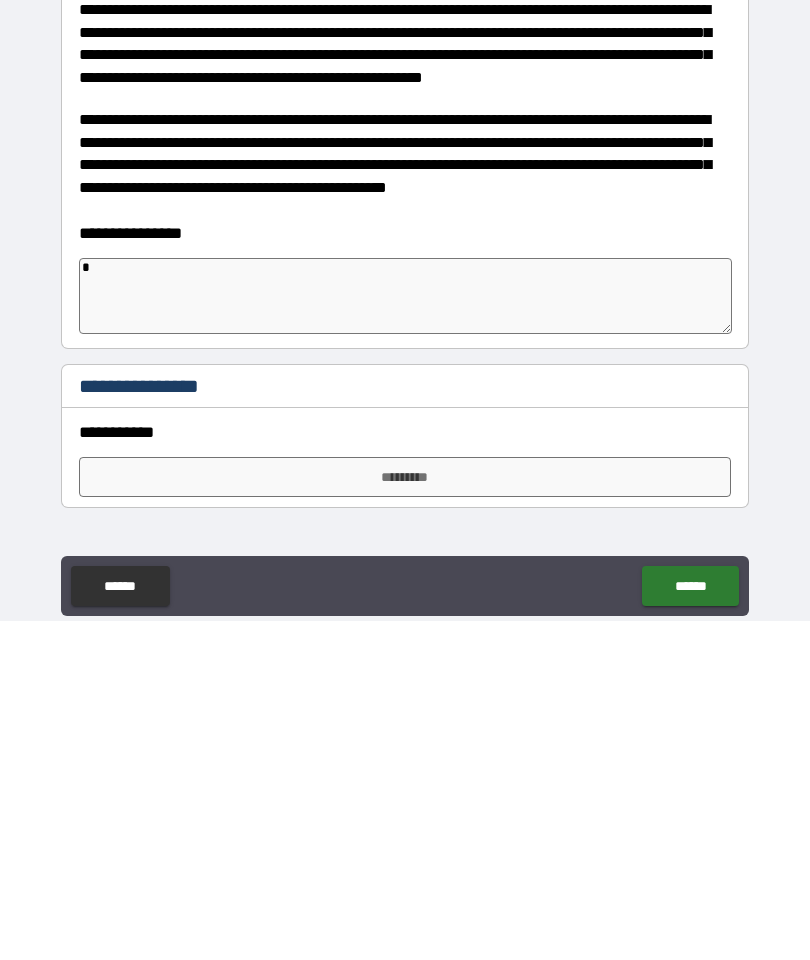 type on "*" 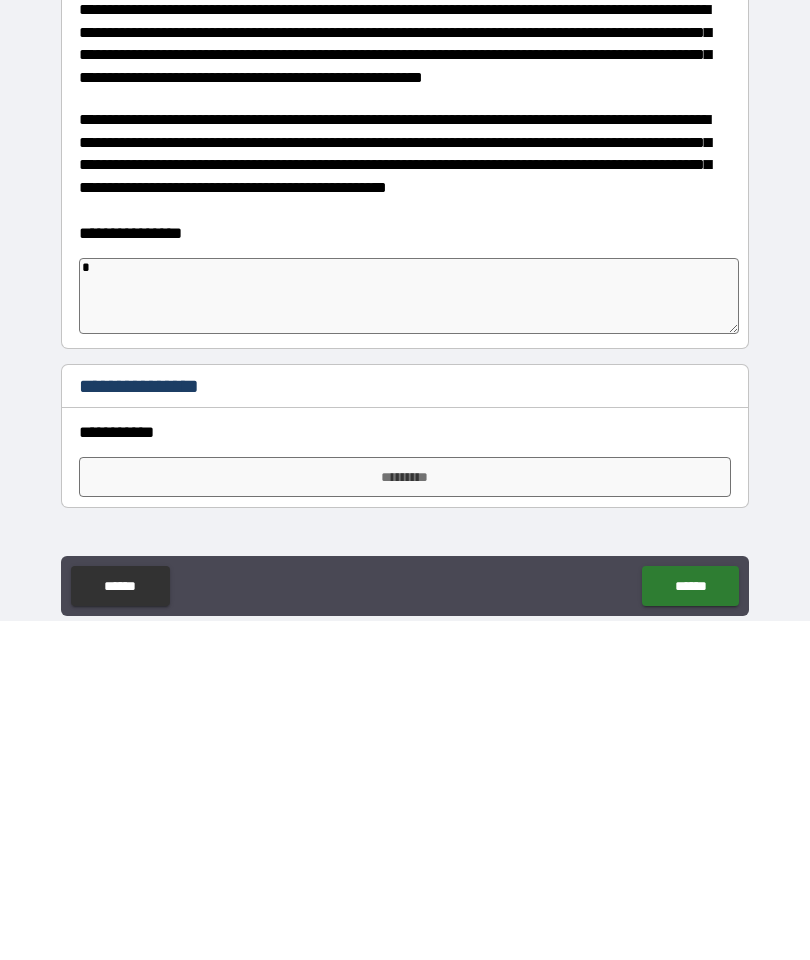 type on "*" 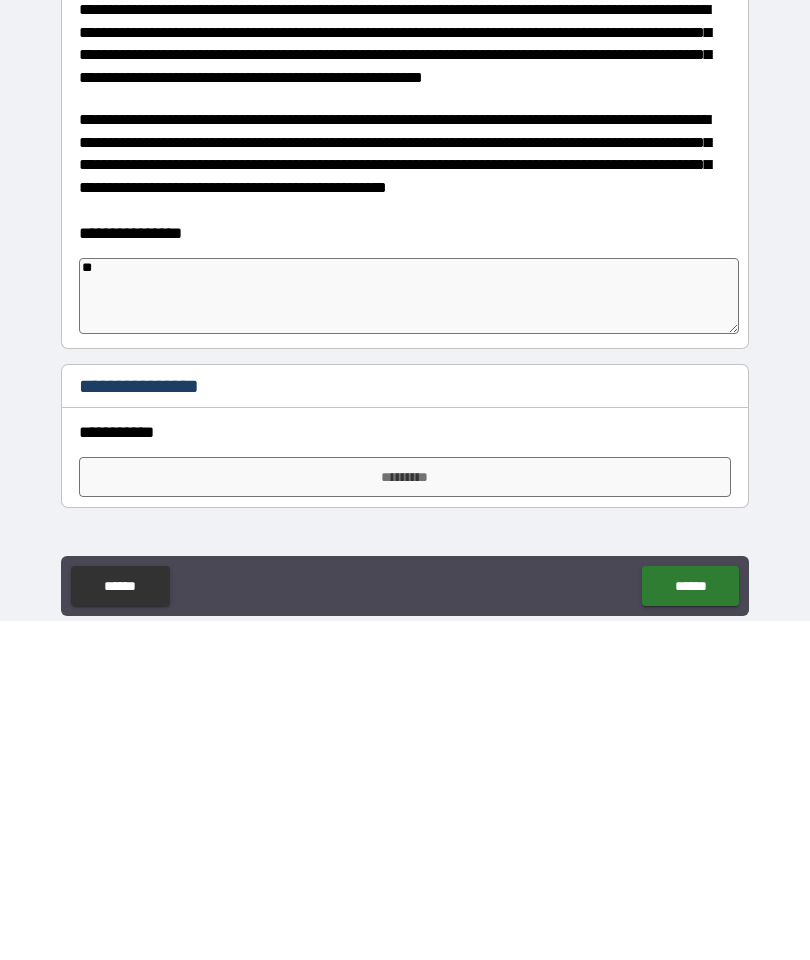 type on "*" 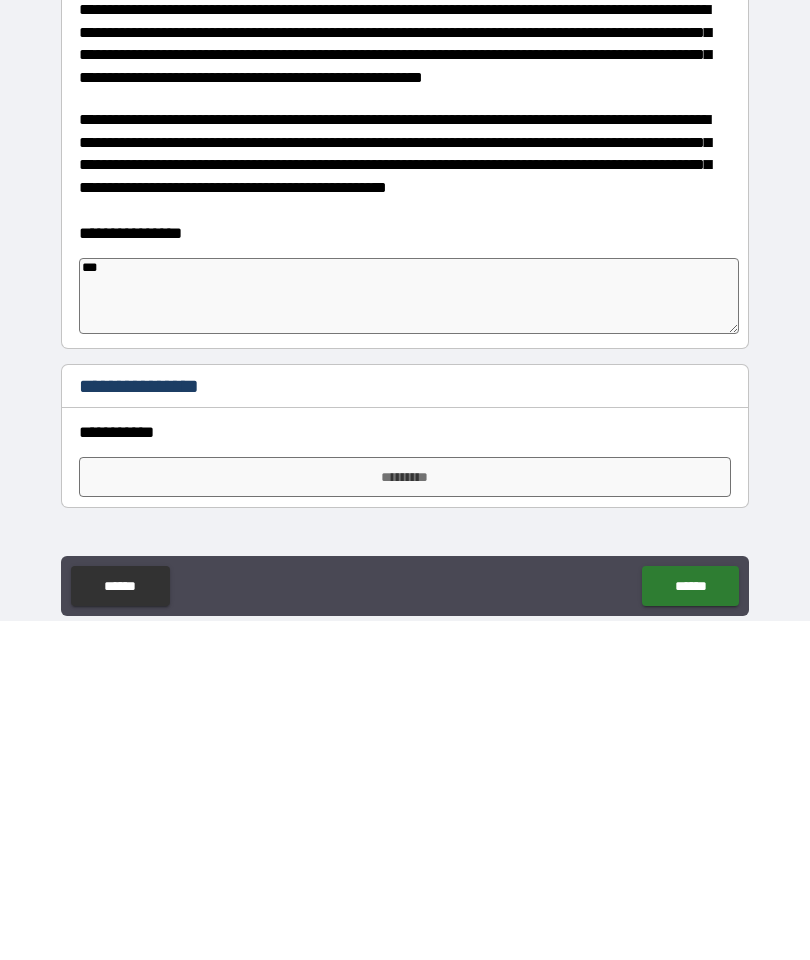 type on "*" 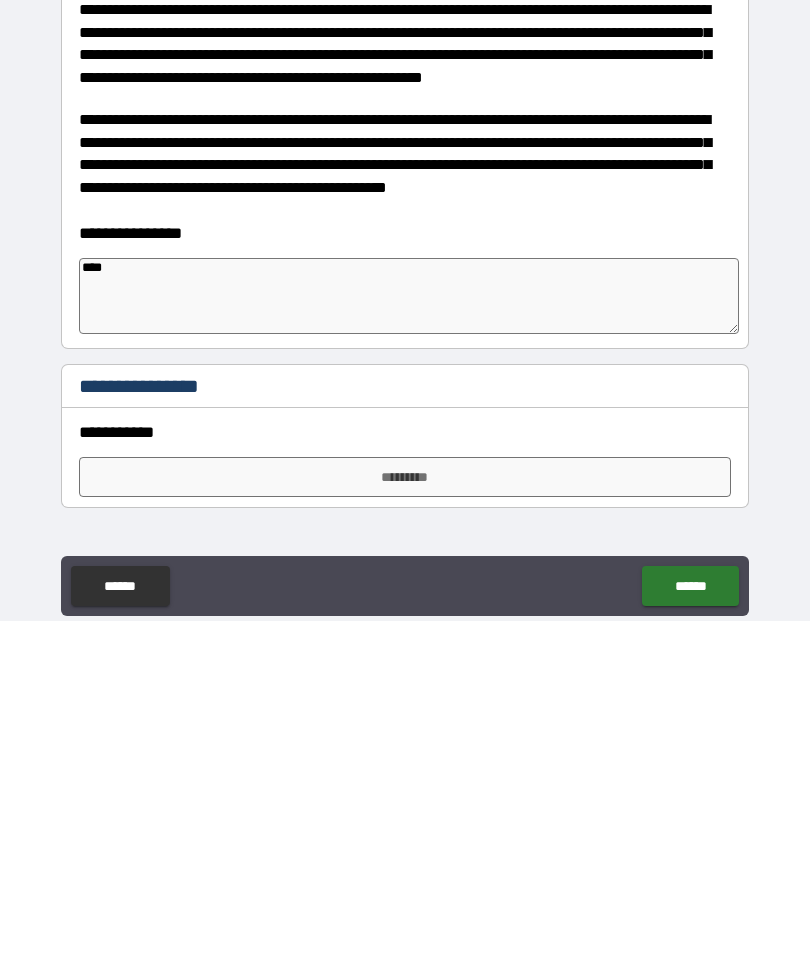 type on "*" 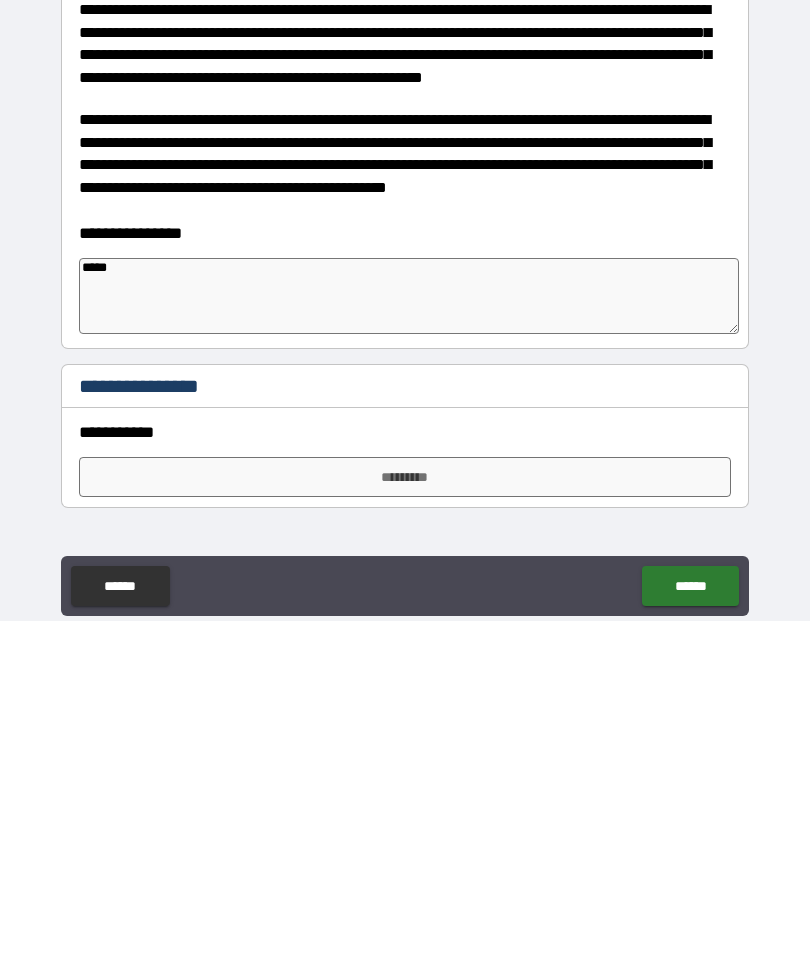 type on "*" 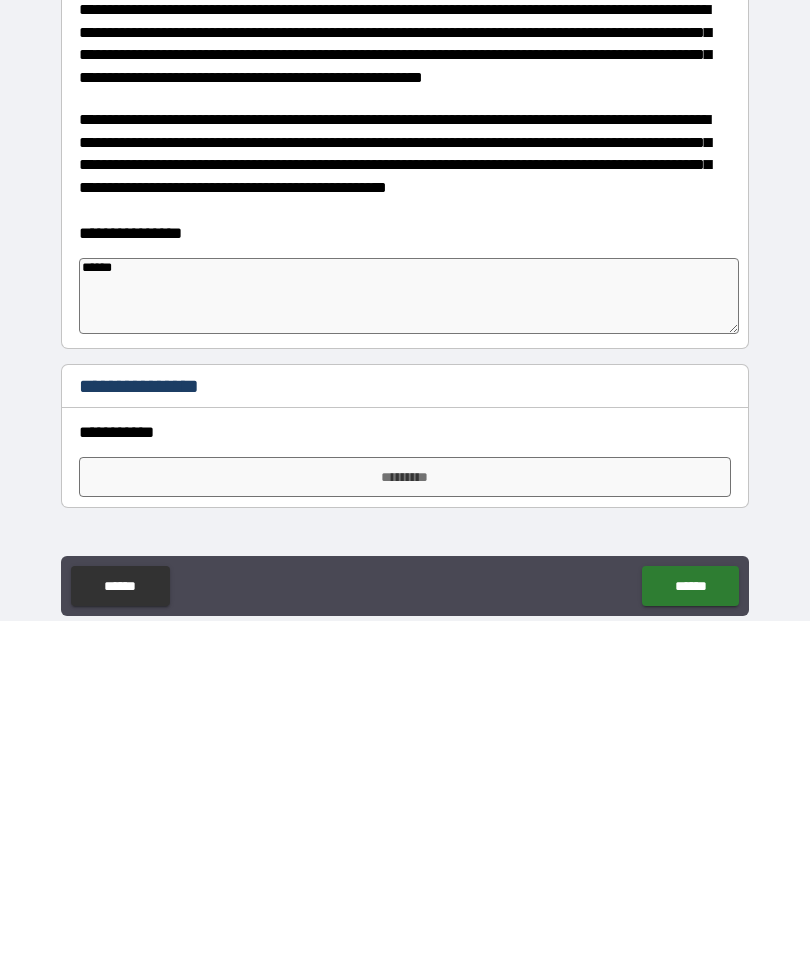 type on "*" 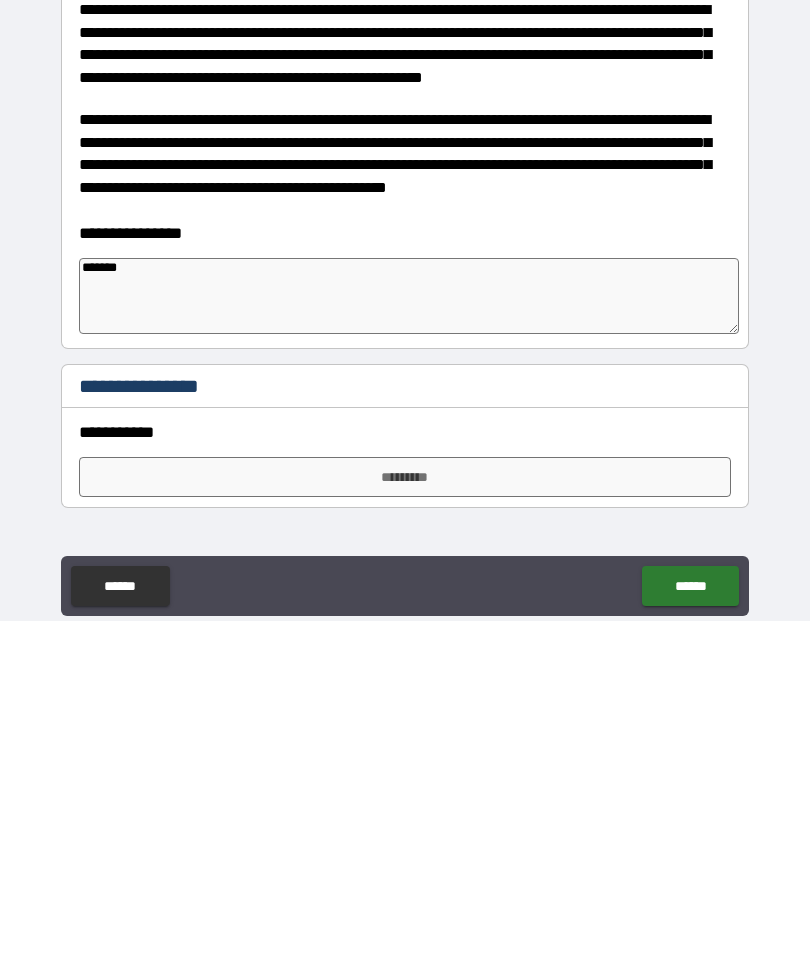 type on "*" 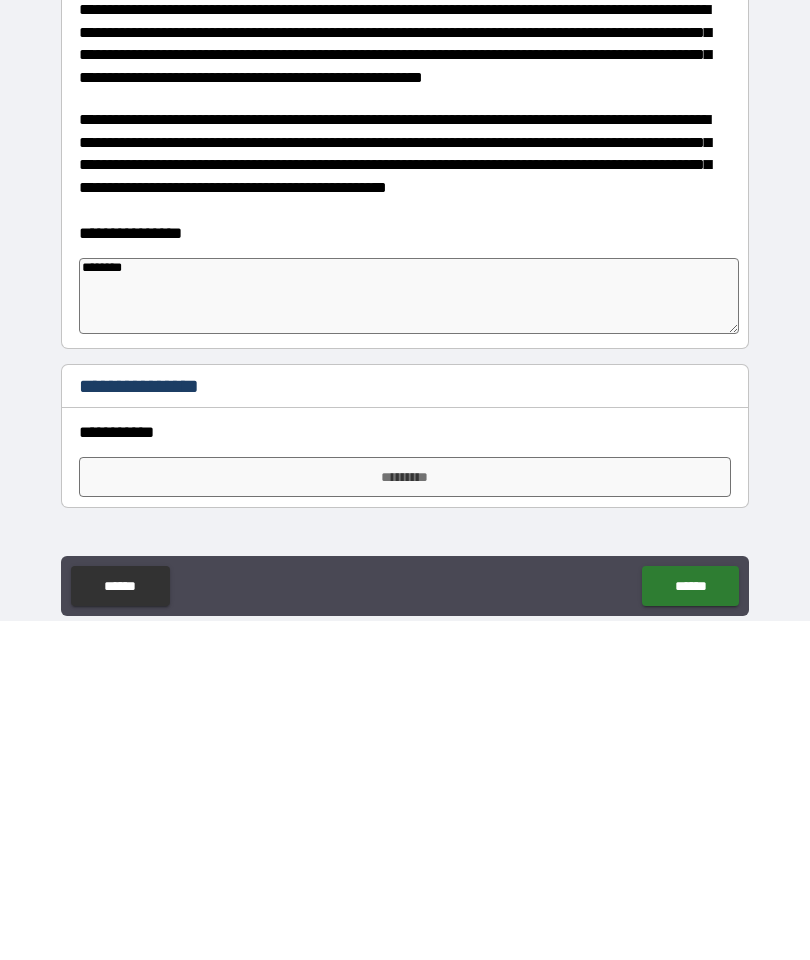 type on "*" 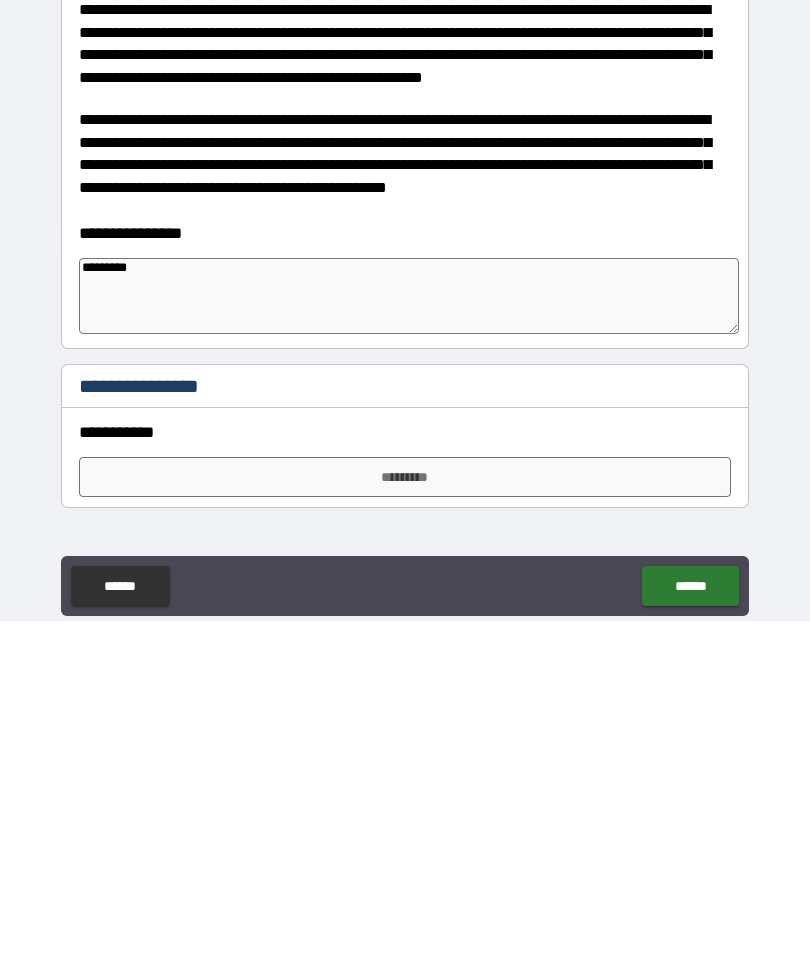 type on "*" 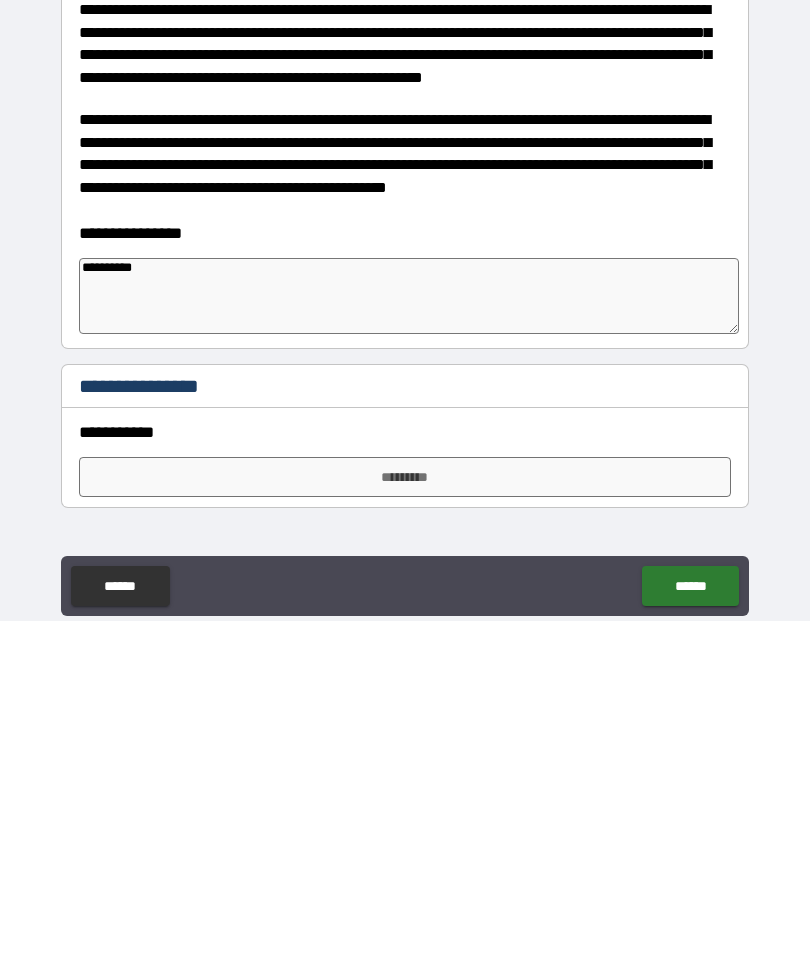 type on "*" 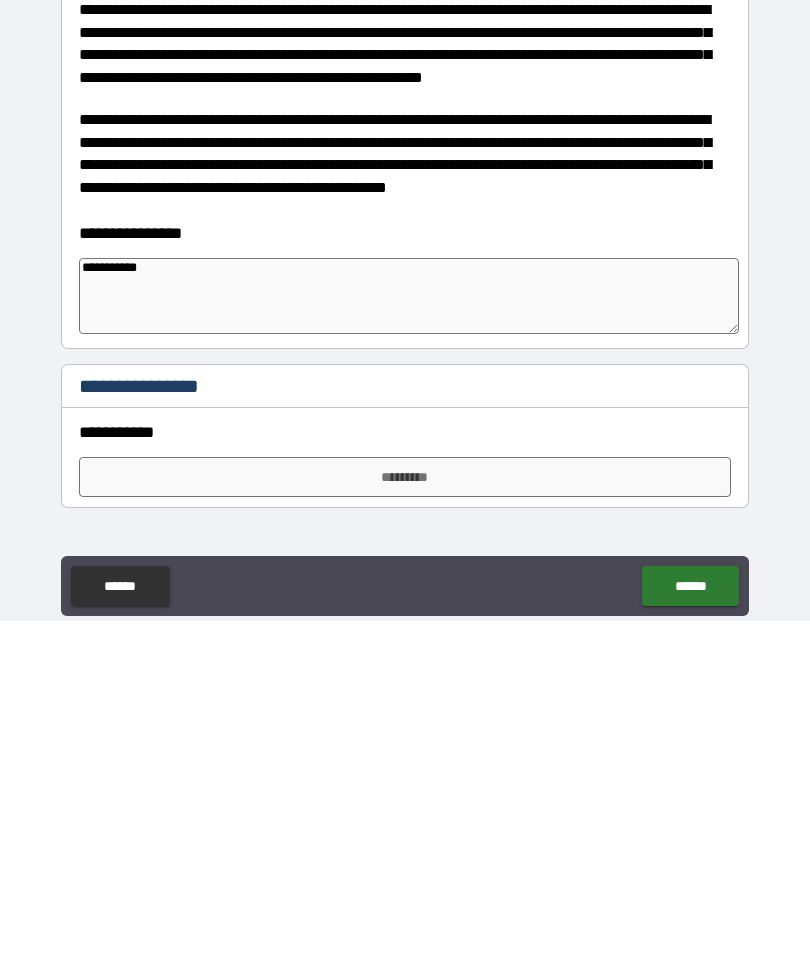type on "*" 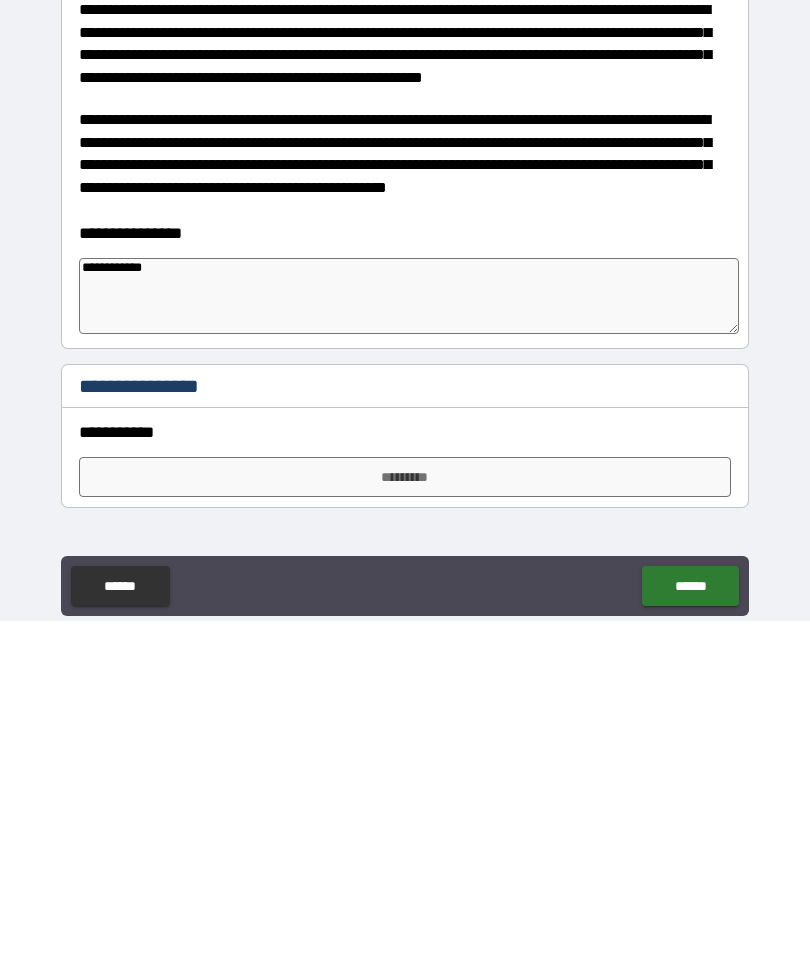type on "*" 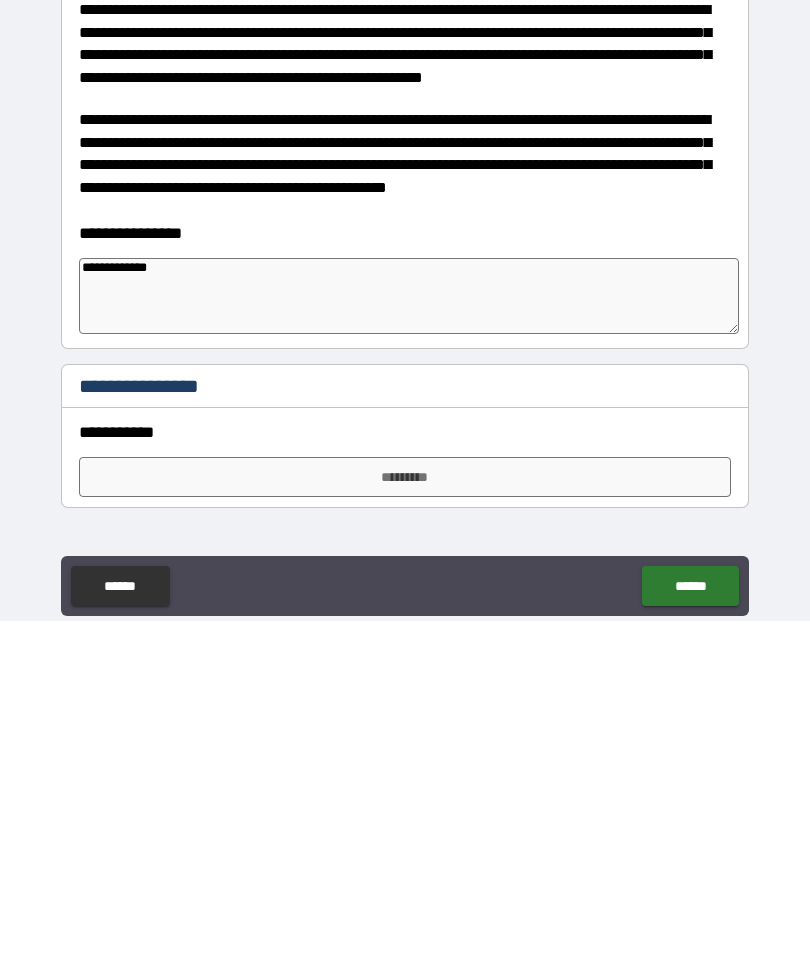 type on "*" 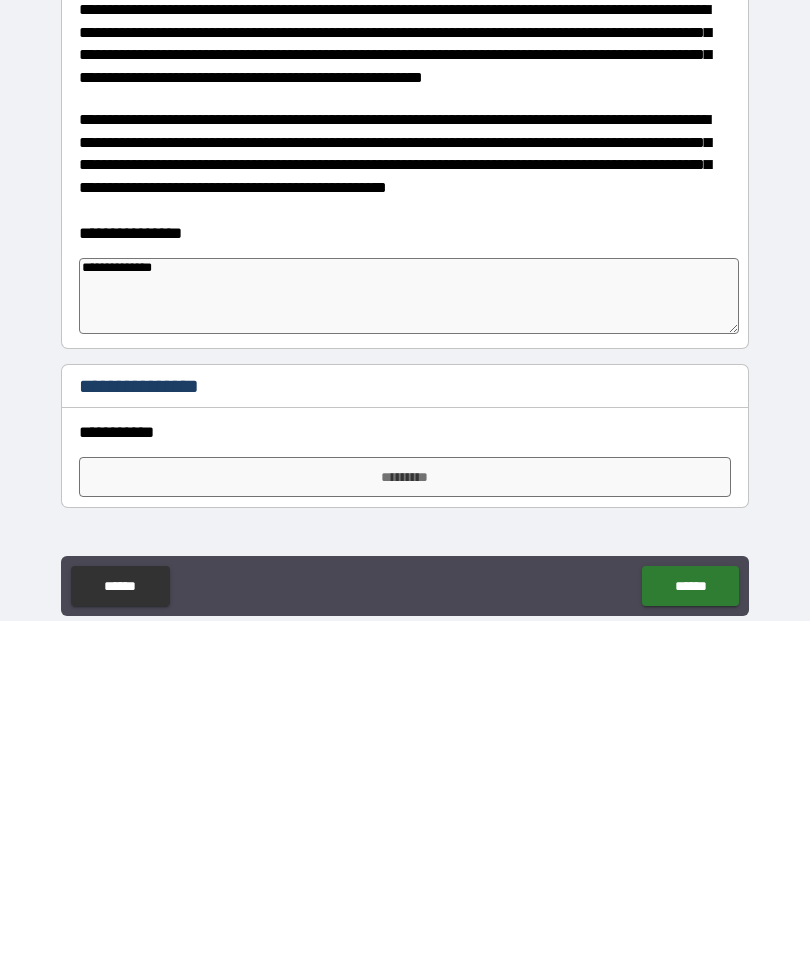 type on "*" 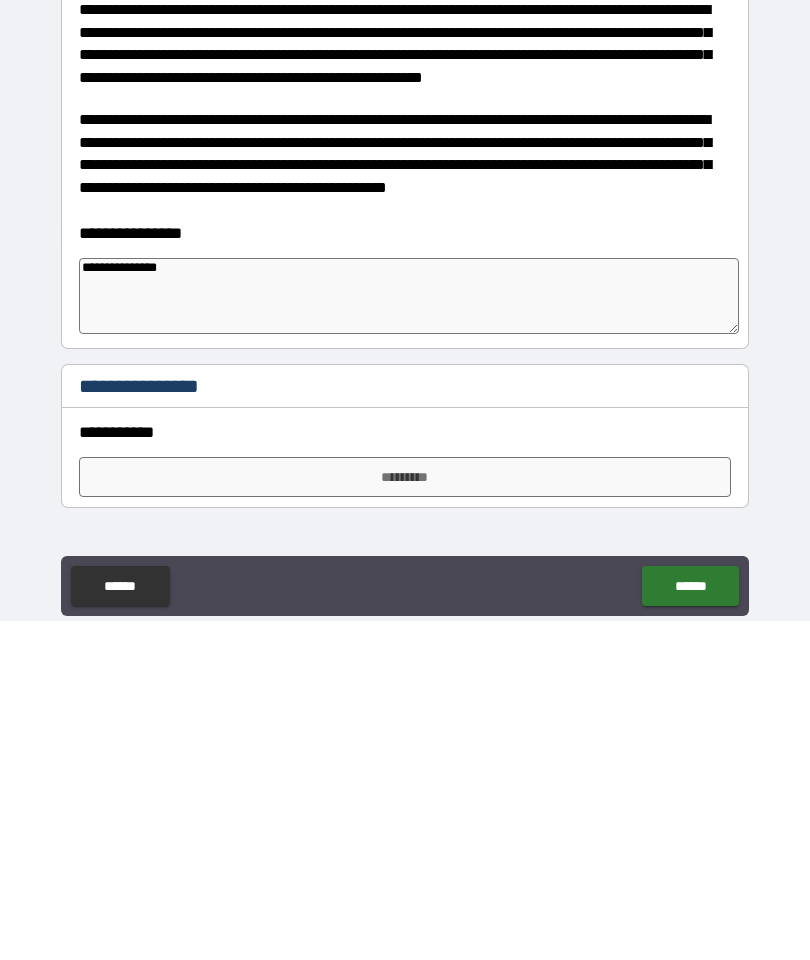 type on "*" 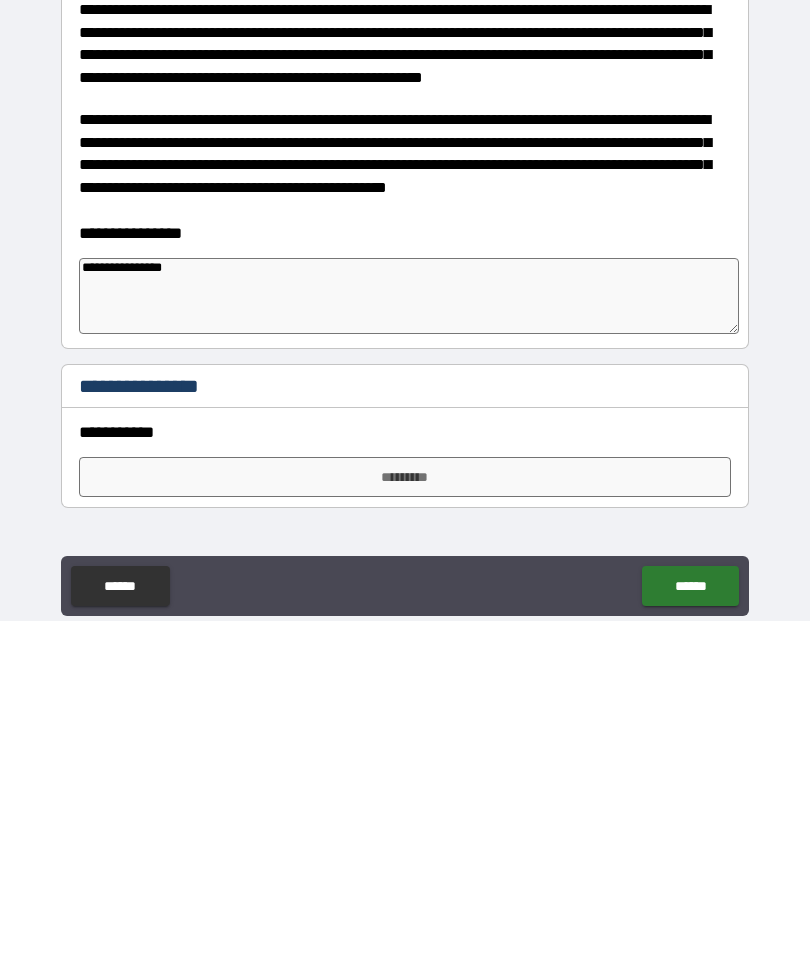 type on "*" 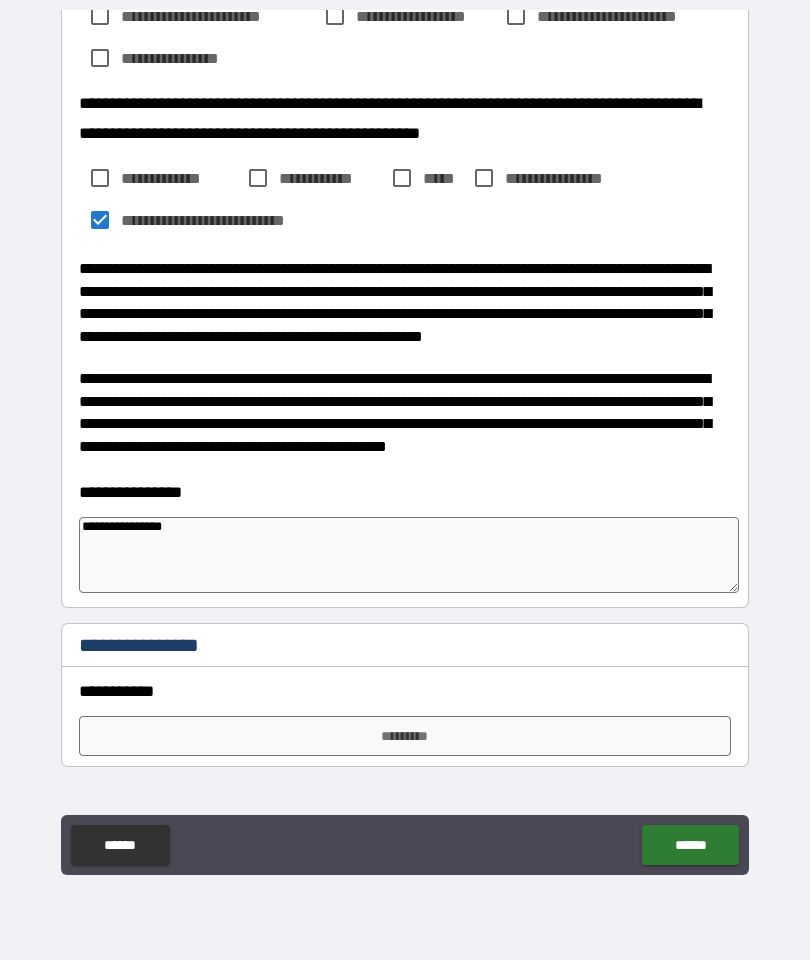 click on "*********" at bounding box center [405, 736] 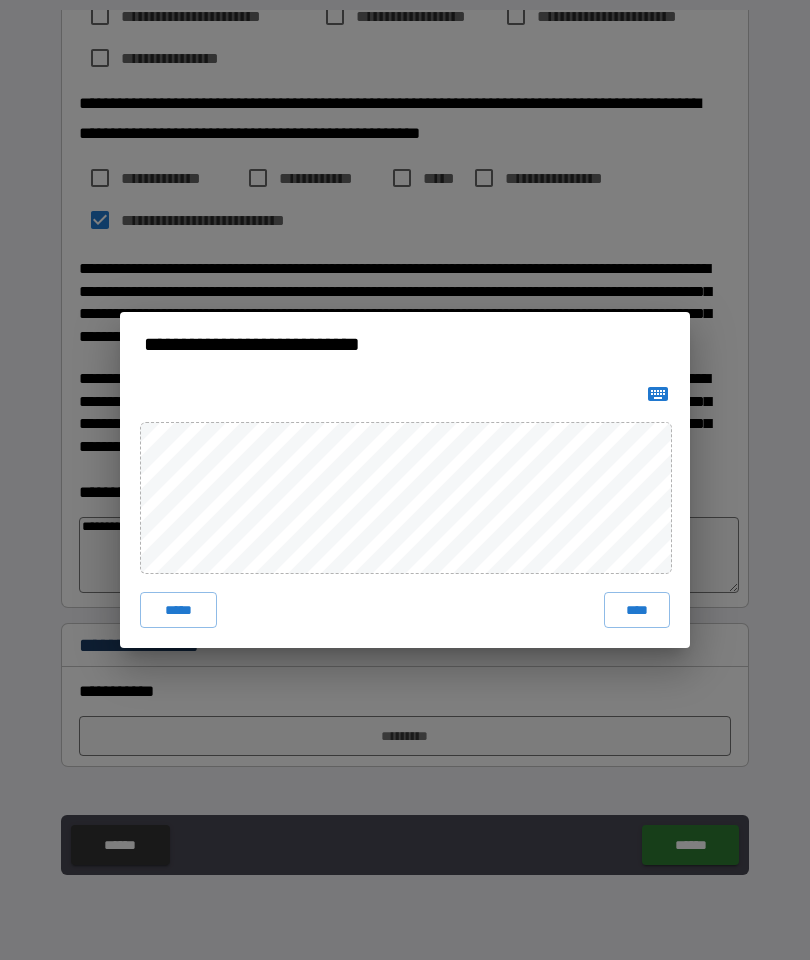 click on "****" at bounding box center (637, 610) 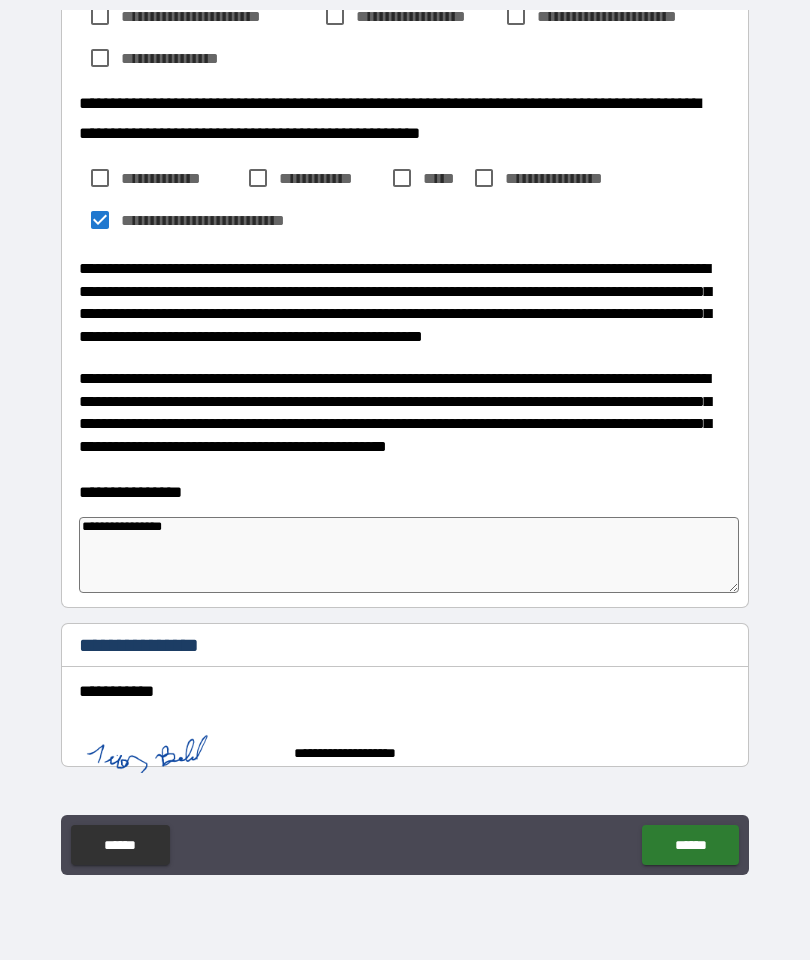 type on "*" 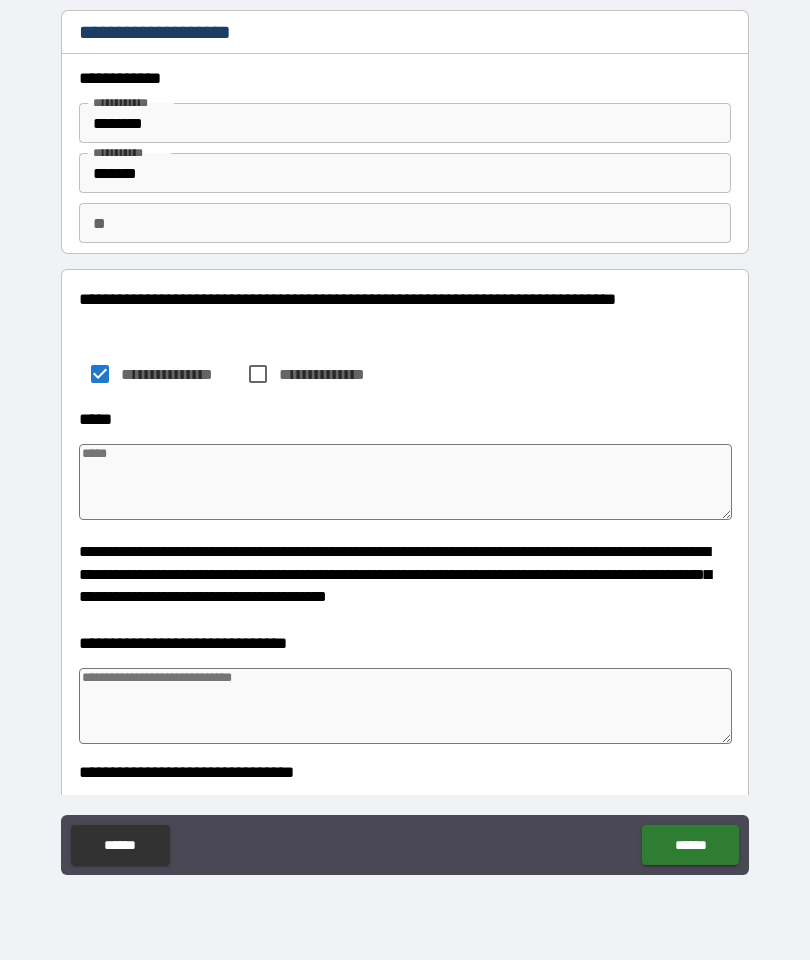 scroll, scrollTop: 0, scrollLeft: 0, axis: both 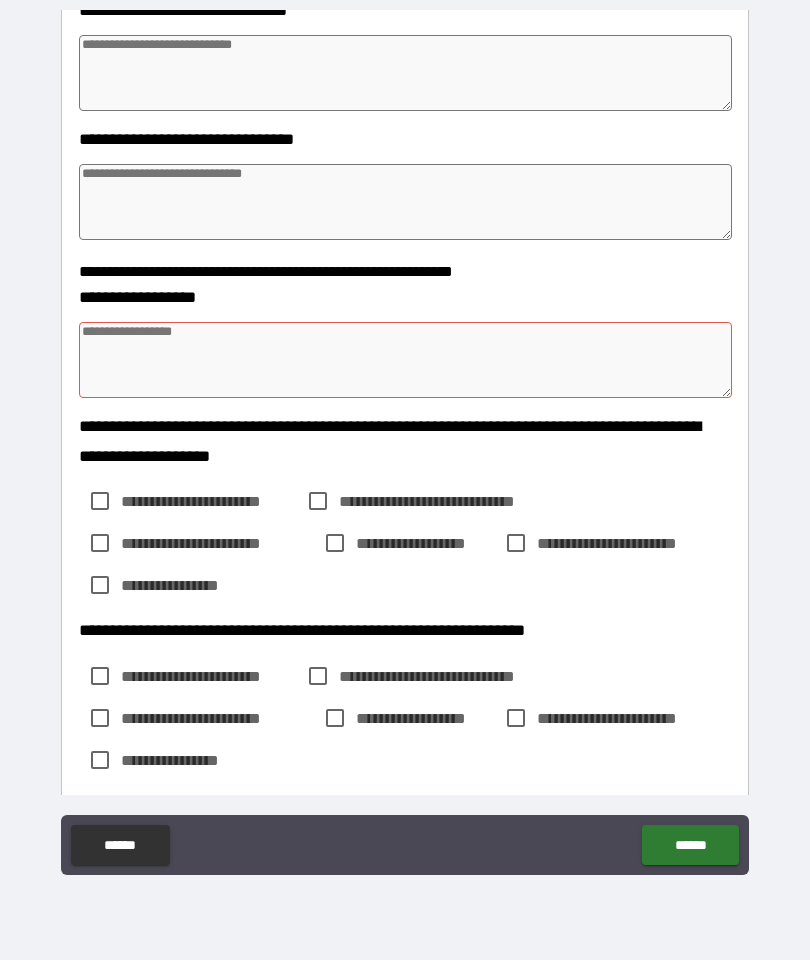click at bounding box center [405, 360] 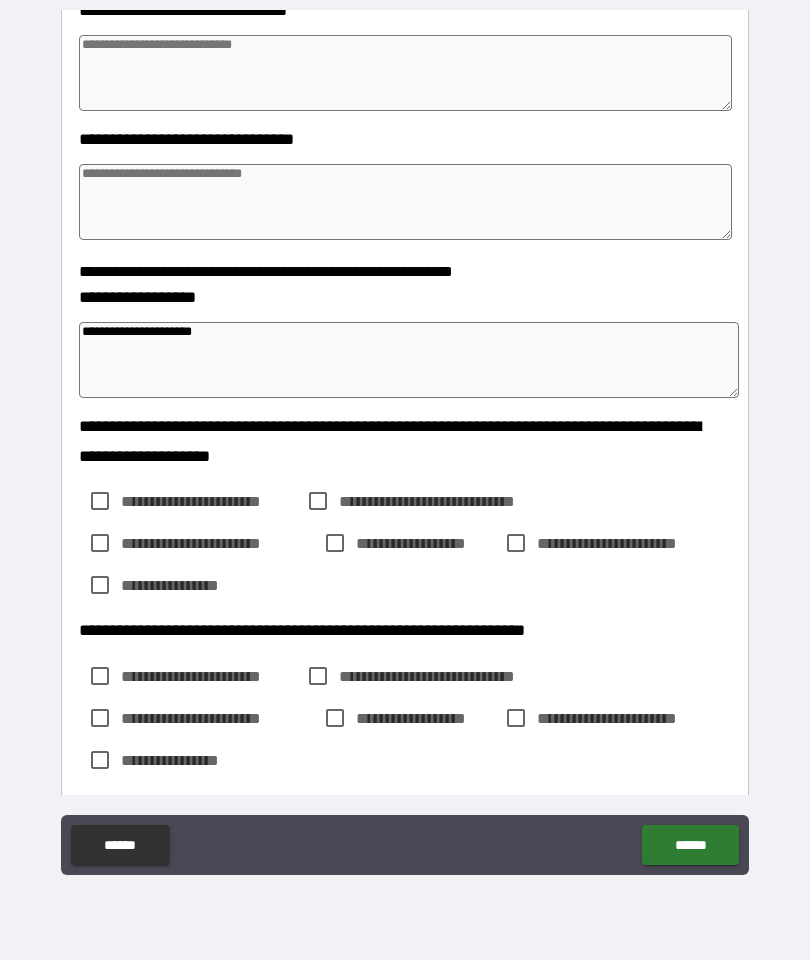 click on "**********" at bounding box center [405, 442] 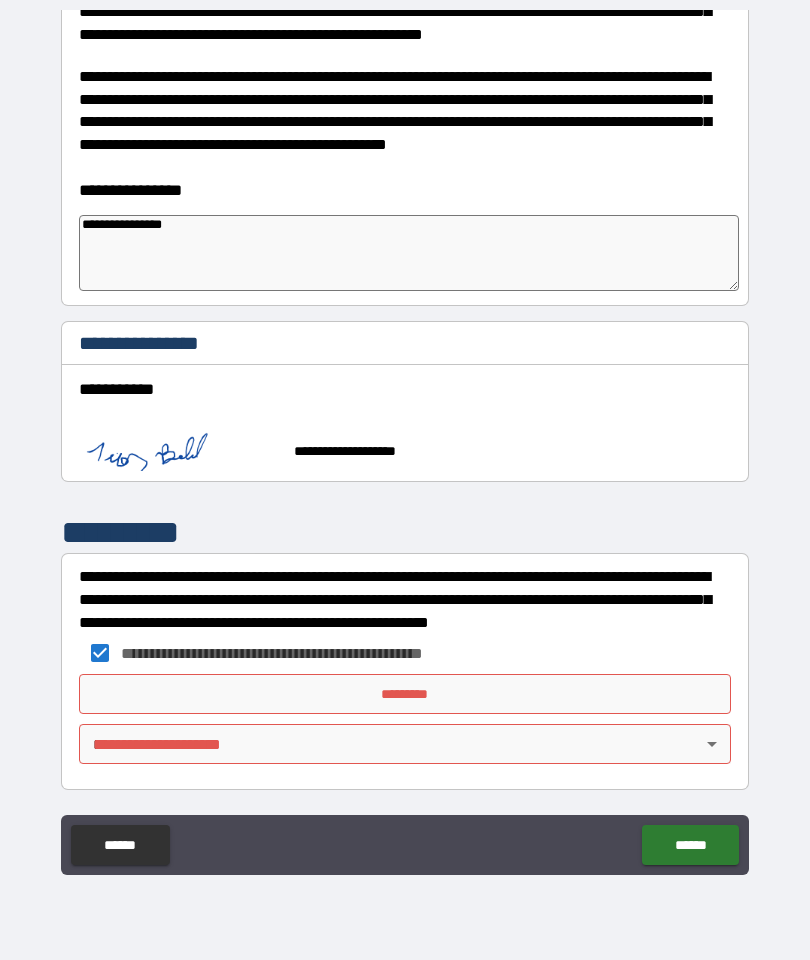scroll, scrollTop: 1637, scrollLeft: 0, axis: vertical 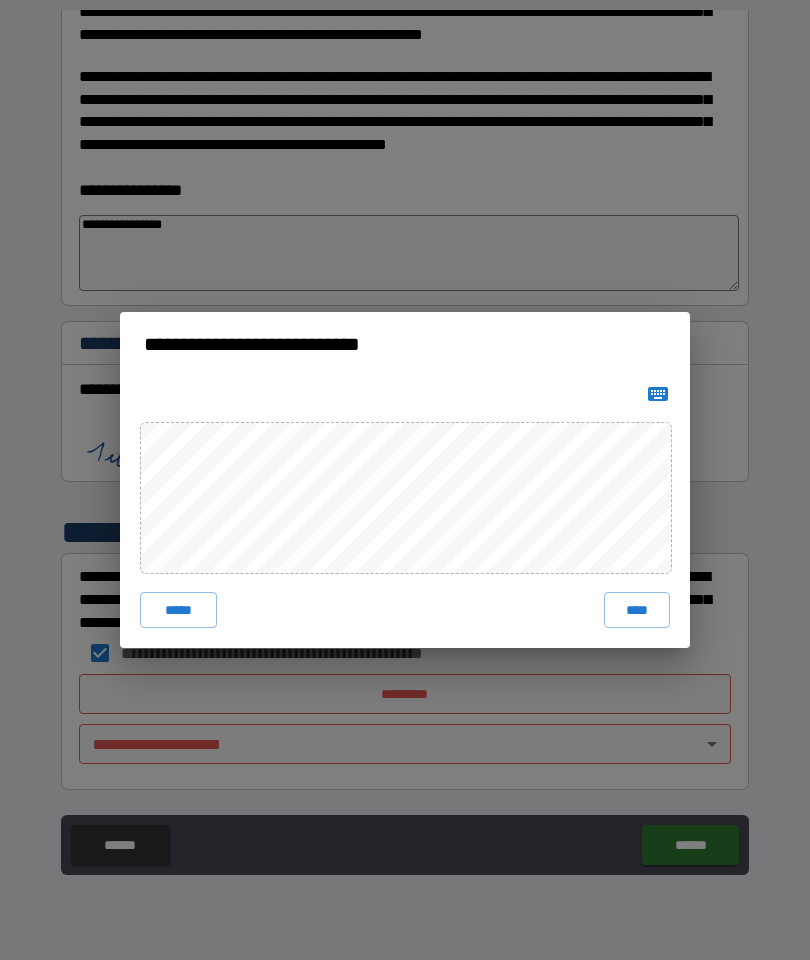 click on "****" at bounding box center [637, 610] 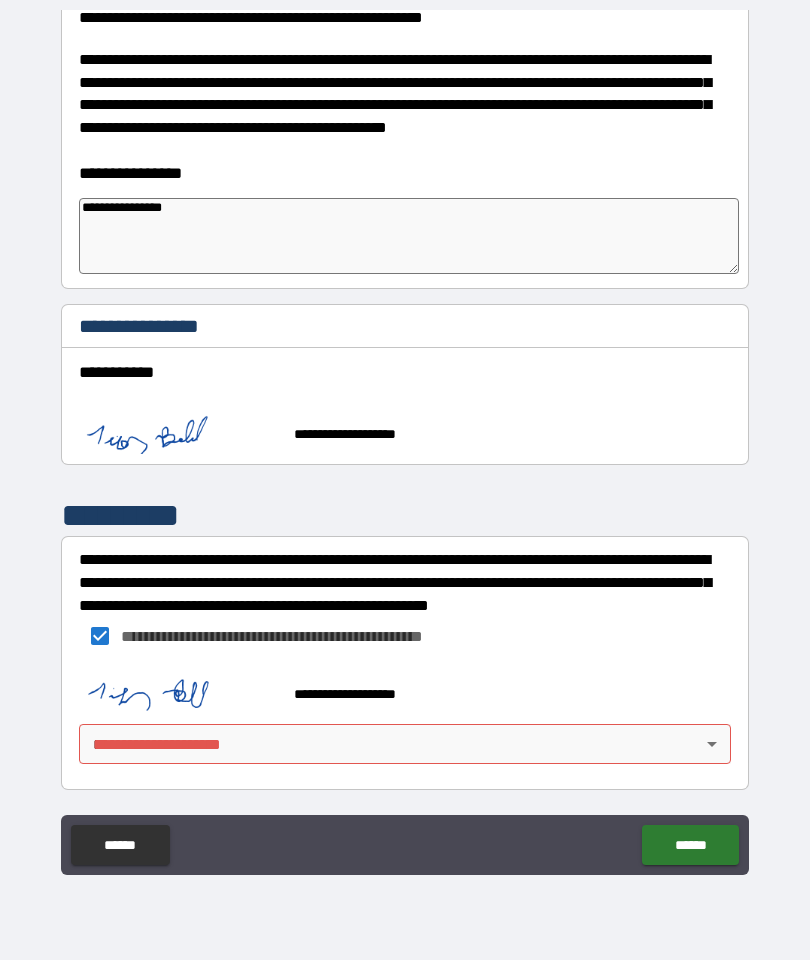 scroll, scrollTop: 1654, scrollLeft: 0, axis: vertical 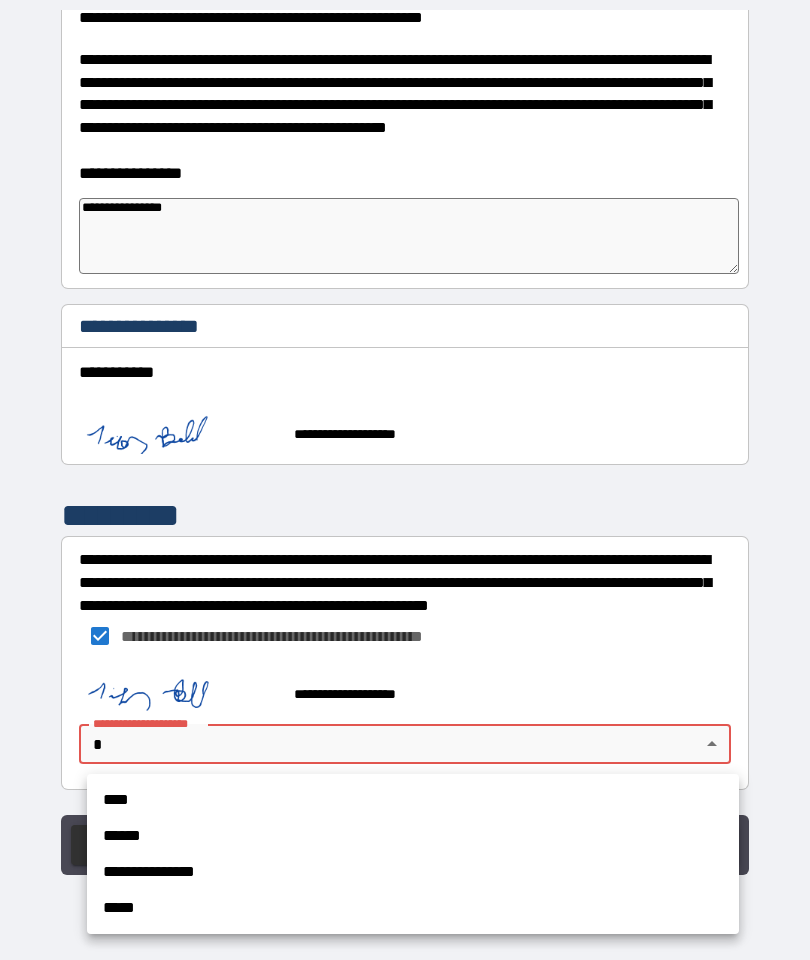 click on "**********" at bounding box center (413, 872) 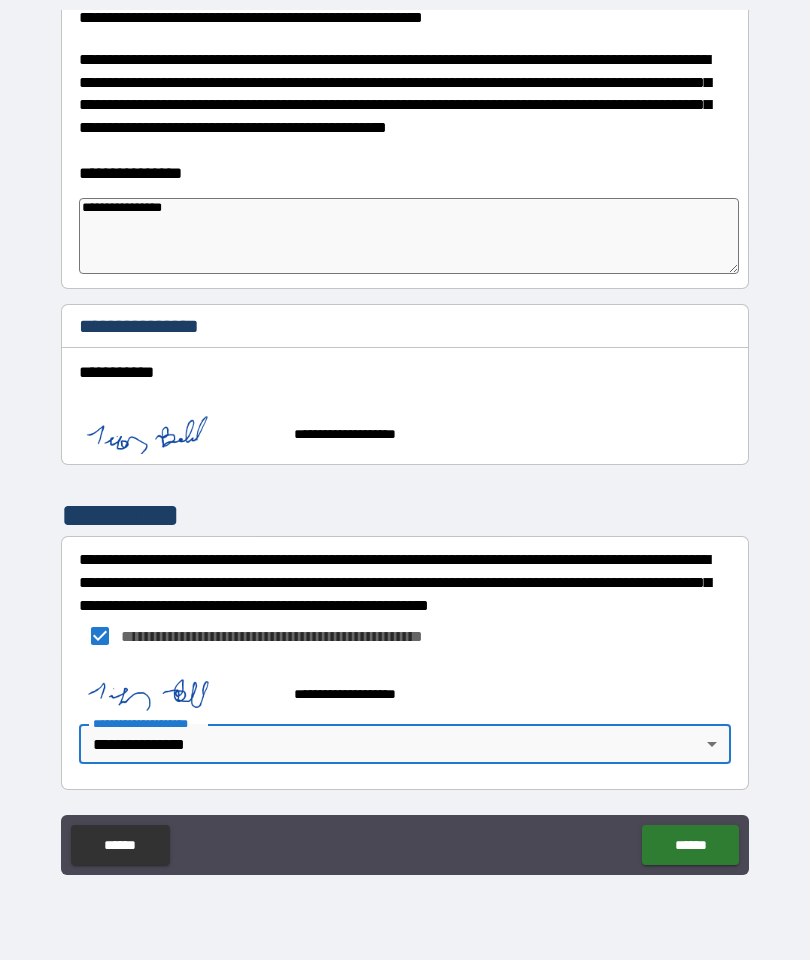 click on "******" at bounding box center [690, 845] 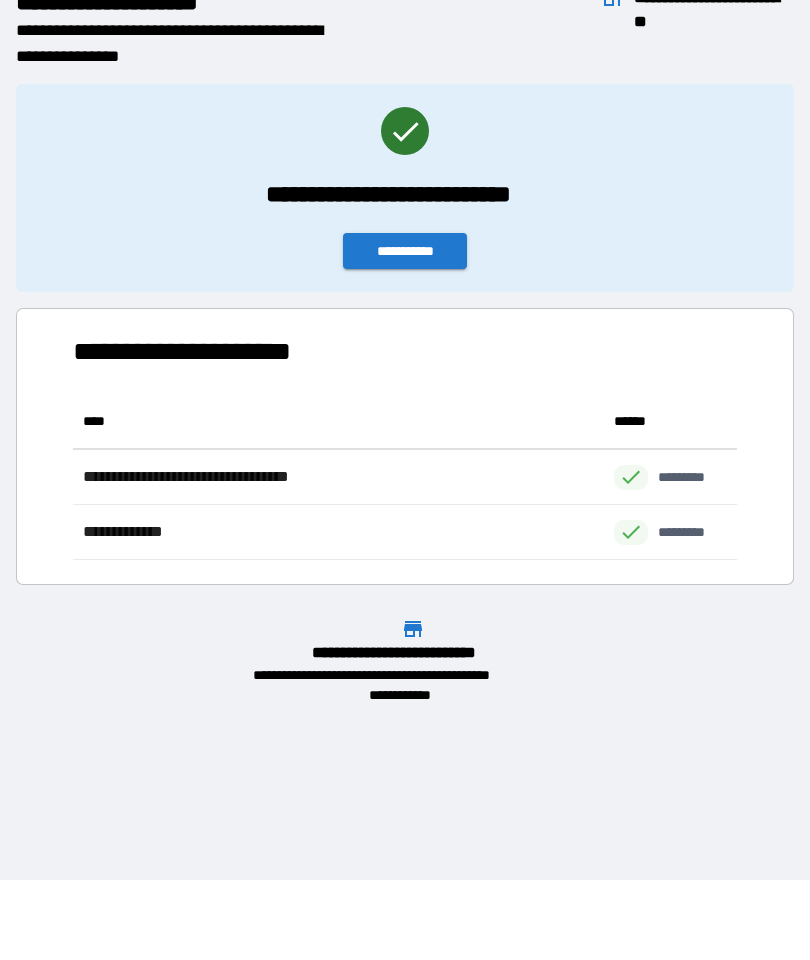 scroll, scrollTop: 166, scrollLeft: 664, axis: both 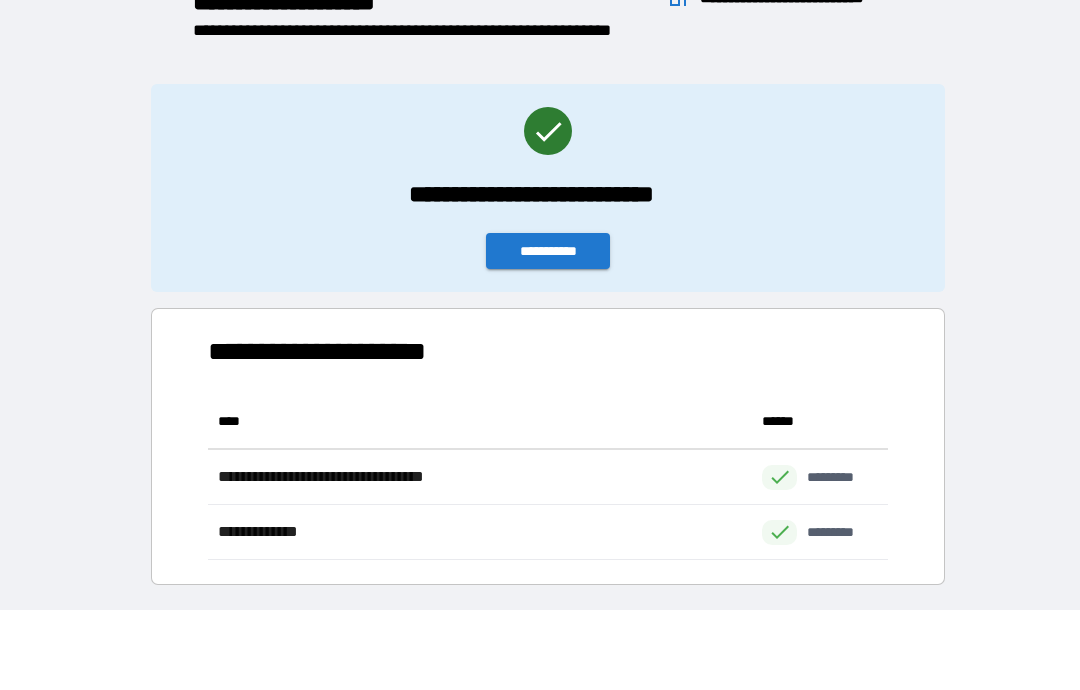 click on "**********" at bounding box center [548, 251] 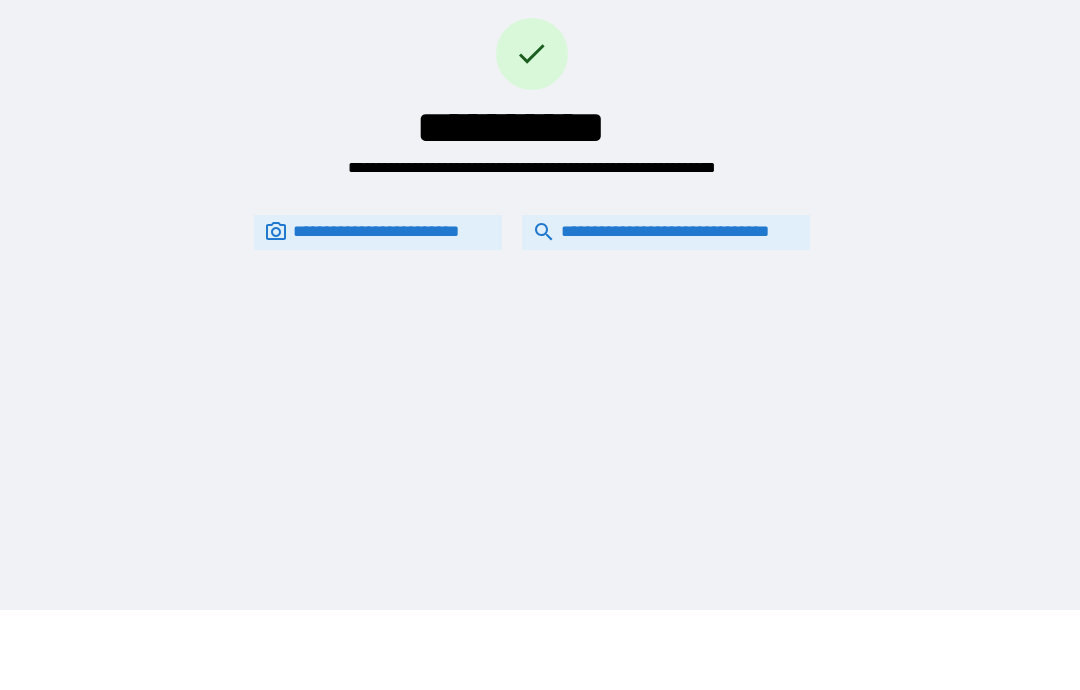 click on "**********" at bounding box center [666, 232] 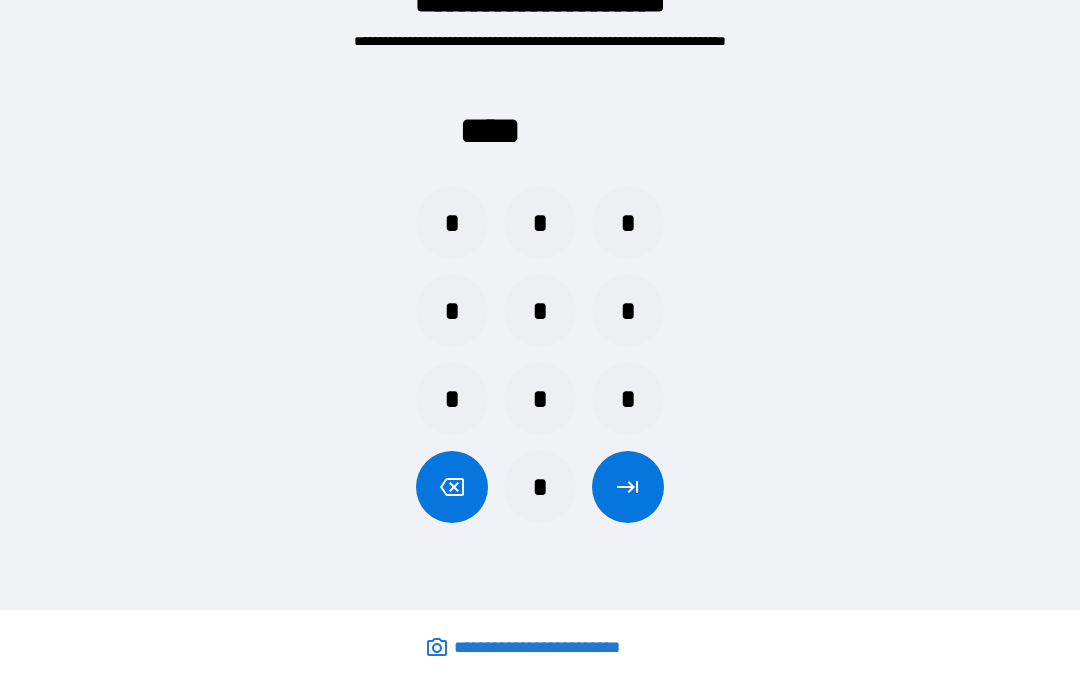 click on "*" at bounding box center (540, 223) 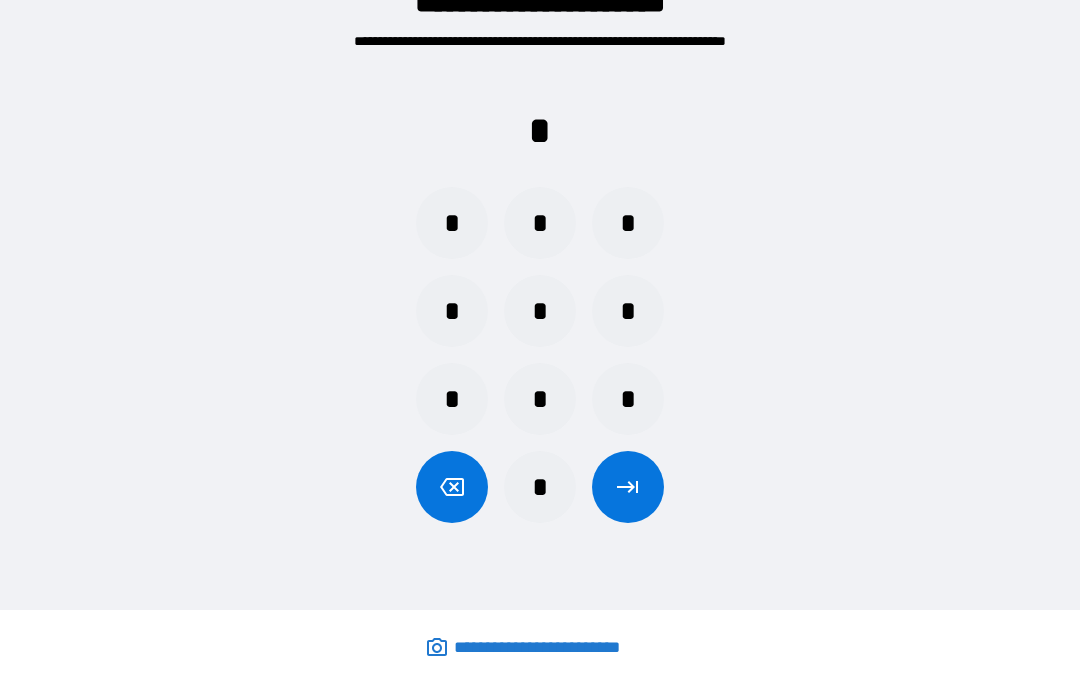 click on "*" at bounding box center (452, 311) 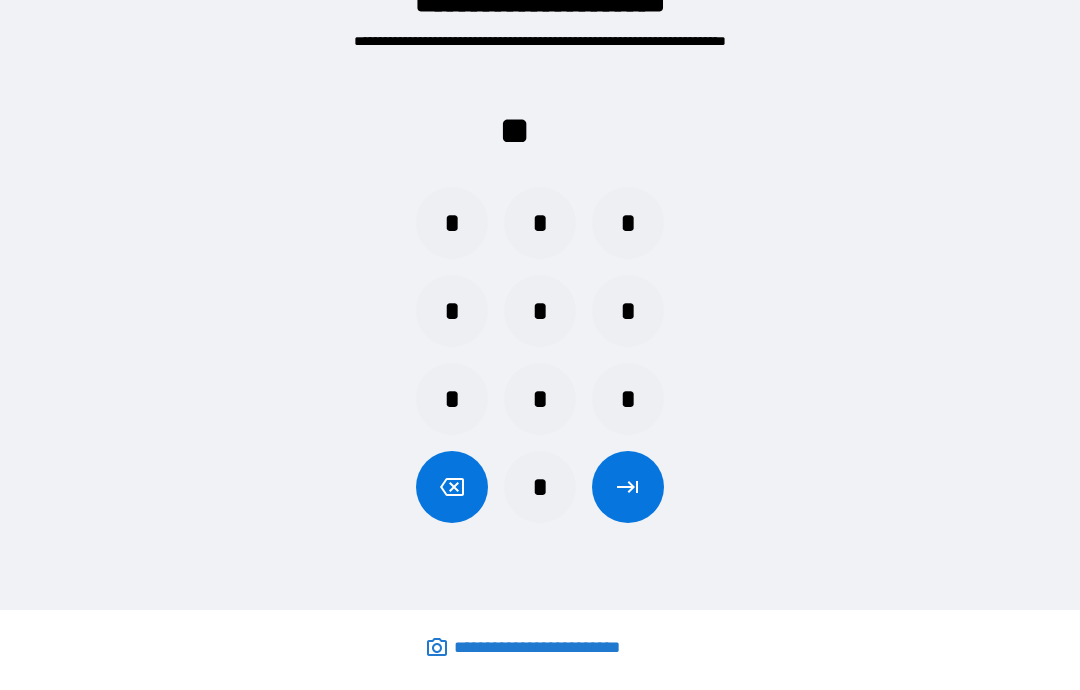 click on "*" at bounding box center (452, 399) 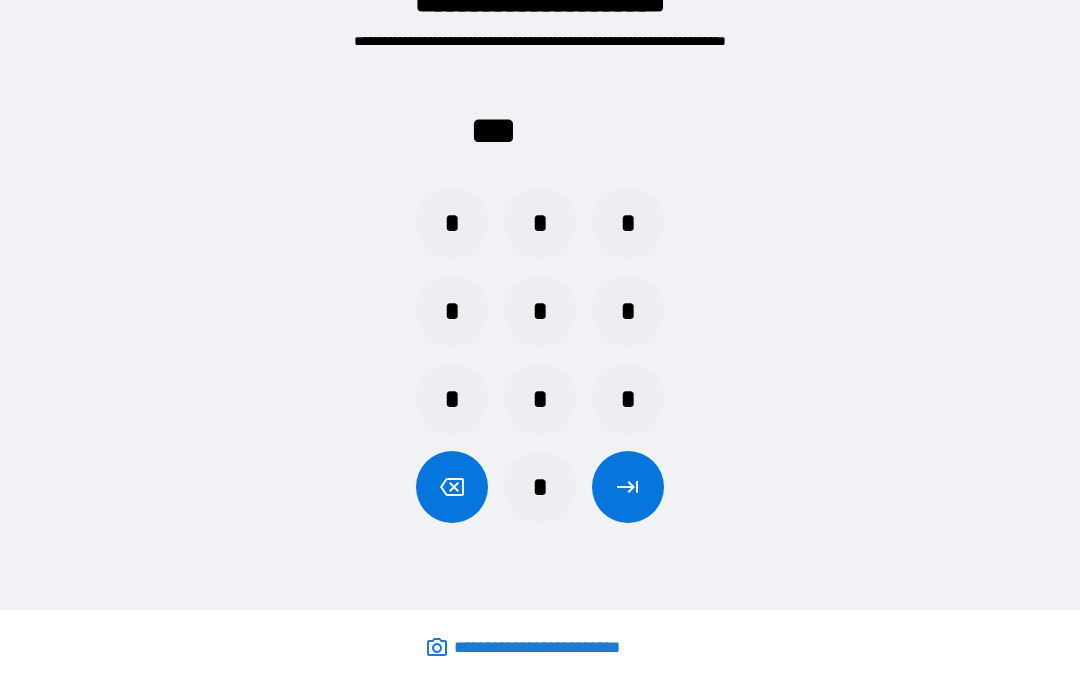 click on "*" at bounding box center (628, 223) 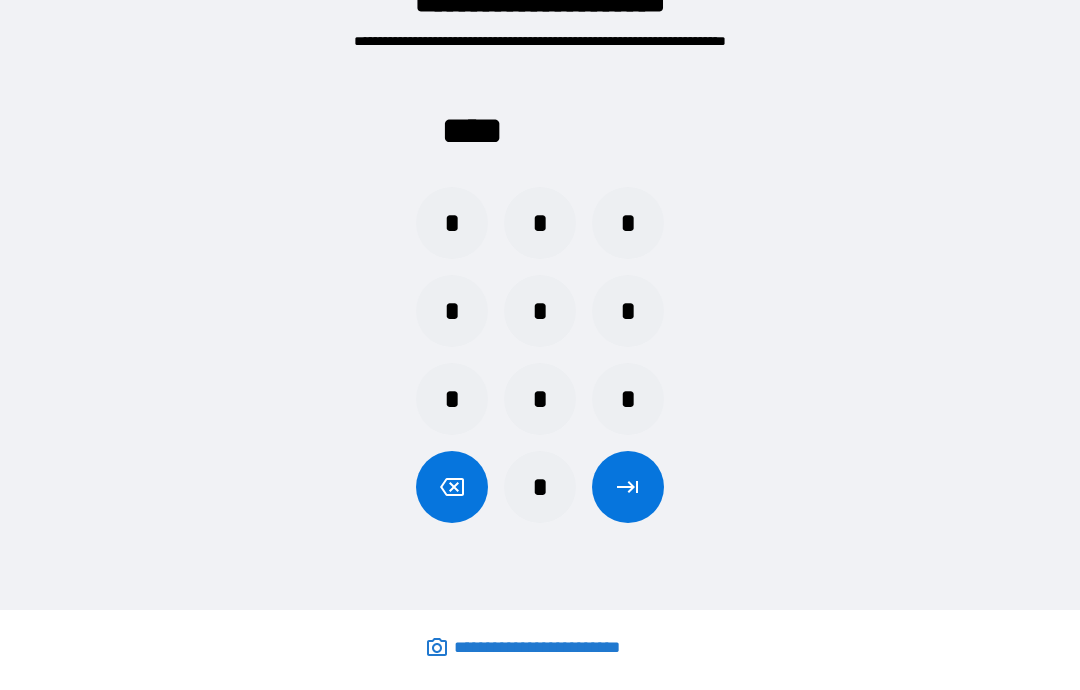 click 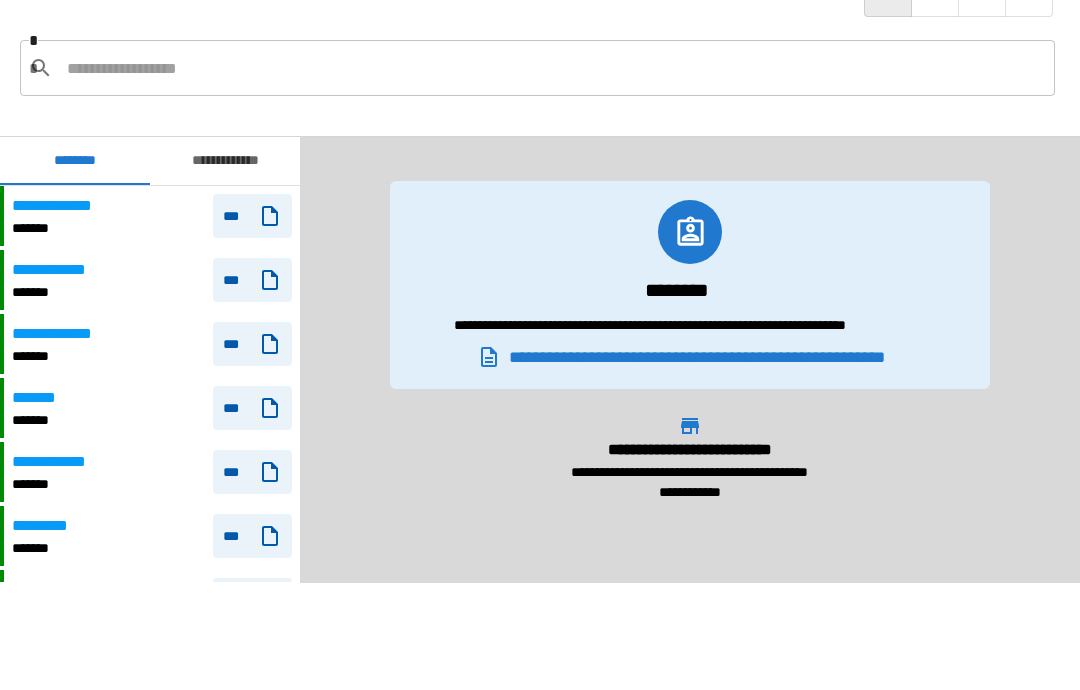 scroll, scrollTop: 3480, scrollLeft: 0, axis: vertical 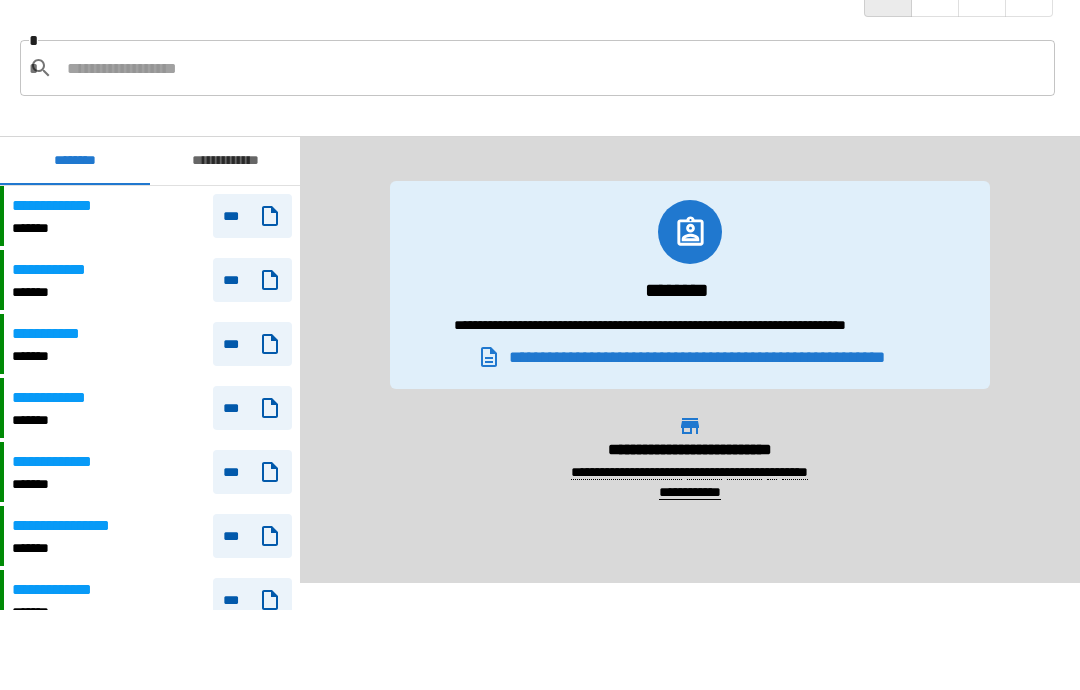 click on "**********" at bounding box center [225, 161] 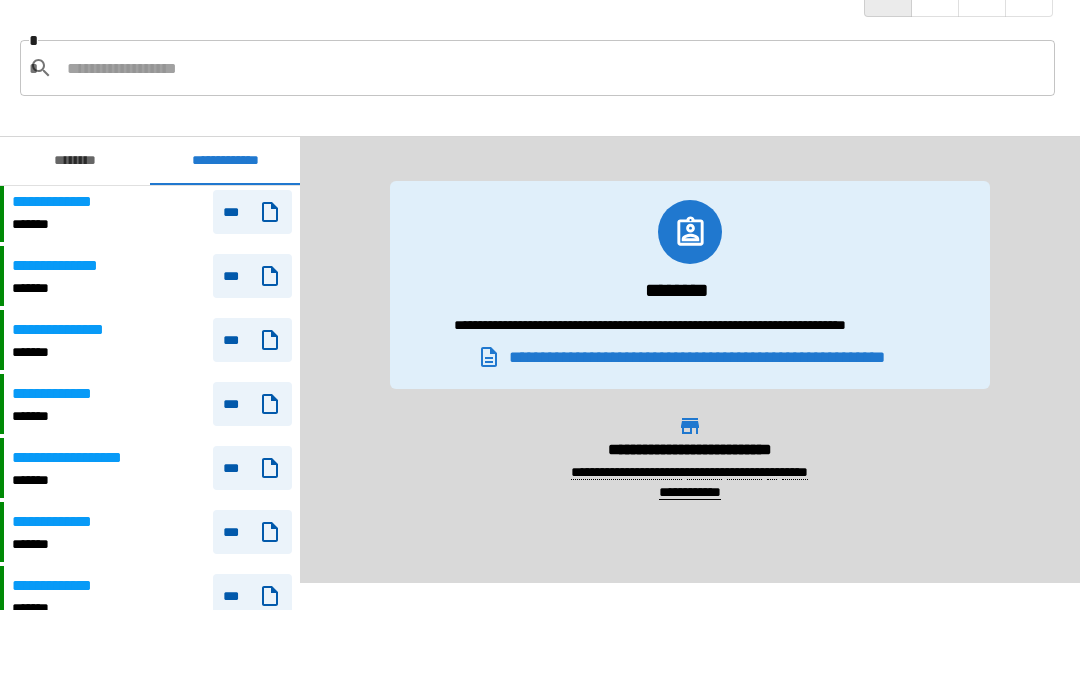 click at bounding box center (553, 68) 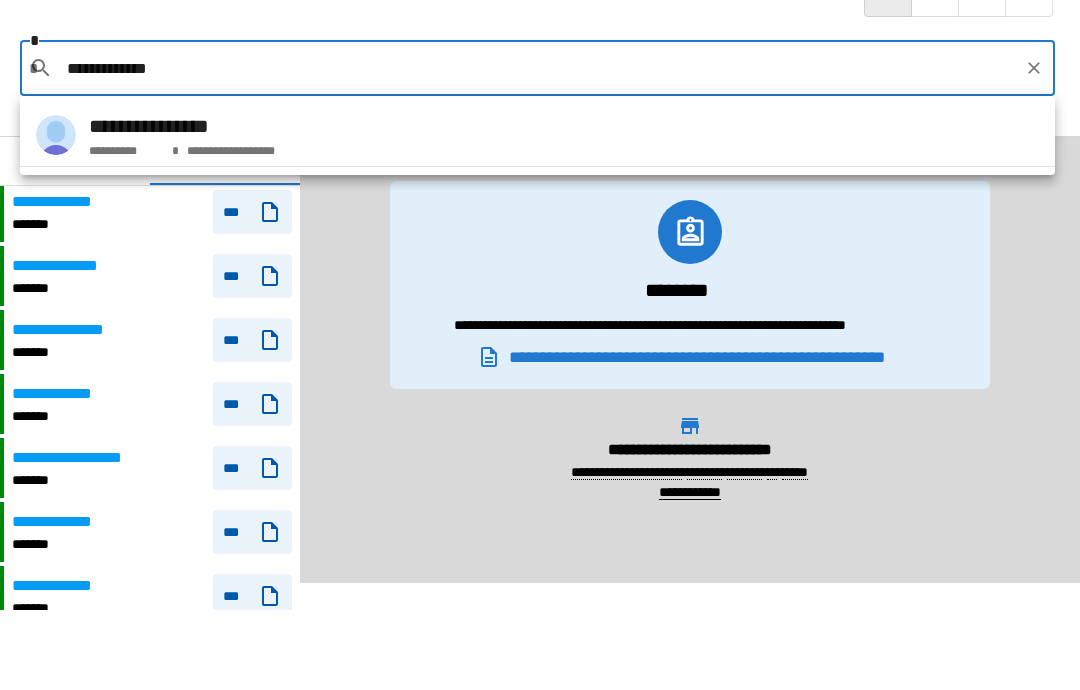 click on "**********" at bounding box center [182, 126] 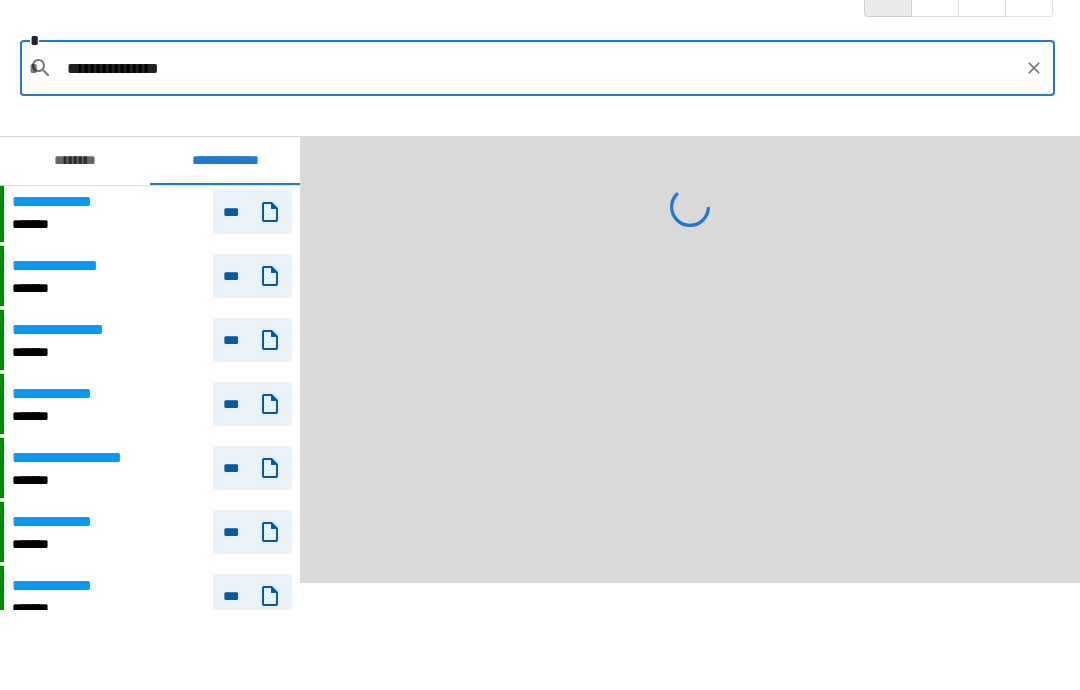 scroll, scrollTop: 92, scrollLeft: 0, axis: vertical 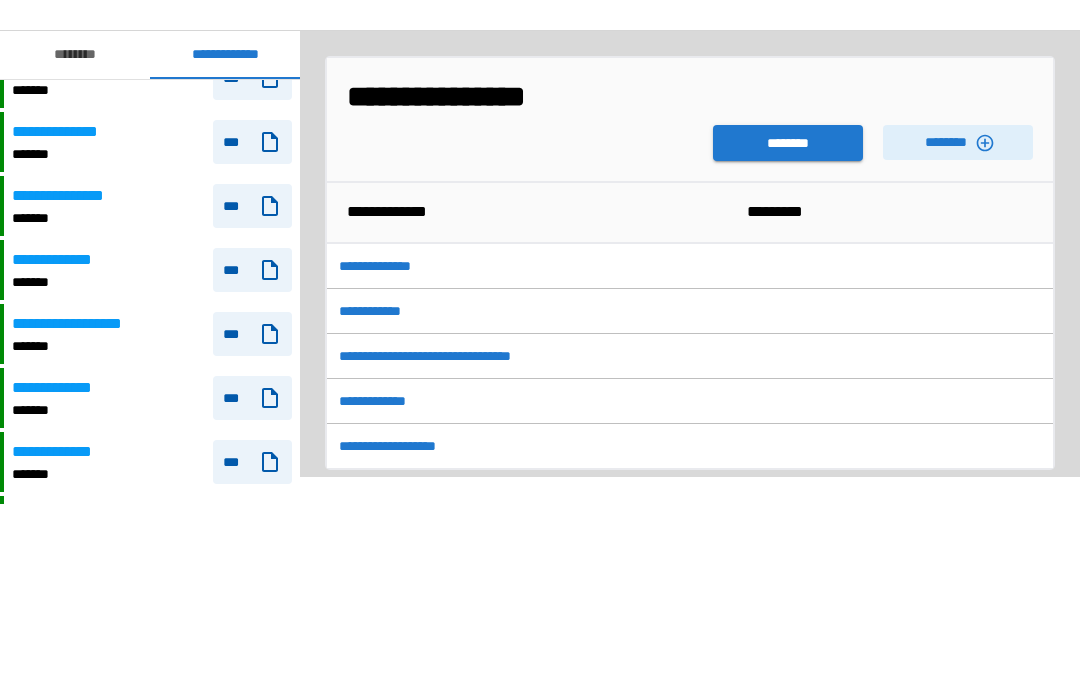 click on "********" at bounding box center [788, 249] 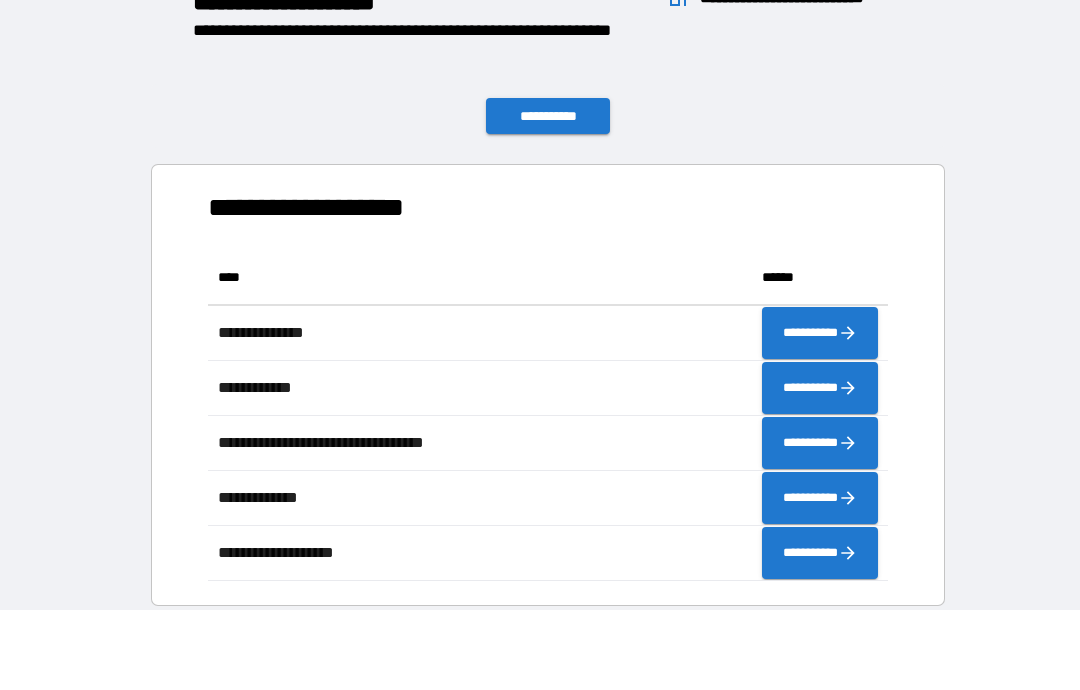 scroll, scrollTop: 331, scrollLeft: 680, axis: both 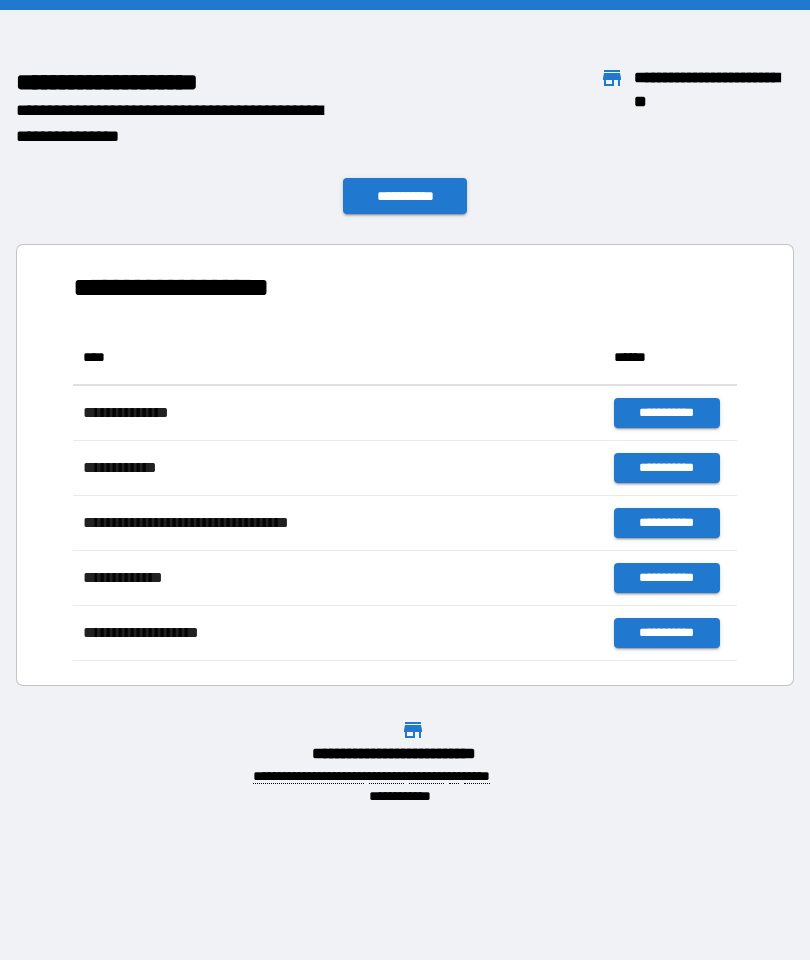click on "**********" at bounding box center (405, 480) 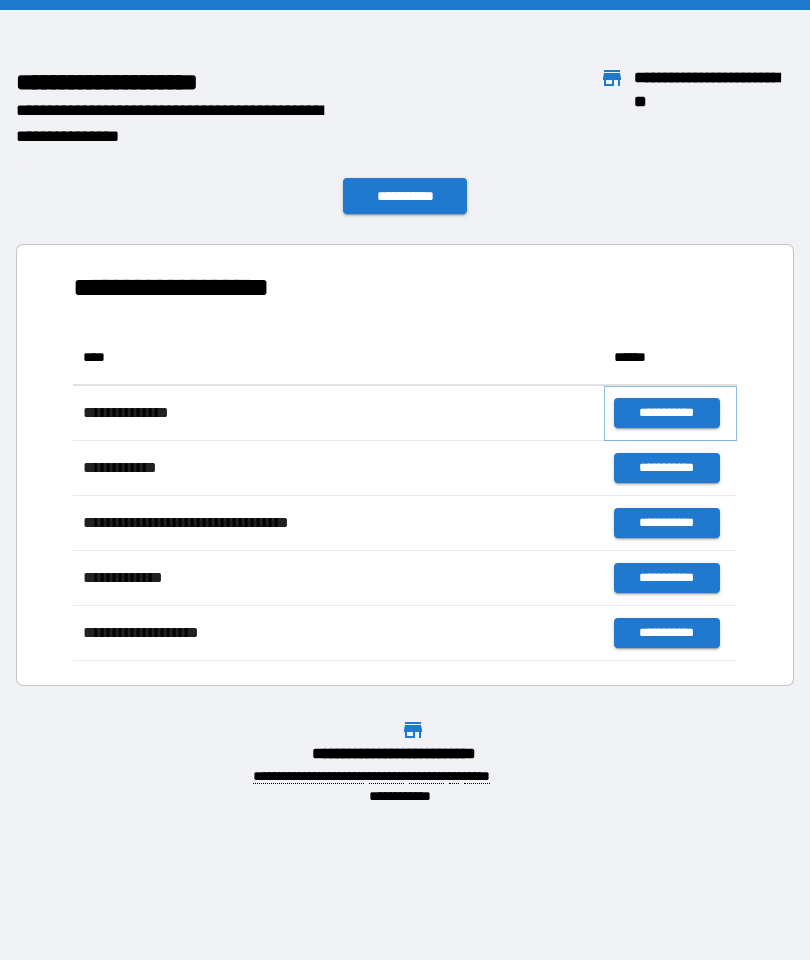 click on "**********" at bounding box center [666, 413] 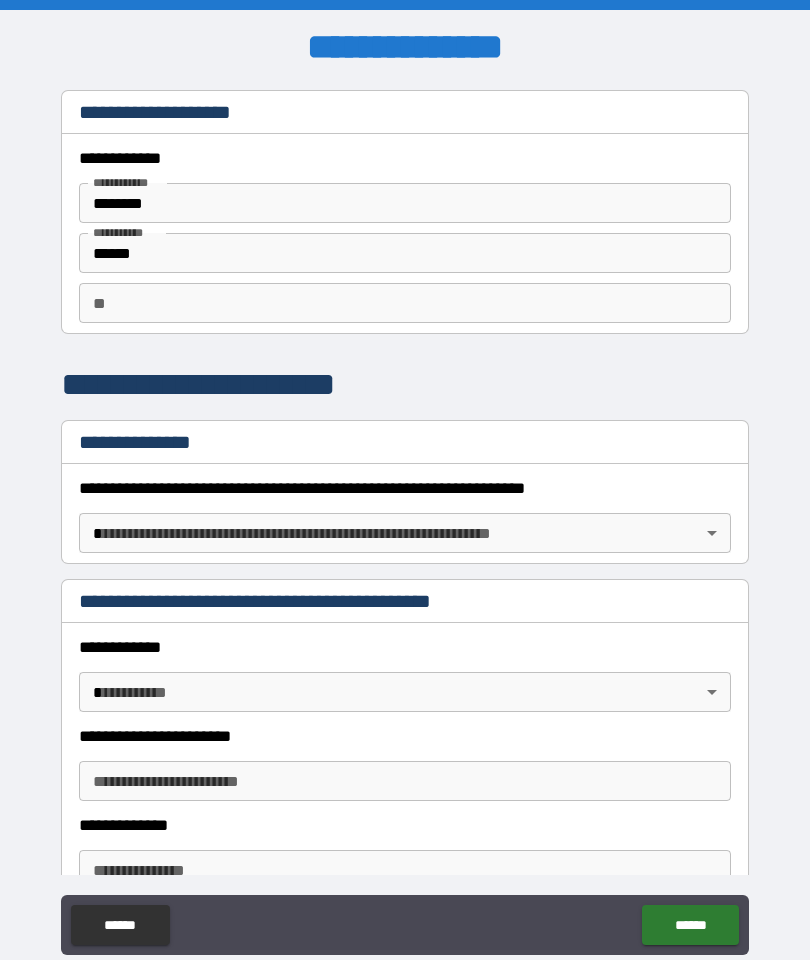 click on "**********" at bounding box center (405, 520) 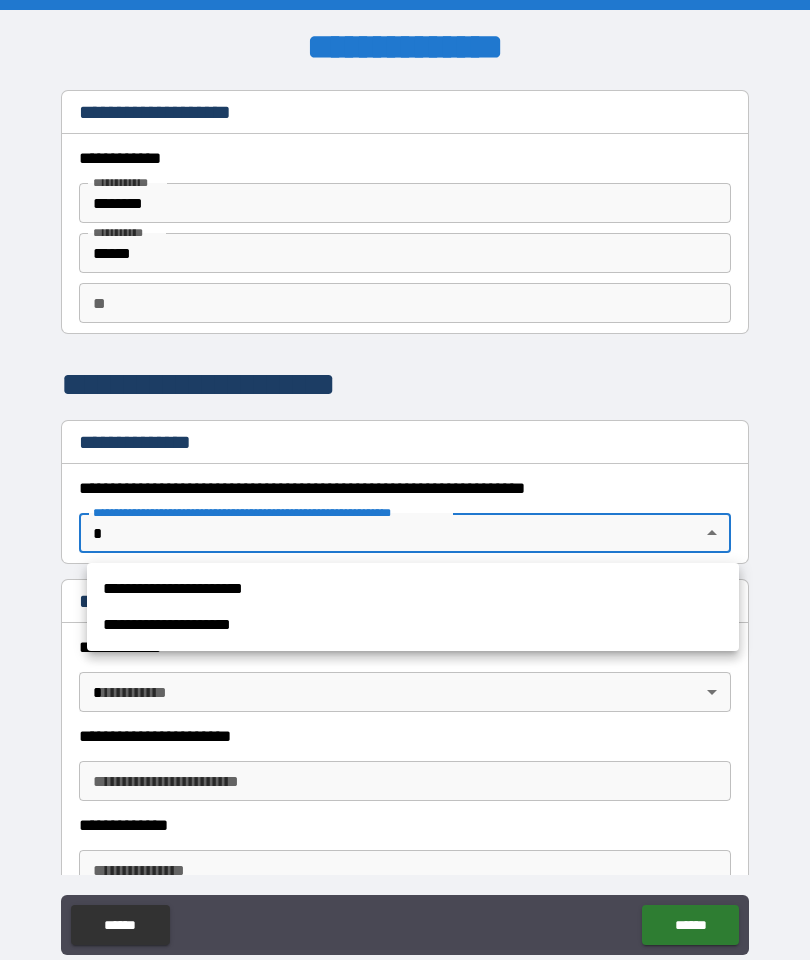 click on "**********" at bounding box center (413, 589) 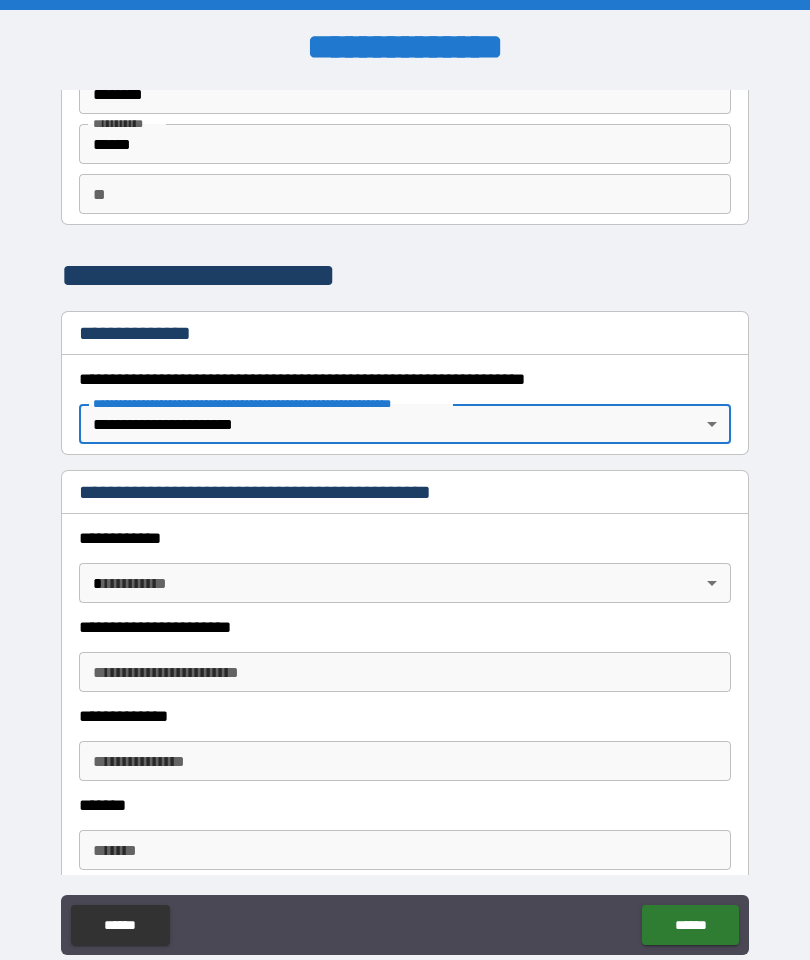 scroll, scrollTop: 113, scrollLeft: 0, axis: vertical 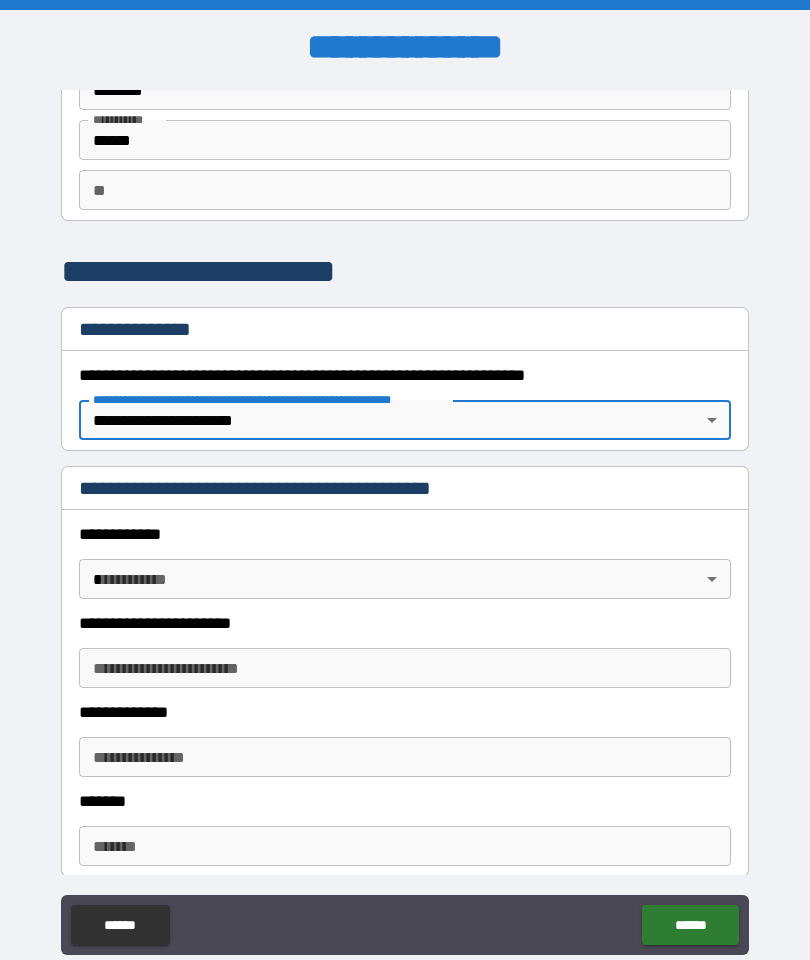 click on "**********" at bounding box center (405, 520) 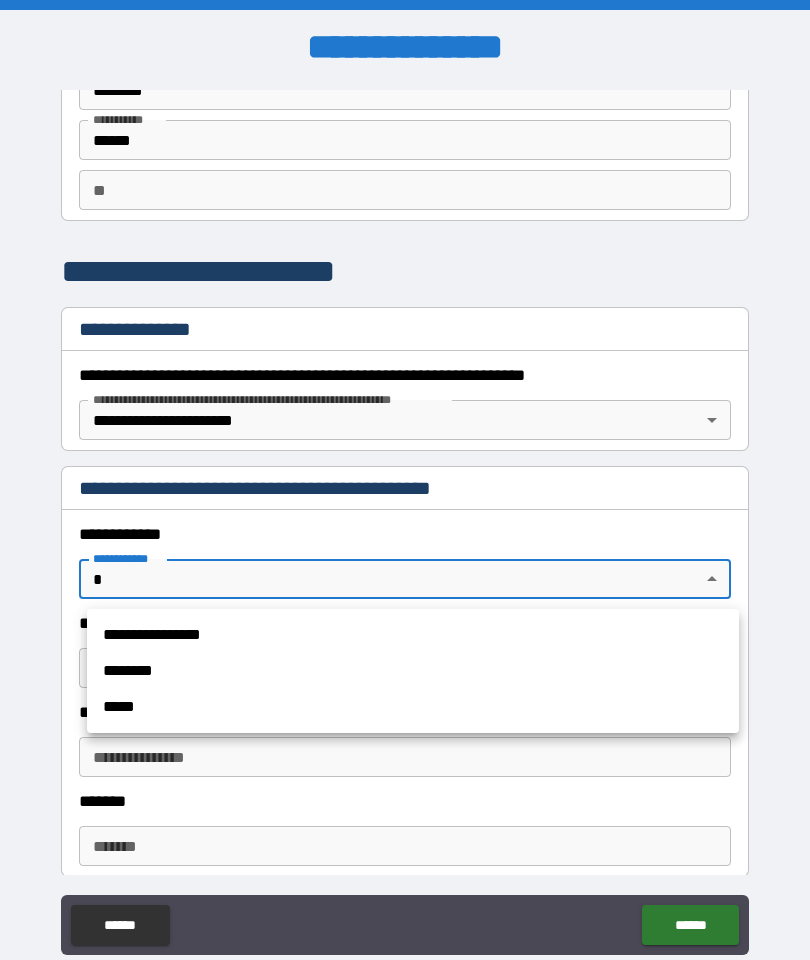 click on "********" at bounding box center [413, 671] 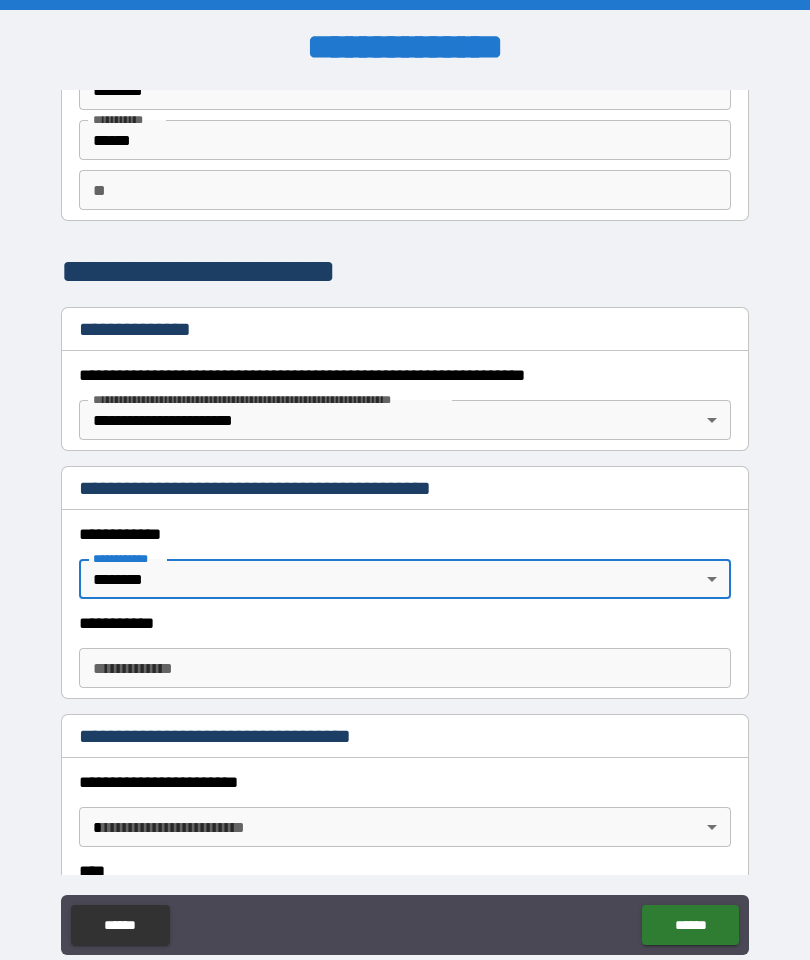 click on "**********" at bounding box center [405, 668] 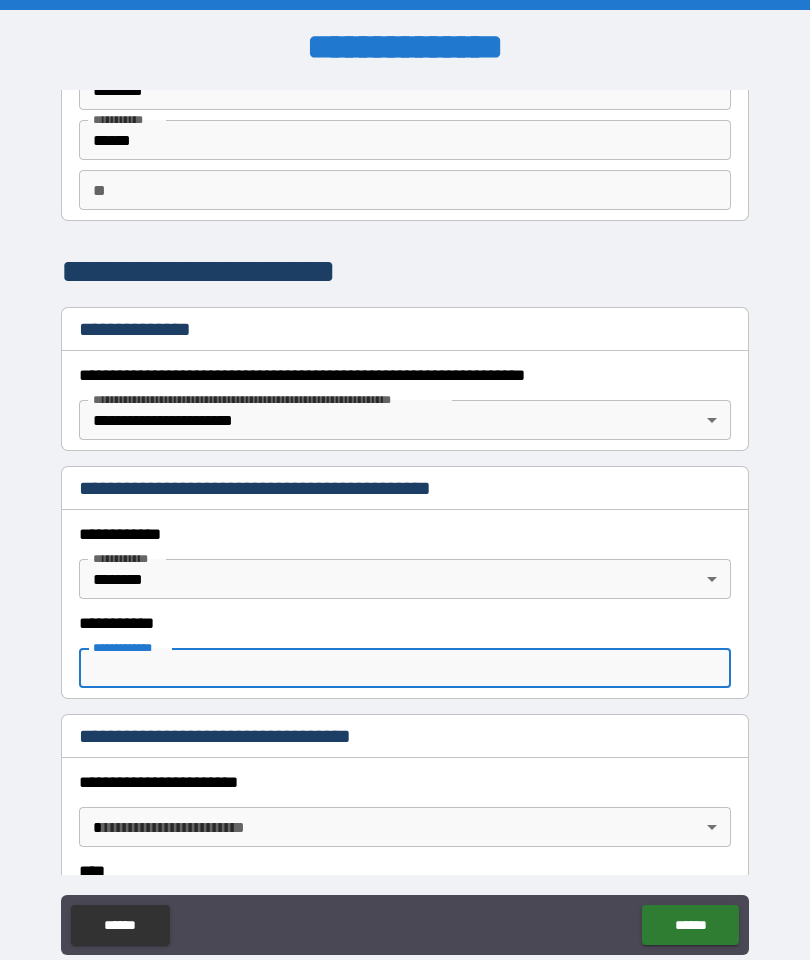scroll, scrollTop: 8, scrollLeft: 0, axis: vertical 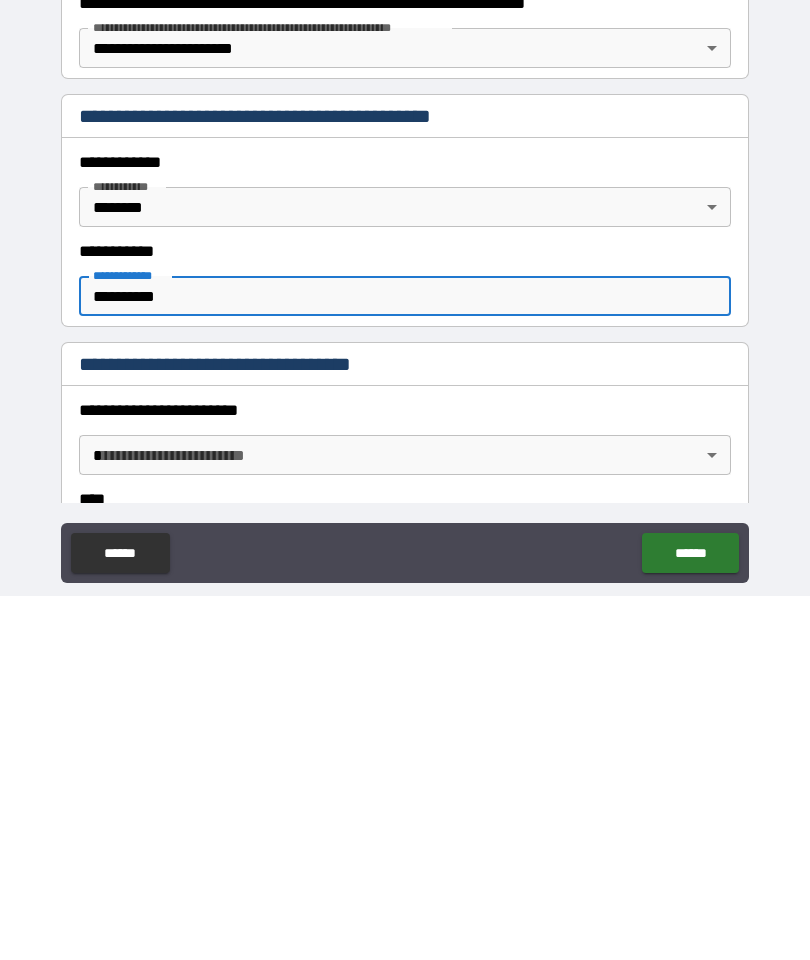 click on "**********" at bounding box center (405, 730) 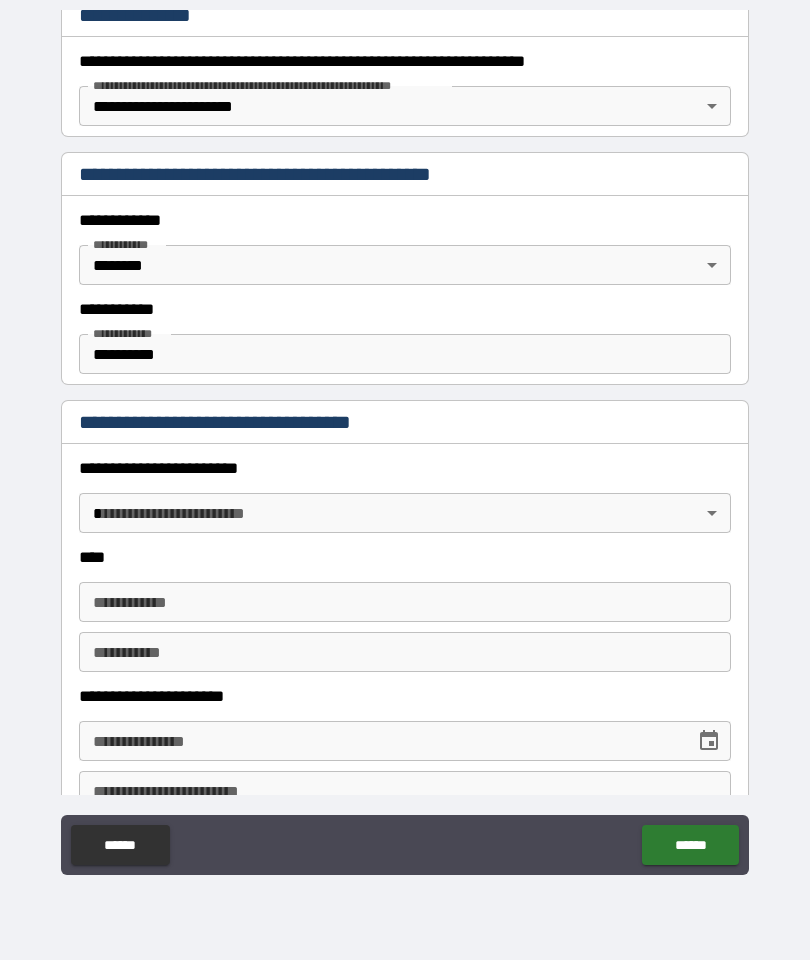 scroll, scrollTop: 349, scrollLeft: 0, axis: vertical 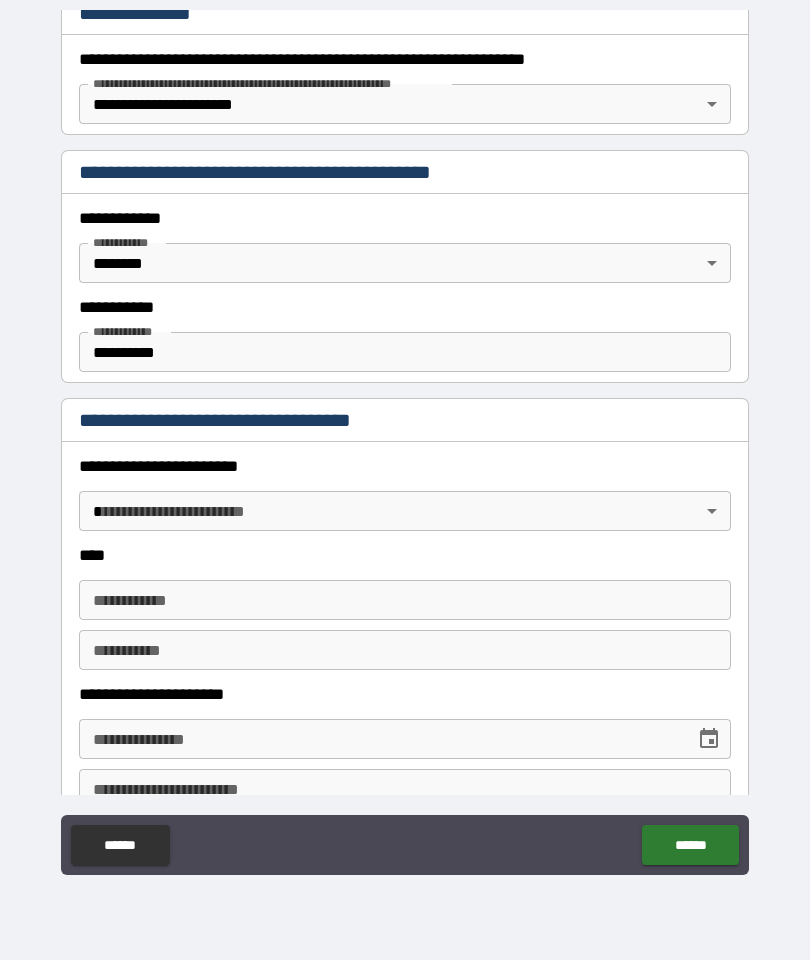 click on "**********" at bounding box center (405, 440) 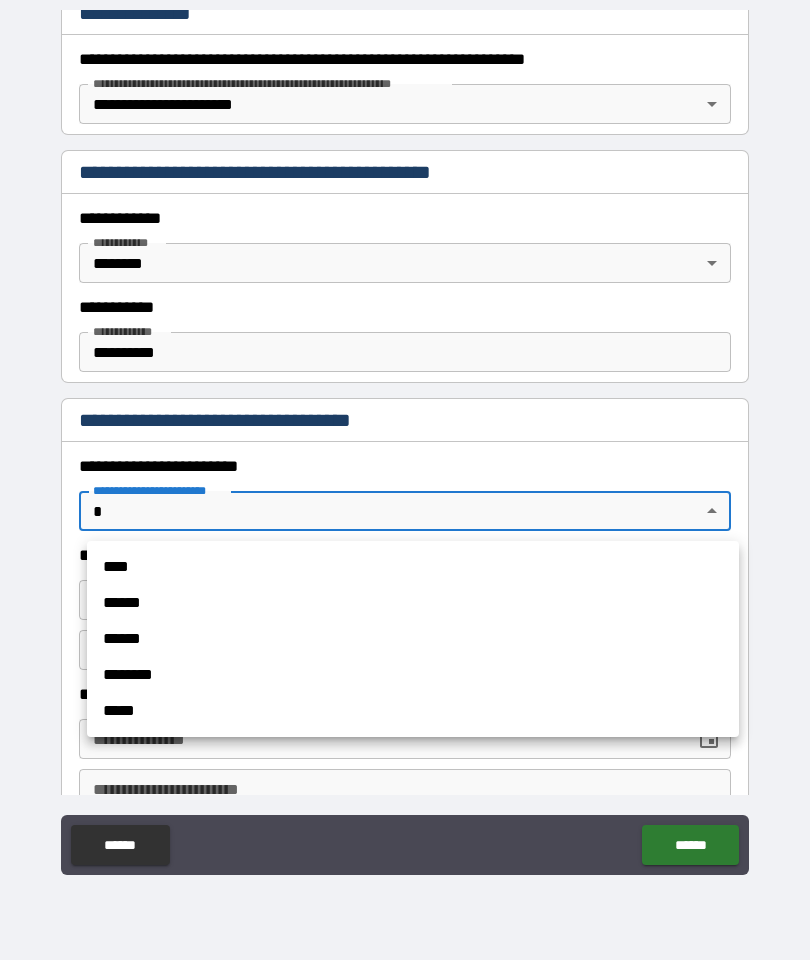 click on "******" at bounding box center [413, 603] 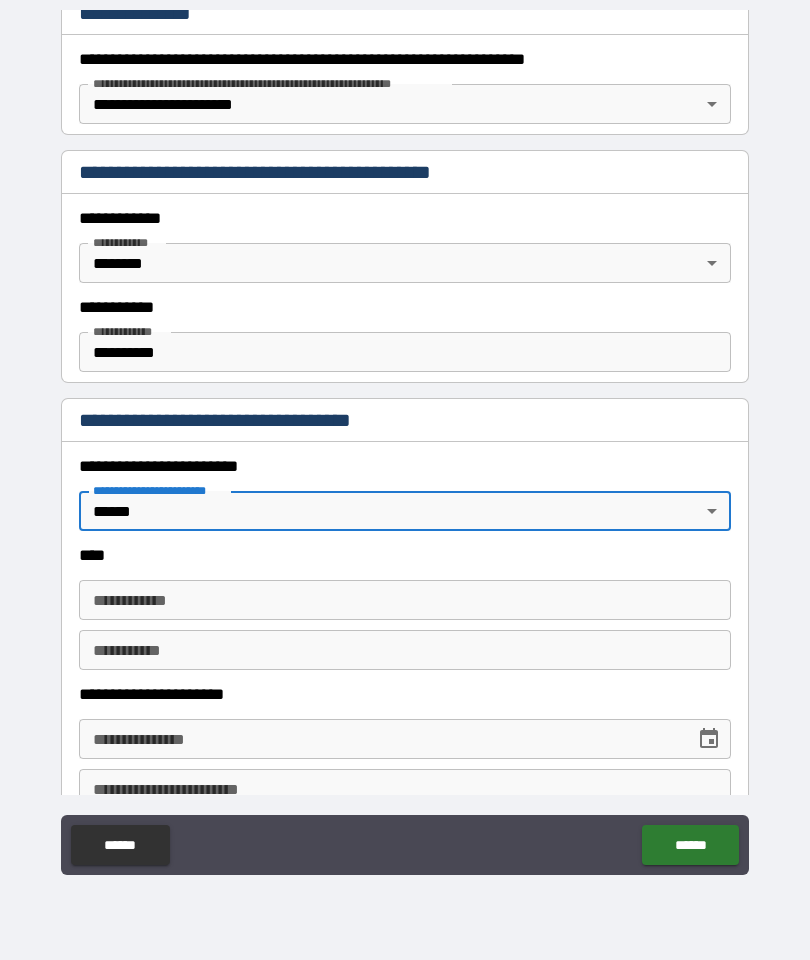 click on "**********" at bounding box center (405, 600) 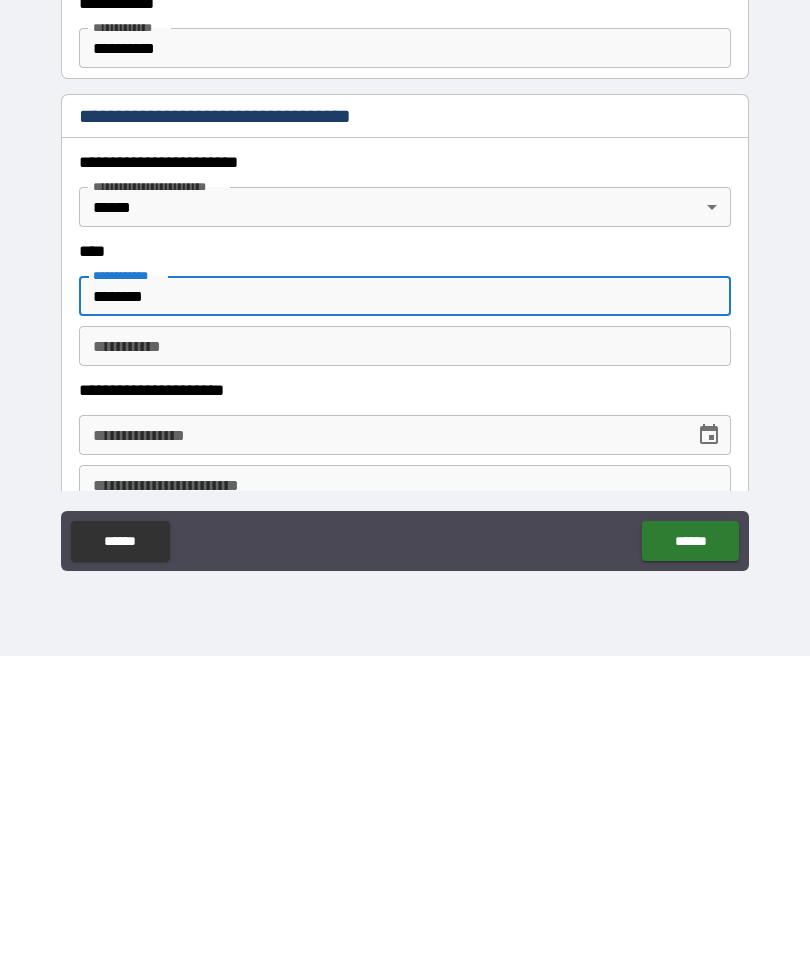 click on "*********   *" at bounding box center [405, 650] 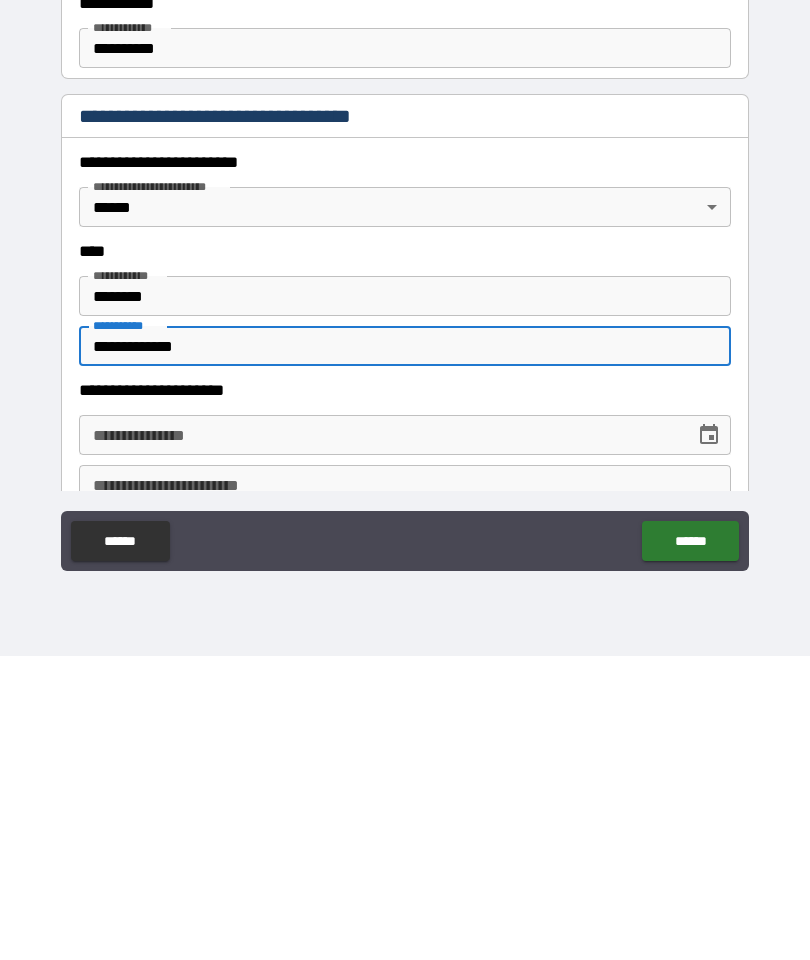 click 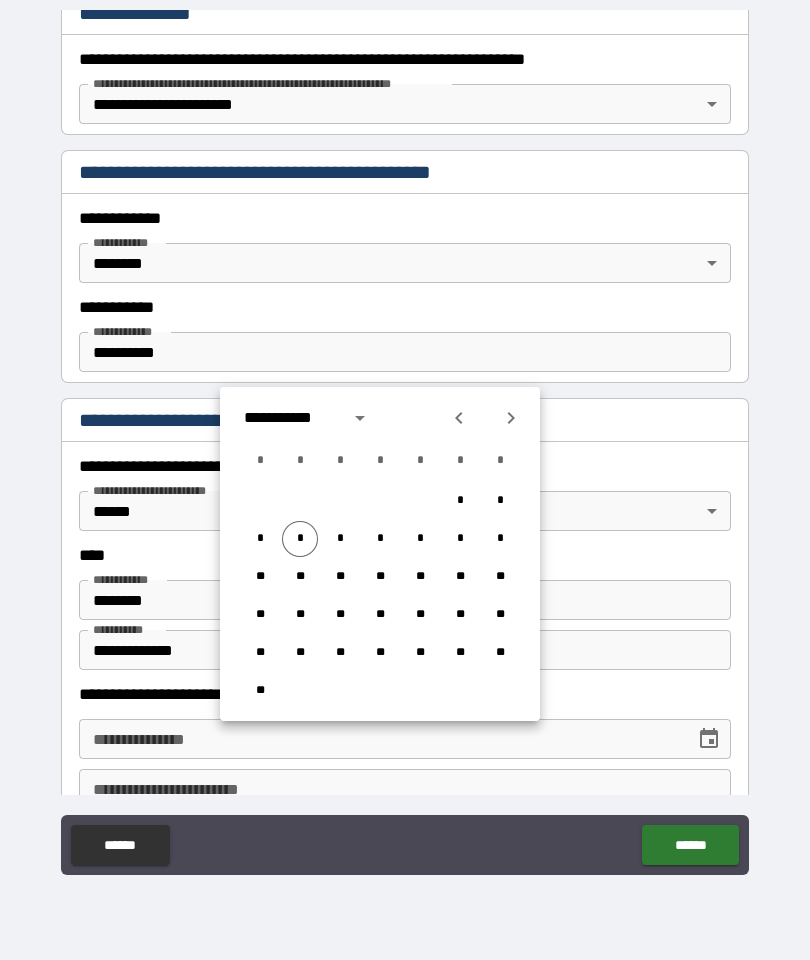 click 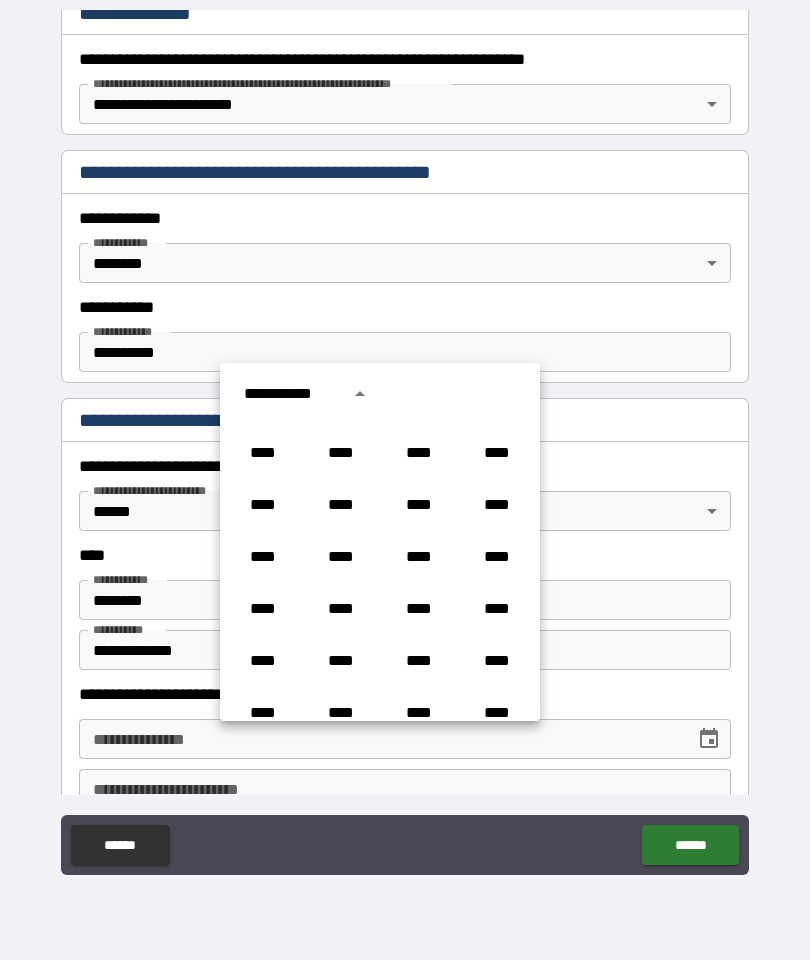 scroll, scrollTop: 1145, scrollLeft: 0, axis: vertical 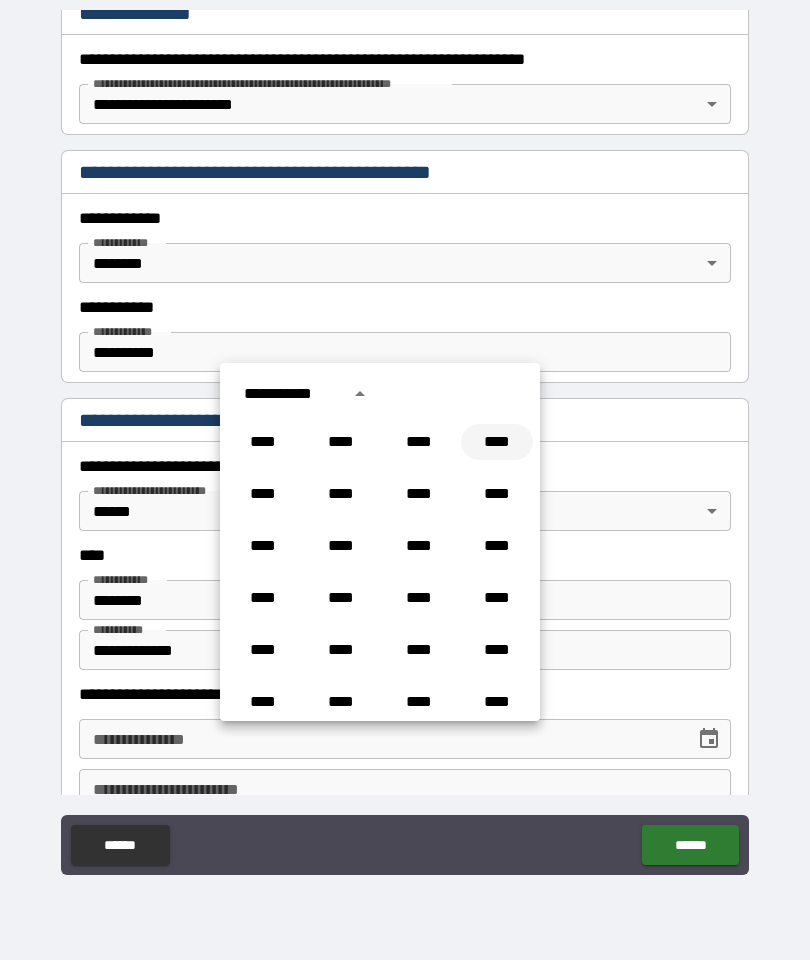 click on "****" at bounding box center (497, 442) 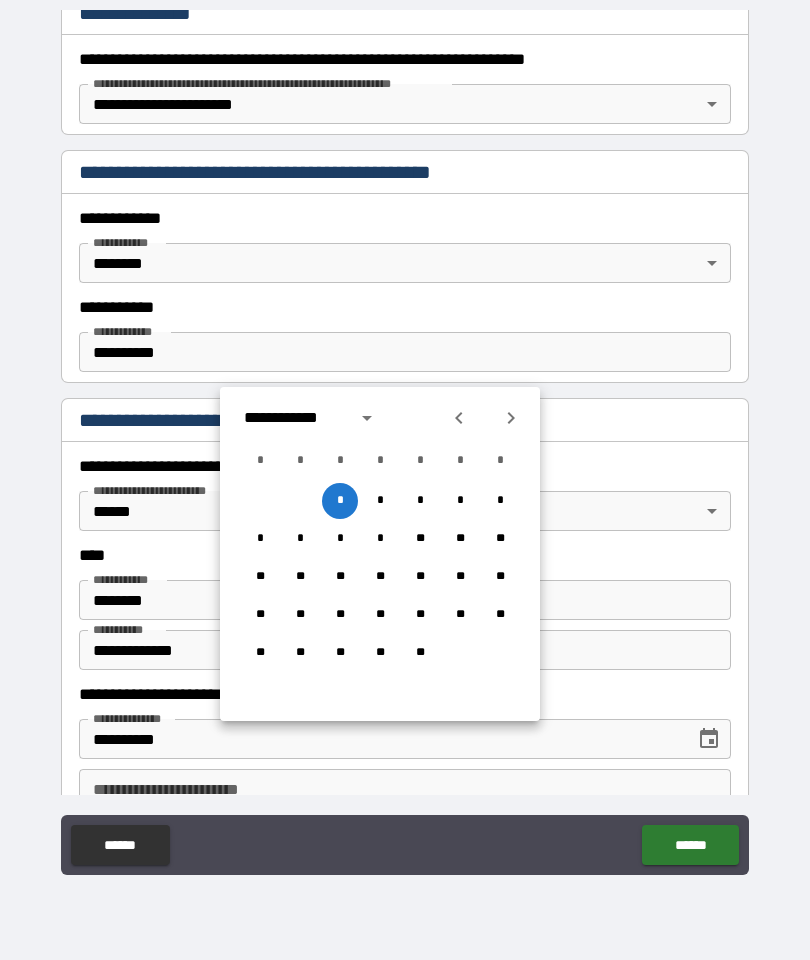 click on "**********" at bounding box center (294, 418) 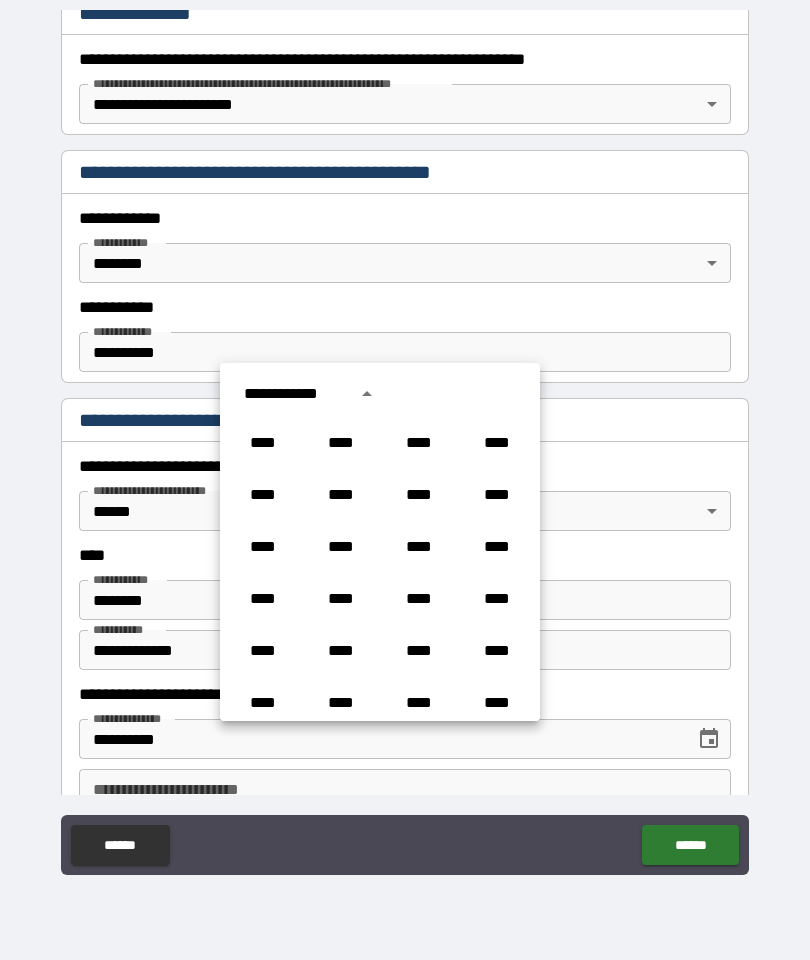 scroll, scrollTop: 1018, scrollLeft: 0, axis: vertical 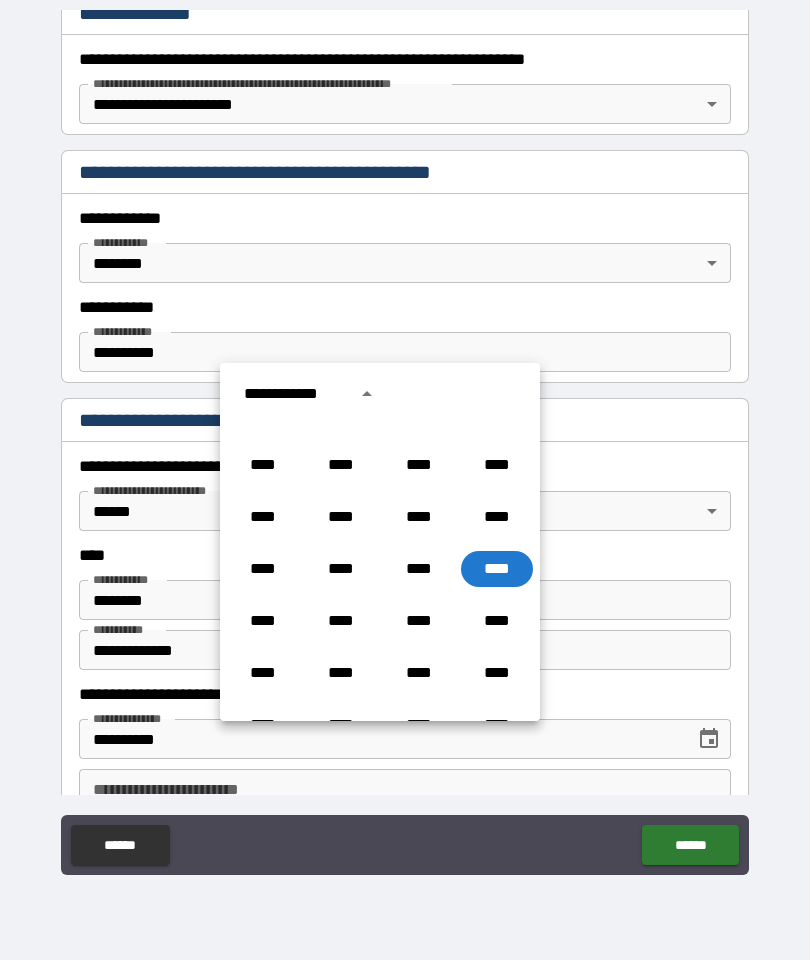 click 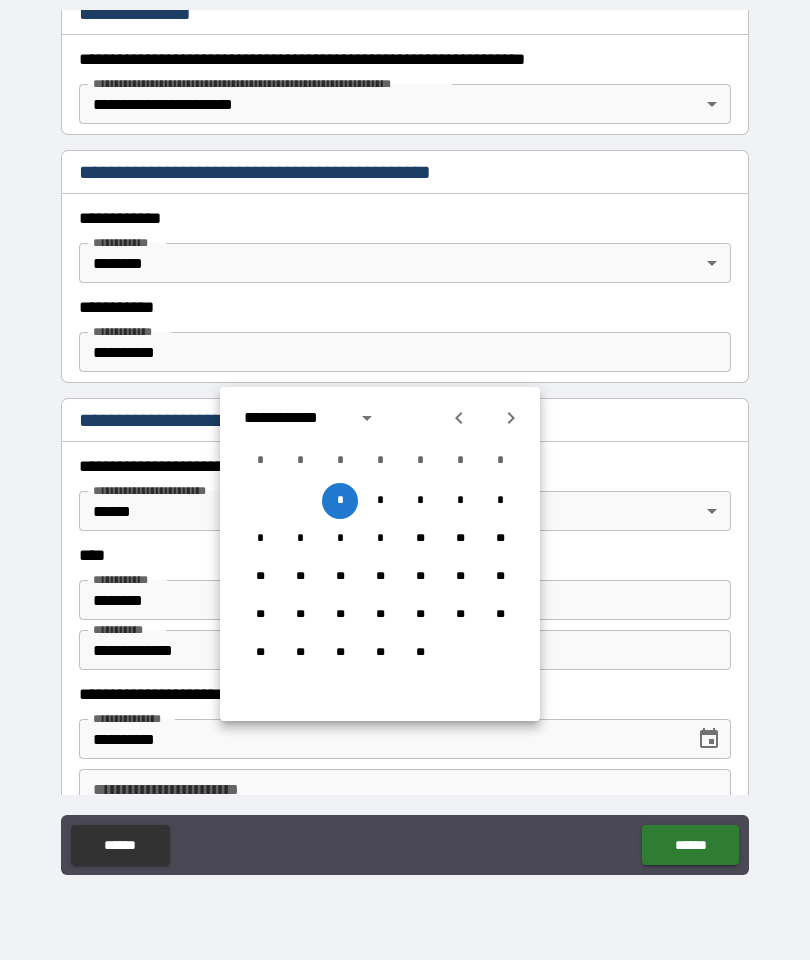 click on "**********" at bounding box center (294, 418) 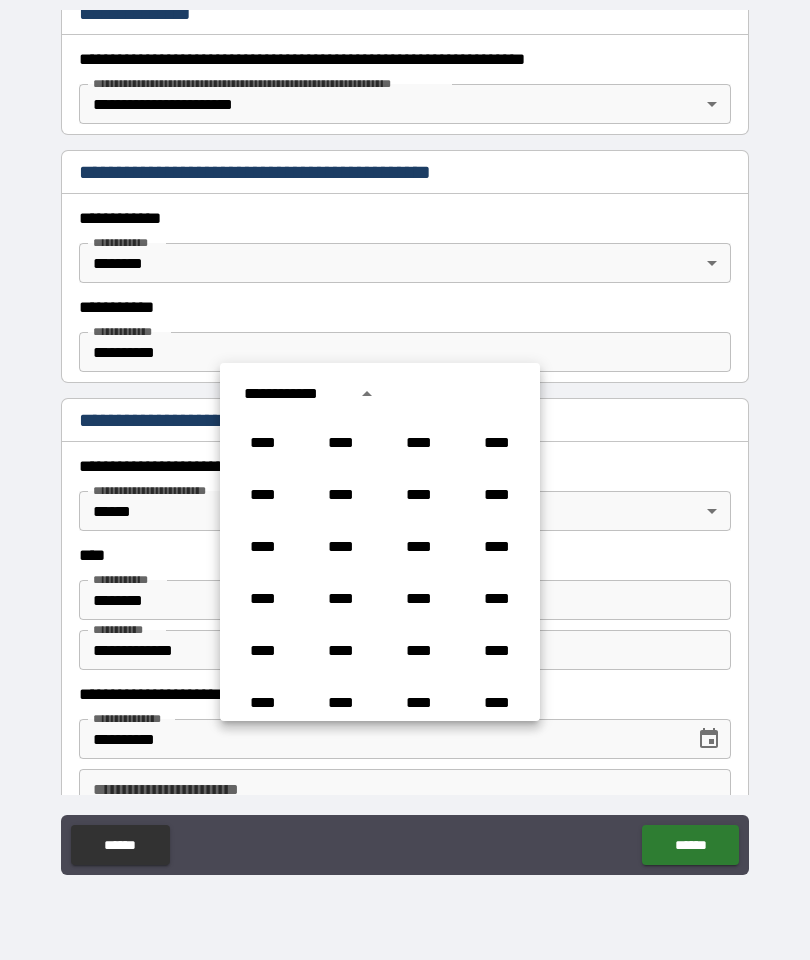 scroll, scrollTop: 1018, scrollLeft: 0, axis: vertical 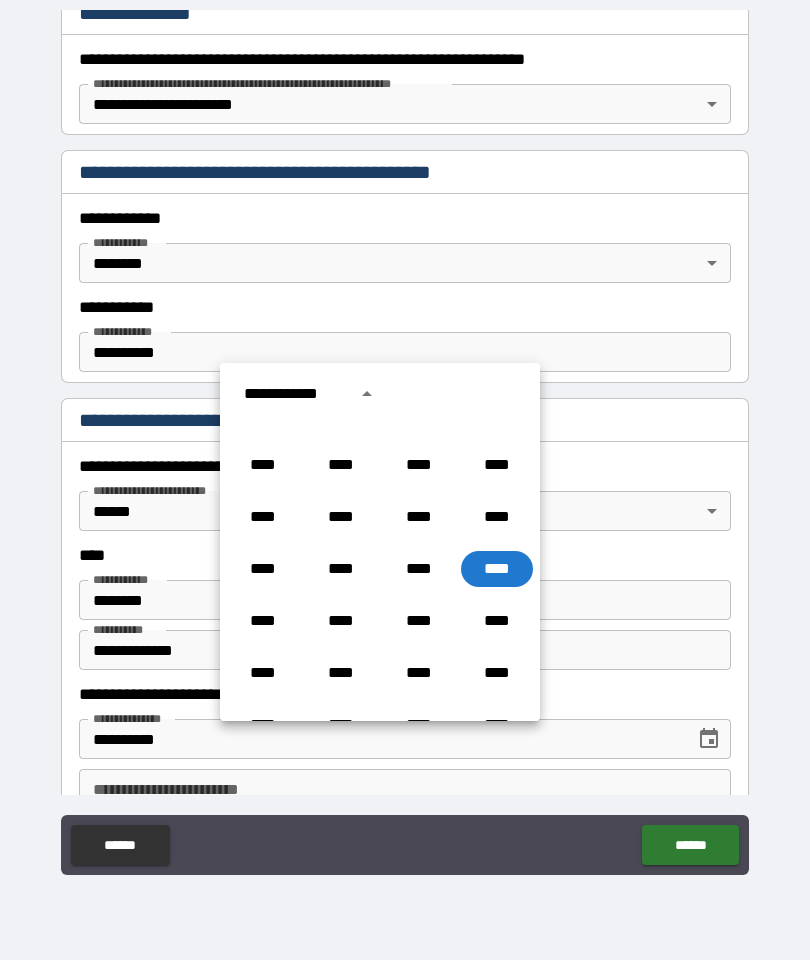 click on "**********" at bounding box center (294, 394) 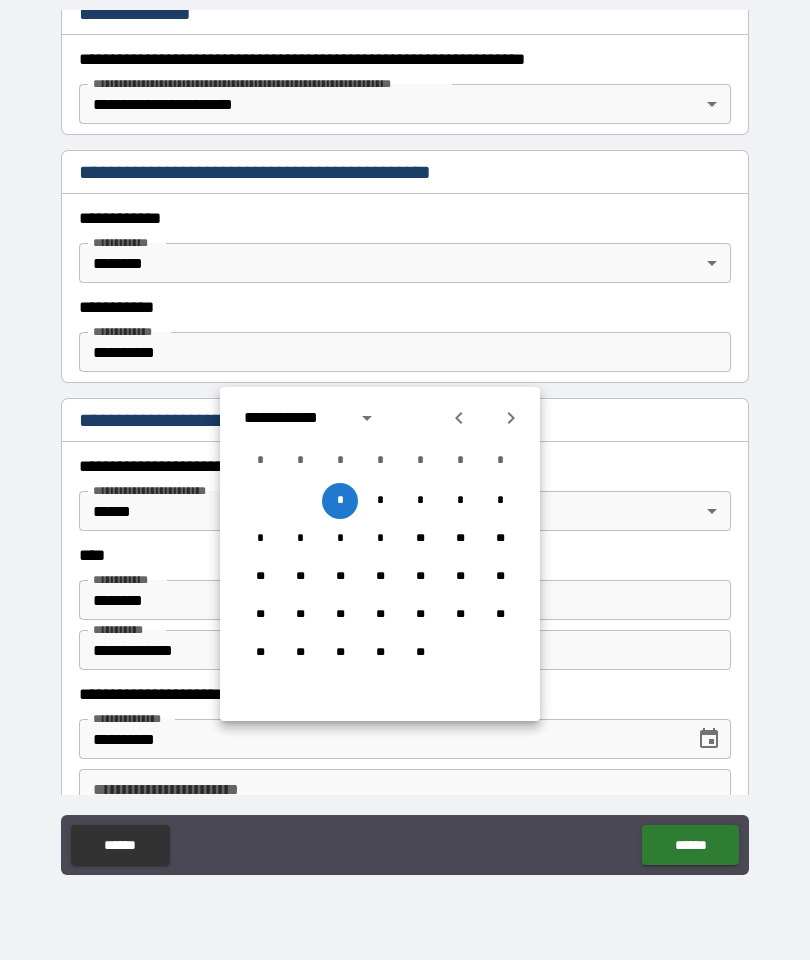 click 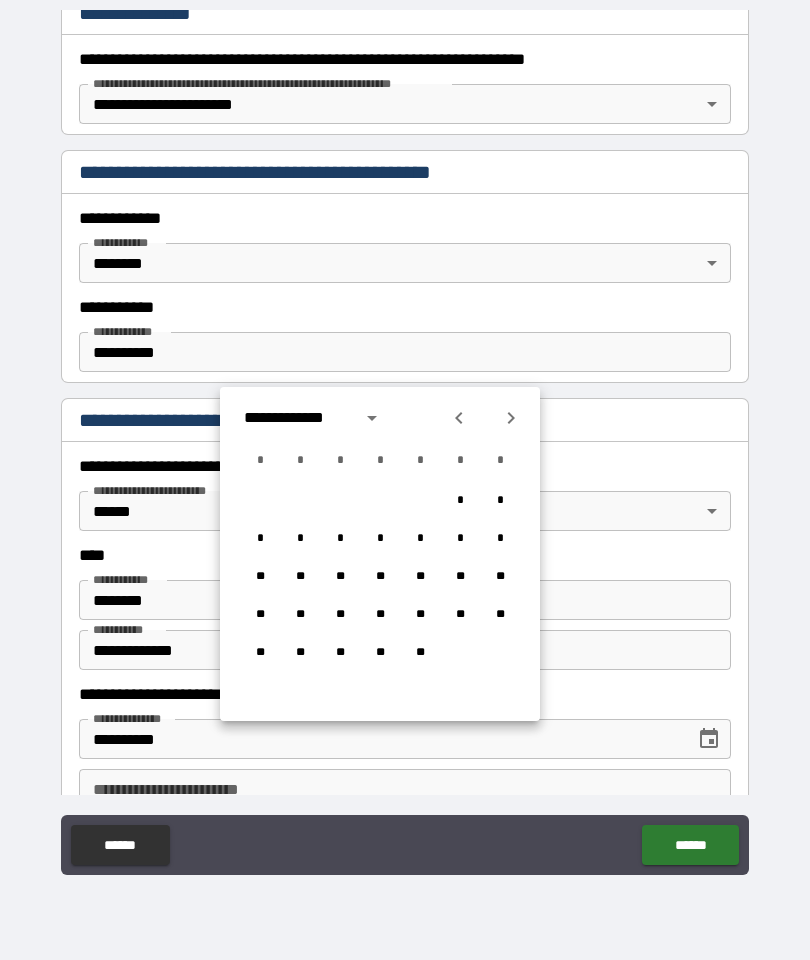 click 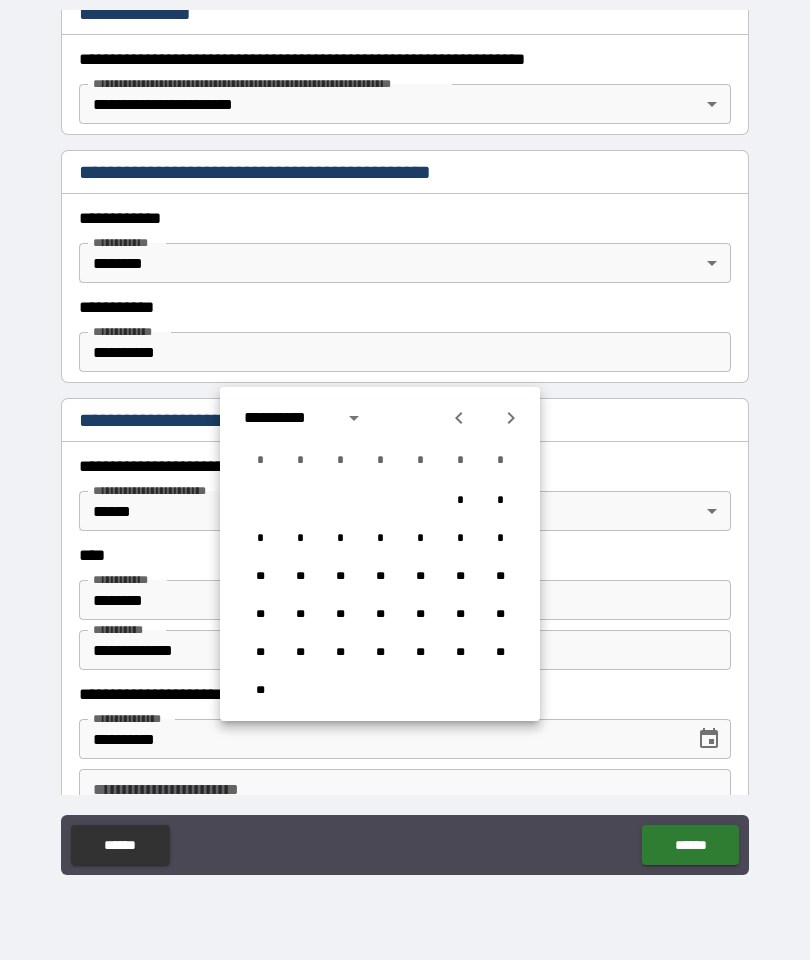 click 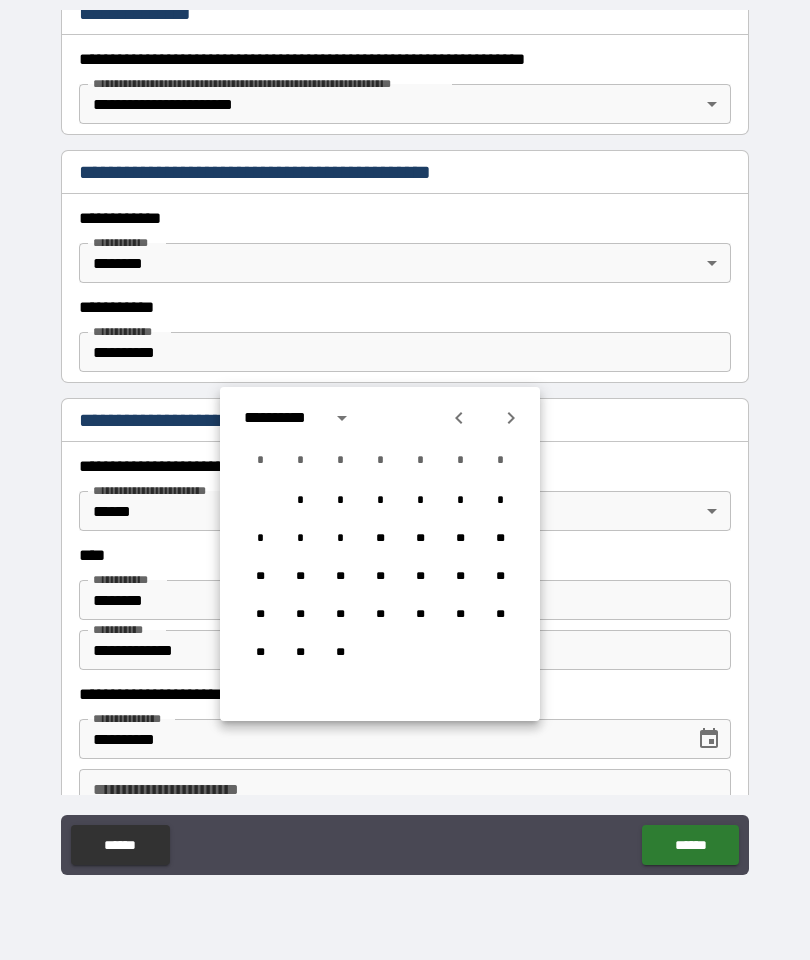 click 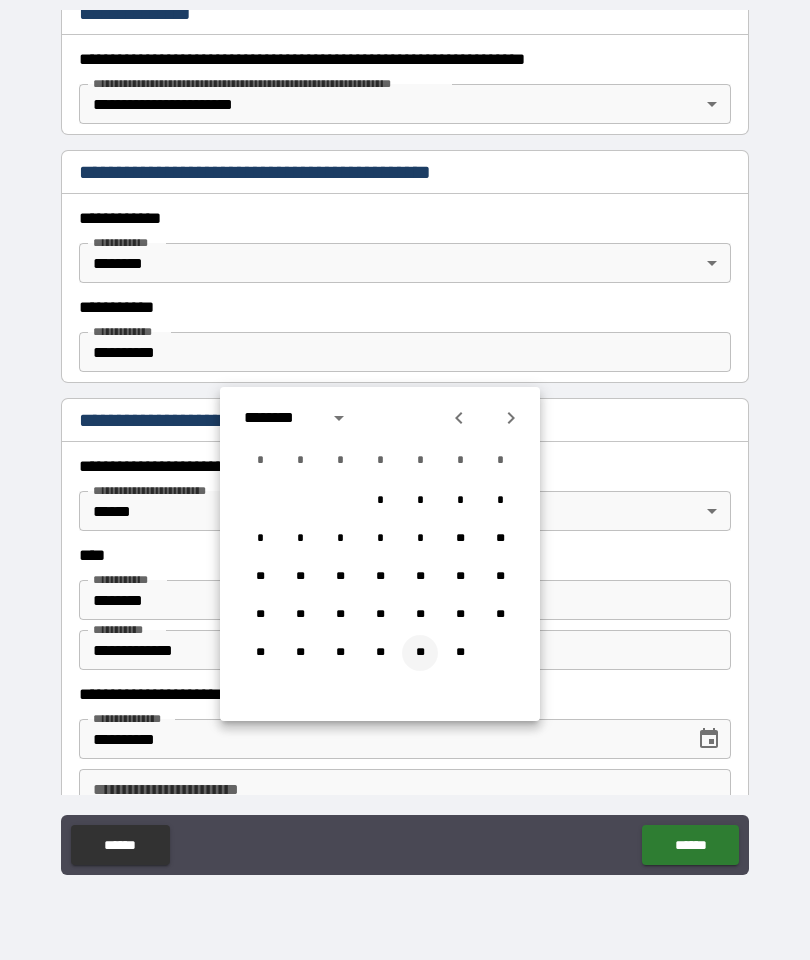 click on "**" at bounding box center (420, 653) 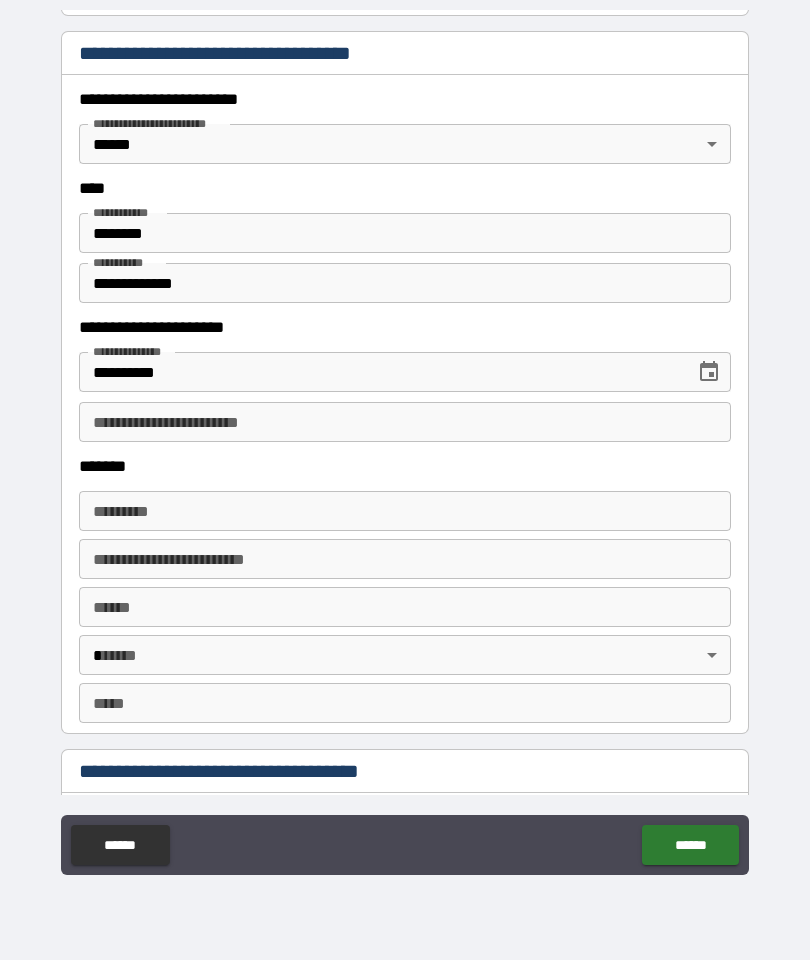 scroll, scrollTop: 714, scrollLeft: 0, axis: vertical 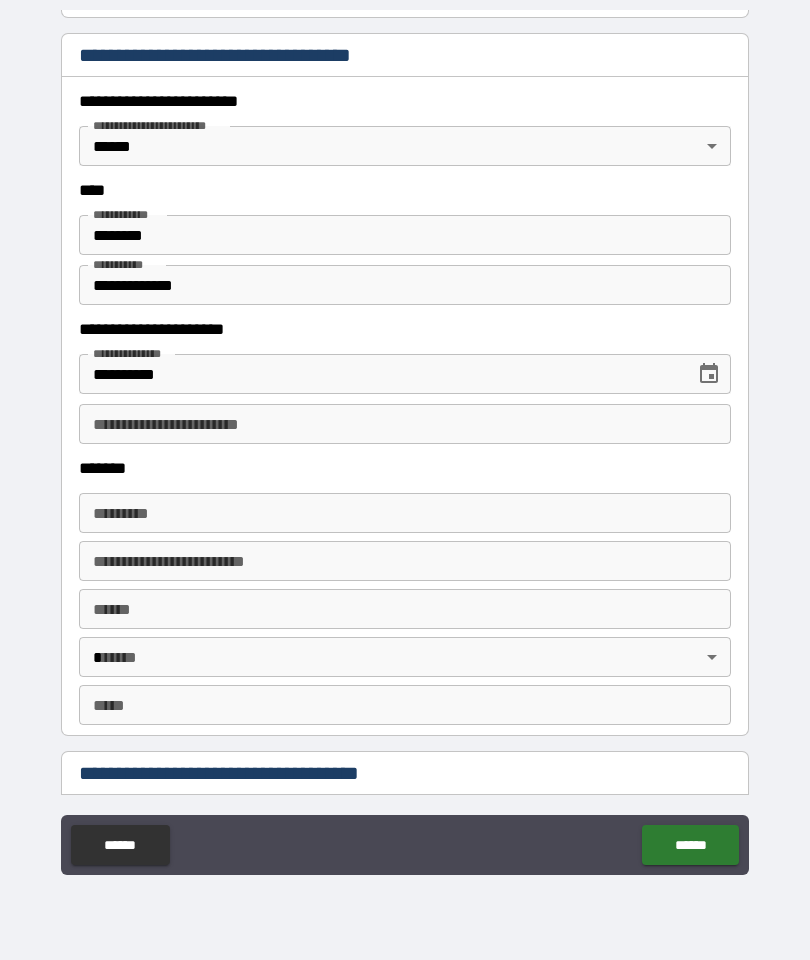 click on "**********" at bounding box center [405, 424] 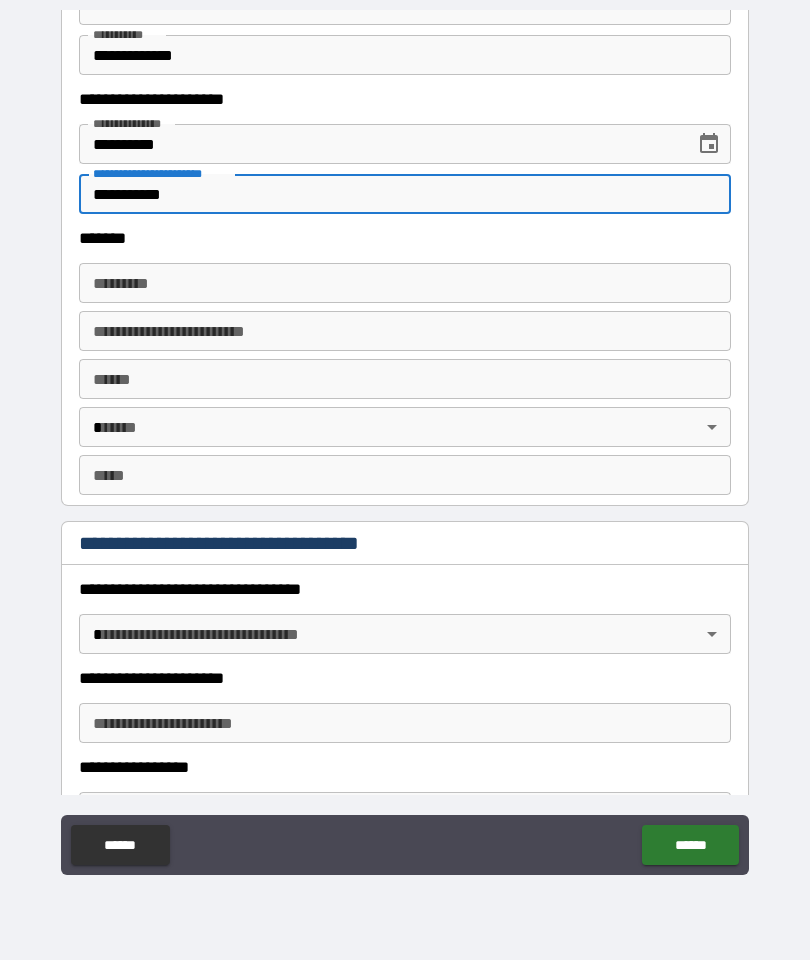 scroll, scrollTop: 946, scrollLeft: 0, axis: vertical 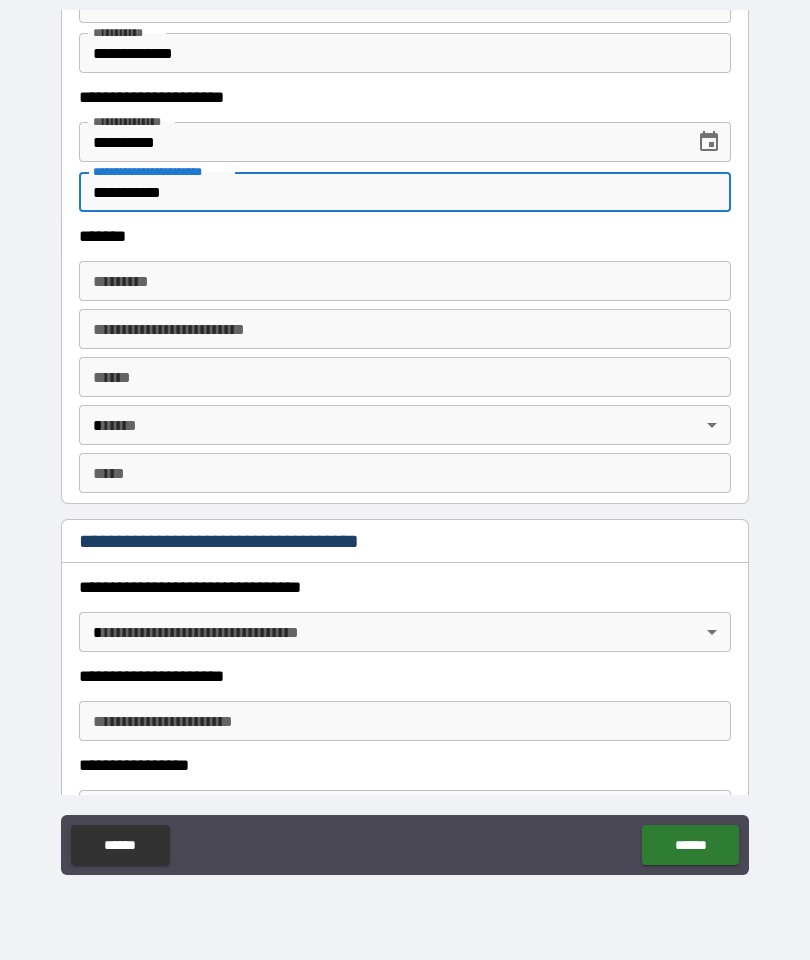 click on "*******   *" at bounding box center [405, 281] 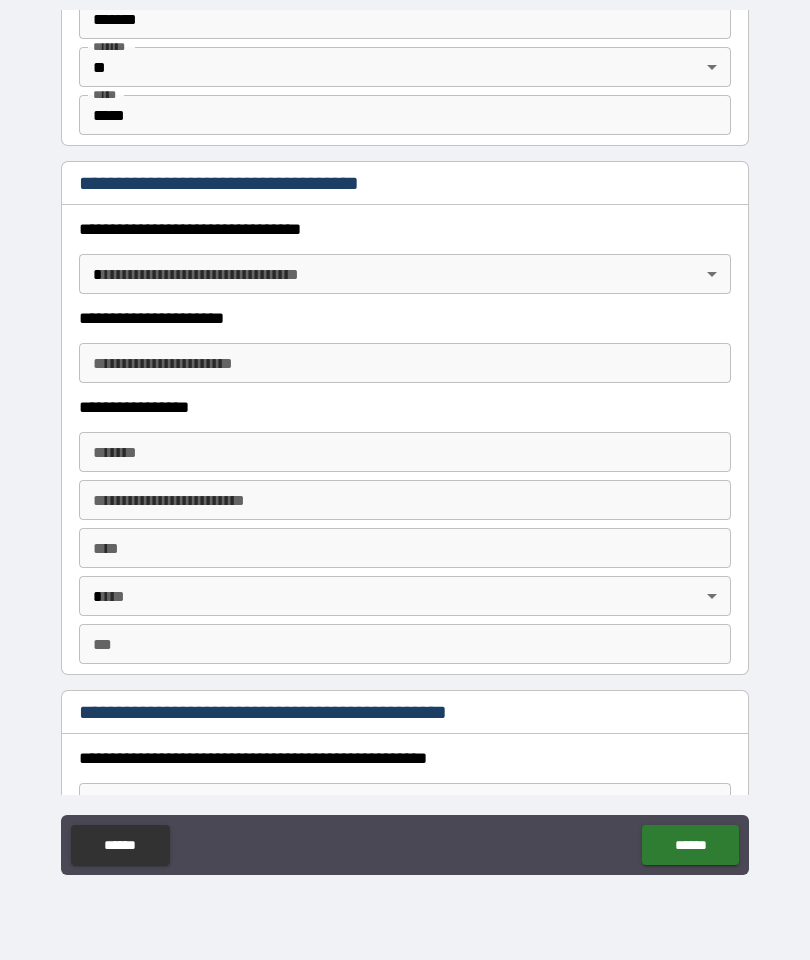 scroll, scrollTop: 1298, scrollLeft: 0, axis: vertical 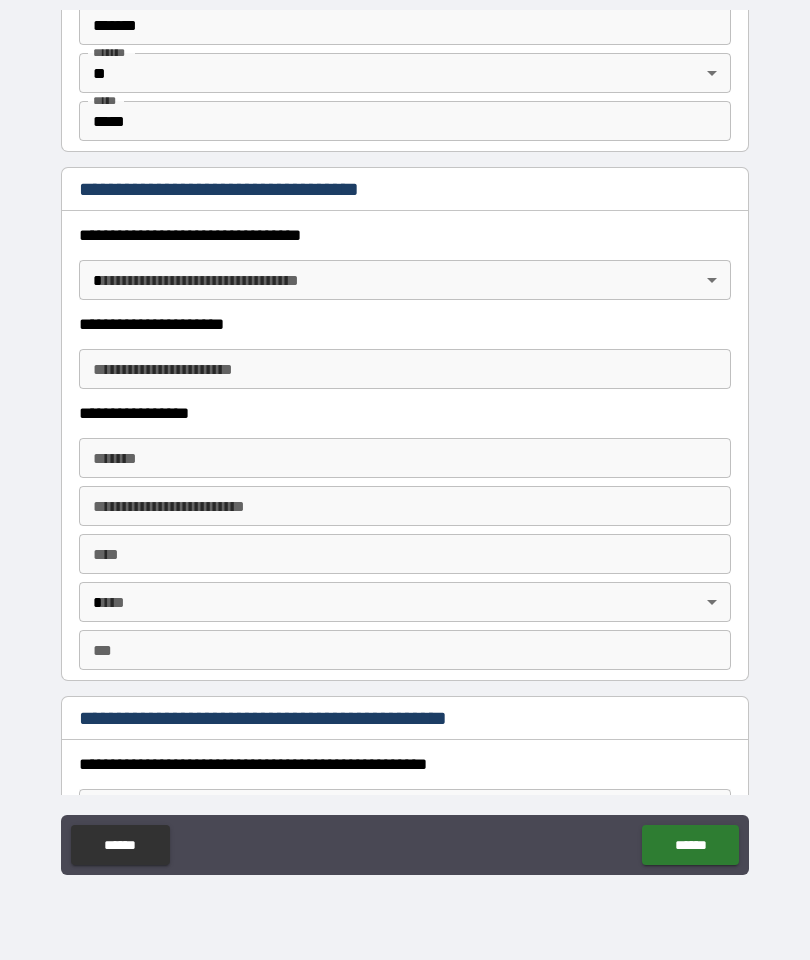 click on "**********" at bounding box center [405, 440] 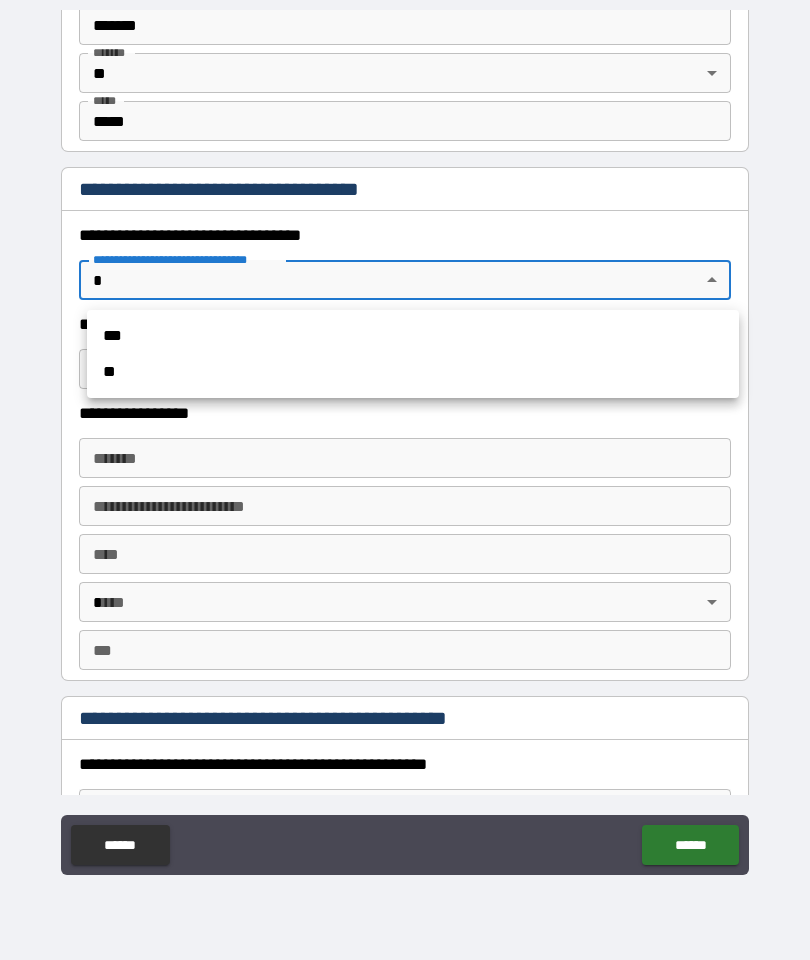 click on "**" at bounding box center (413, 372) 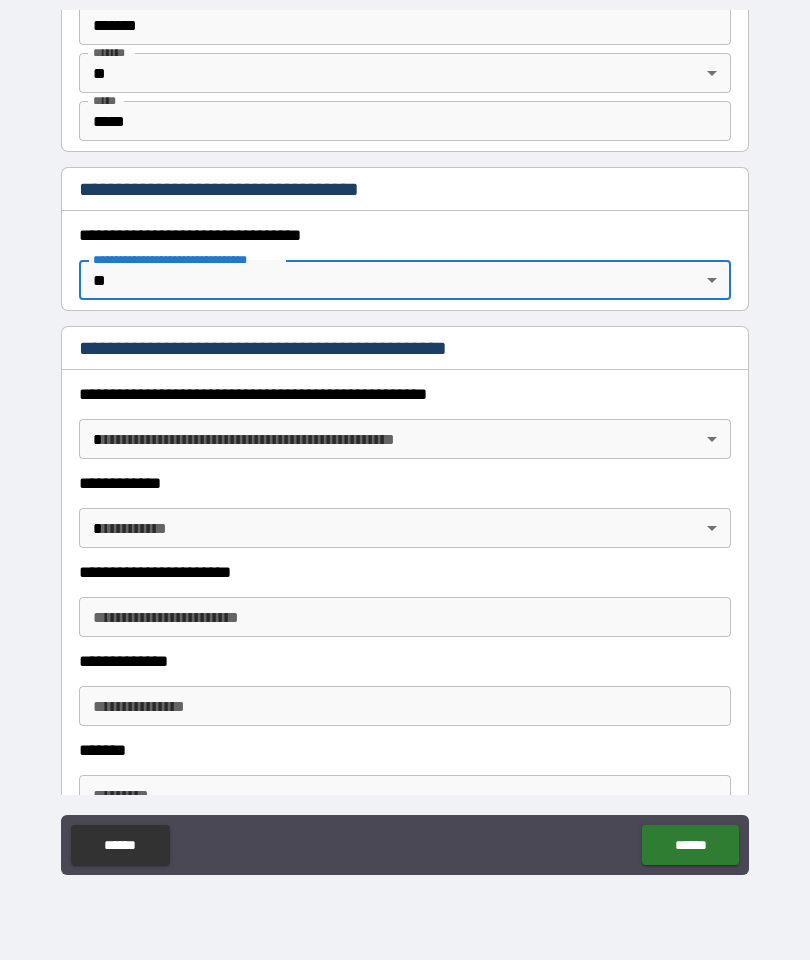 click on "**********" at bounding box center [405, 440] 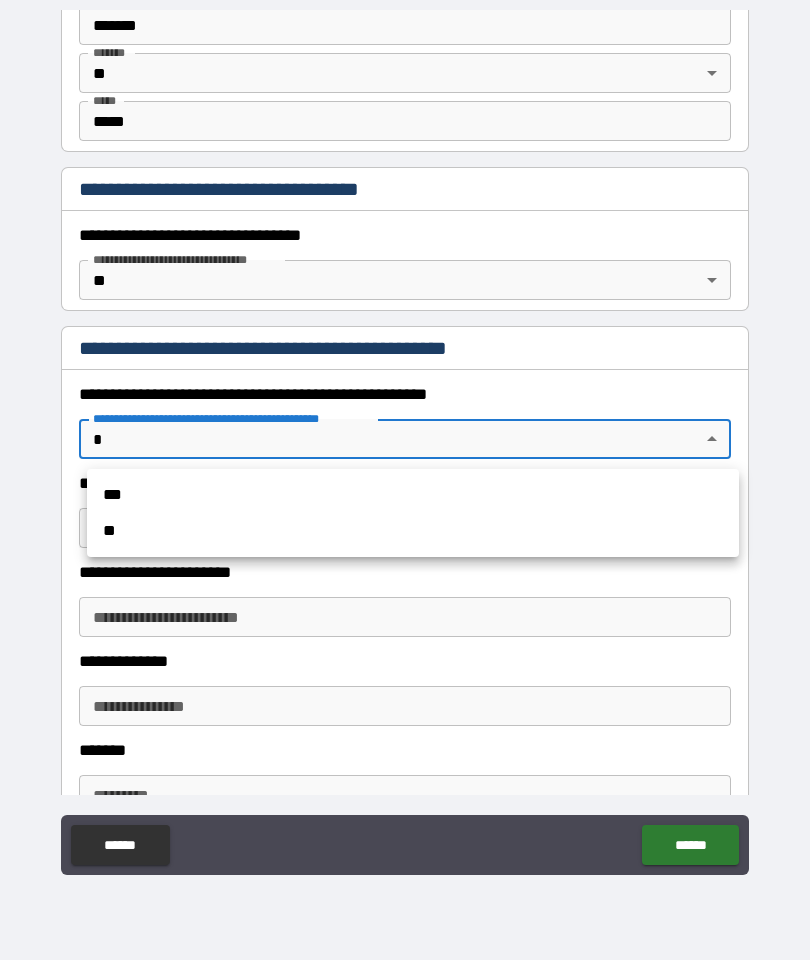 click on "**" at bounding box center (413, 531) 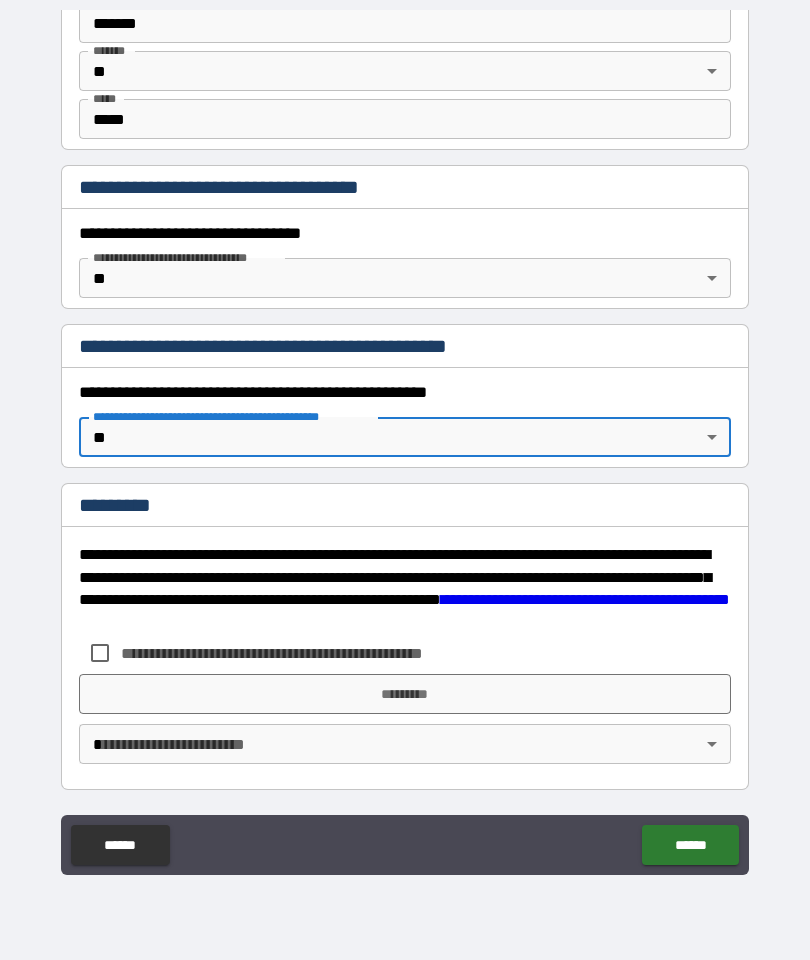 scroll, scrollTop: 1300, scrollLeft: 0, axis: vertical 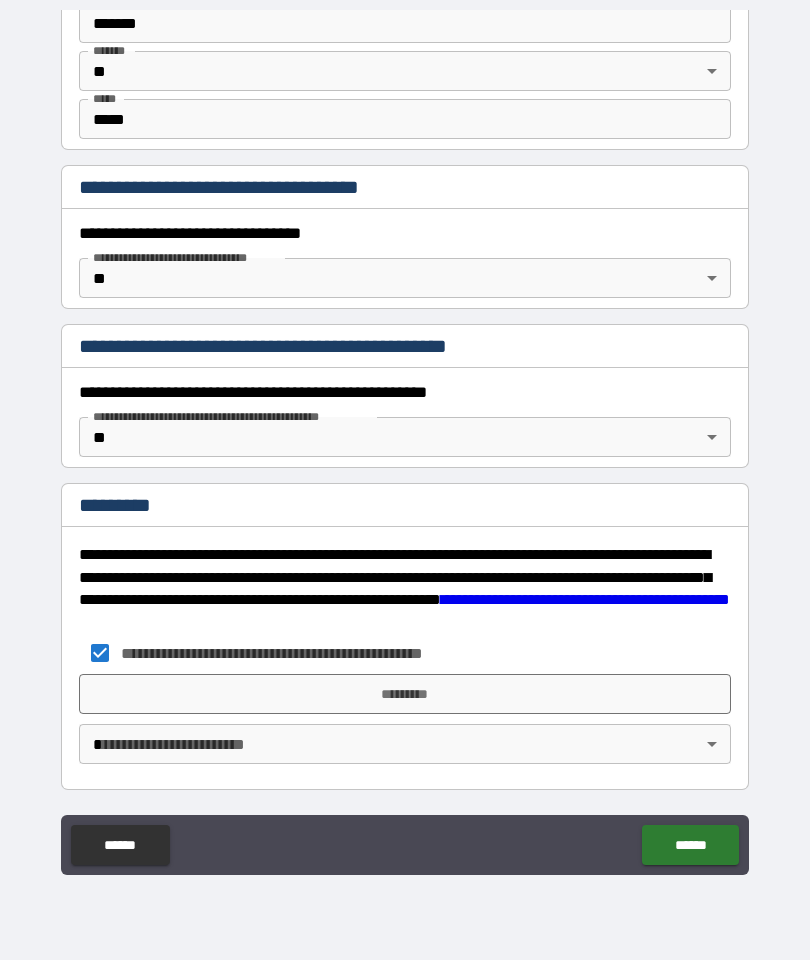 click on "*********" at bounding box center (405, 694) 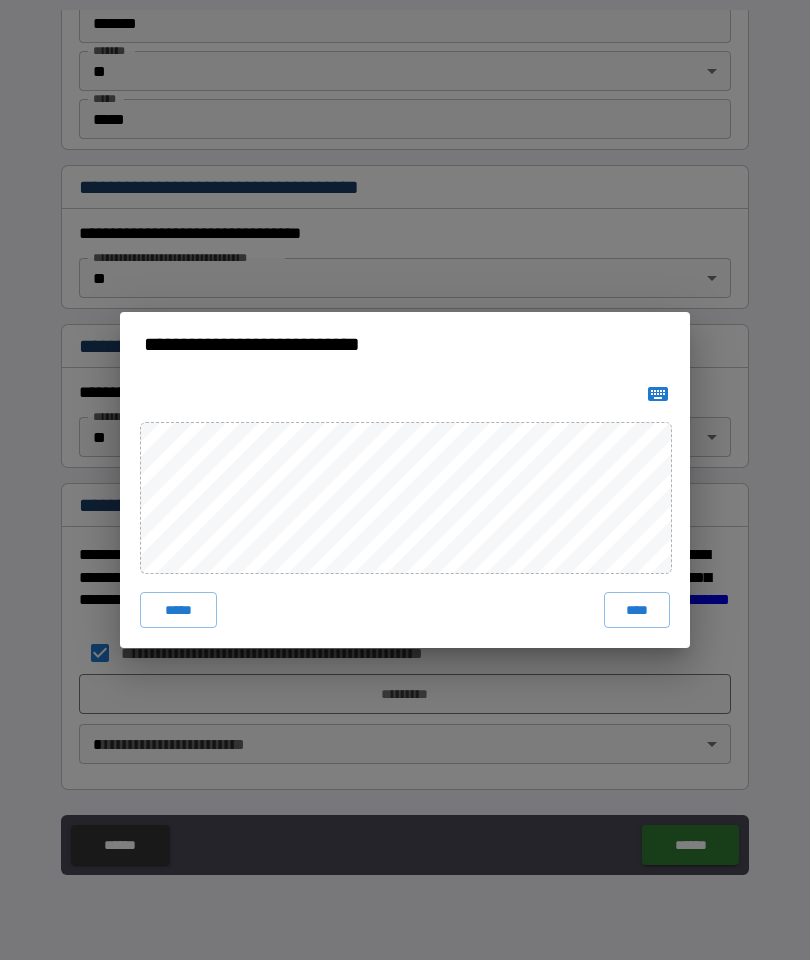 click on "****" at bounding box center [637, 610] 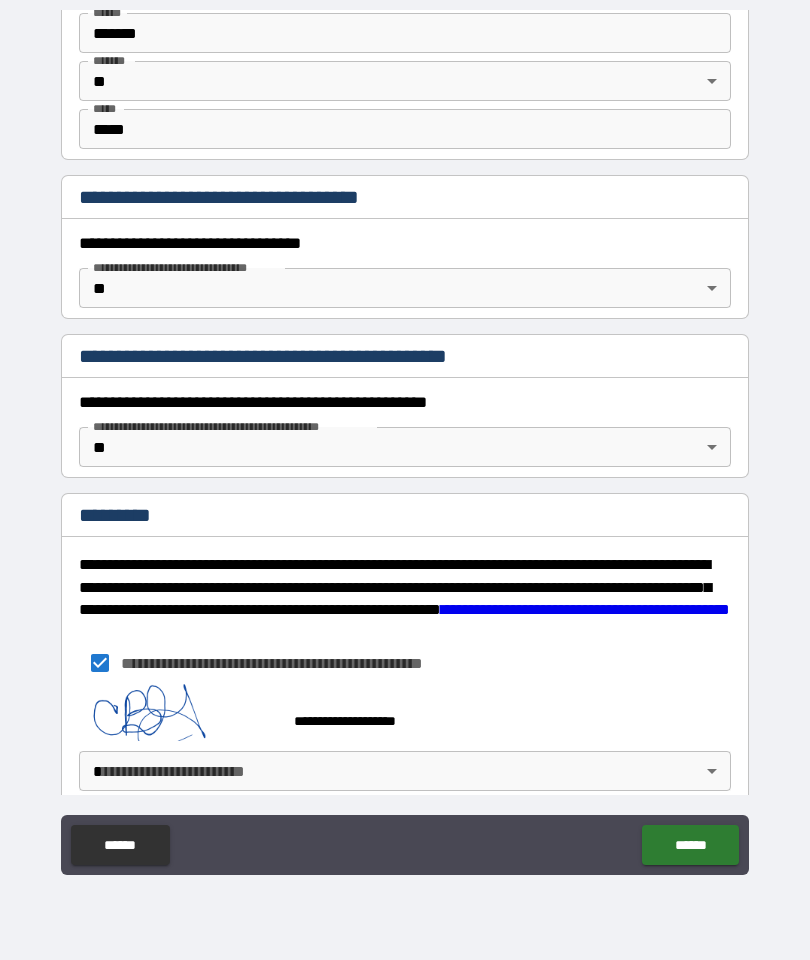 click on "**********" at bounding box center [405, 440] 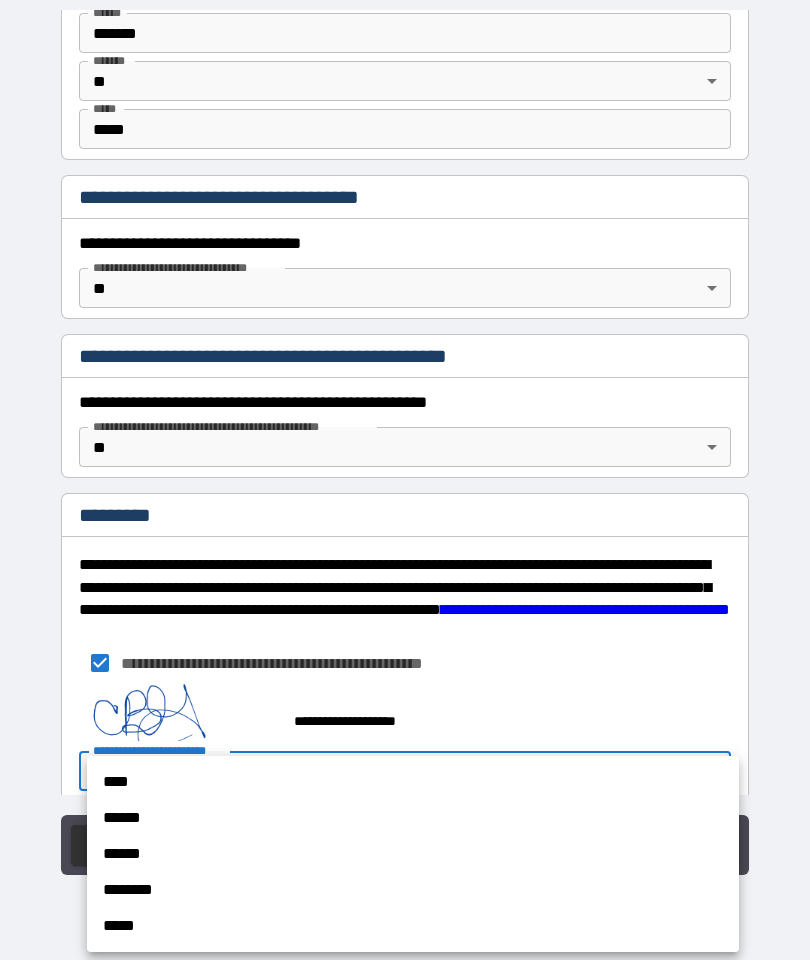 click on "******" at bounding box center [413, 818] 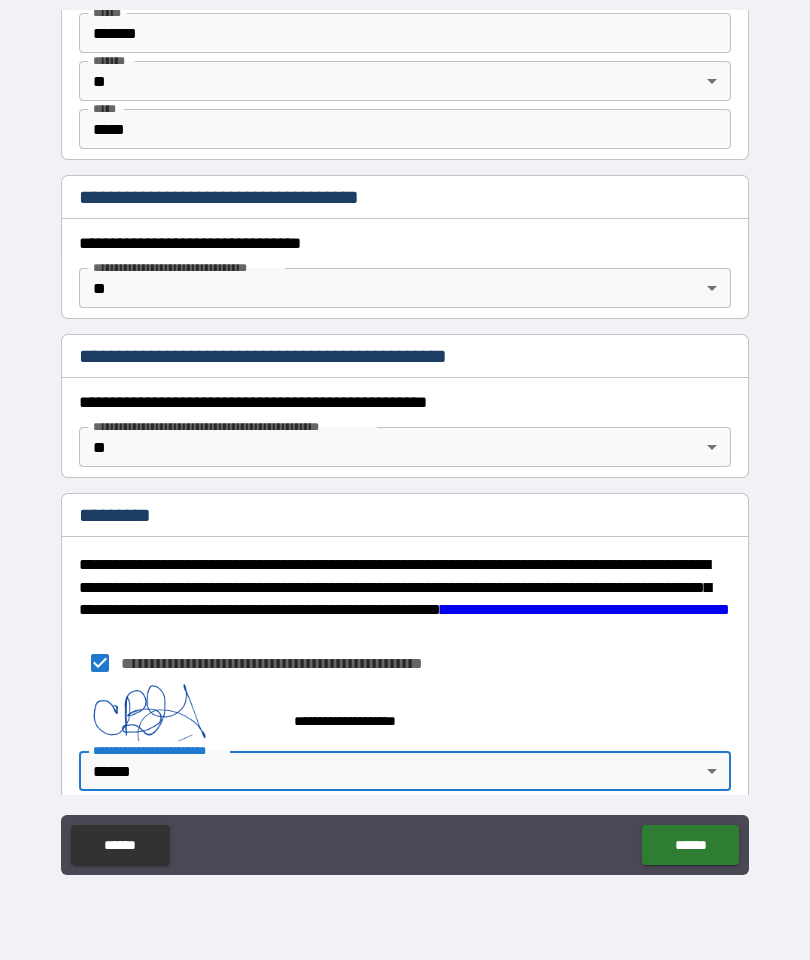 click on "******" at bounding box center (690, 845) 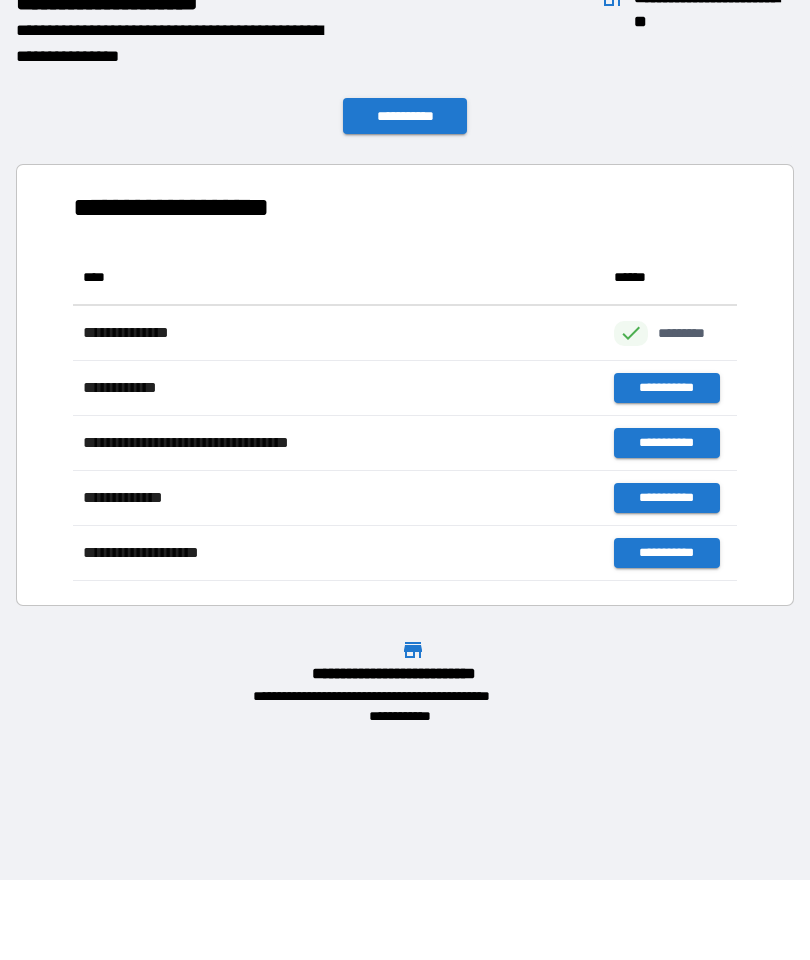 scroll, scrollTop: 1, scrollLeft: 1, axis: both 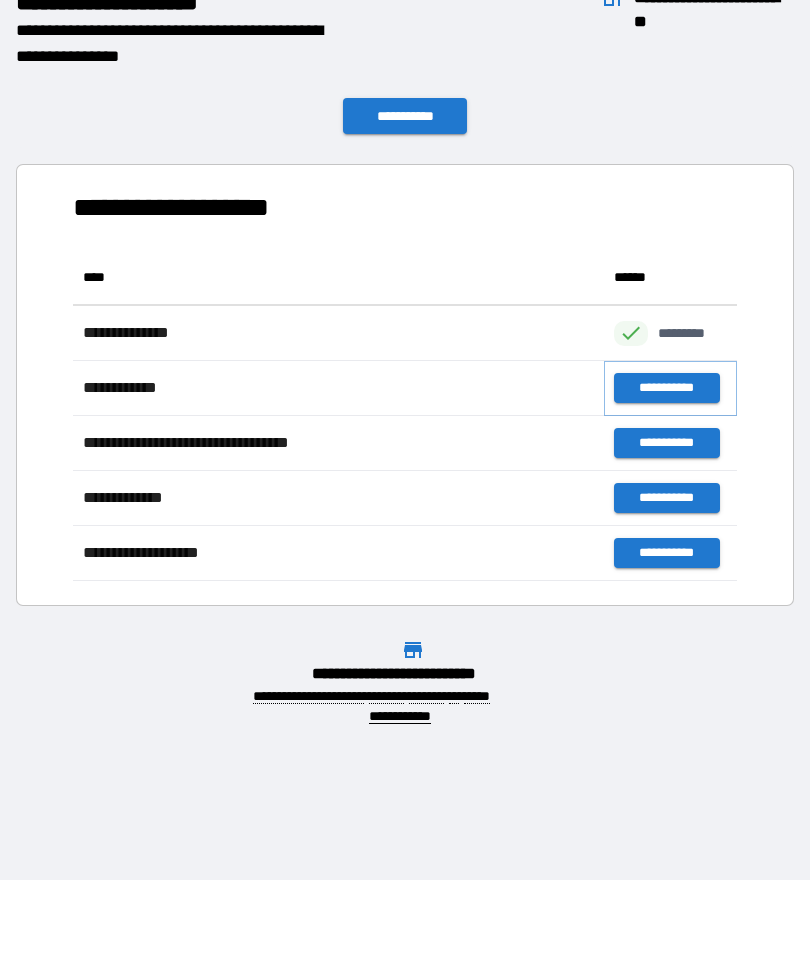 click on "**********" at bounding box center [666, 388] 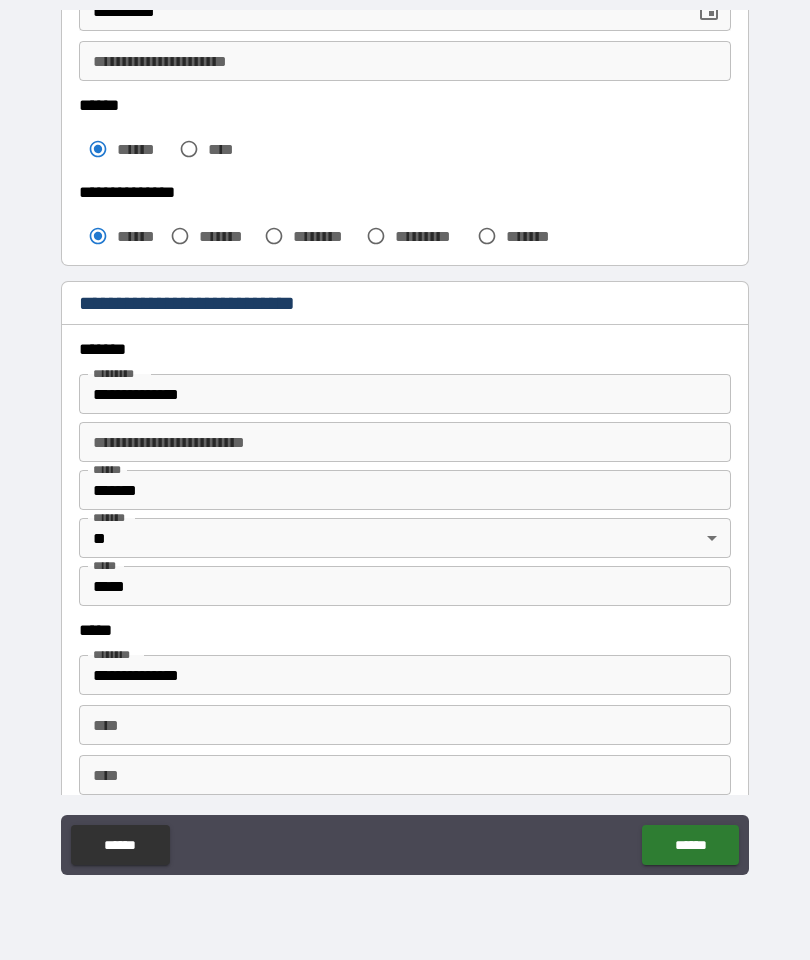 scroll, scrollTop: 411, scrollLeft: 0, axis: vertical 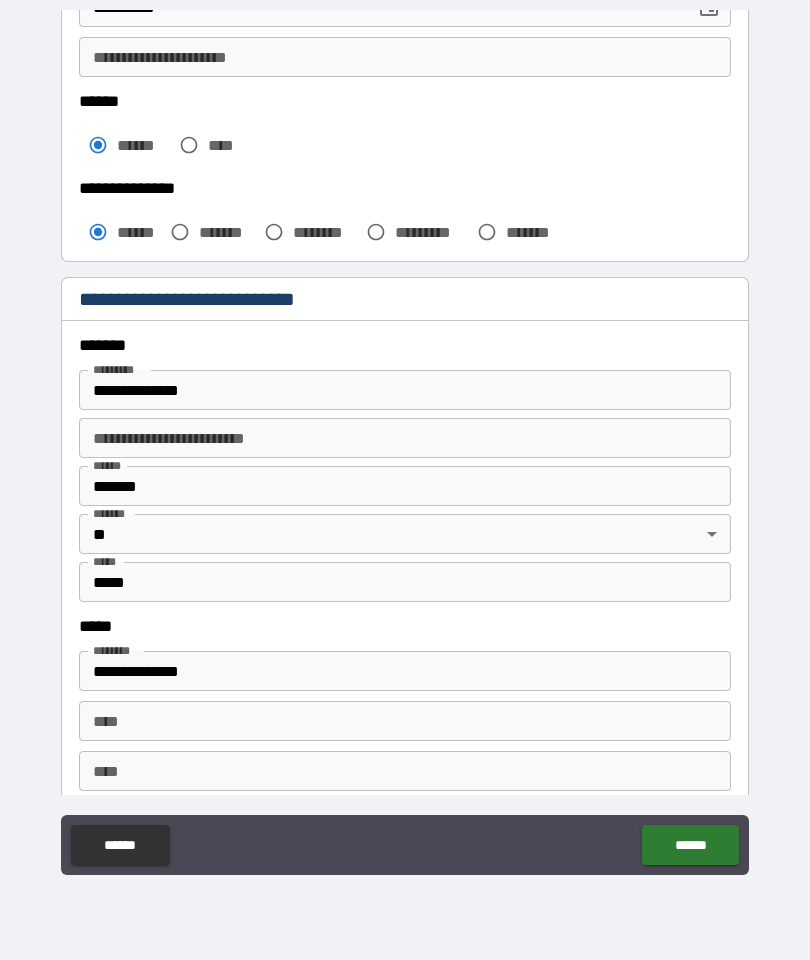 click on "**********" at bounding box center [405, 390] 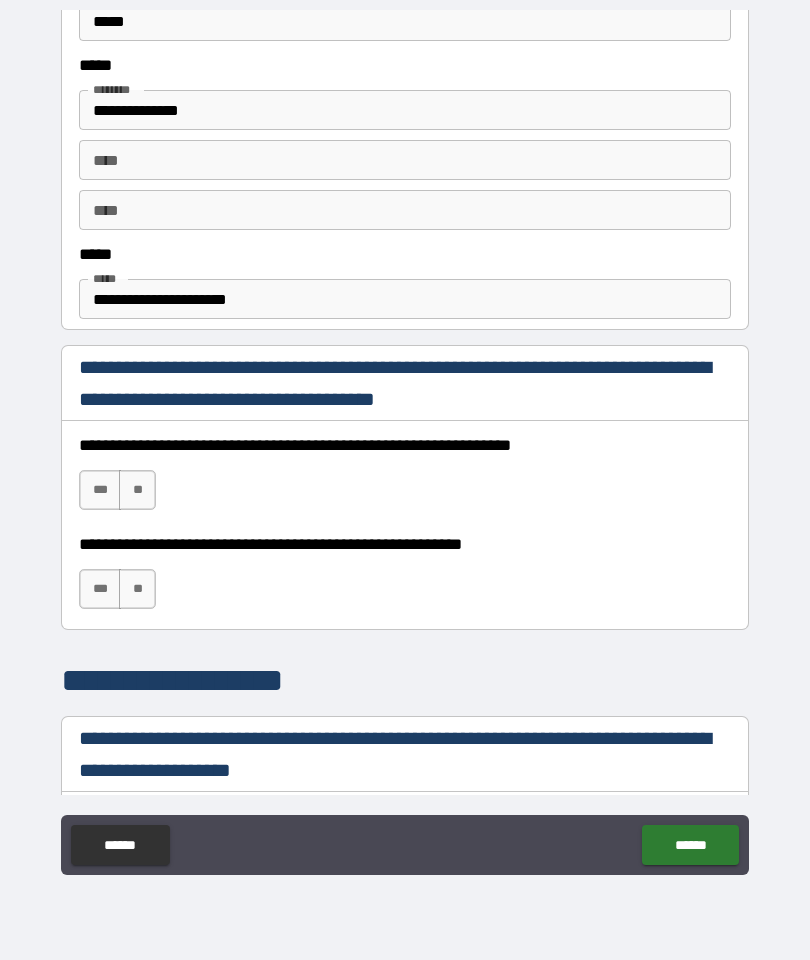 scroll, scrollTop: 973, scrollLeft: 0, axis: vertical 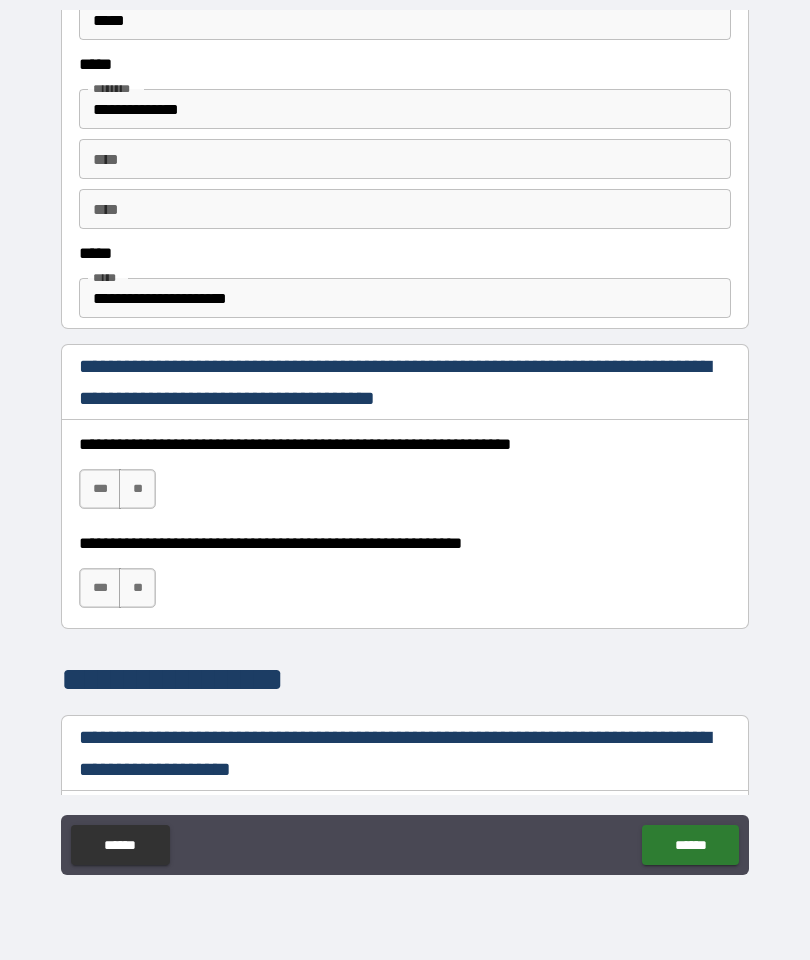 click on "***" at bounding box center (100, 489) 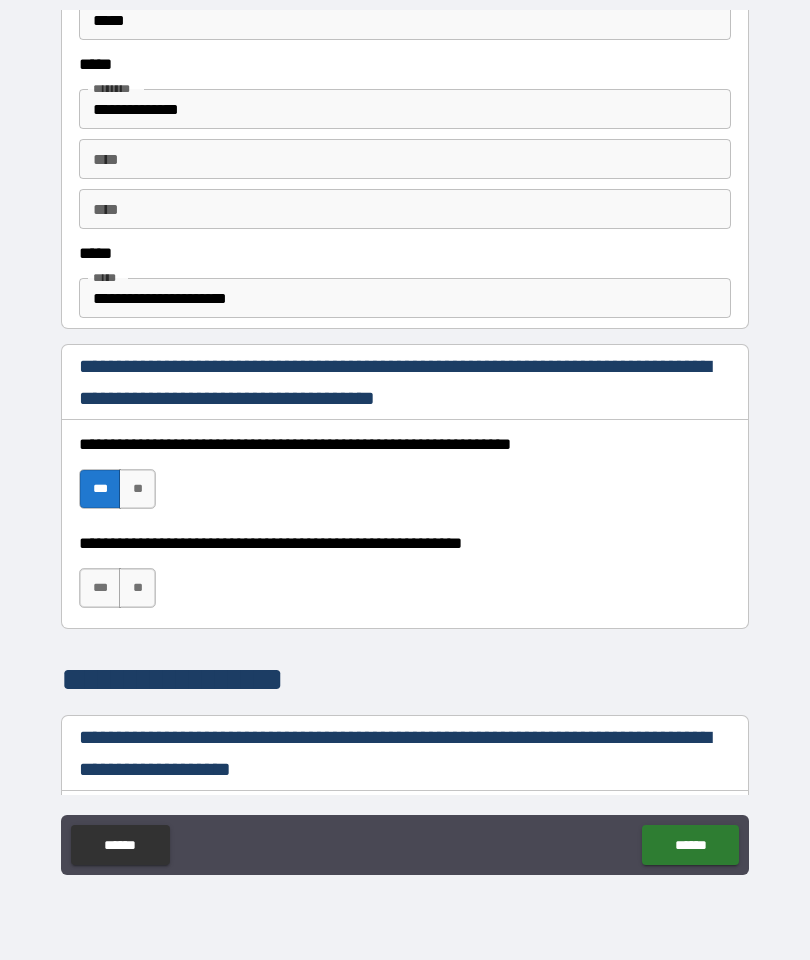 click on "***" at bounding box center (100, 588) 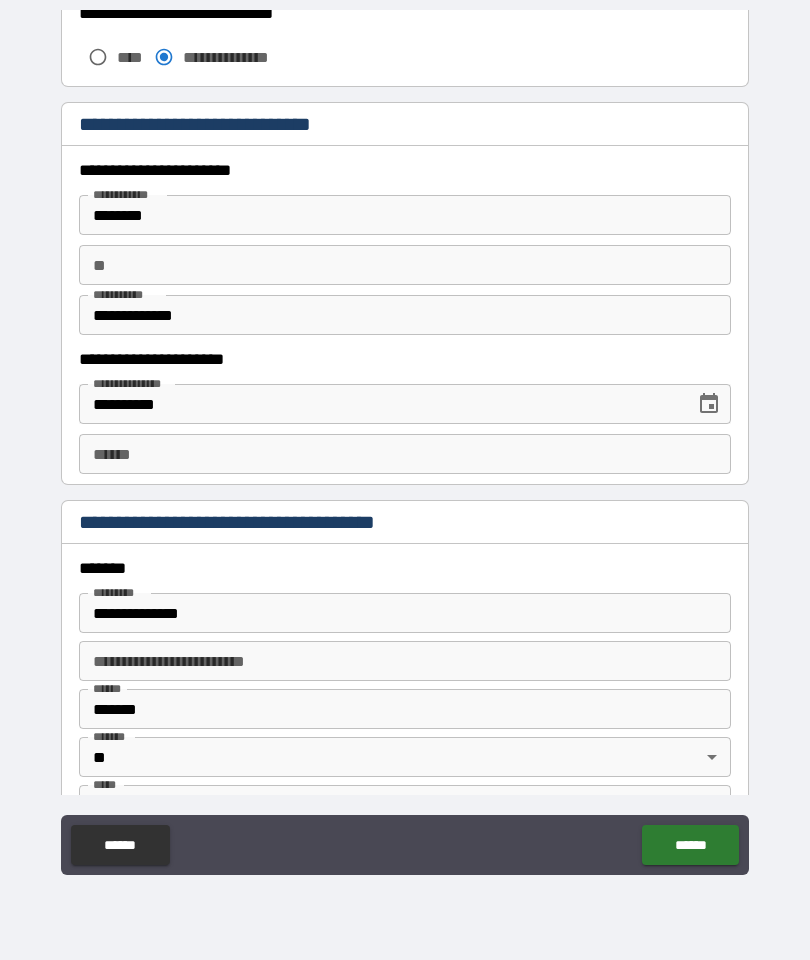 scroll, scrollTop: 1779, scrollLeft: 0, axis: vertical 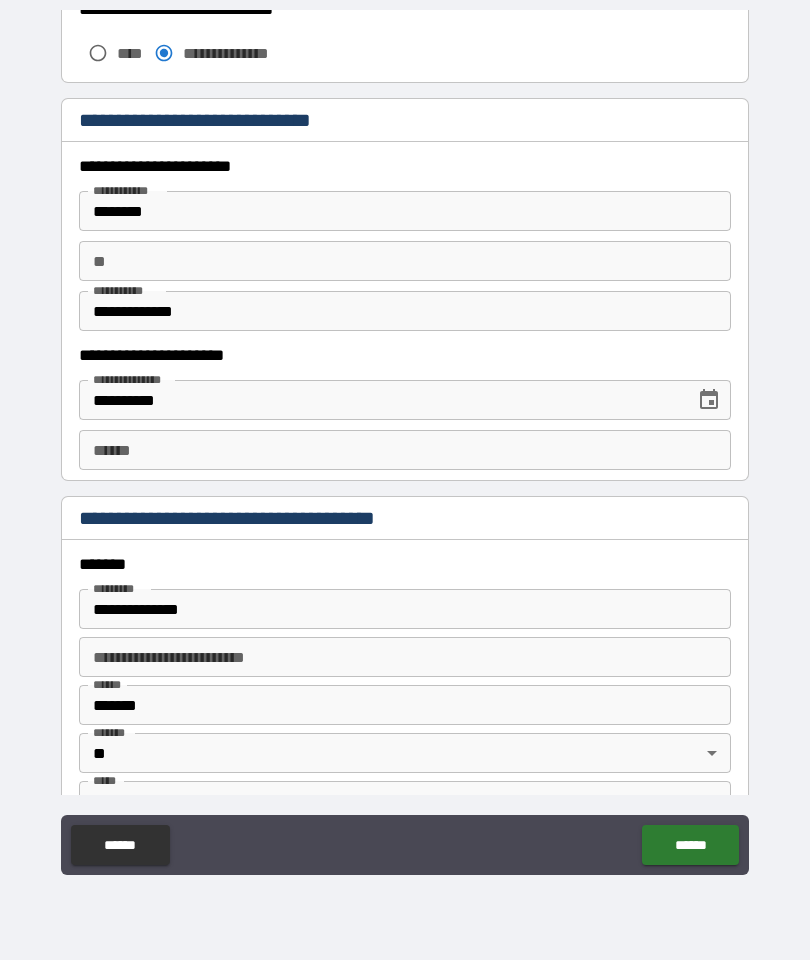 click on "****   *" at bounding box center (405, 450) 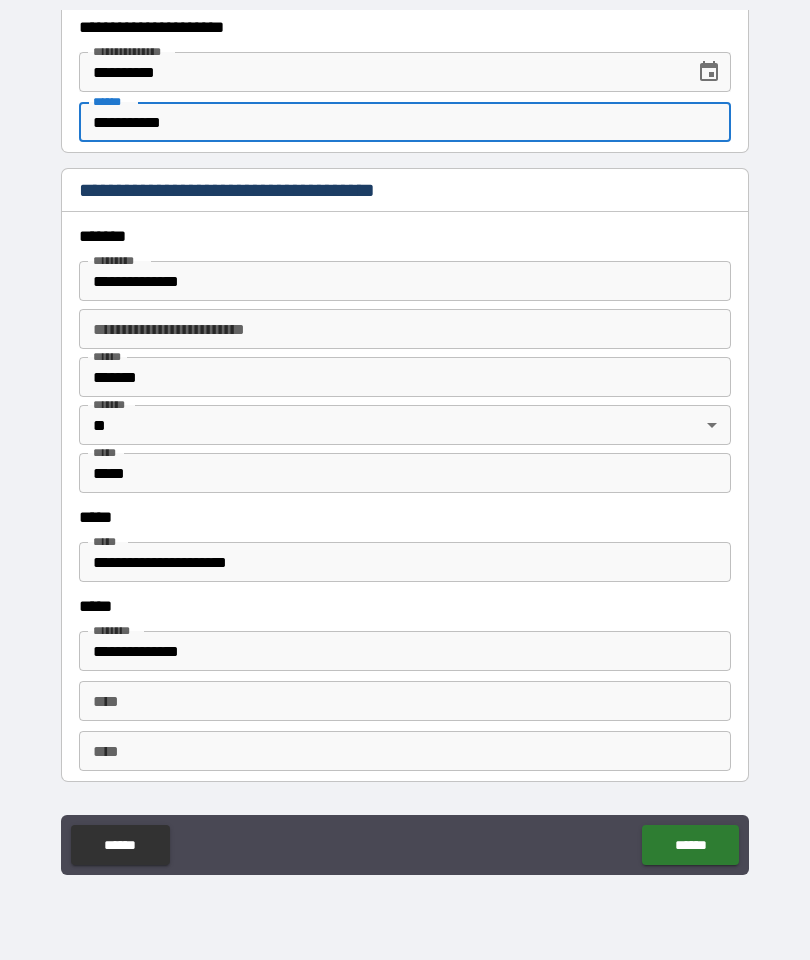 scroll, scrollTop: 2118, scrollLeft: 0, axis: vertical 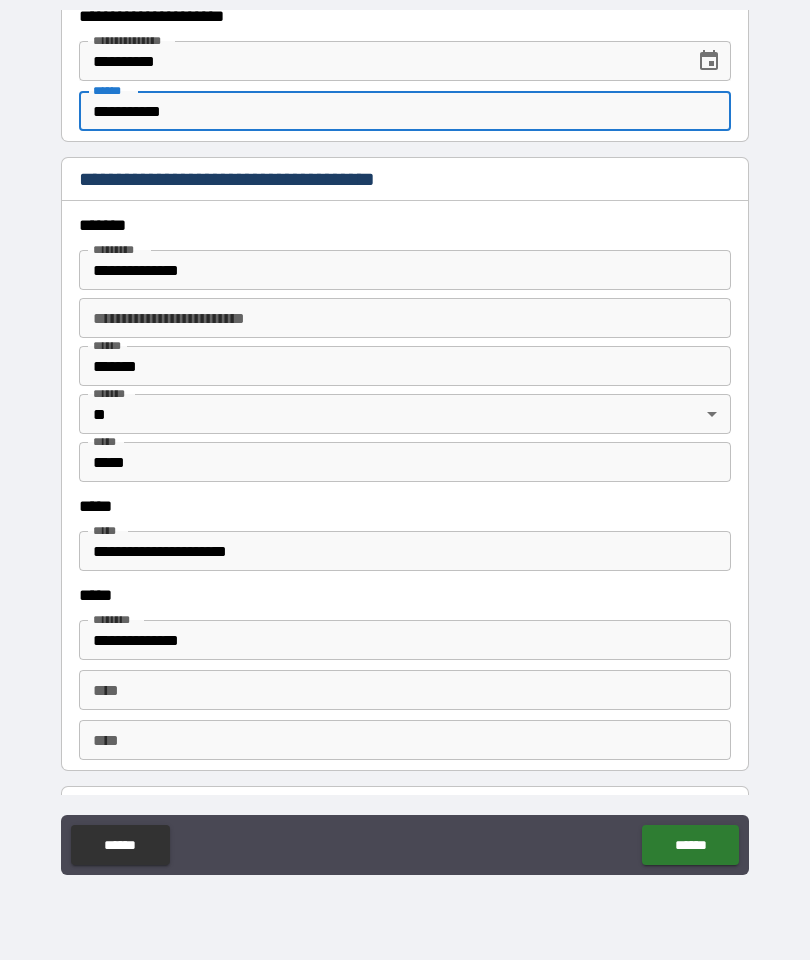click on "**********" at bounding box center [405, 270] 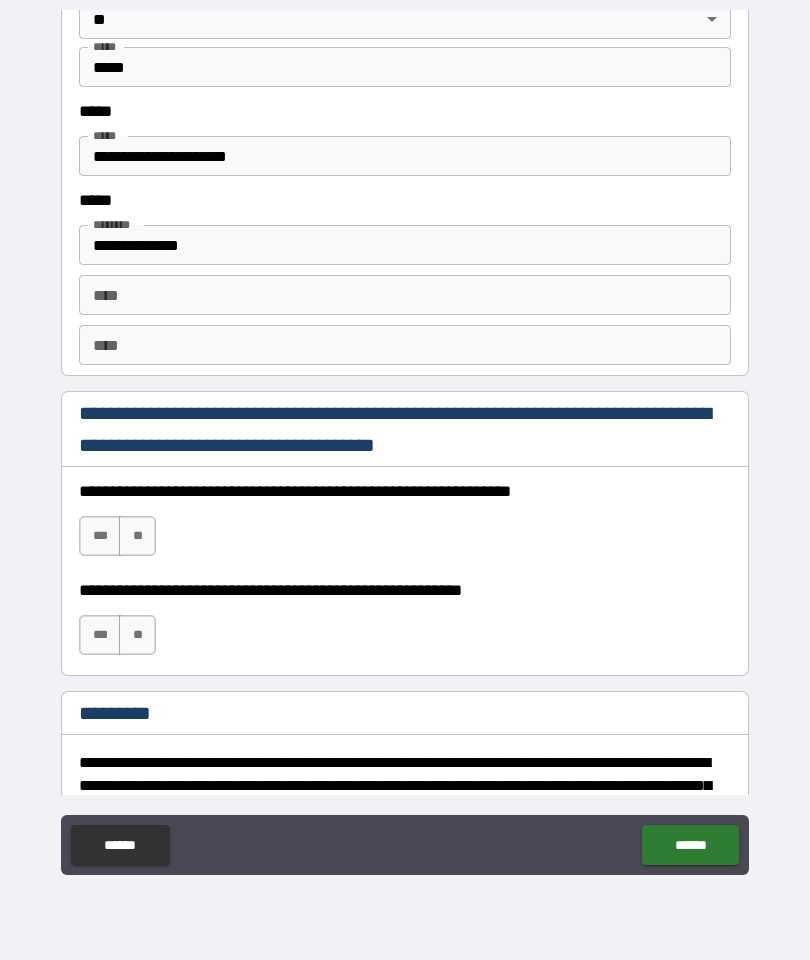 scroll, scrollTop: 2520, scrollLeft: 0, axis: vertical 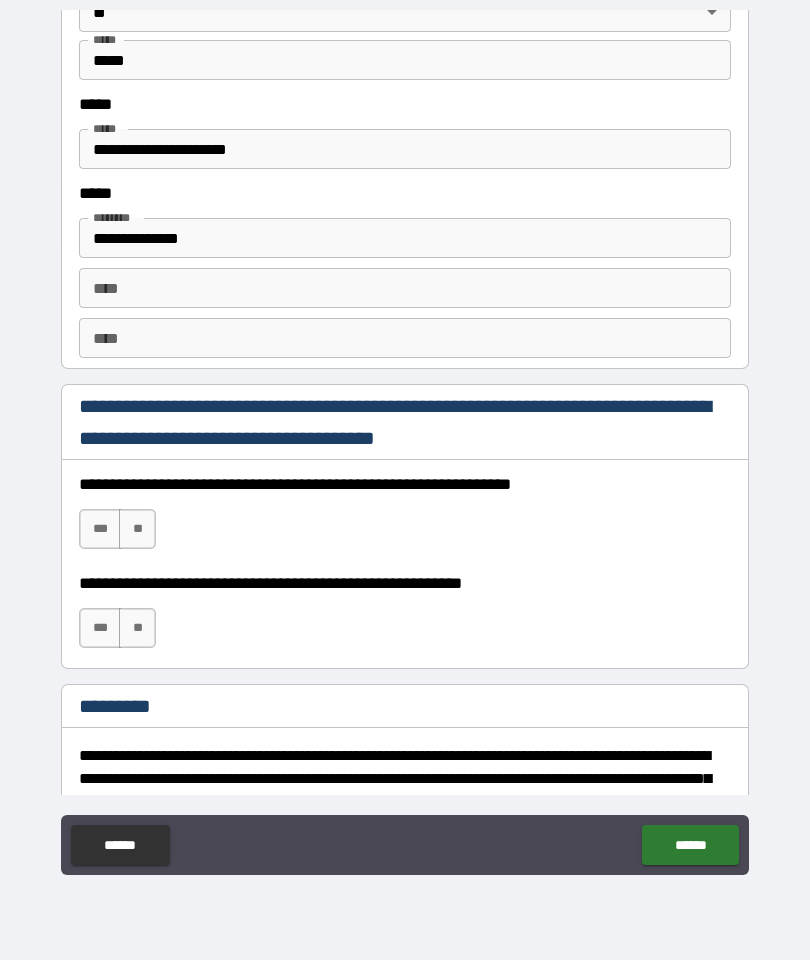 click on "***" at bounding box center (100, 529) 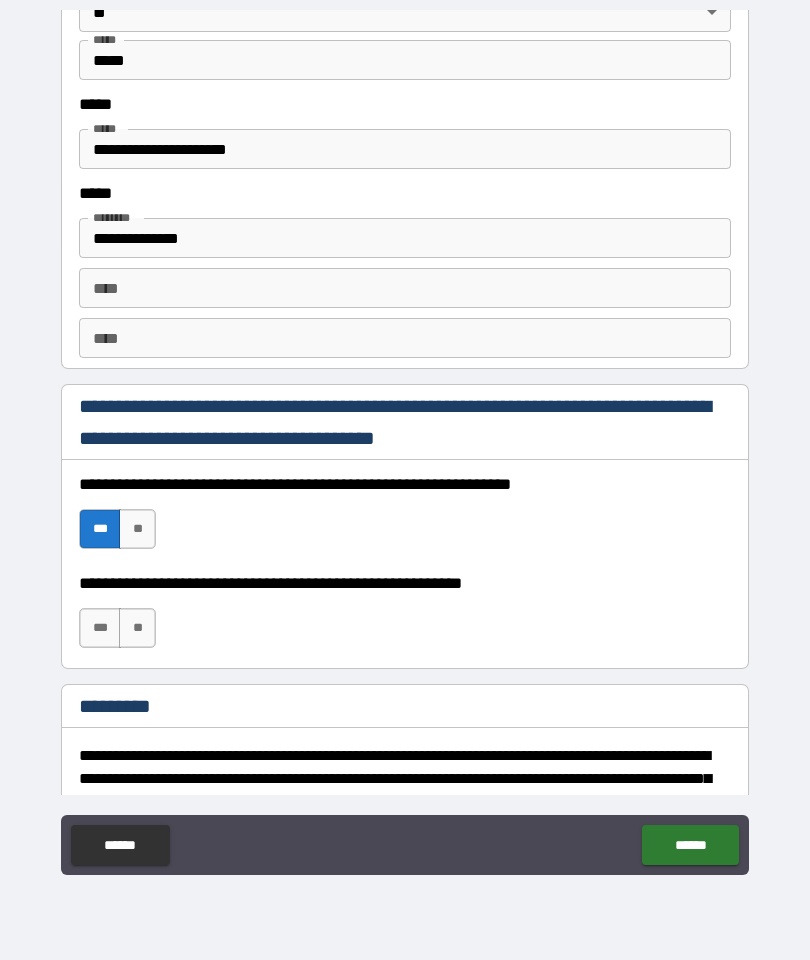 click on "***" at bounding box center (100, 628) 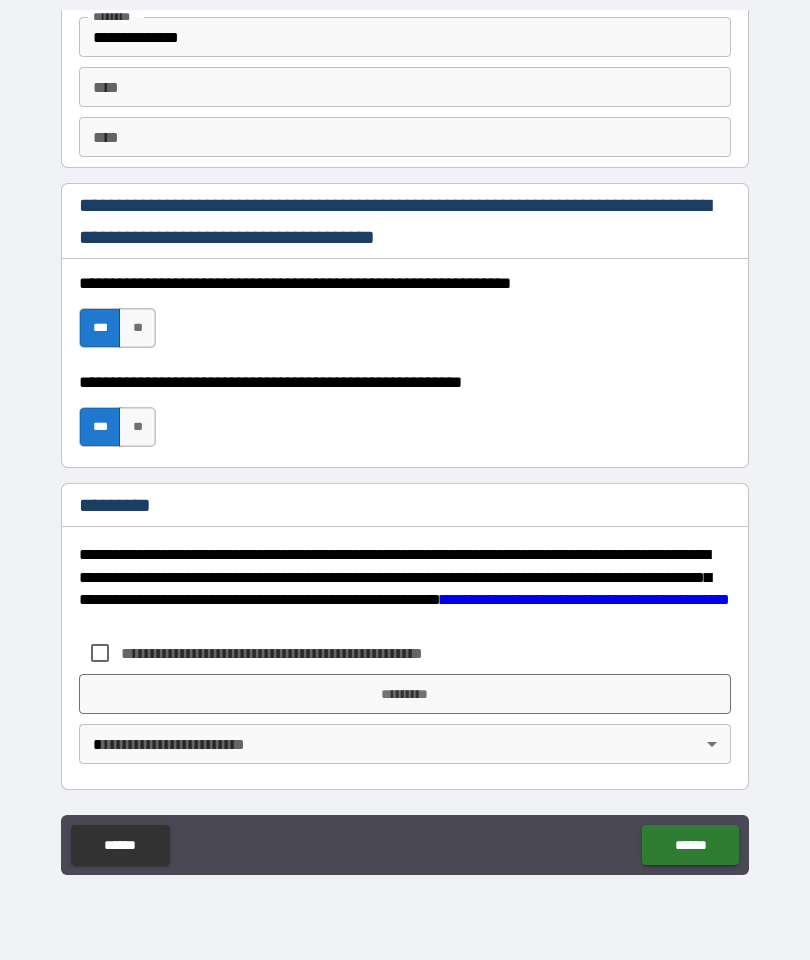 scroll, scrollTop: 2721, scrollLeft: 0, axis: vertical 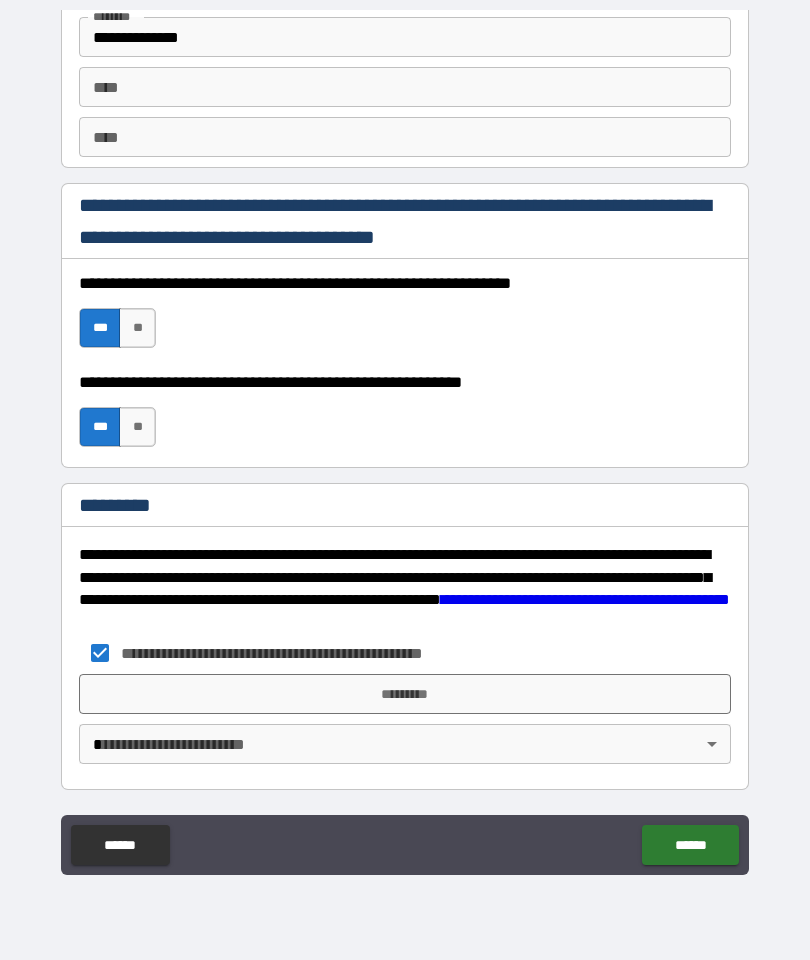click on "*********" at bounding box center [405, 694] 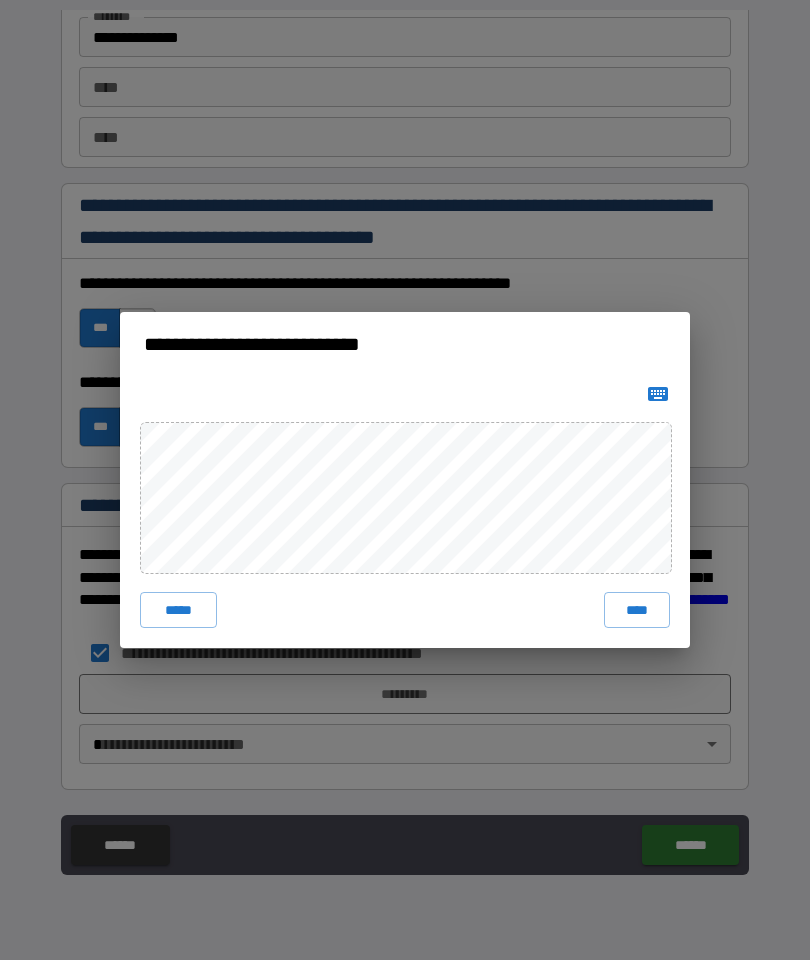 click on "****" at bounding box center (637, 610) 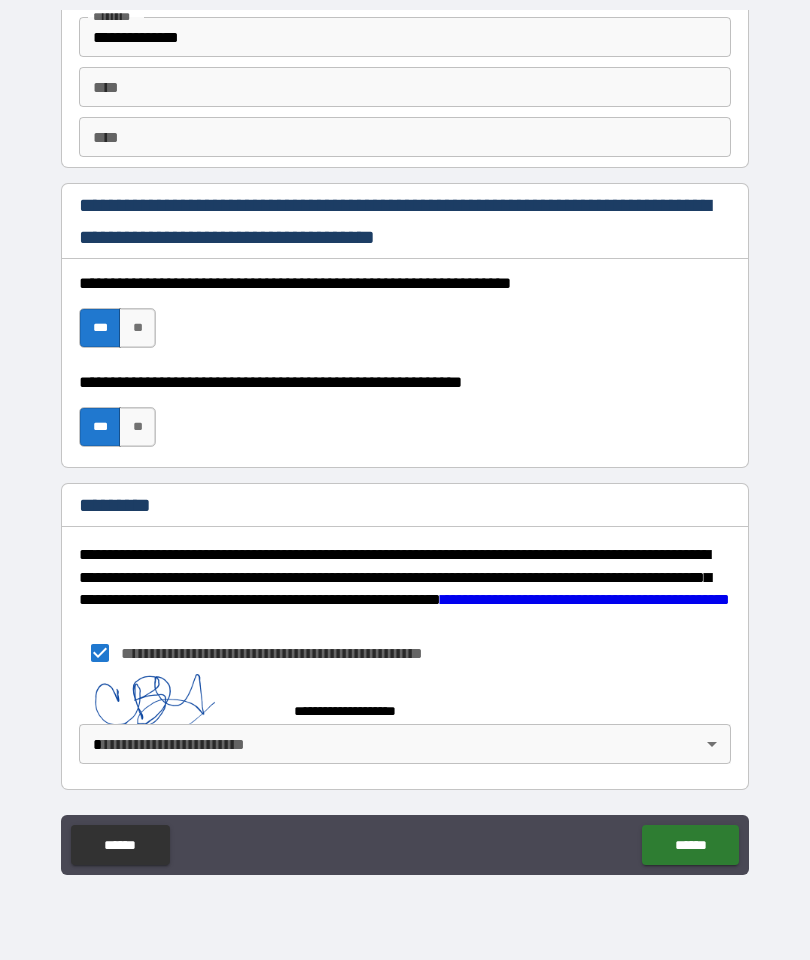 scroll, scrollTop: 2711, scrollLeft: 0, axis: vertical 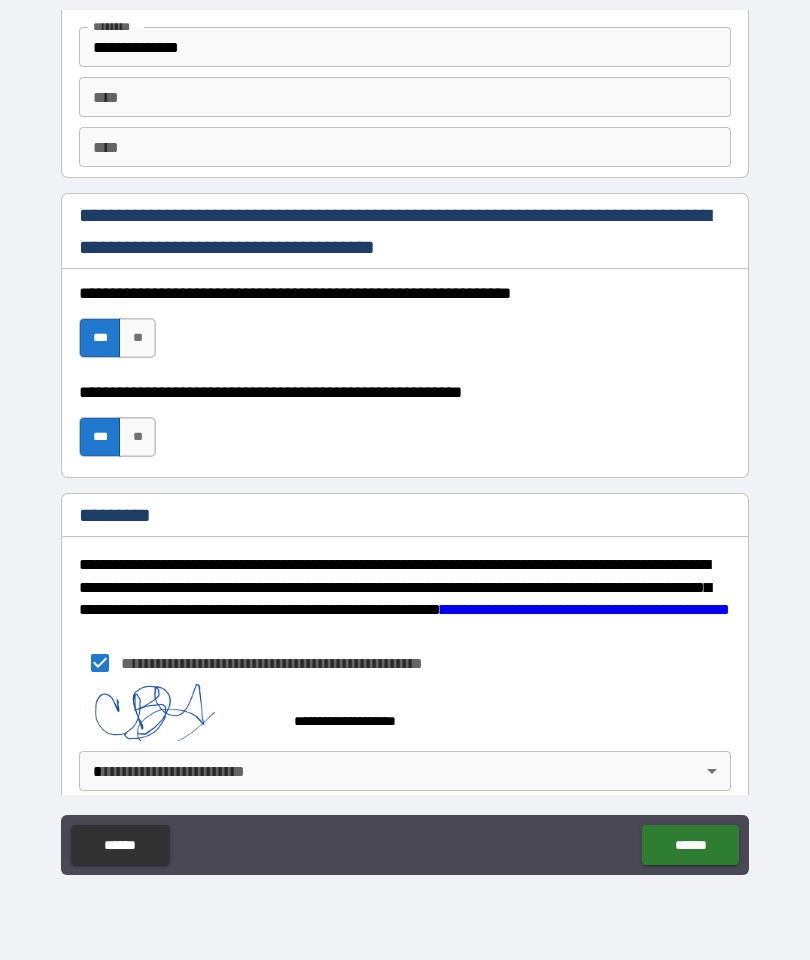 click on "**********" at bounding box center (405, 440) 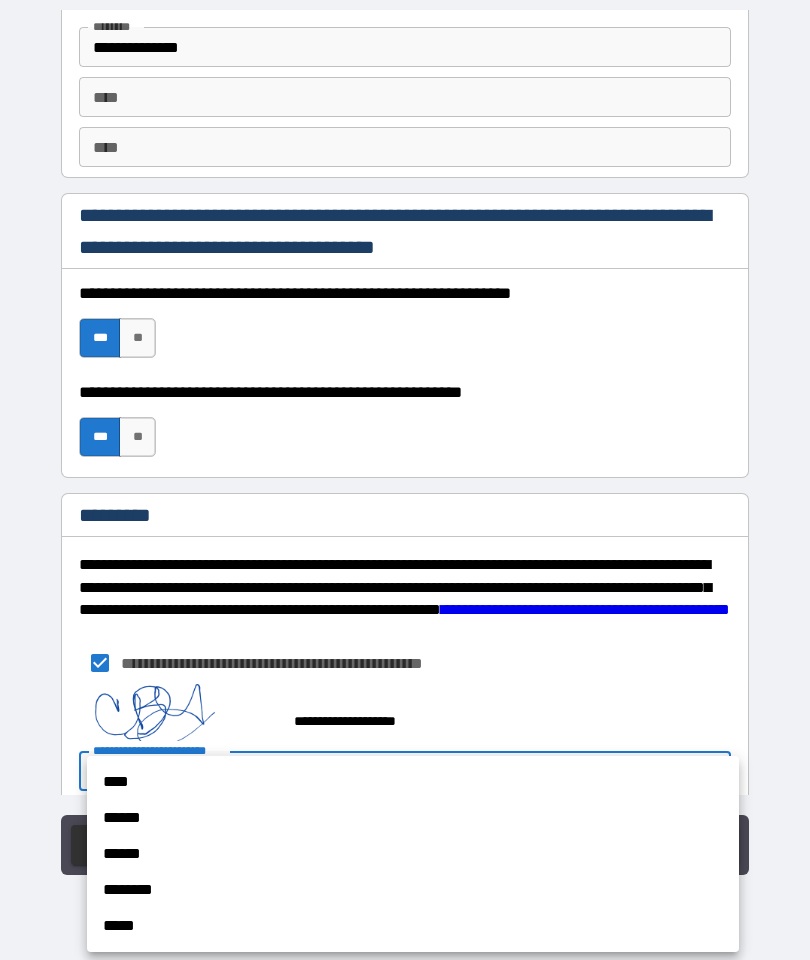 click on "******" at bounding box center (413, 818) 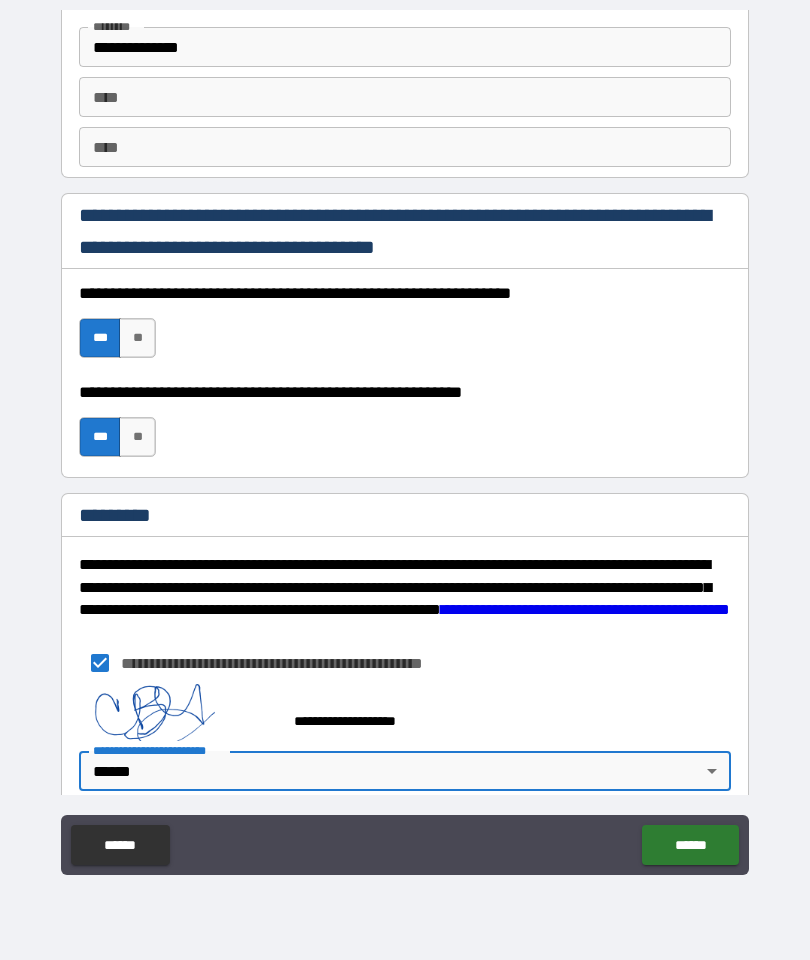 click on "******" at bounding box center [690, 845] 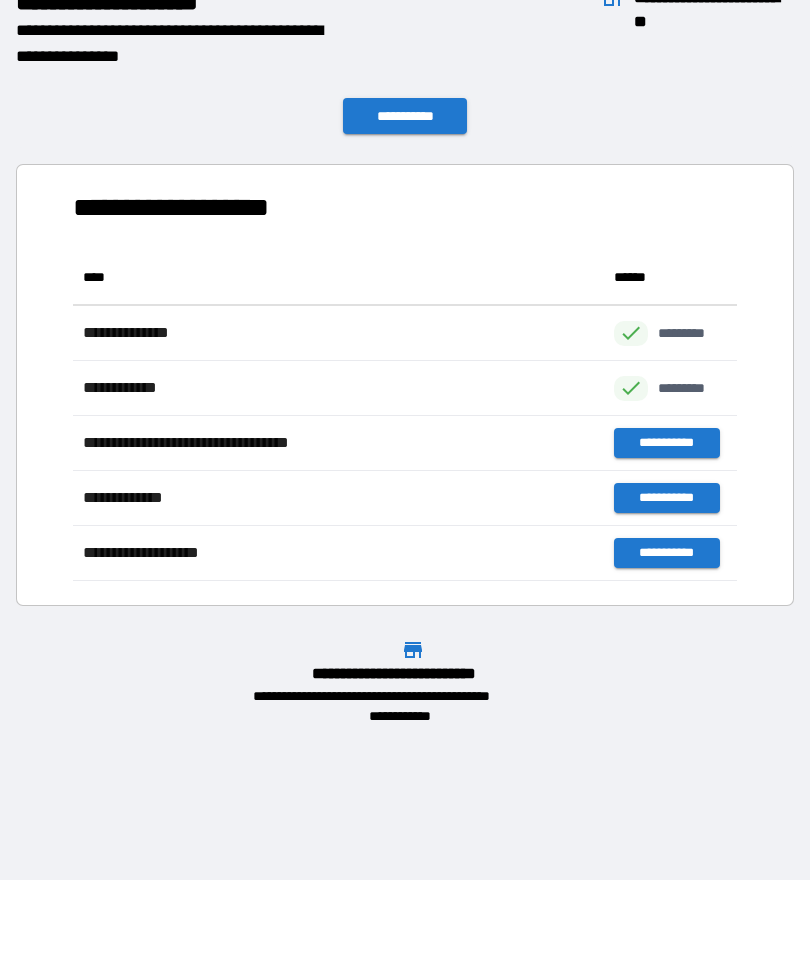 scroll, scrollTop: 331, scrollLeft: 664, axis: both 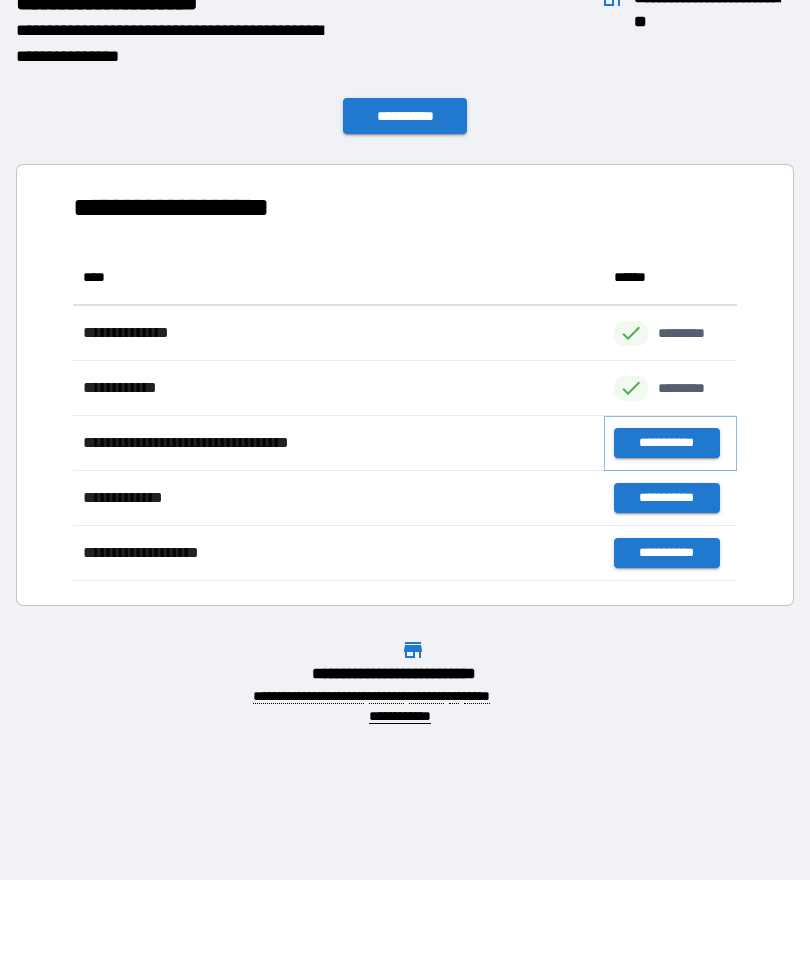 click on "**********" at bounding box center [666, 443] 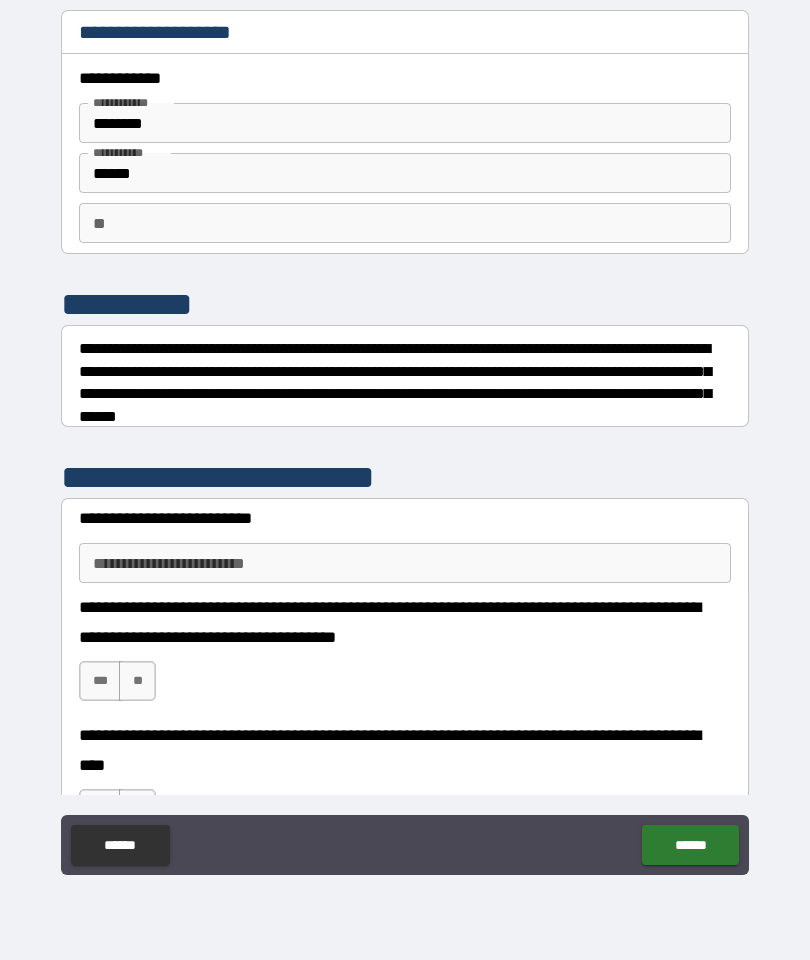 click on "**" at bounding box center [405, 223] 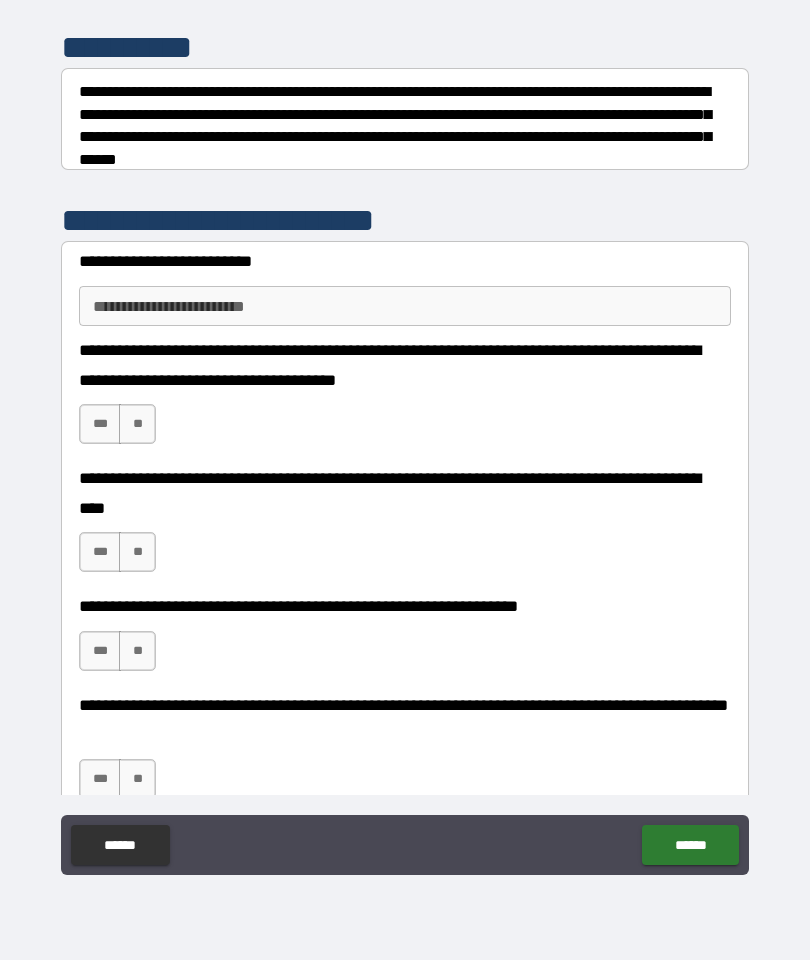 scroll, scrollTop: 260, scrollLeft: 0, axis: vertical 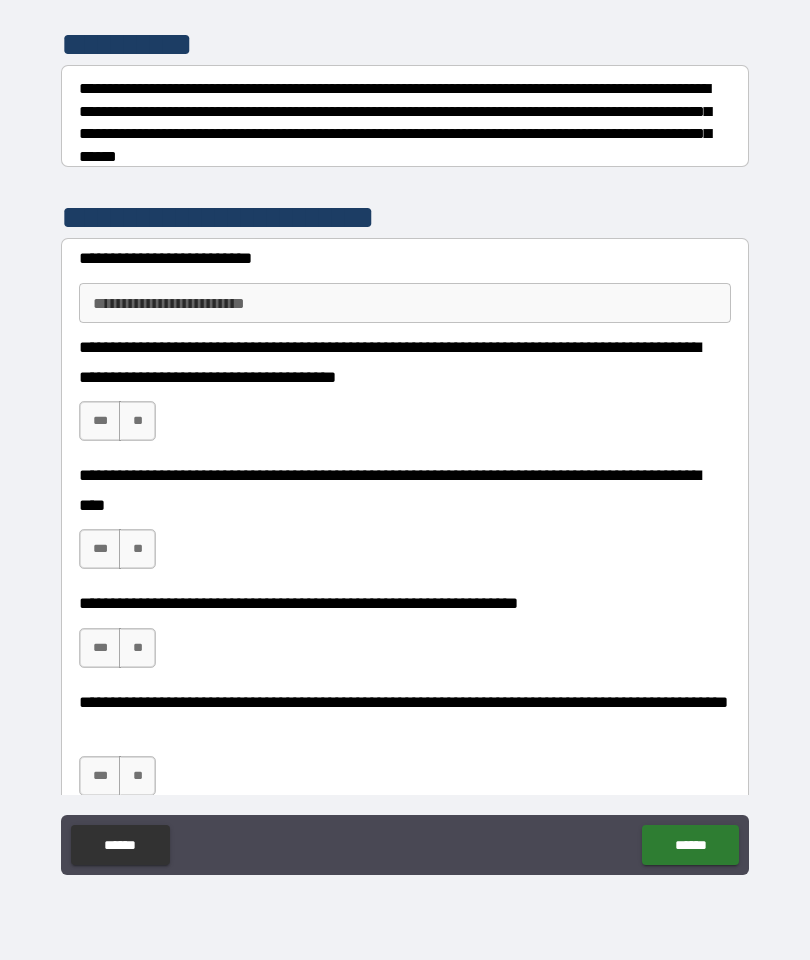 click on "**********" at bounding box center [405, 303] 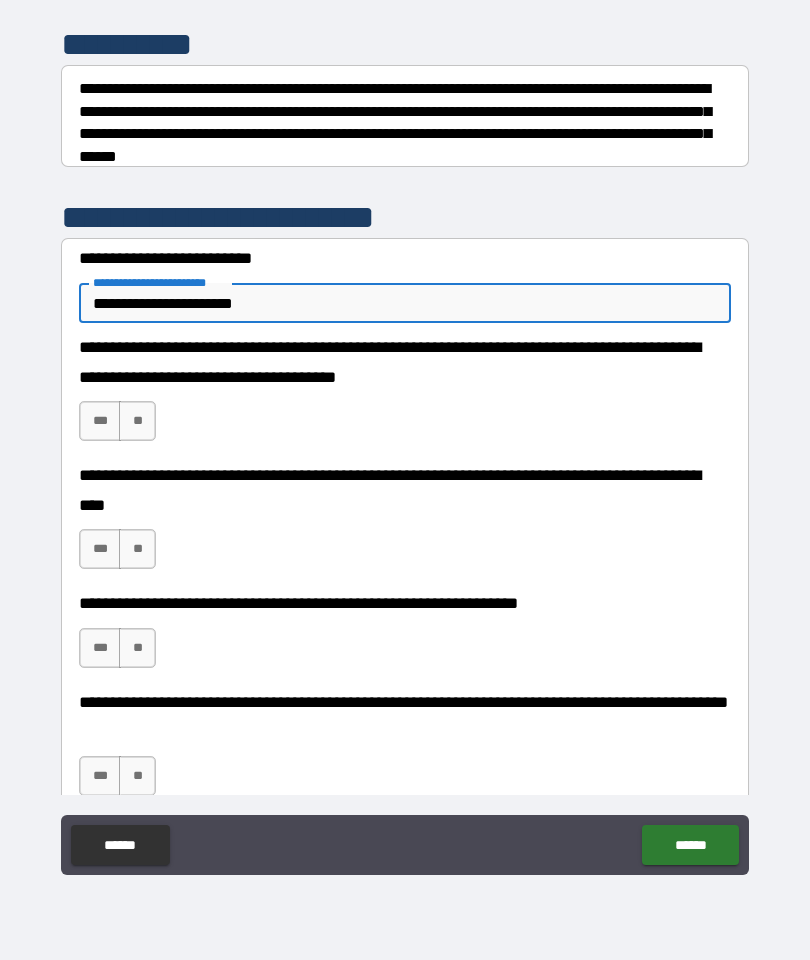 click on "**" at bounding box center [137, 421] 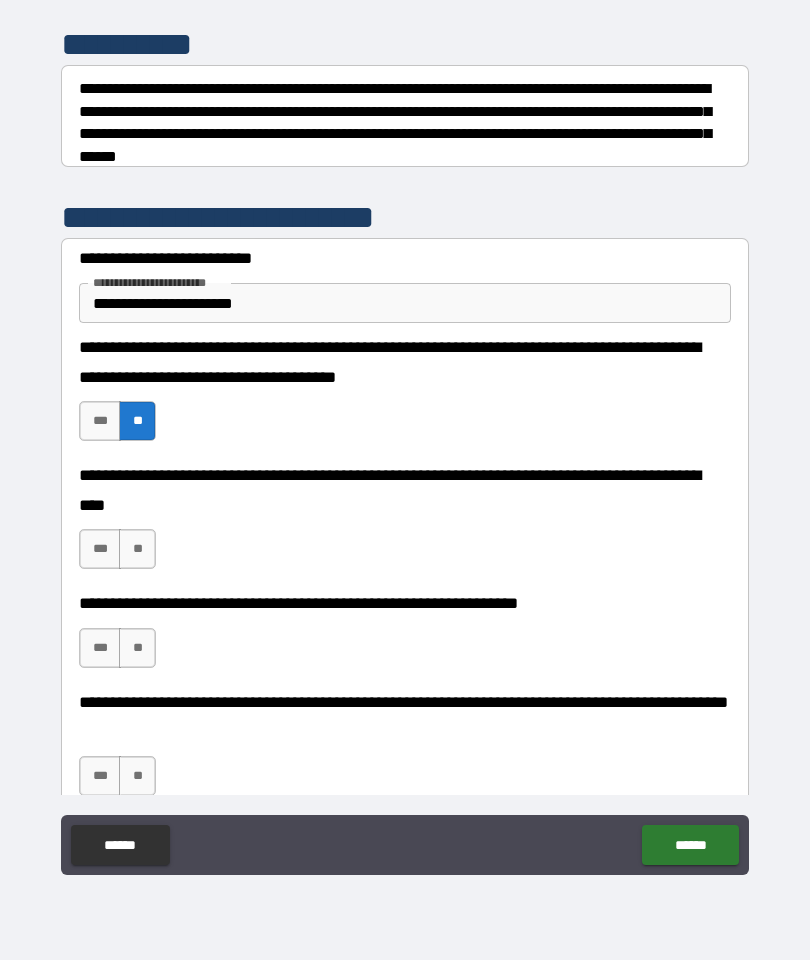 click on "***" at bounding box center (100, 549) 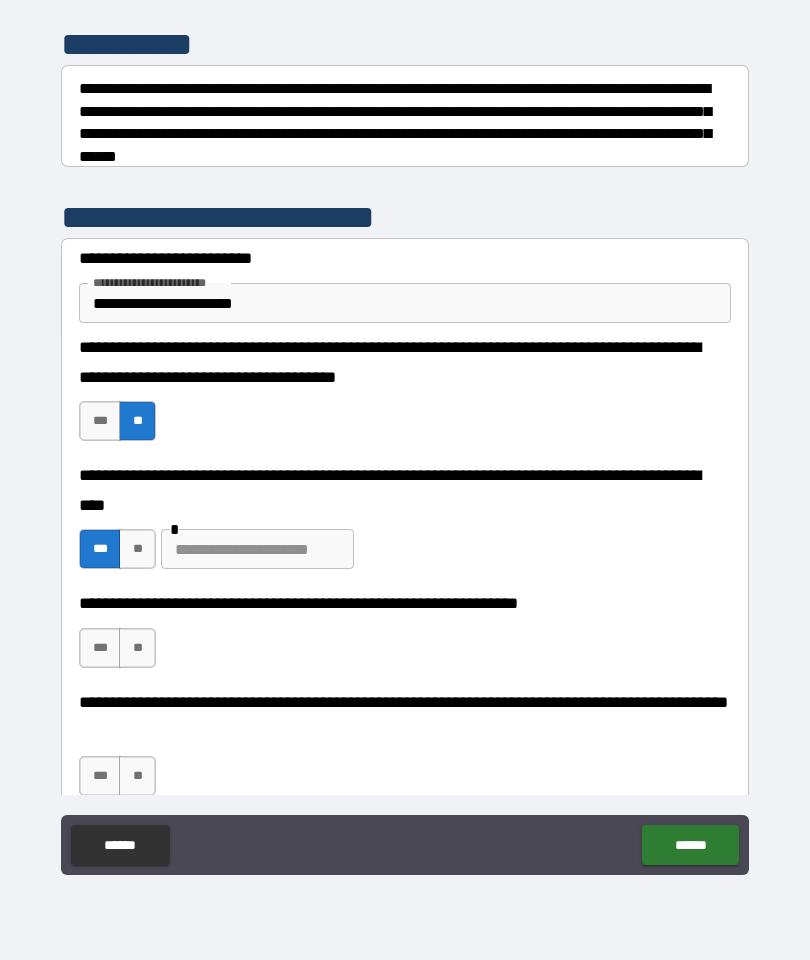 click on "**" at bounding box center (137, 648) 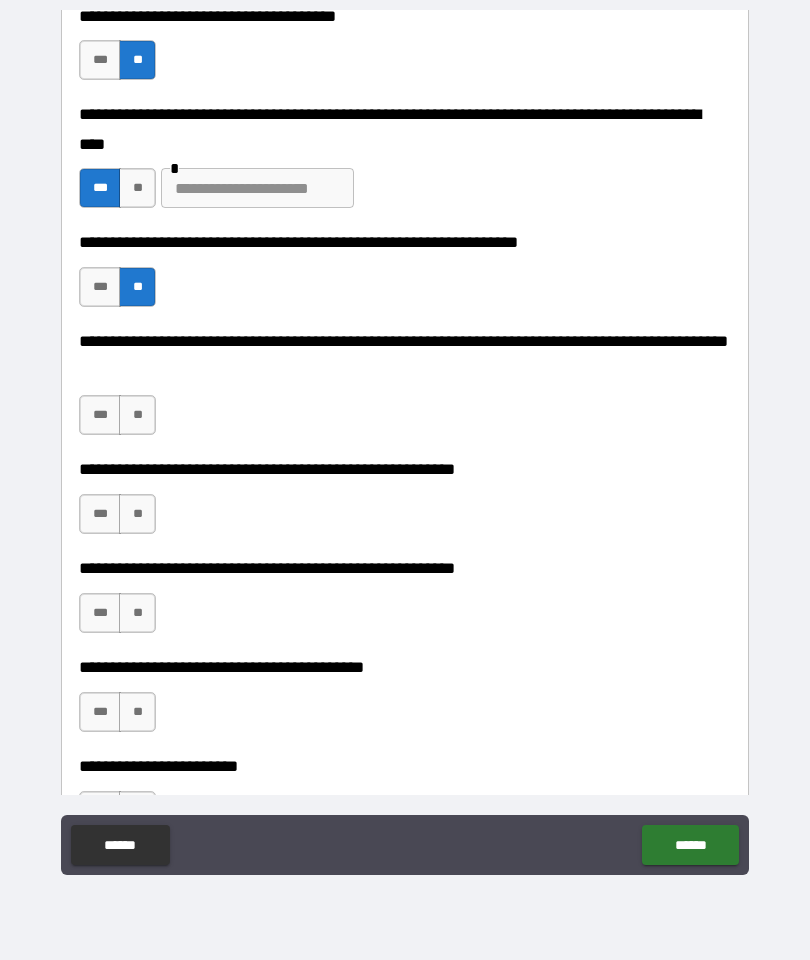scroll, scrollTop: 629, scrollLeft: 0, axis: vertical 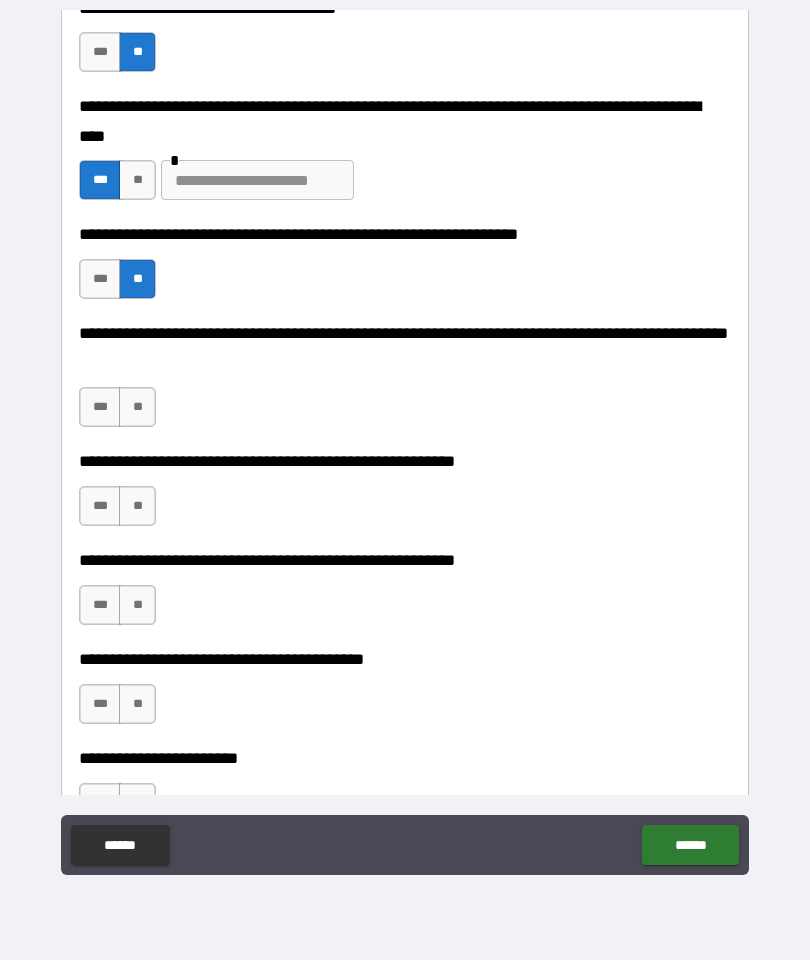 click on "**" at bounding box center [137, 407] 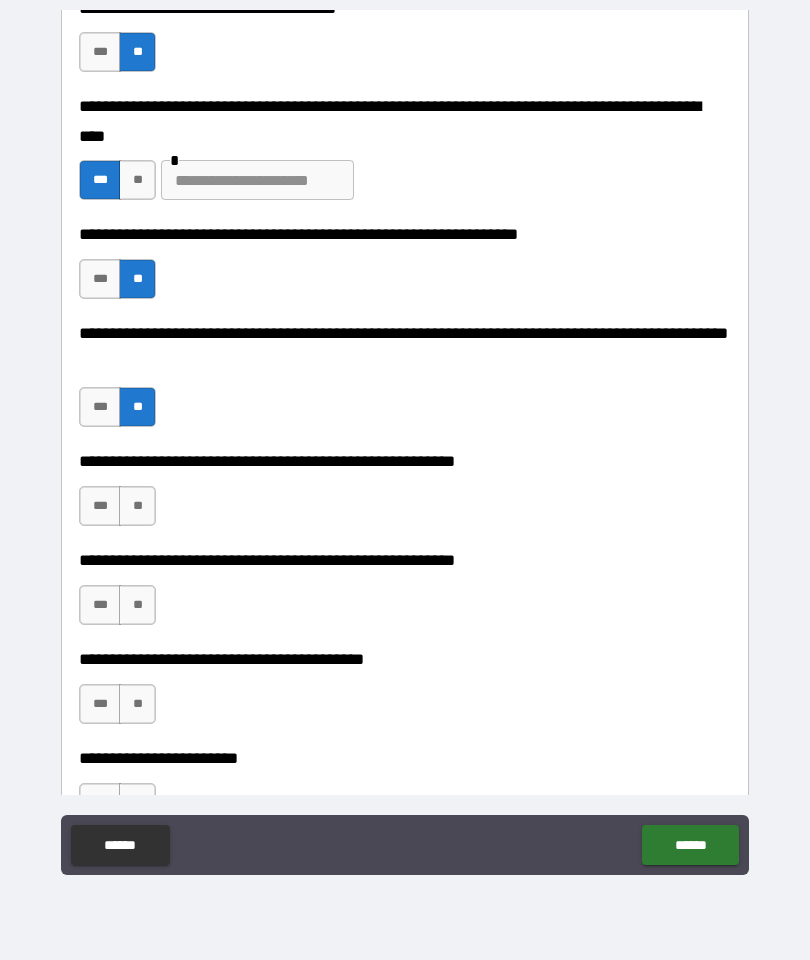 click on "**" at bounding box center (137, 506) 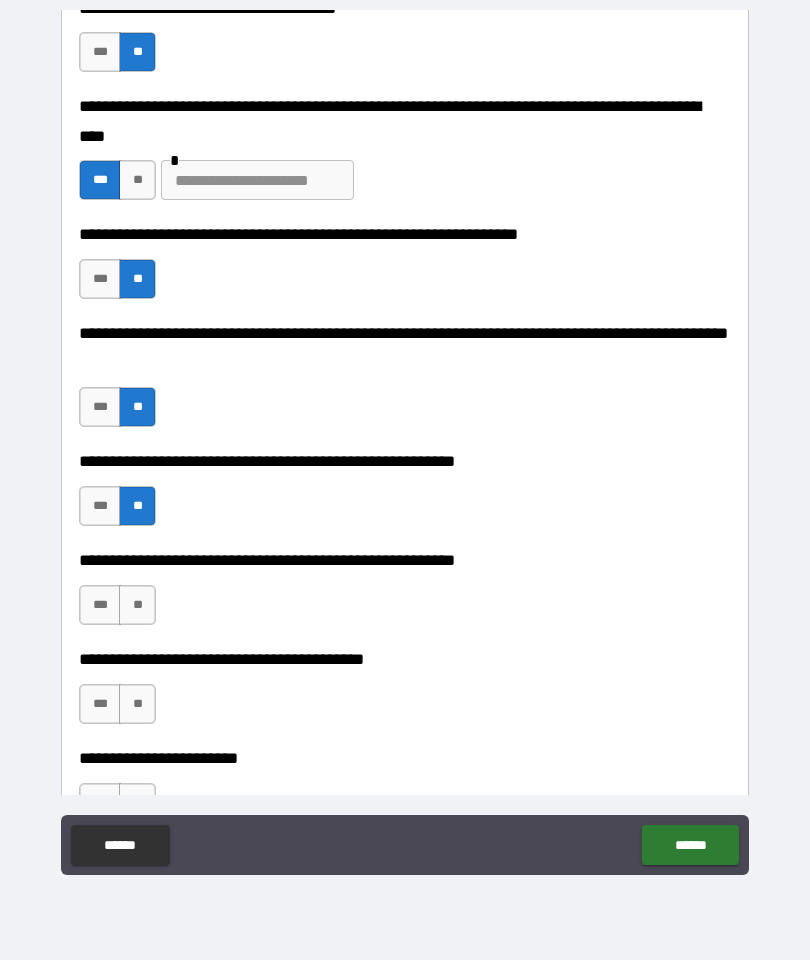 click on "**" at bounding box center [137, 605] 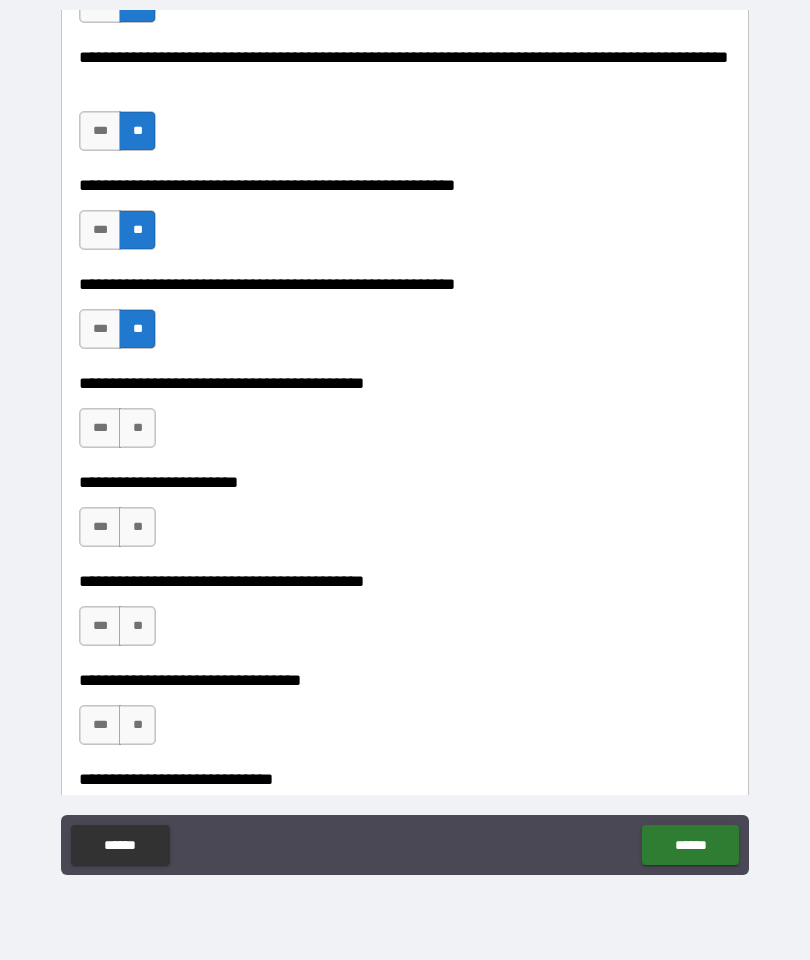 scroll, scrollTop: 905, scrollLeft: 0, axis: vertical 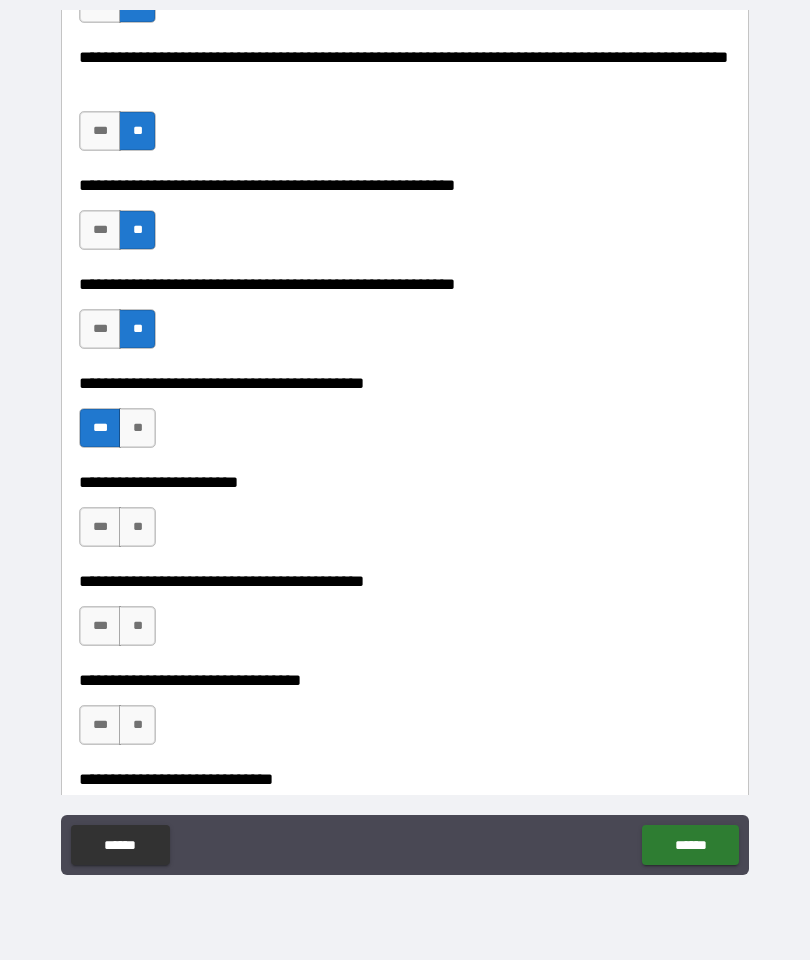 click on "**" at bounding box center (137, 527) 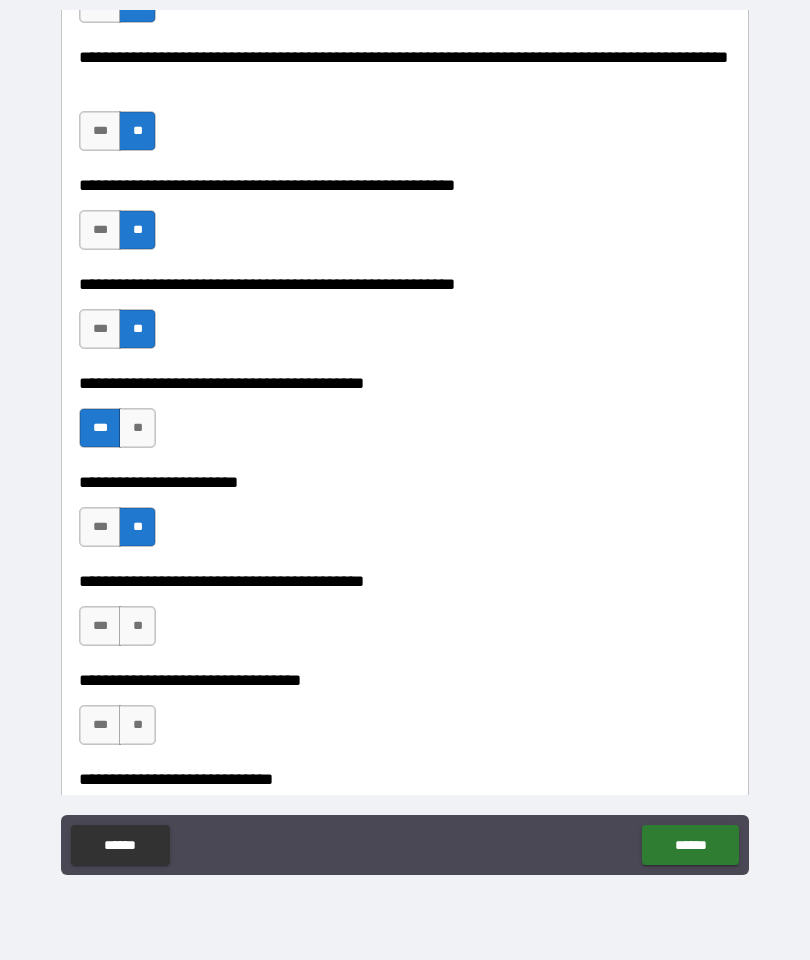 click on "**" at bounding box center (137, 626) 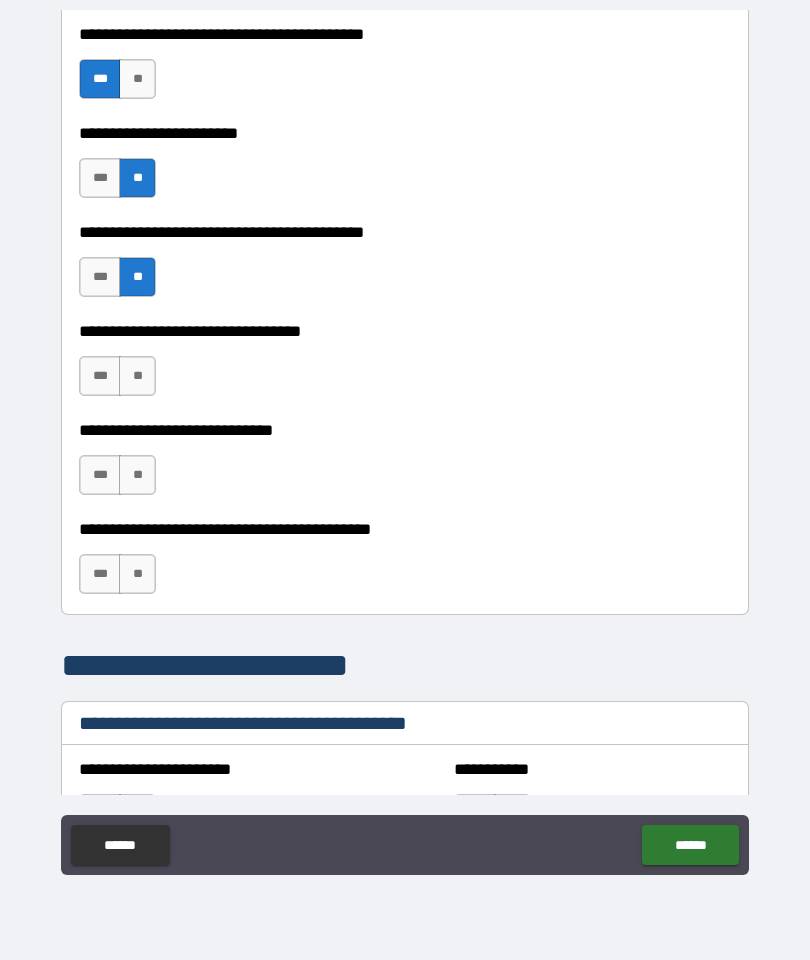 scroll, scrollTop: 1255, scrollLeft: 0, axis: vertical 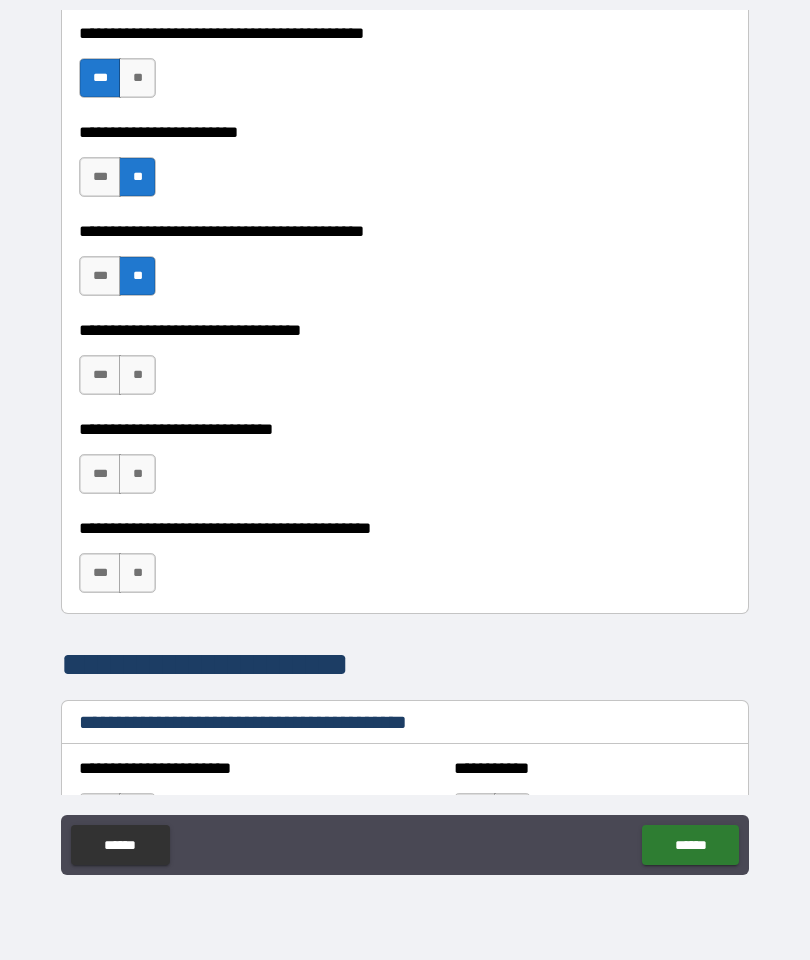 click on "**" at bounding box center [137, 375] 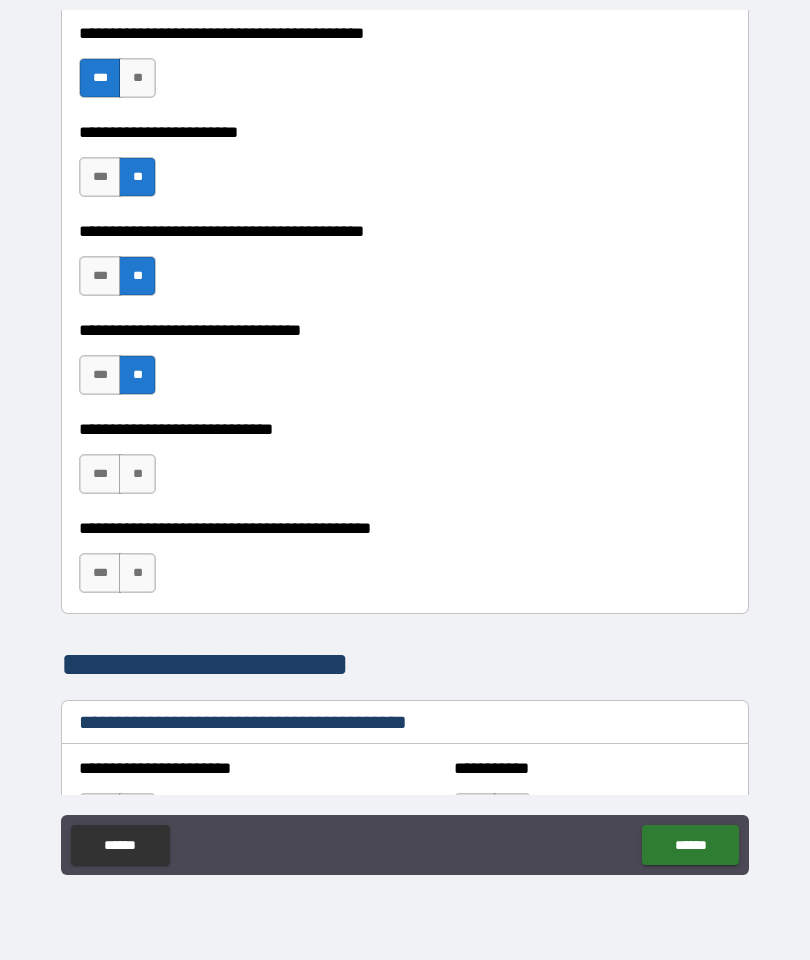 click on "**" at bounding box center [137, 474] 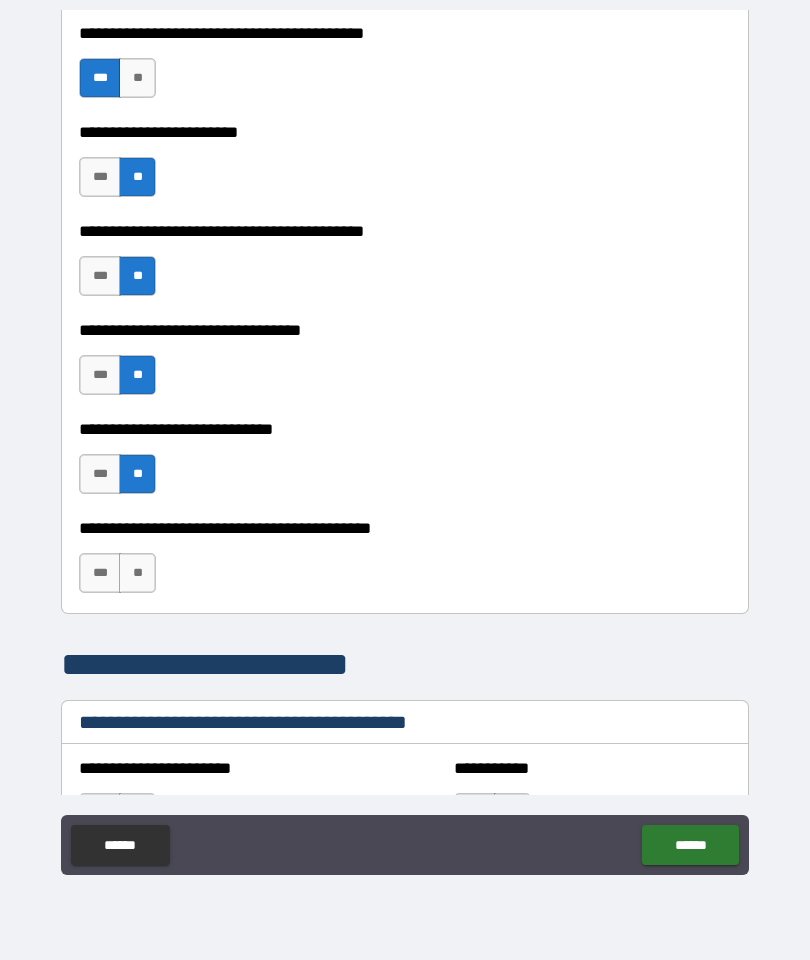 click on "**" at bounding box center (137, 573) 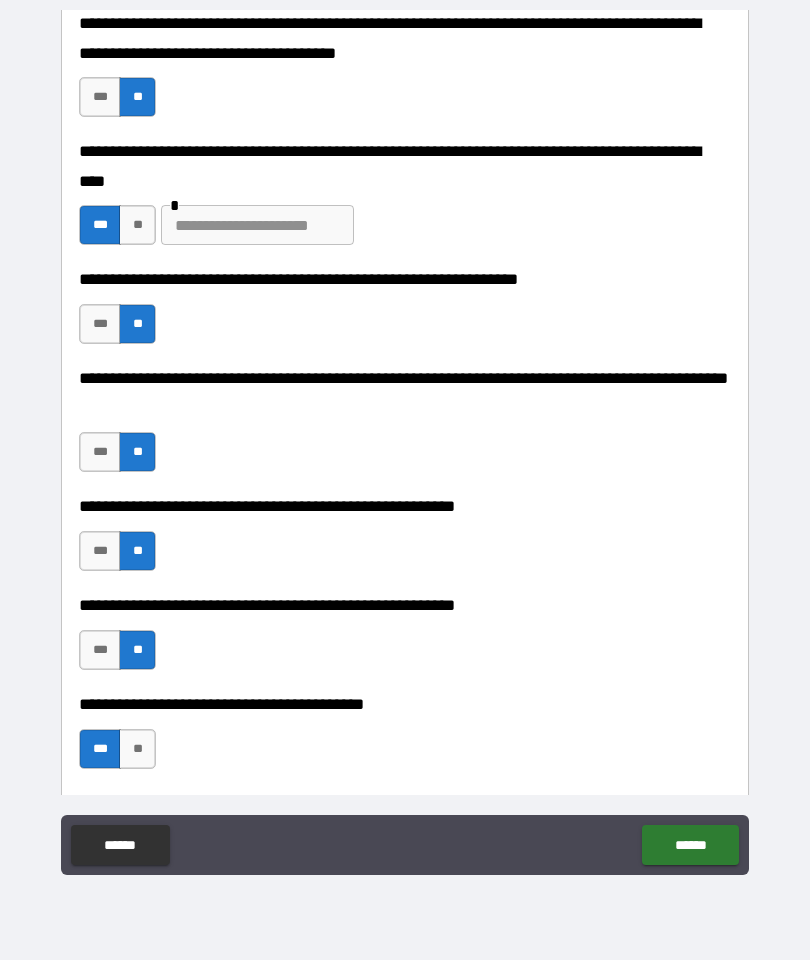 scroll, scrollTop: 588, scrollLeft: 0, axis: vertical 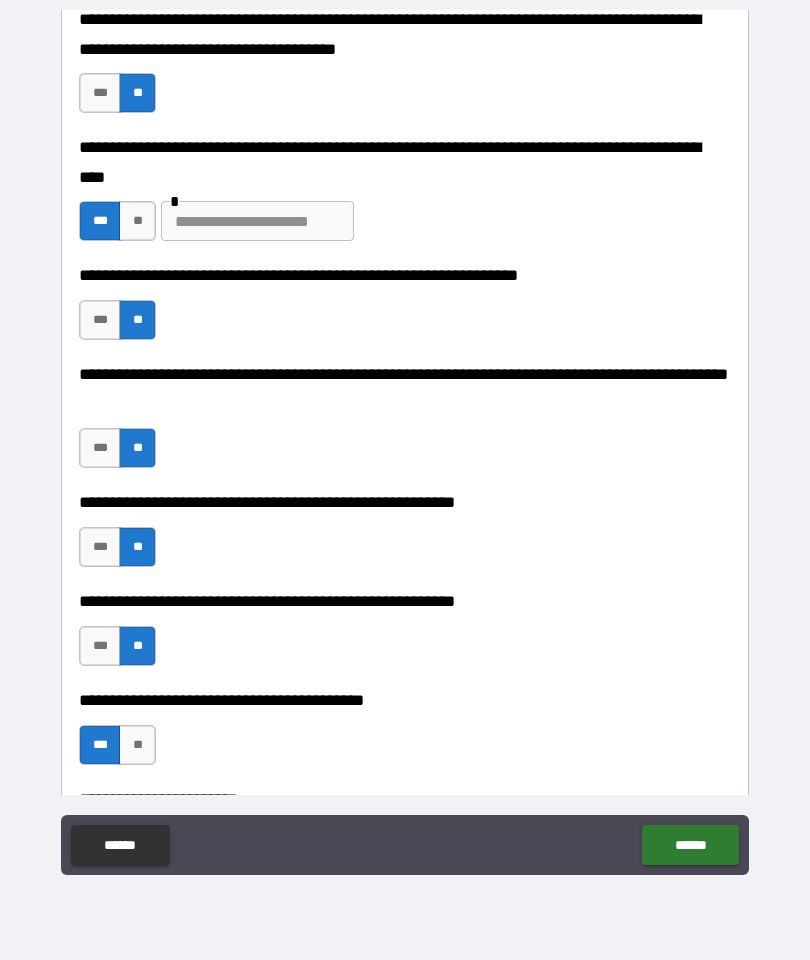 click on "**" at bounding box center [137, 221] 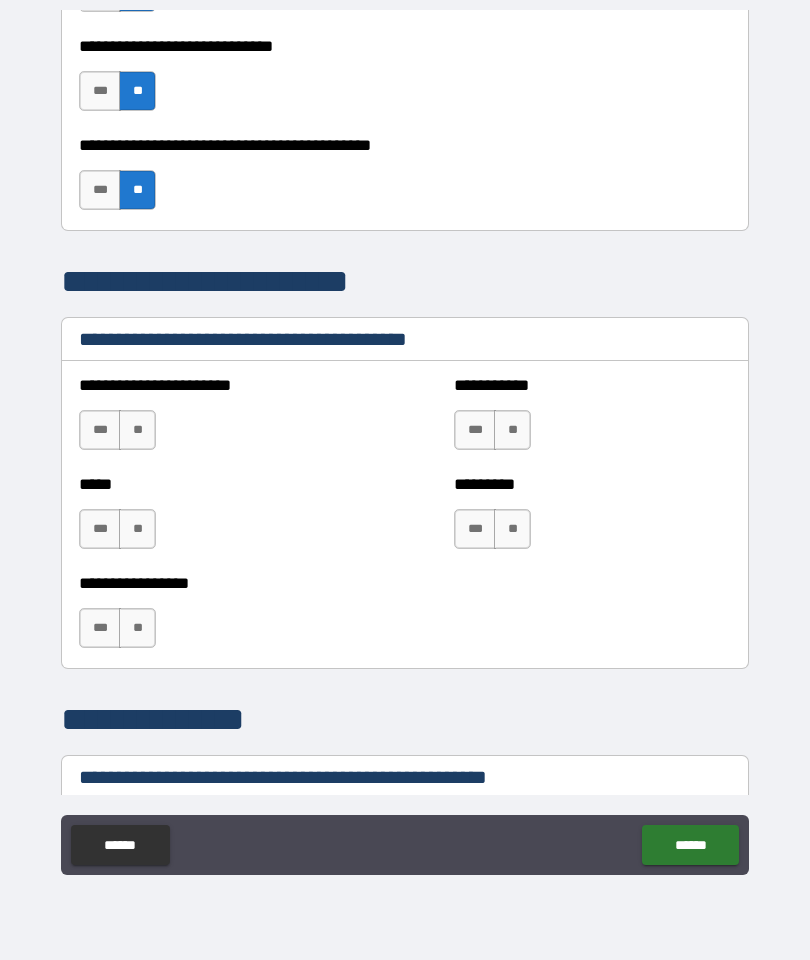 scroll, scrollTop: 1639, scrollLeft: 0, axis: vertical 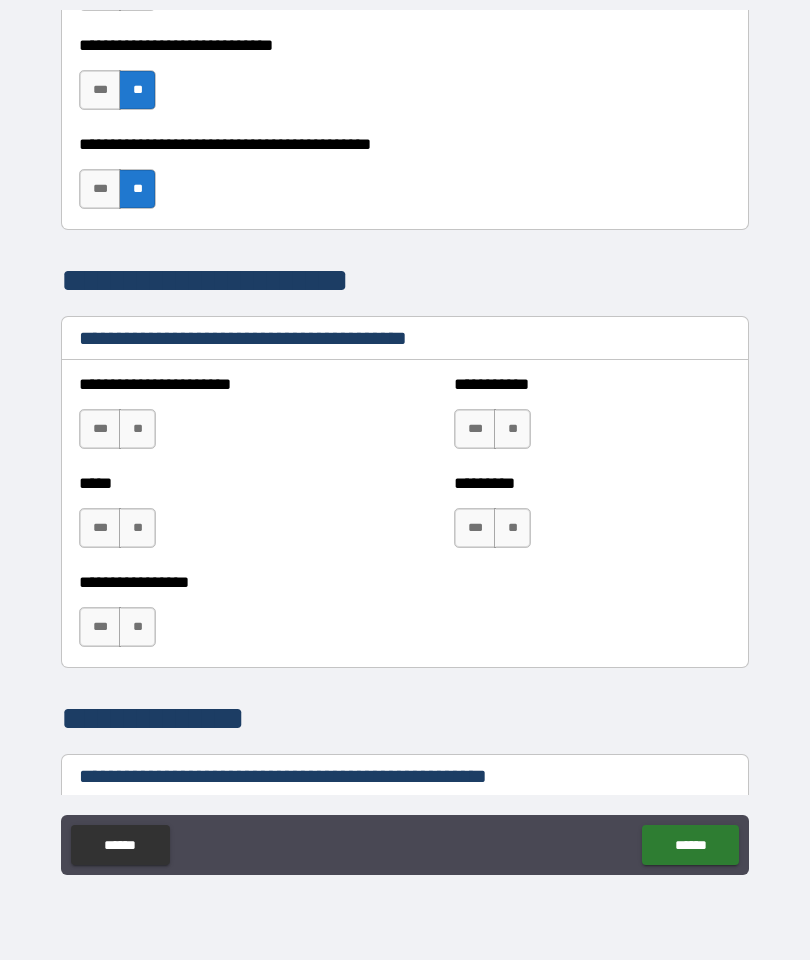 click on "**" at bounding box center [137, 429] 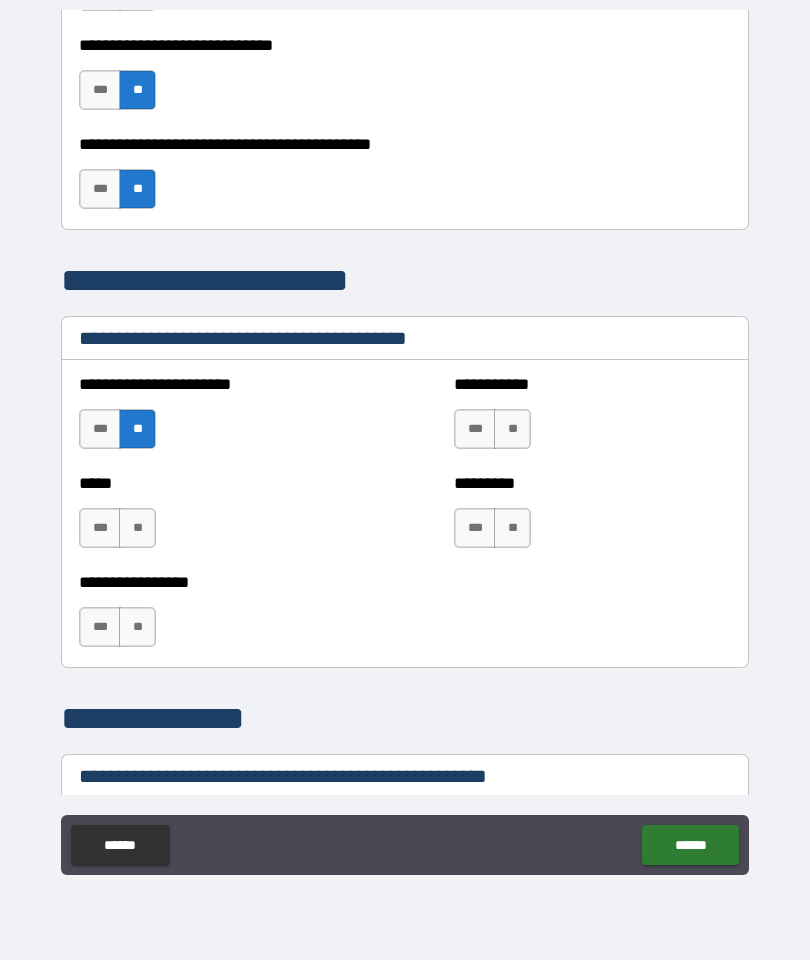 click on "**" at bounding box center [137, 528] 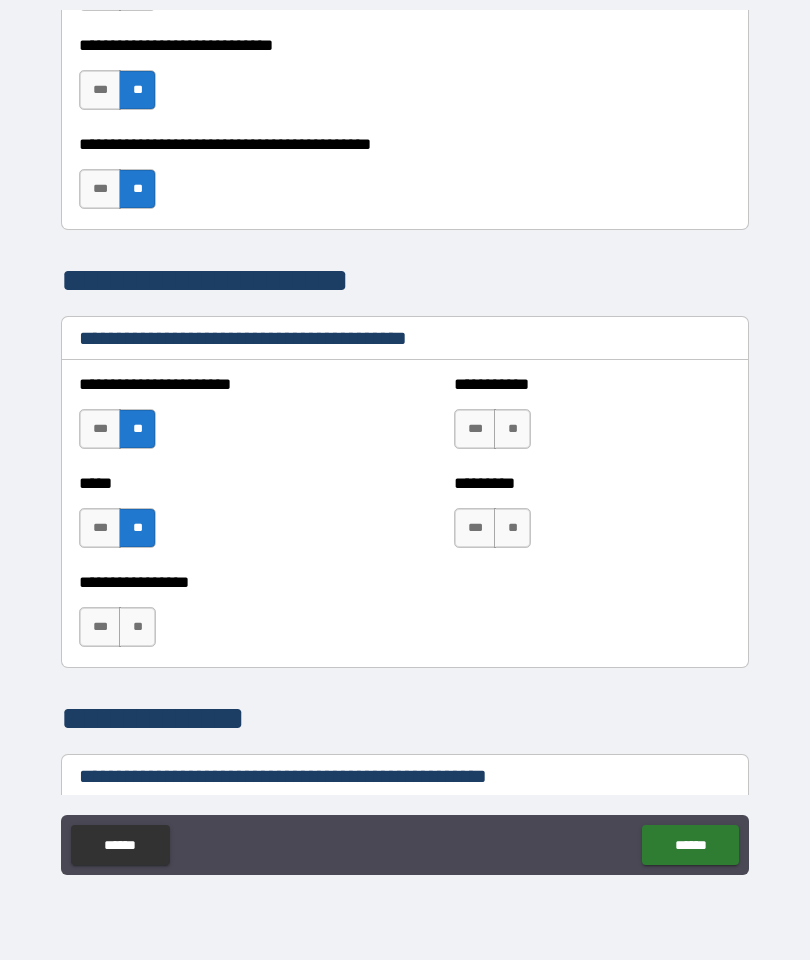 click on "**" at bounding box center [137, 627] 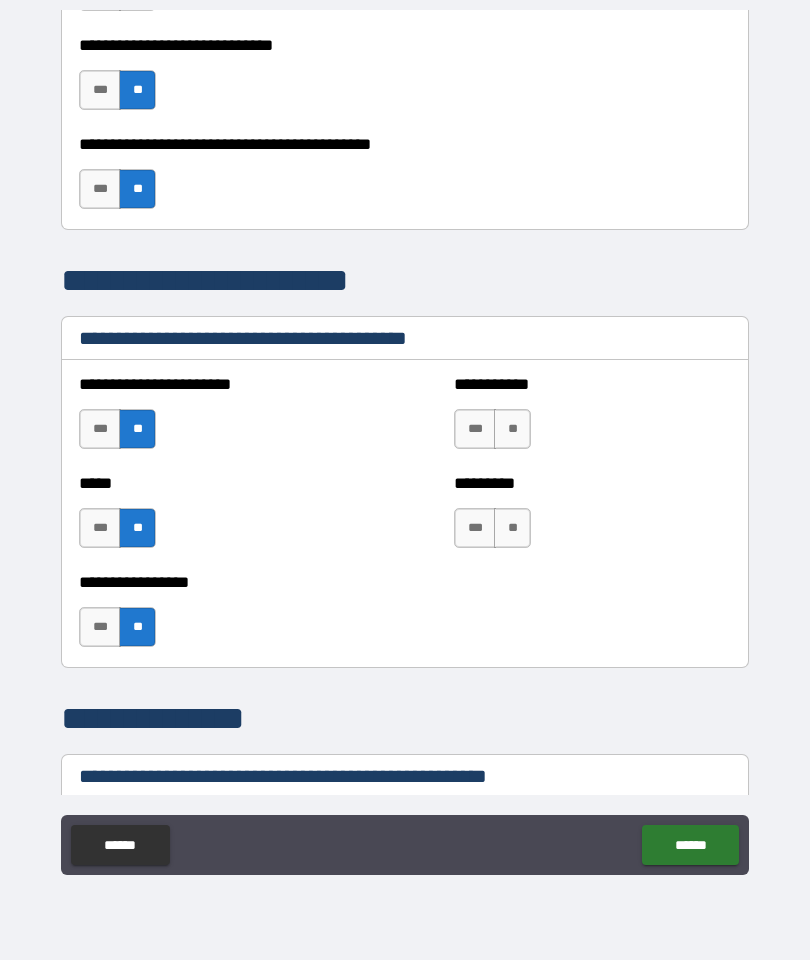 click on "**" at bounding box center (512, 429) 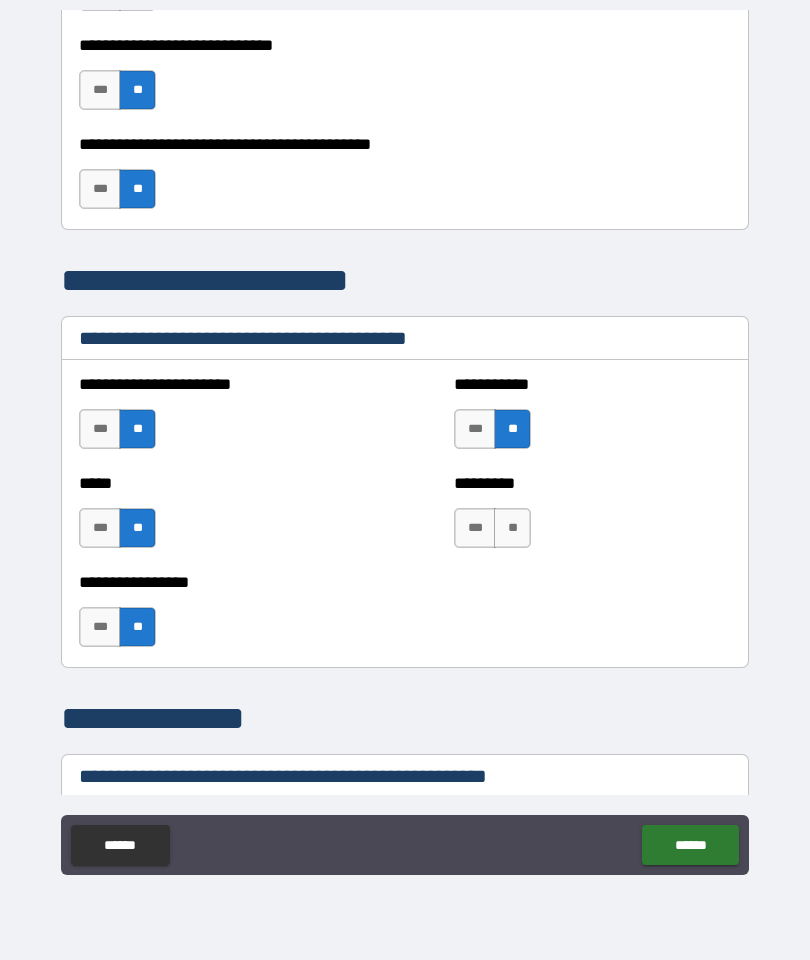 click on "**" at bounding box center (512, 528) 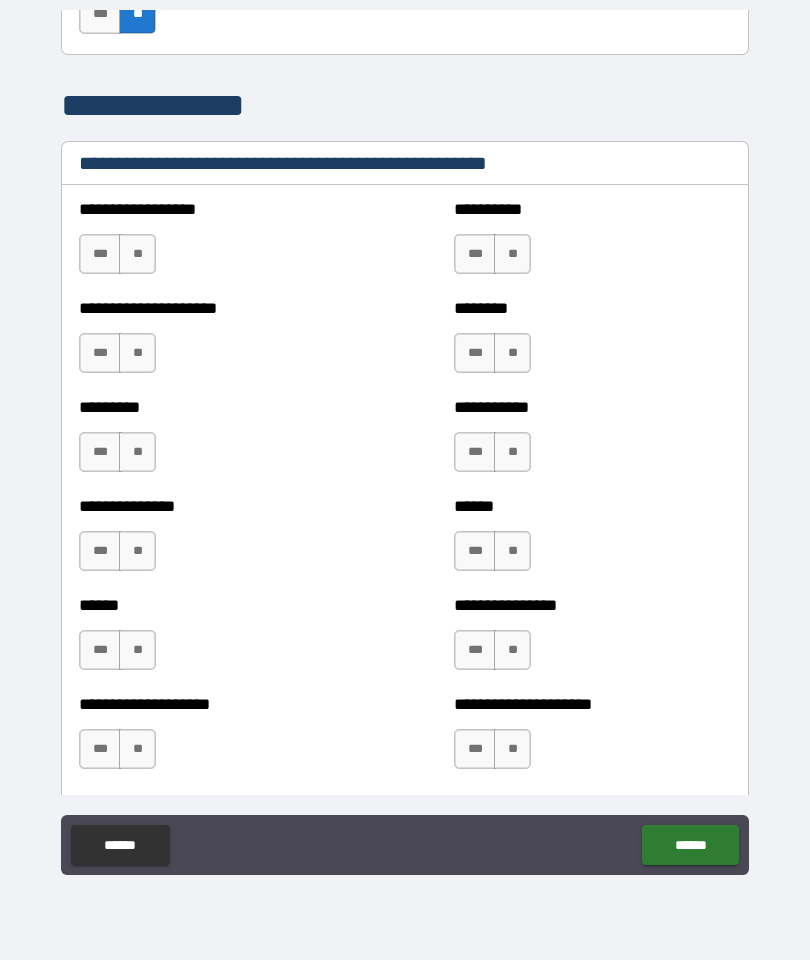 scroll, scrollTop: 2252, scrollLeft: 0, axis: vertical 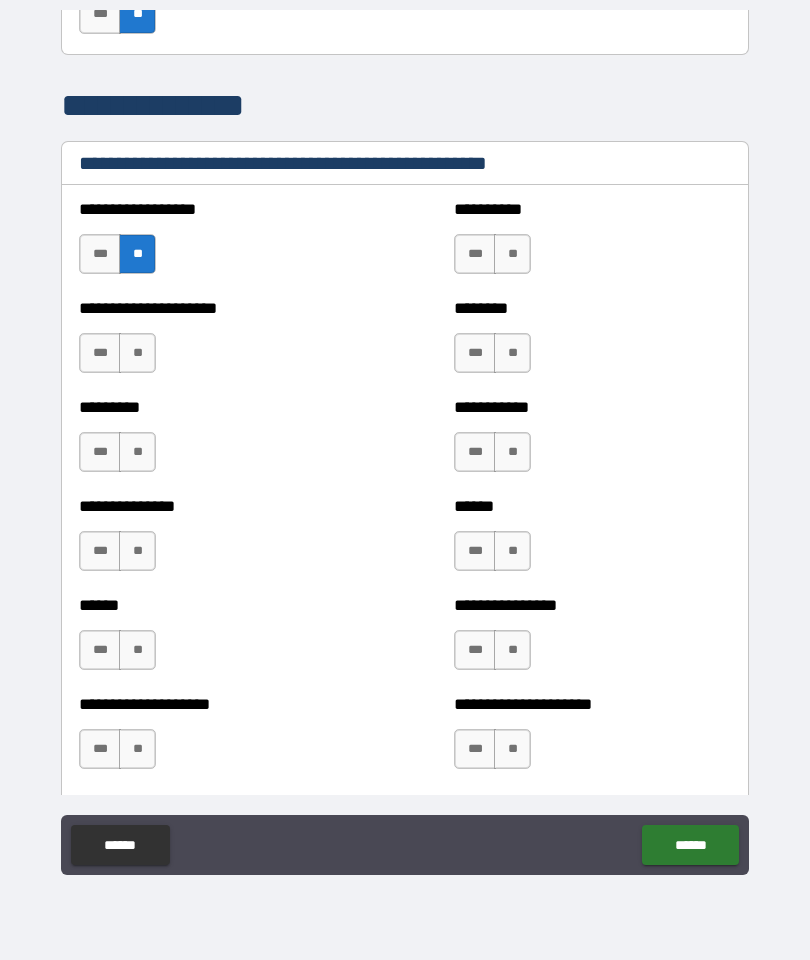 click on "**" at bounding box center [137, 353] 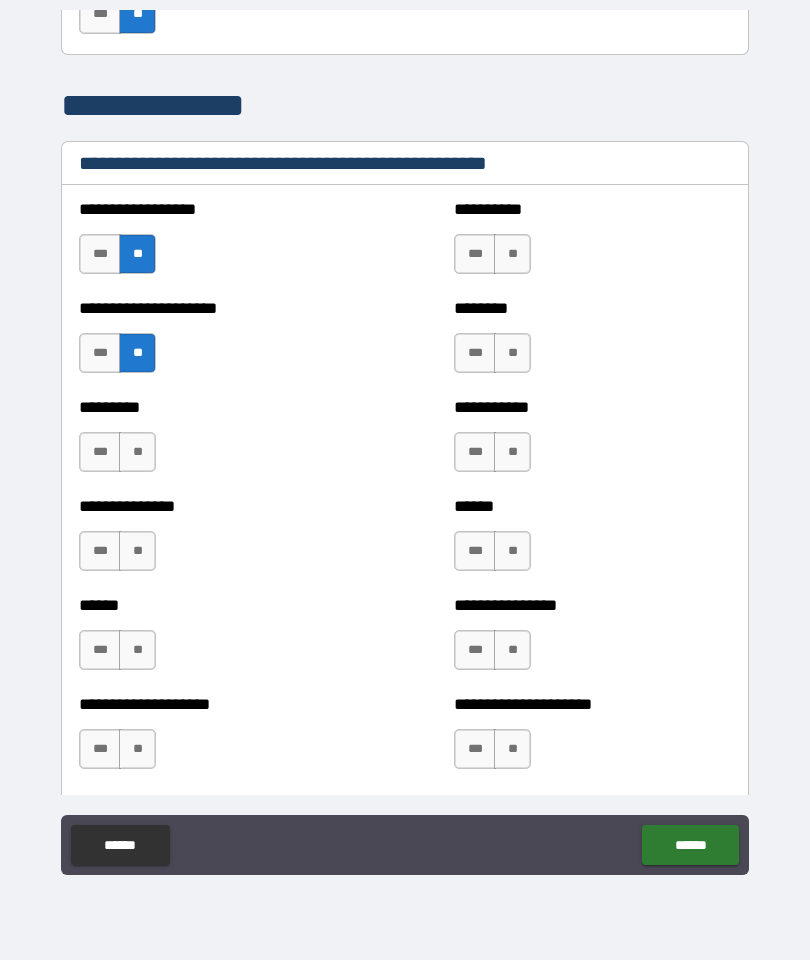 click on "**" at bounding box center [512, 254] 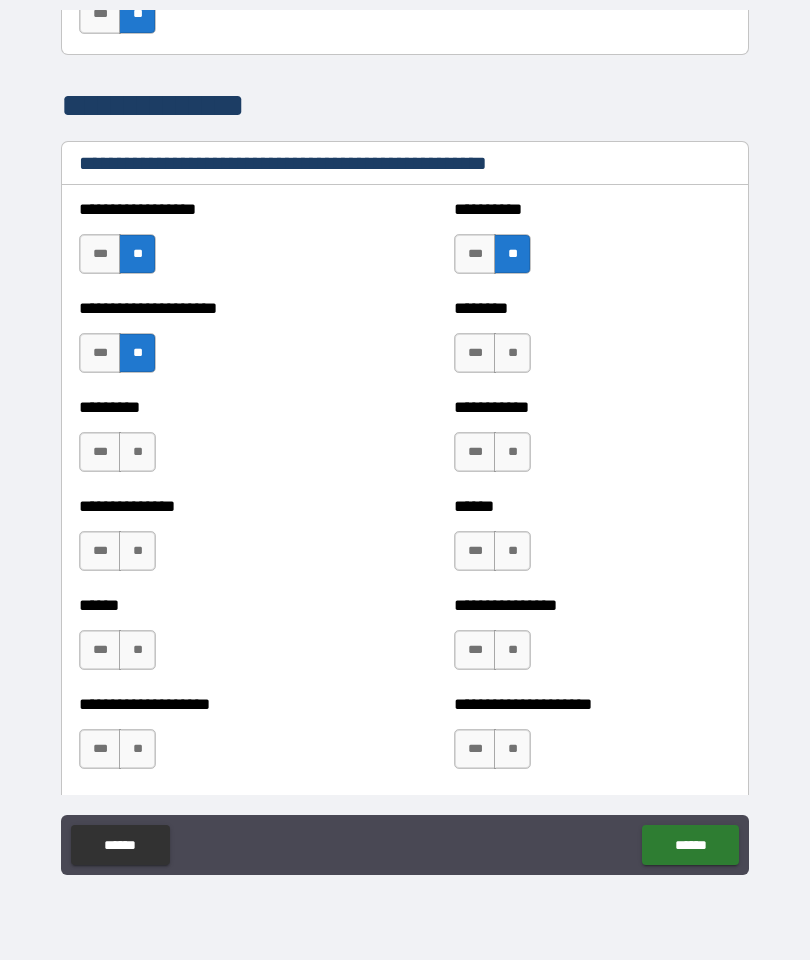click on "**" at bounding box center (512, 353) 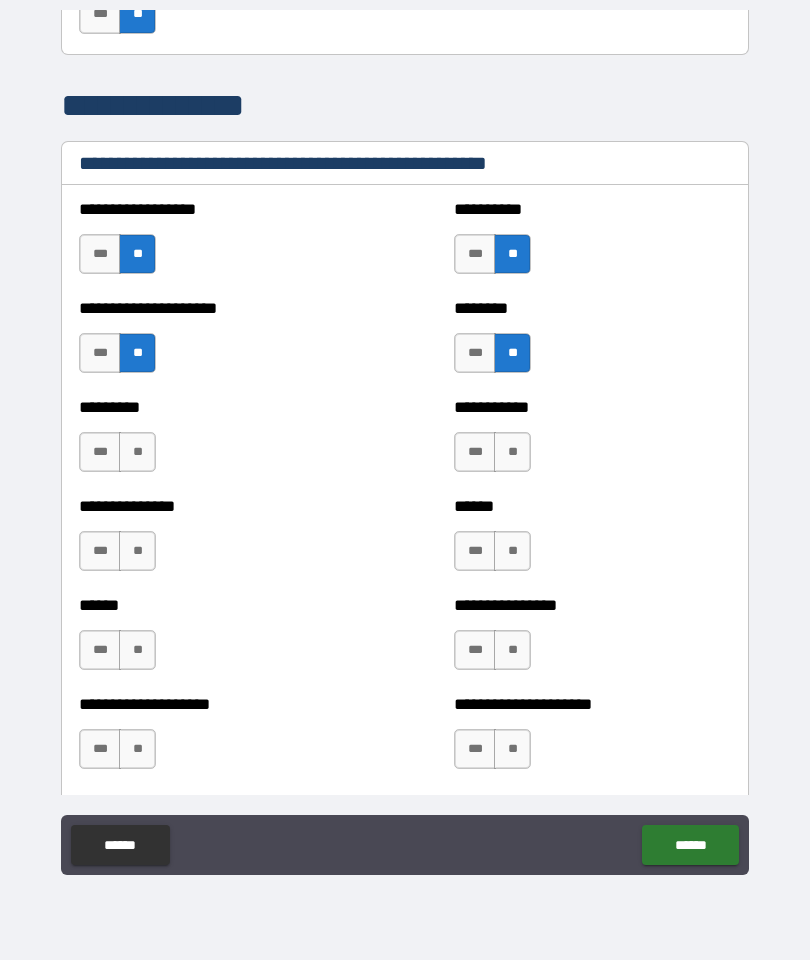click on "**" at bounding box center [137, 452] 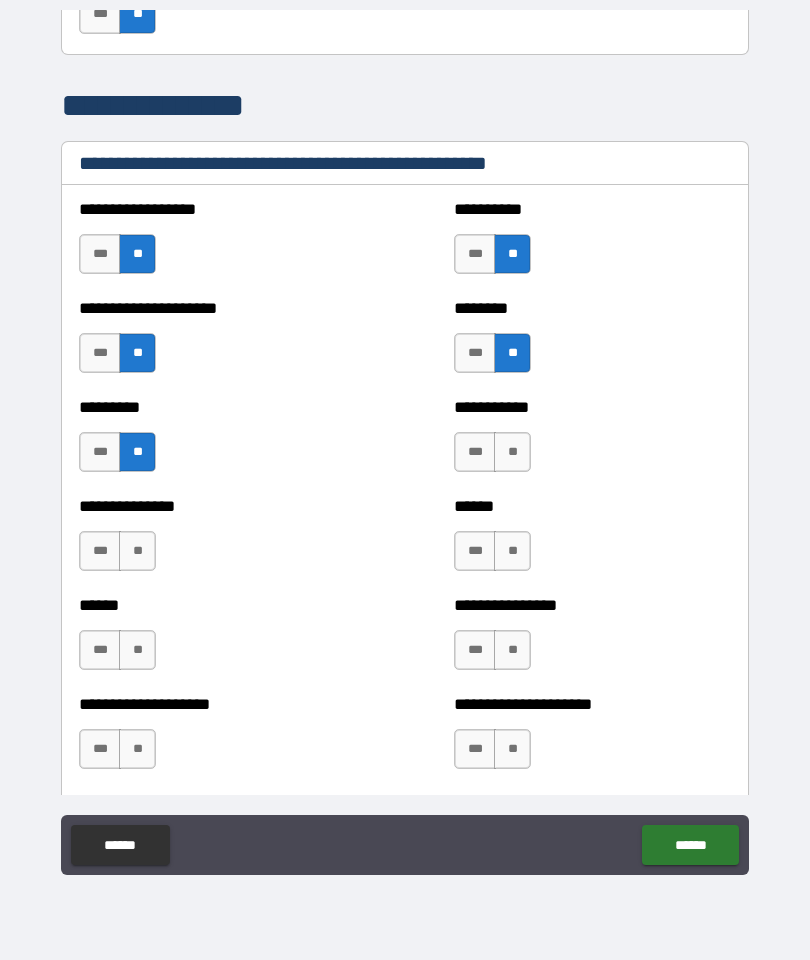 click on "**" at bounding box center (512, 452) 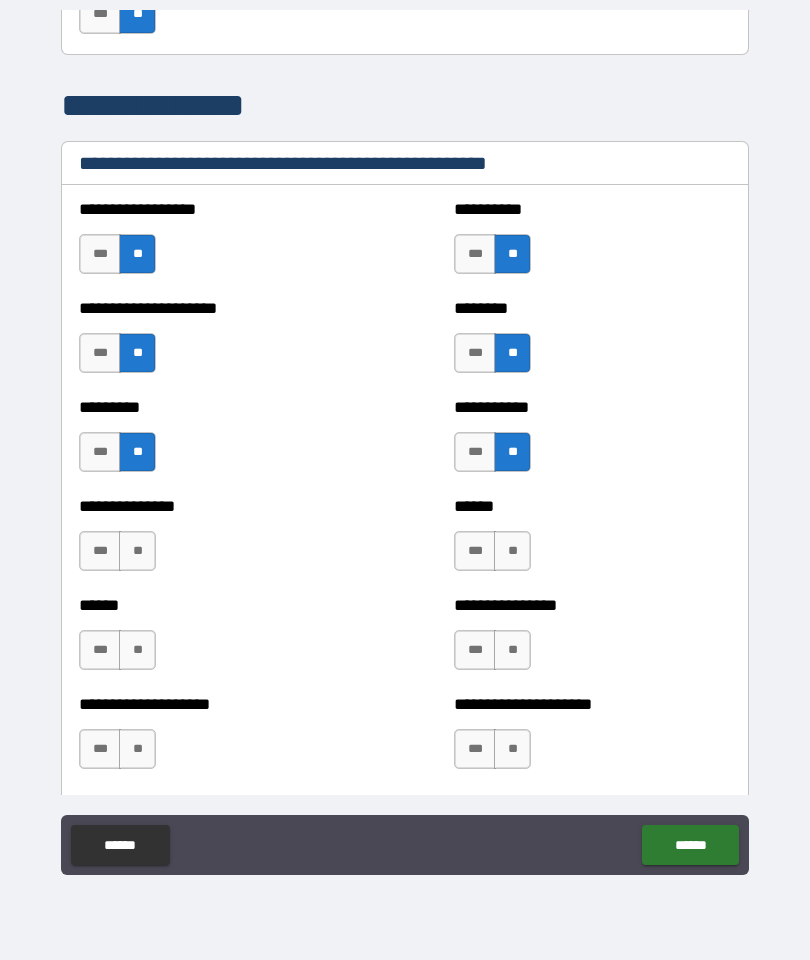 click on "**" at bounding box center [137, 551] 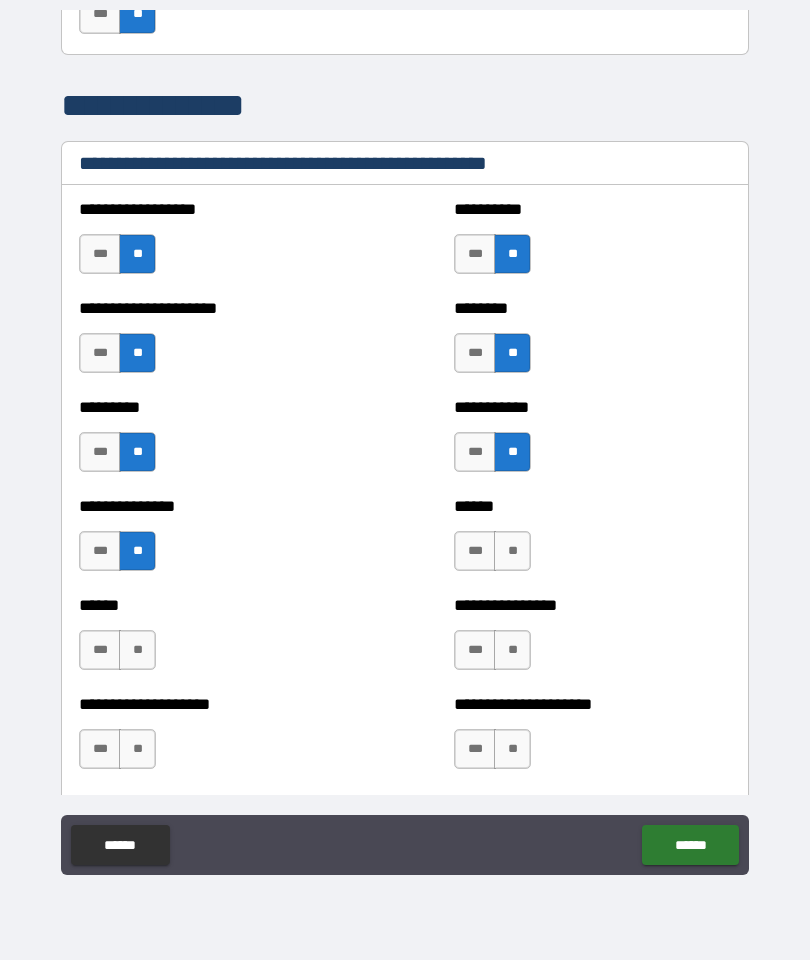 click on "**" at bounding box center (512, 551) 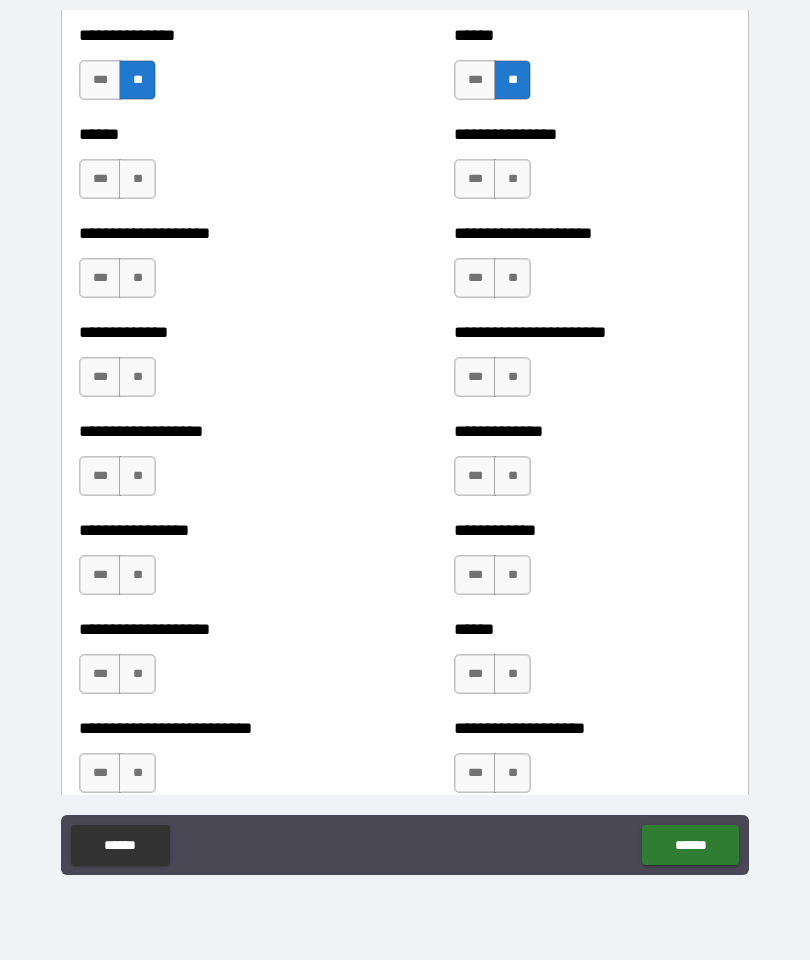 scroll, scrollTop: 2718, scrollLeft: 0, axis: vertical 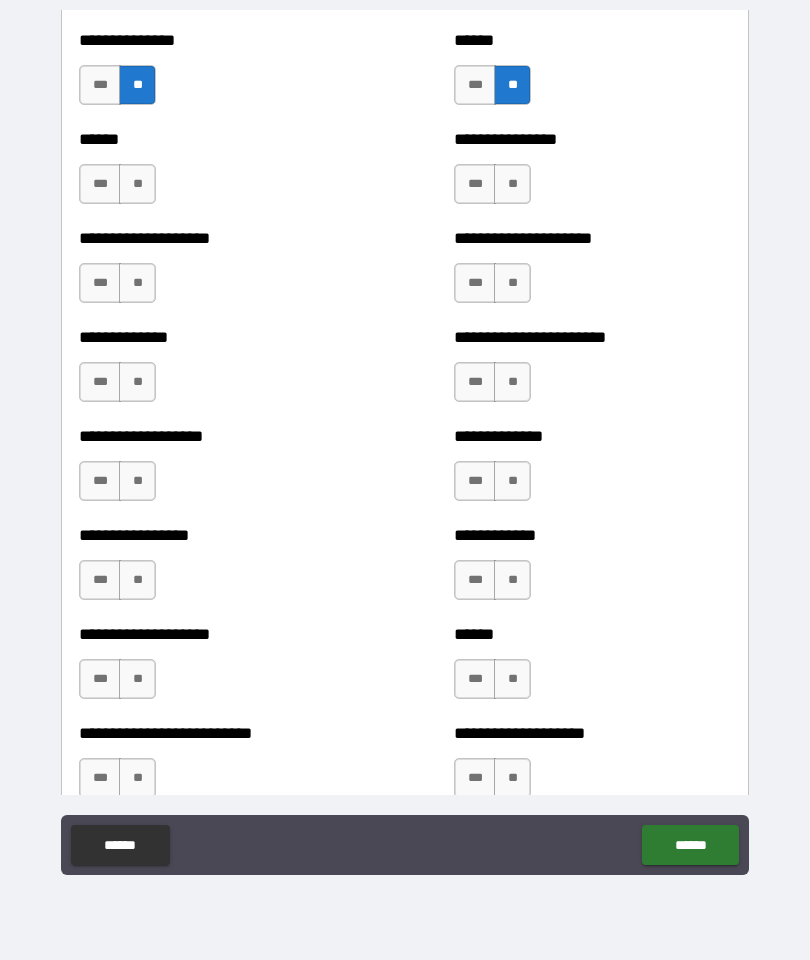click on "**" at bounding box center (137, 184) 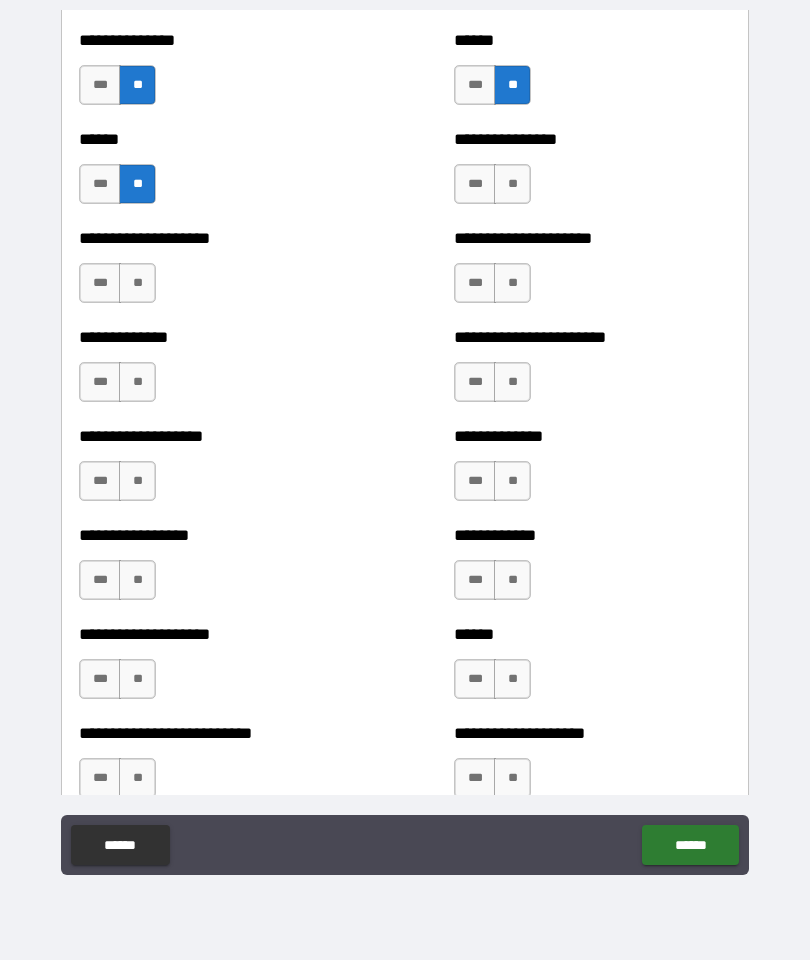 click on "**" at bounding box center [137, 283] 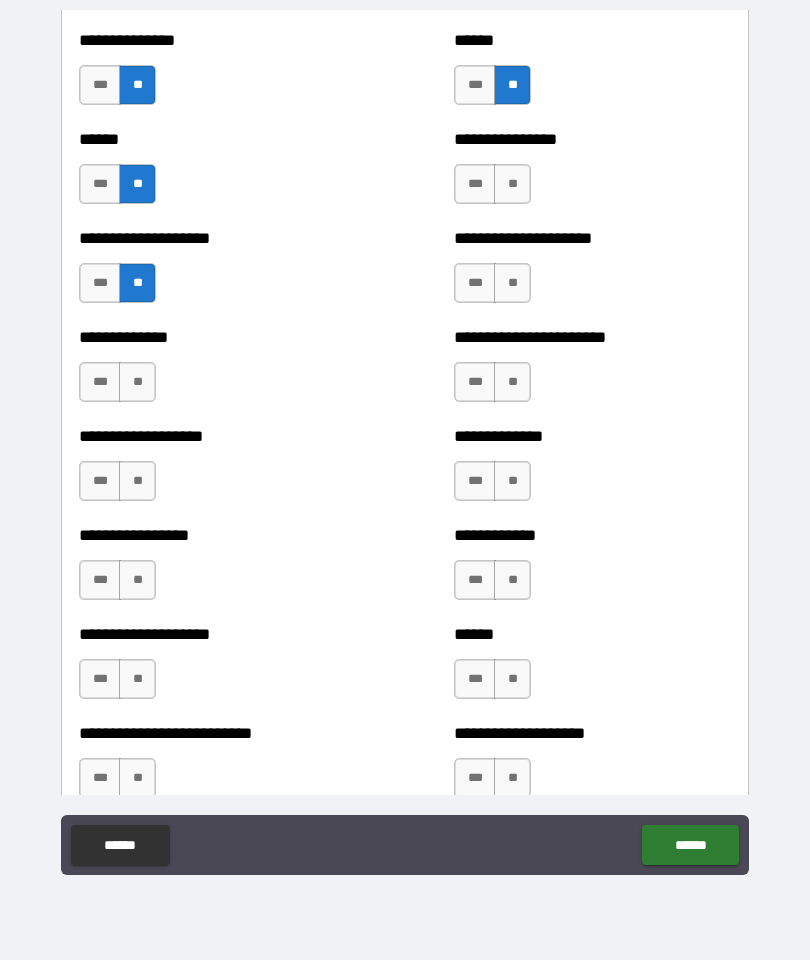 click on "**" at bounding box center (137, 382) 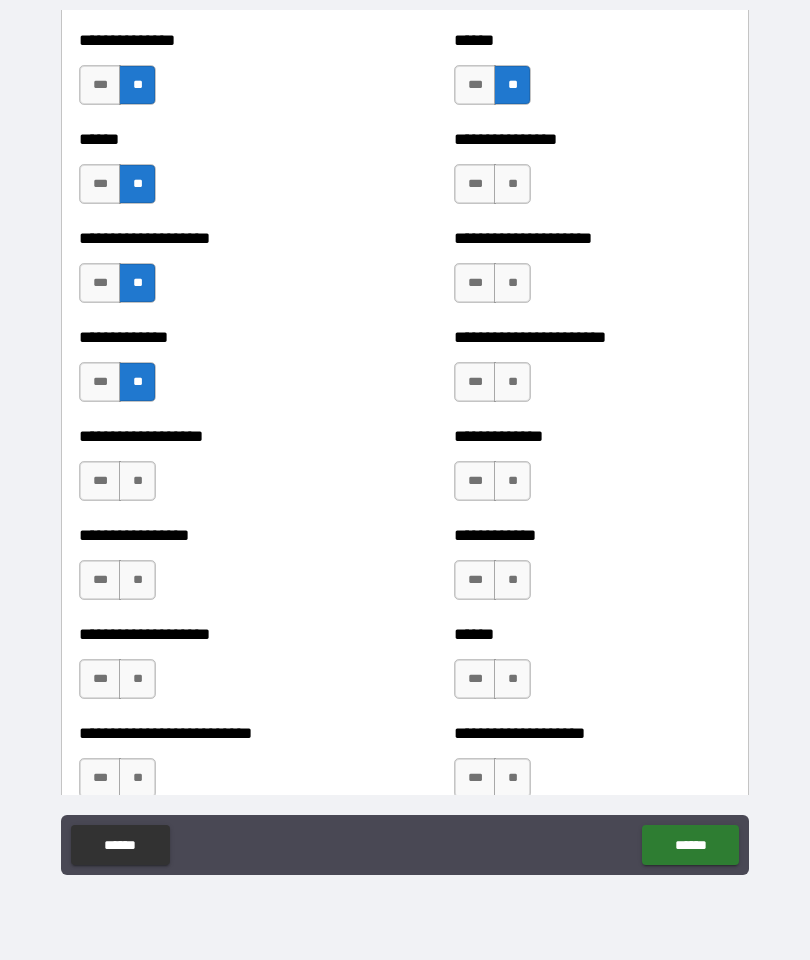 click on "**" at bounding box center (137, 481) 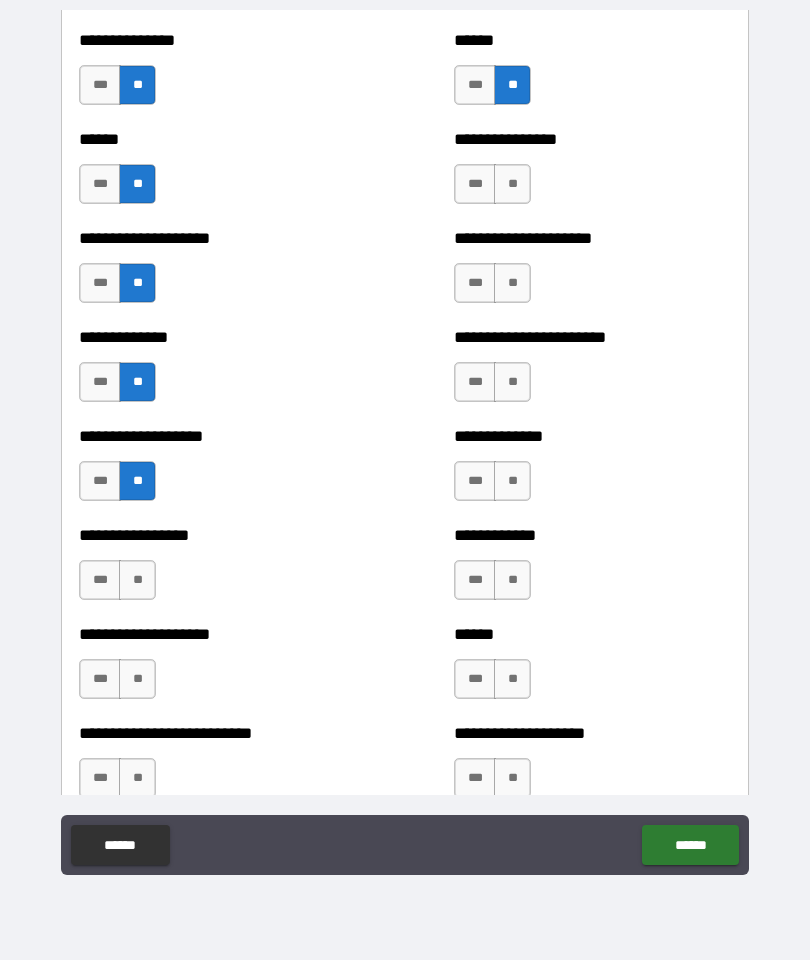 click on "**" at bounding box center [137, 580] 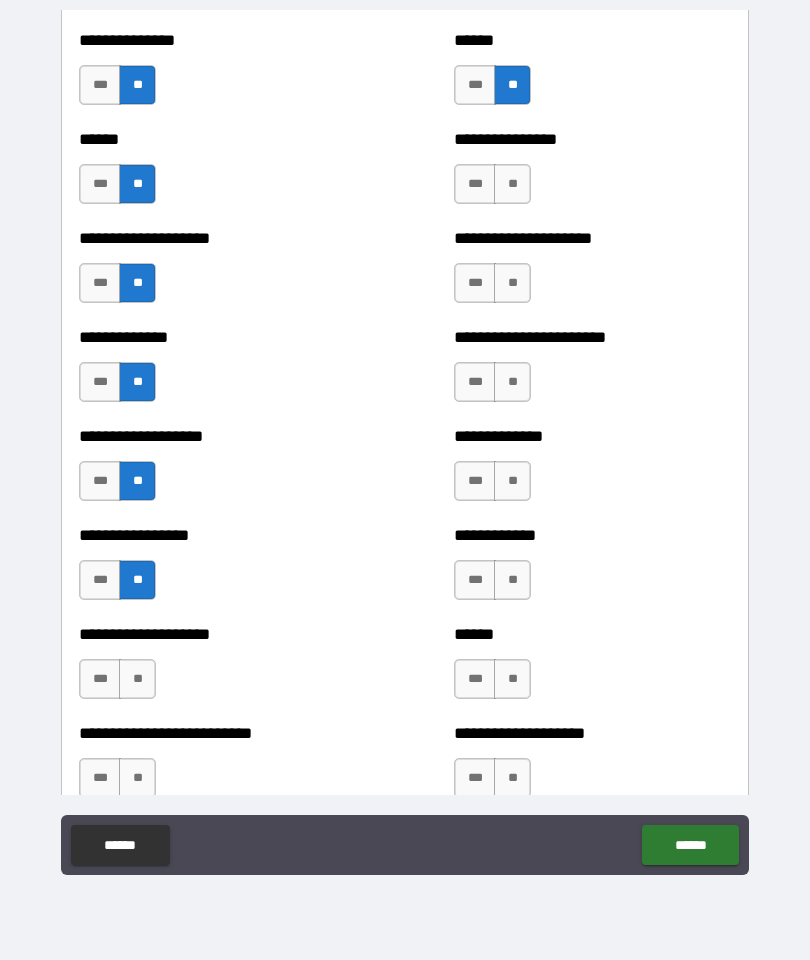 scroll, scrollTop: 2720, scrollLeft: 0, axis: vertical 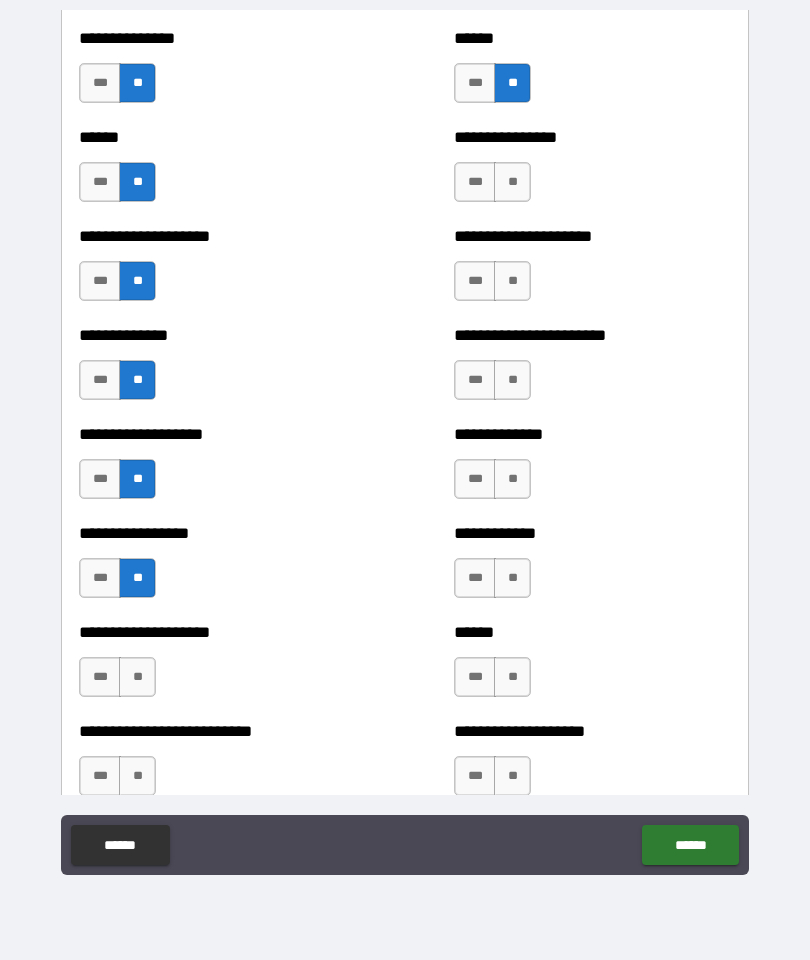 click on "**" at bounding box center [137, 677] 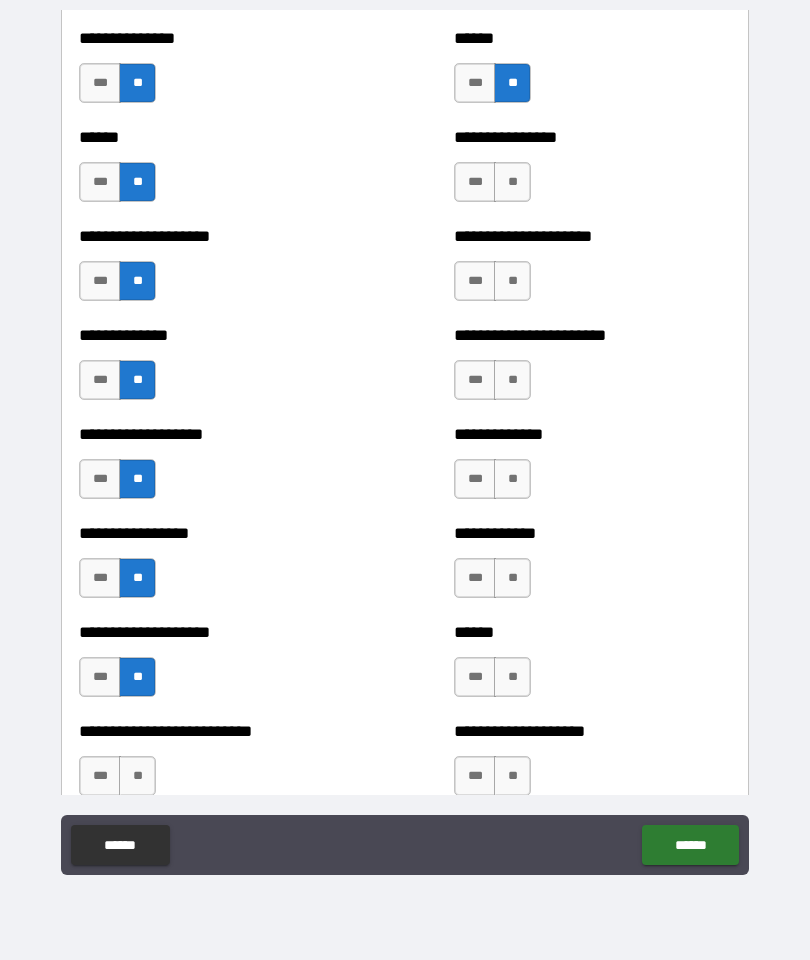 click on "**" at bounding box center [137, 776] 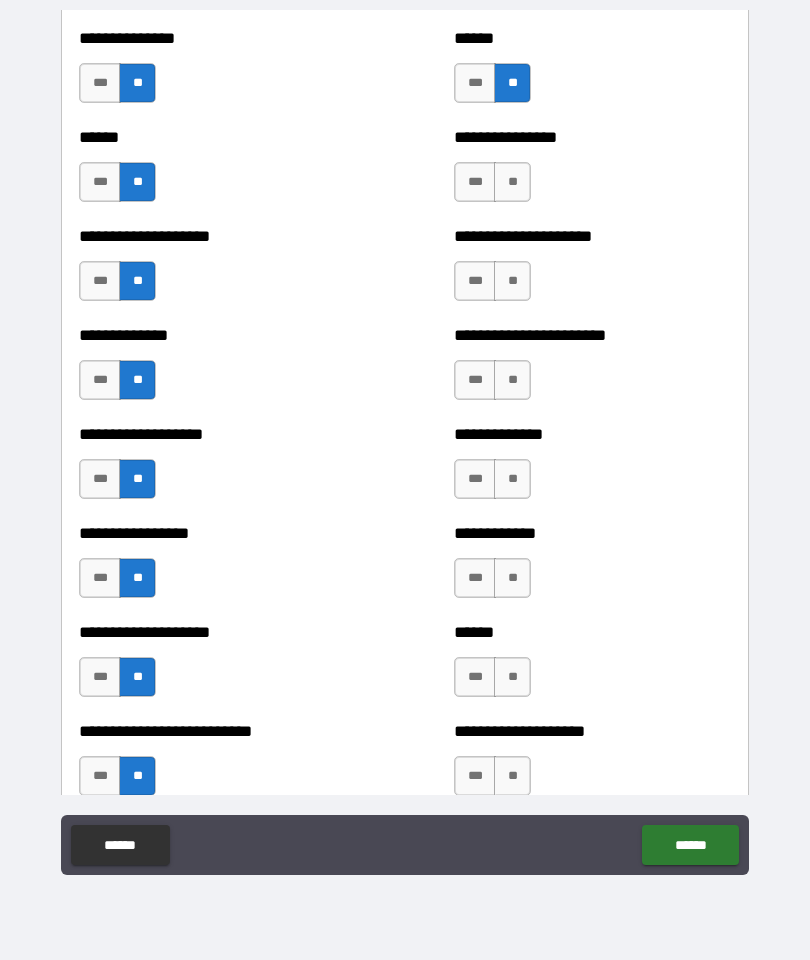 click on "**" at bounding box center (512, 182) 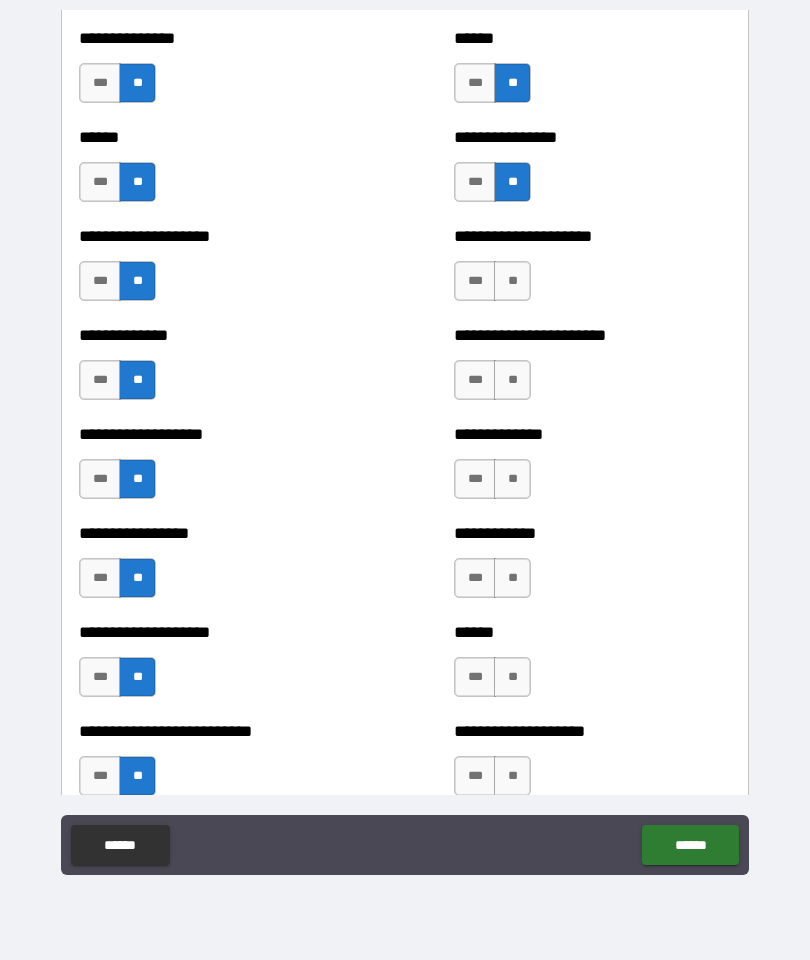 click on "**" at bounding box center (512, 281) 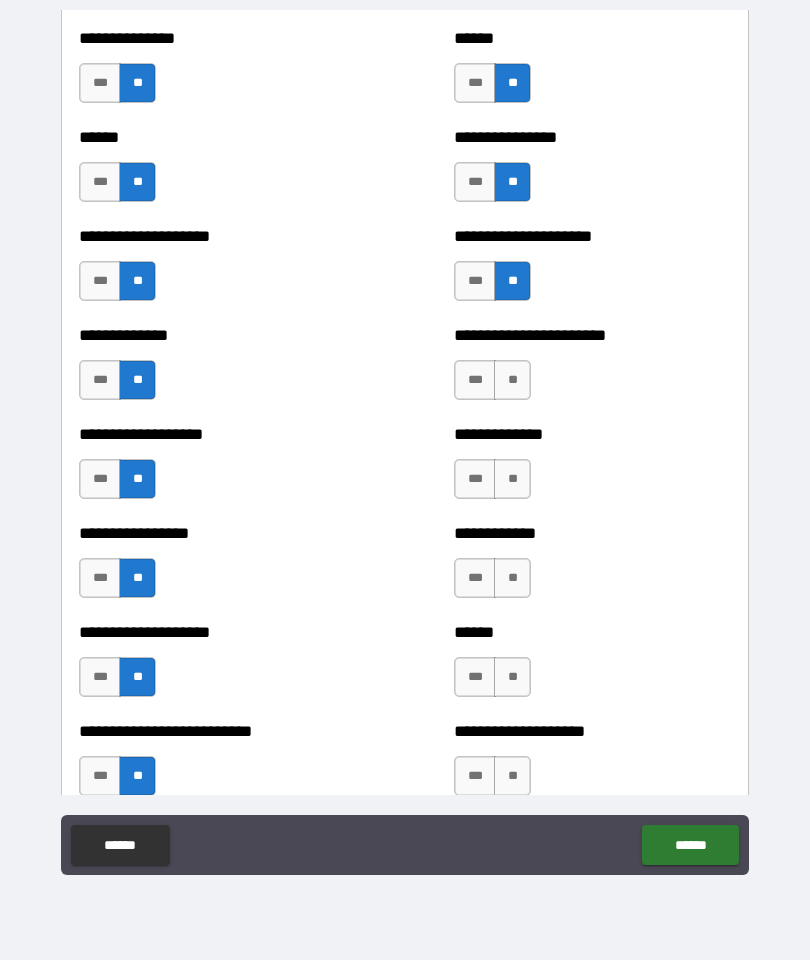 click on "**" at bounding box center [512, 380] 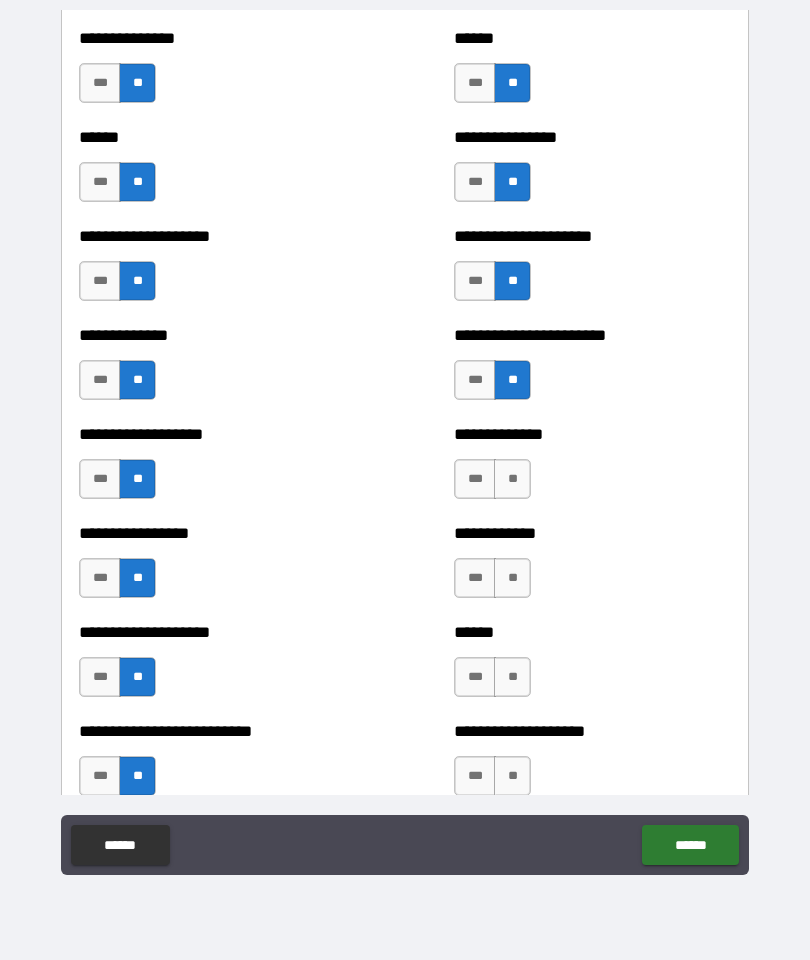 click on "**" at bounding box center (512, 479) 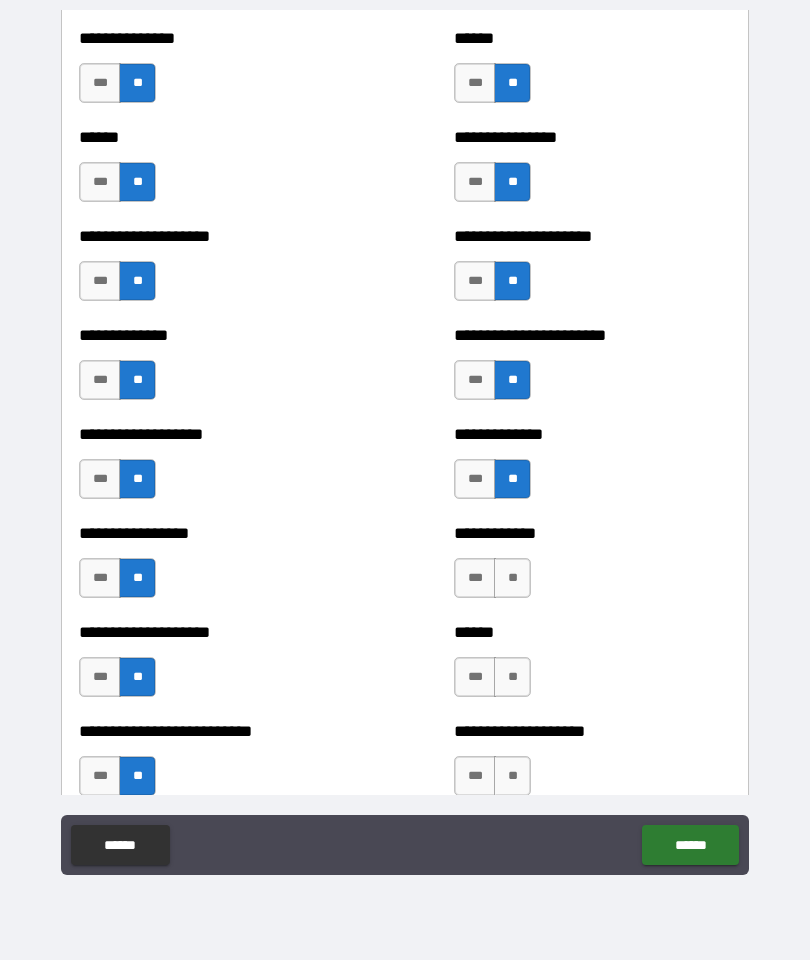 click on "**" at bounding box center (512, 578) 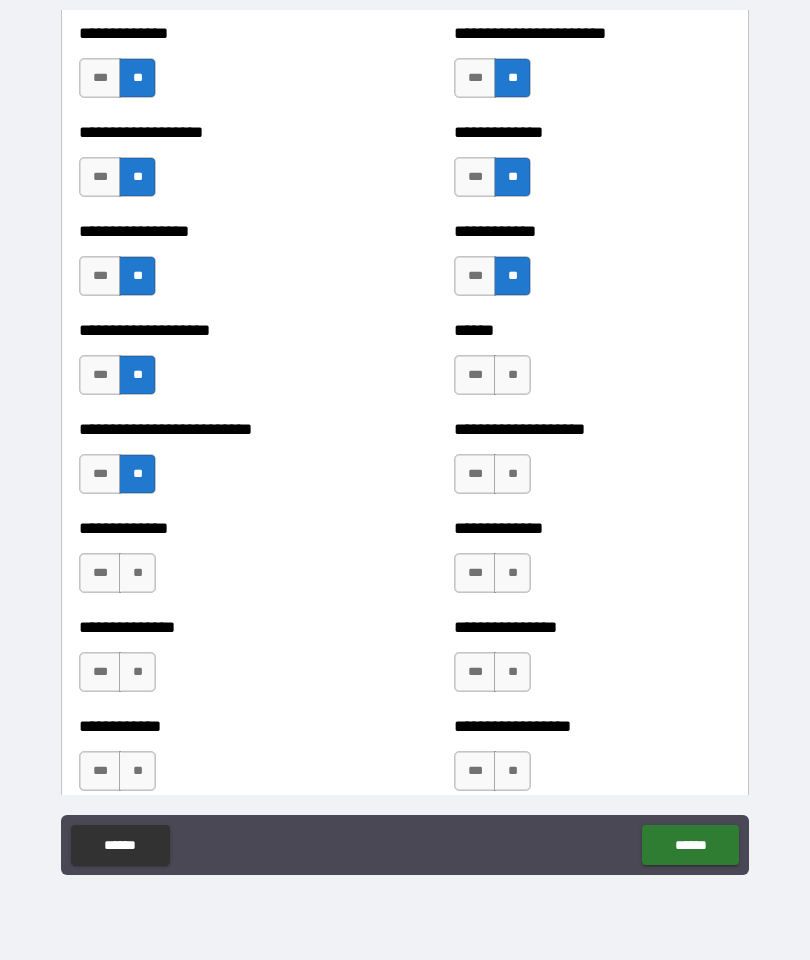 scroll, scrollTop: 3024, scrollLeft: 0, axis: vertical 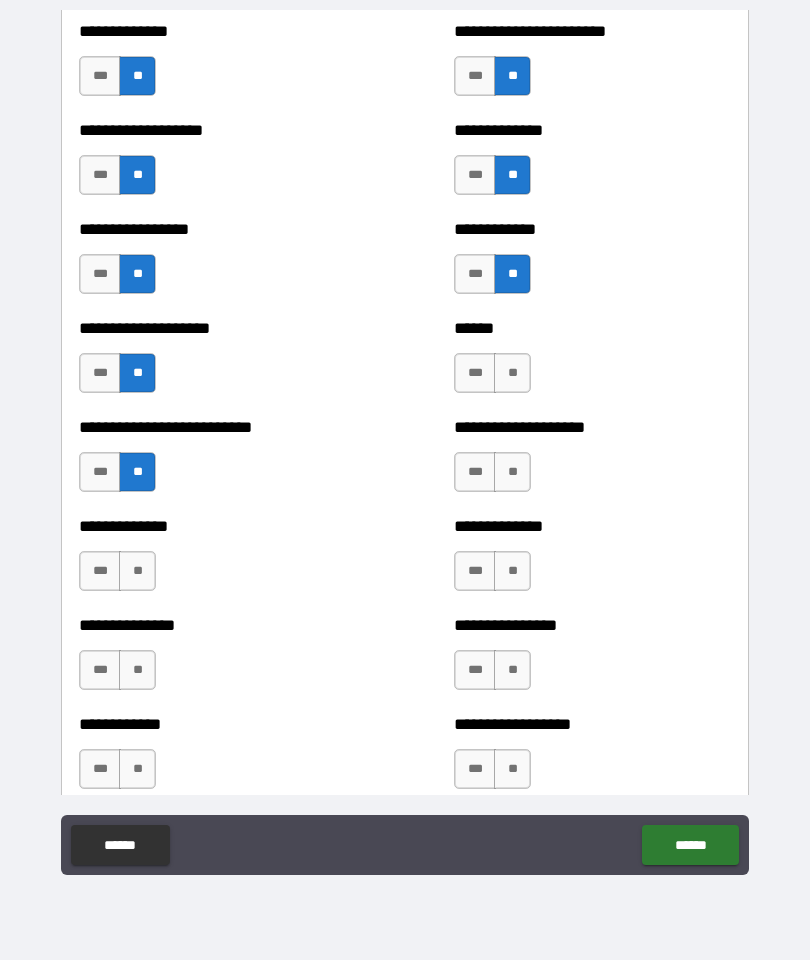 click on "**" at bounding box center (512, 373) 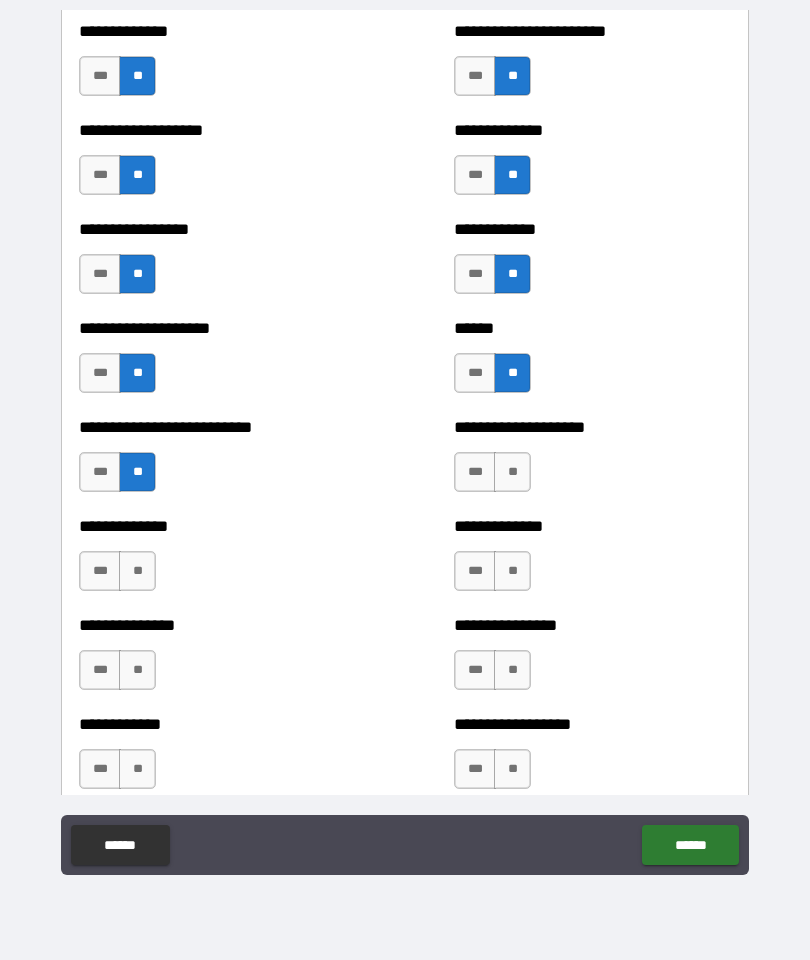 click on "**" at bounding box center (512, 472) 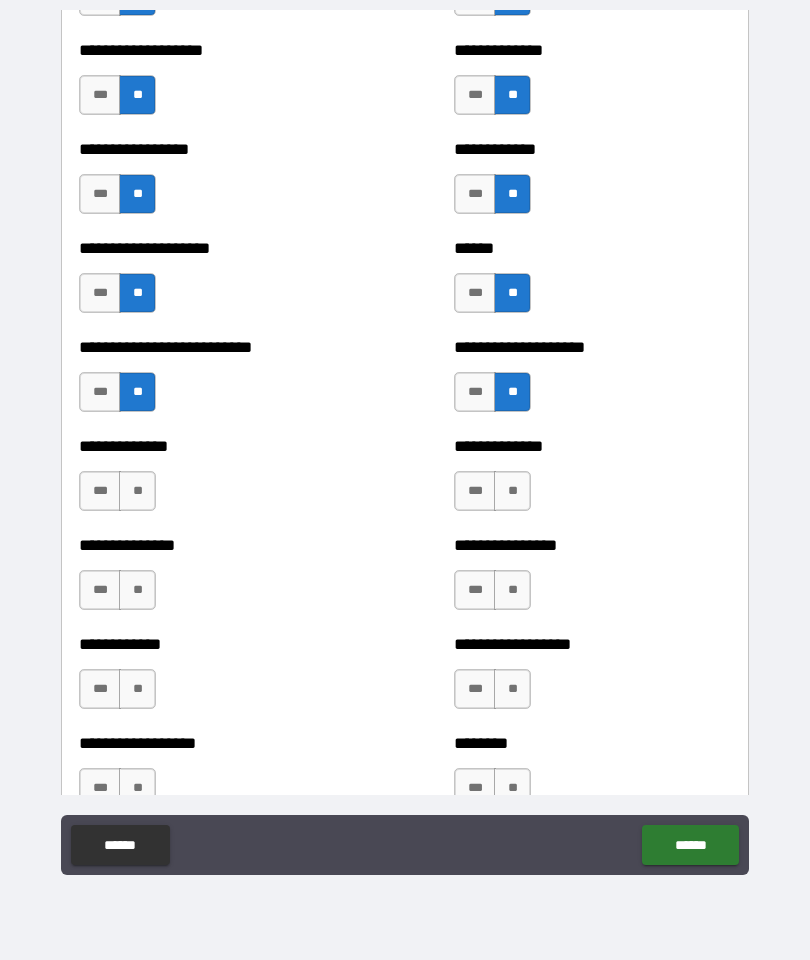 scroll, scrollTop: 3284, scrollLeft: 0, axis: vertical 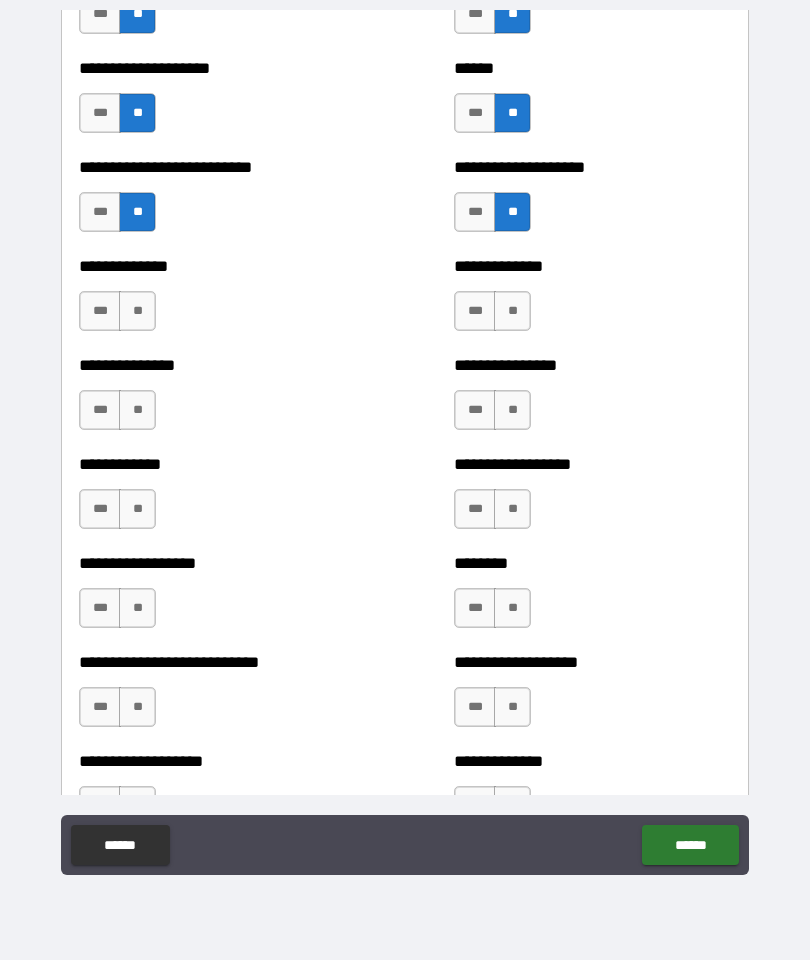 click on "**" at bounding box center (137, 311) 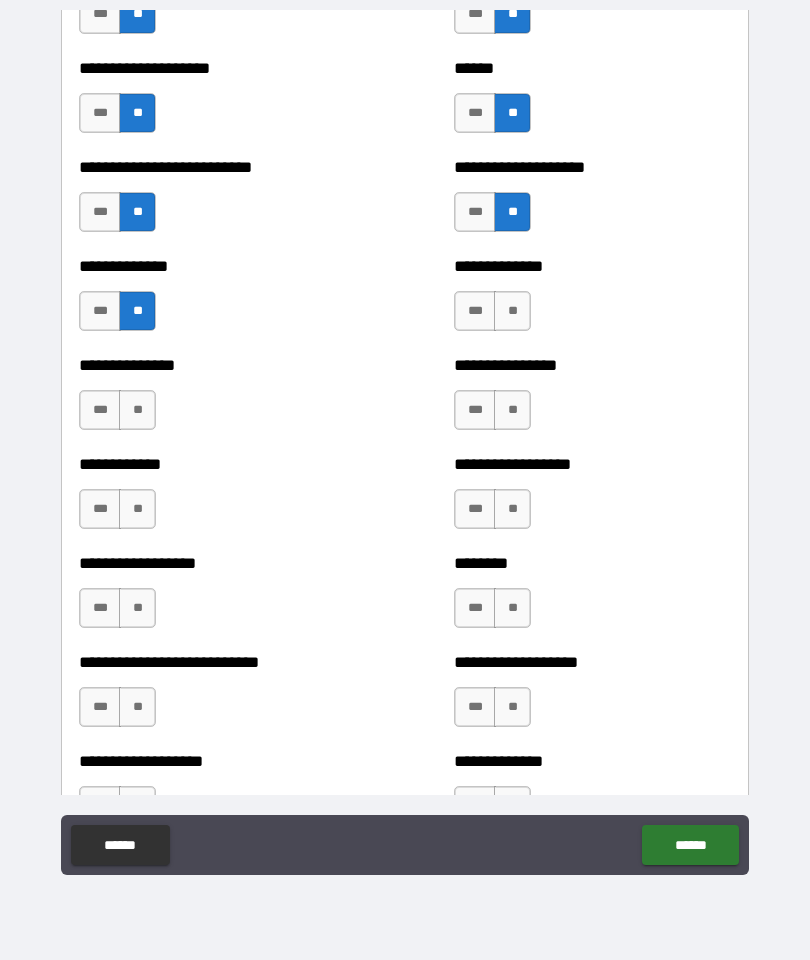 click on "**" at bounding box center [512, 311] 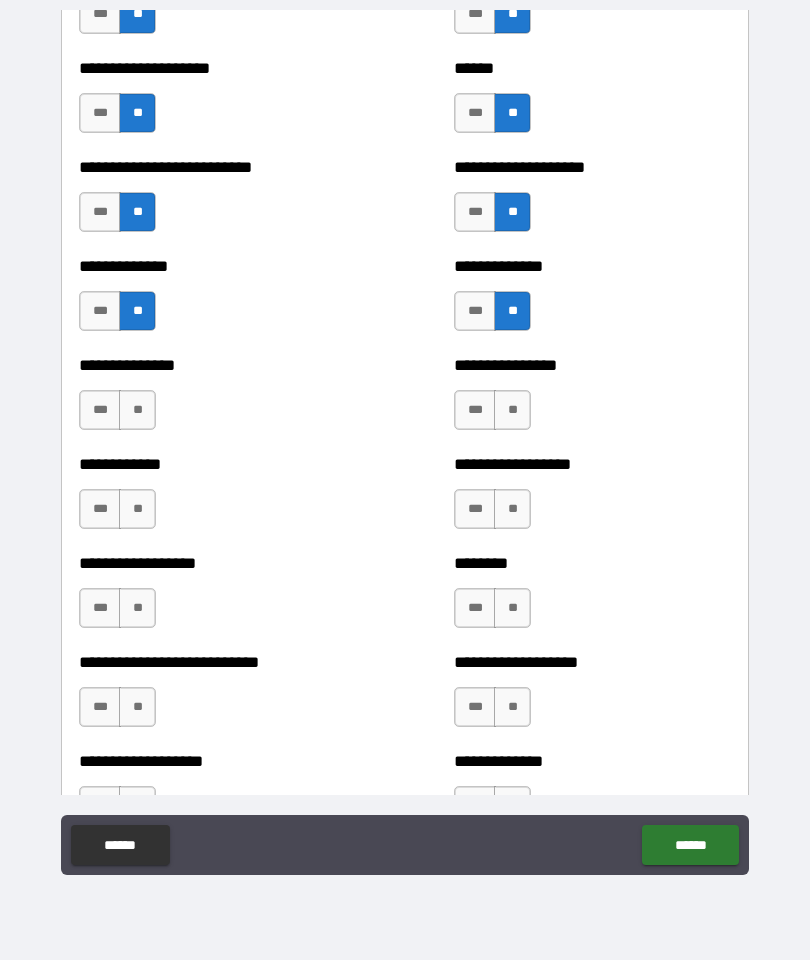 click on "**" at bounding box center (137, 410) 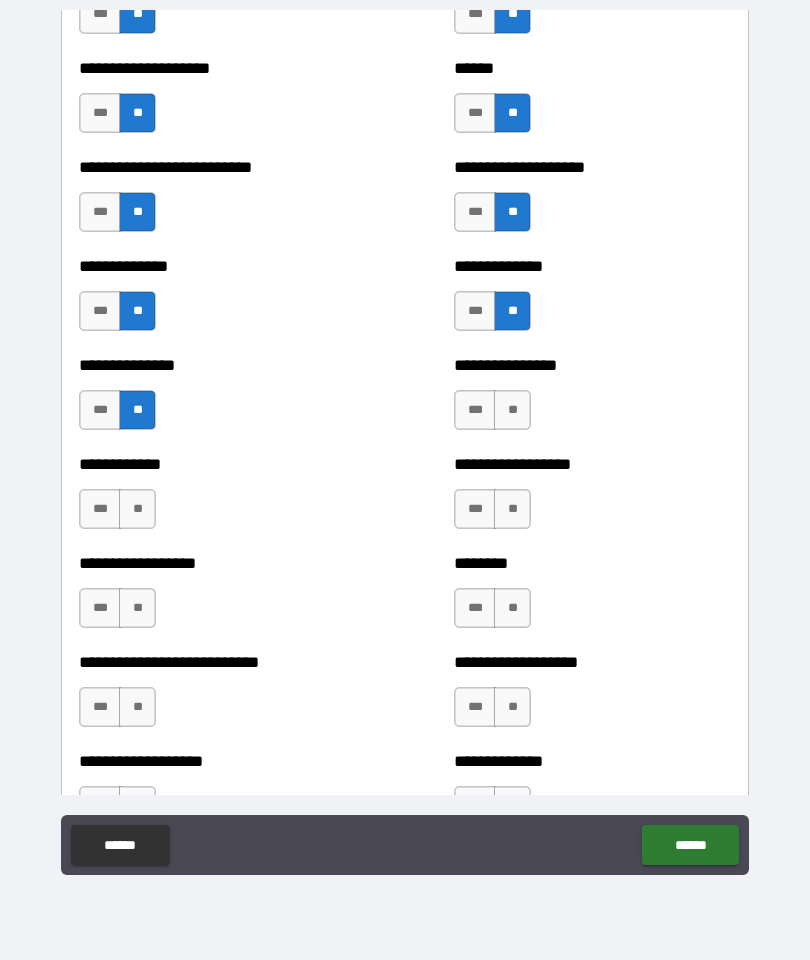 click on "**" at bounding box center [512, 410] 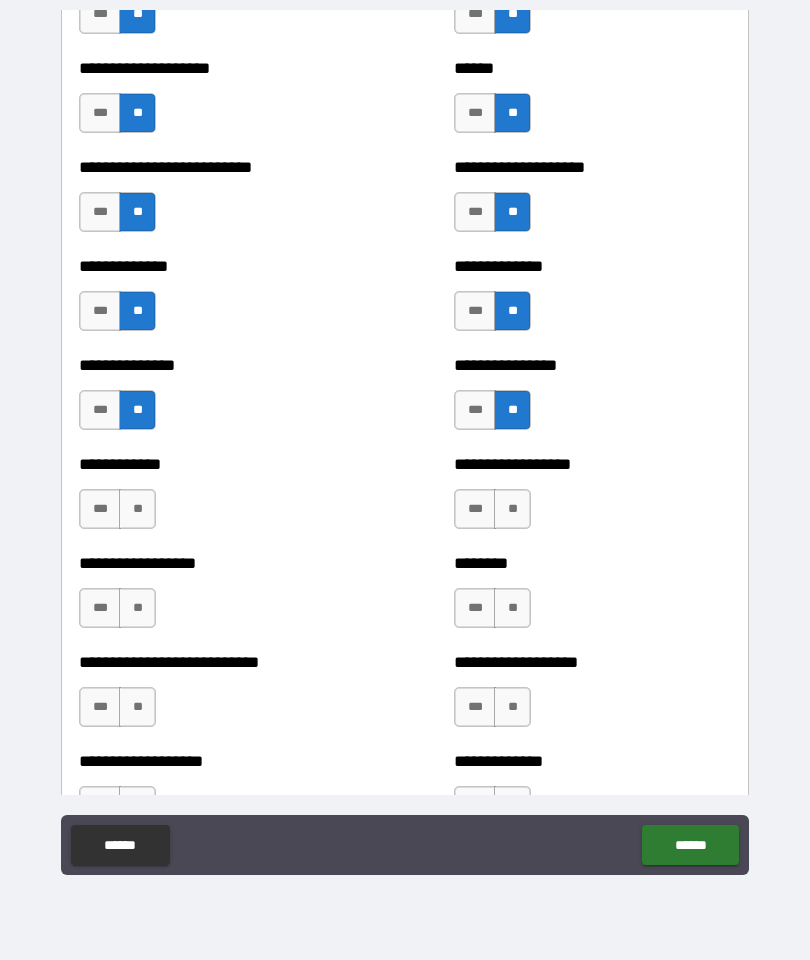 click on "**" at bounding box center [512, 509] 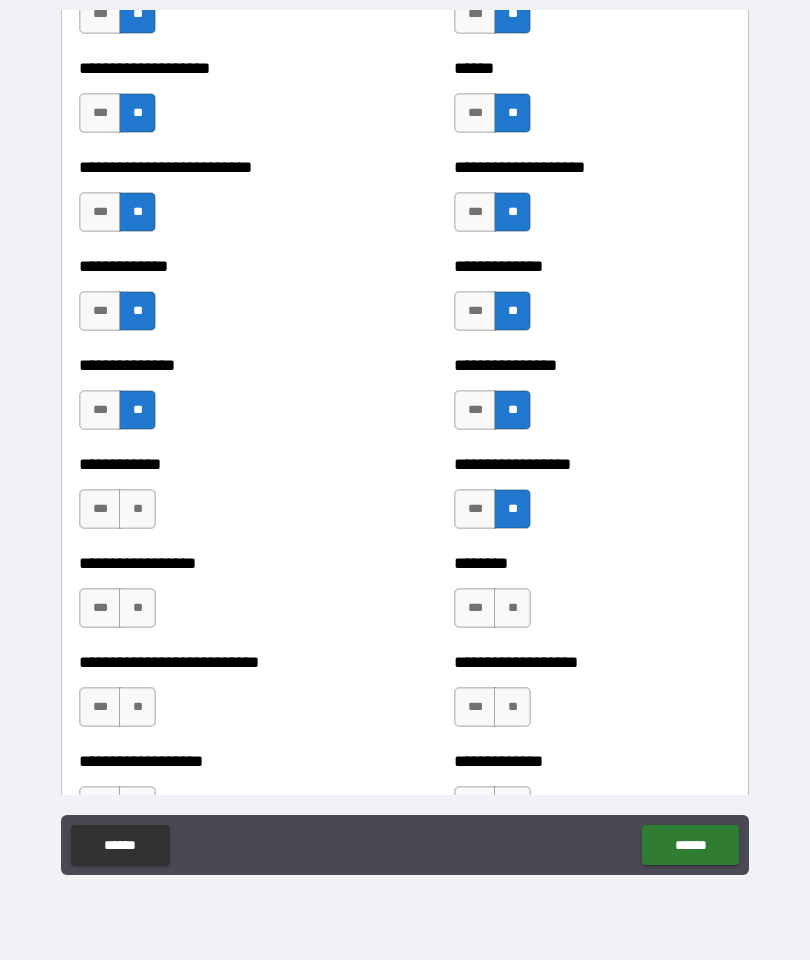 click on "**" at bounding box center (137, 509) 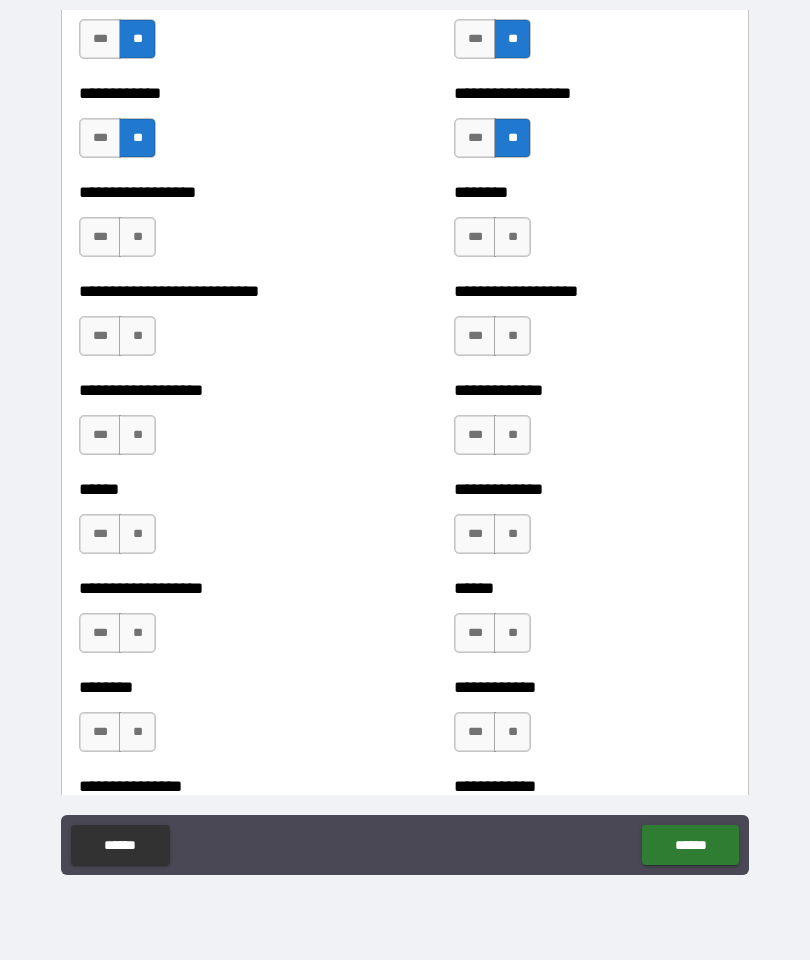scroll, scrollTop: 3659, scrollLeft: 0, axis: vertical 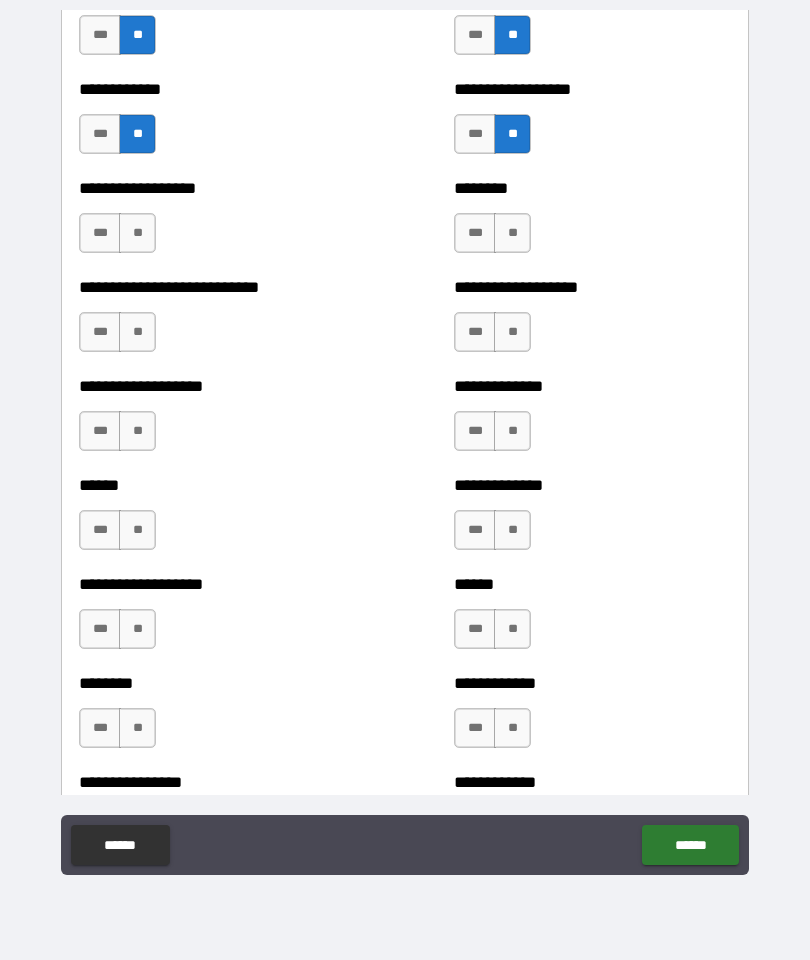 click on "**" at bounding box center (137, 233) 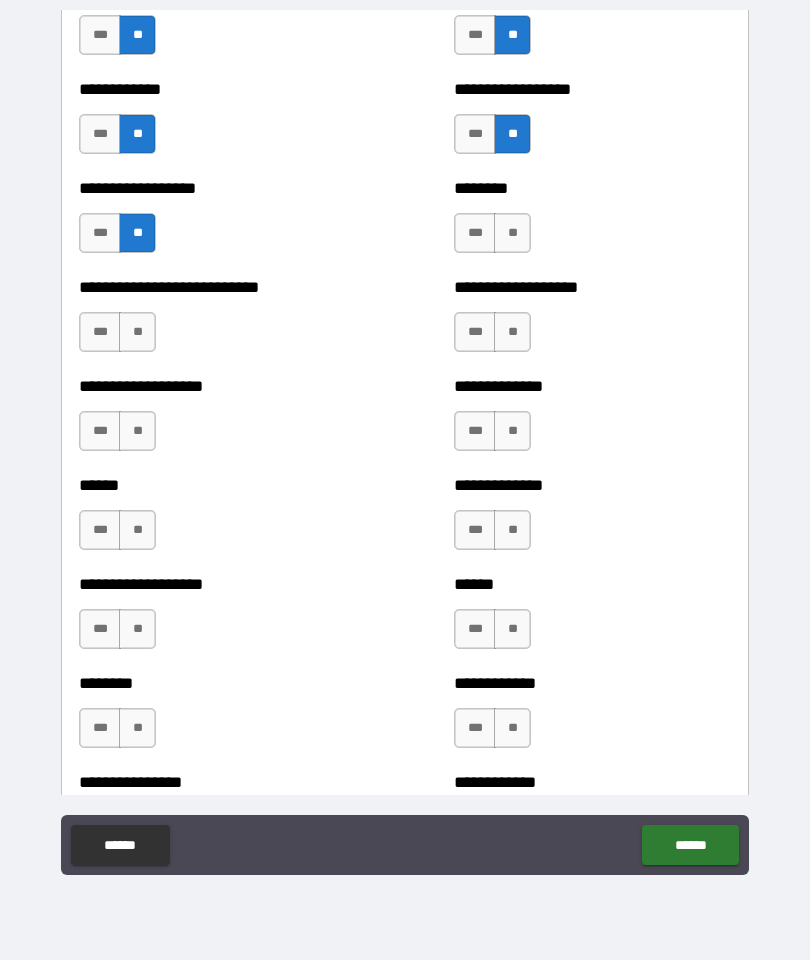 click on "**" at bounding box center (137, 332) 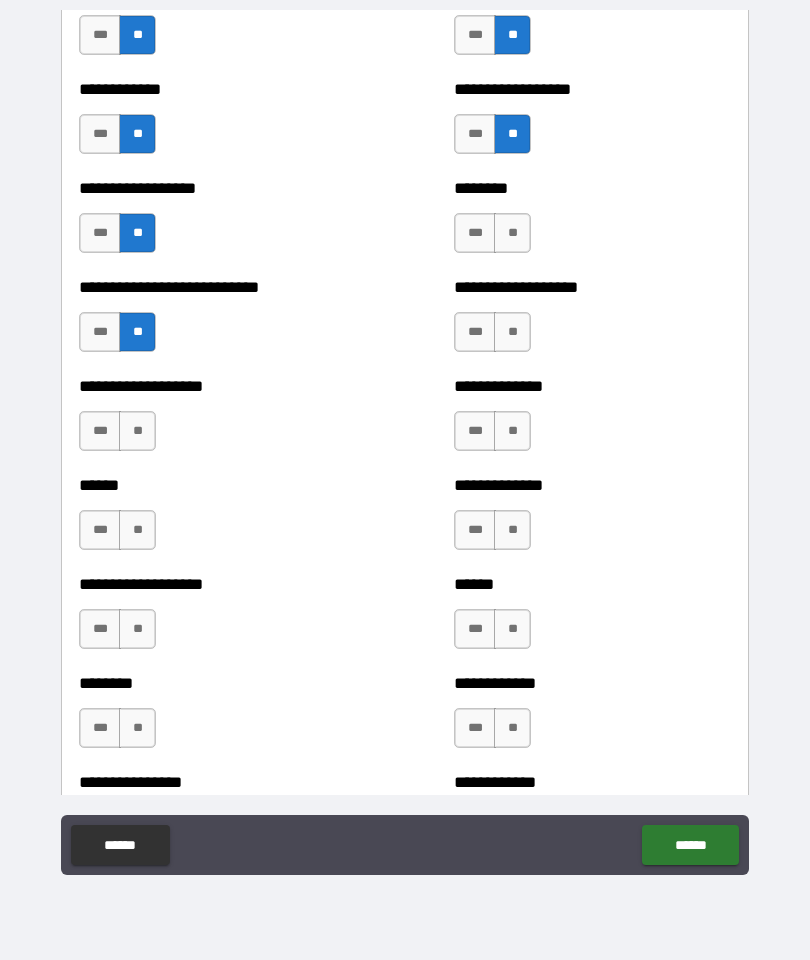 click on "**" at bounding box center (512, 233) 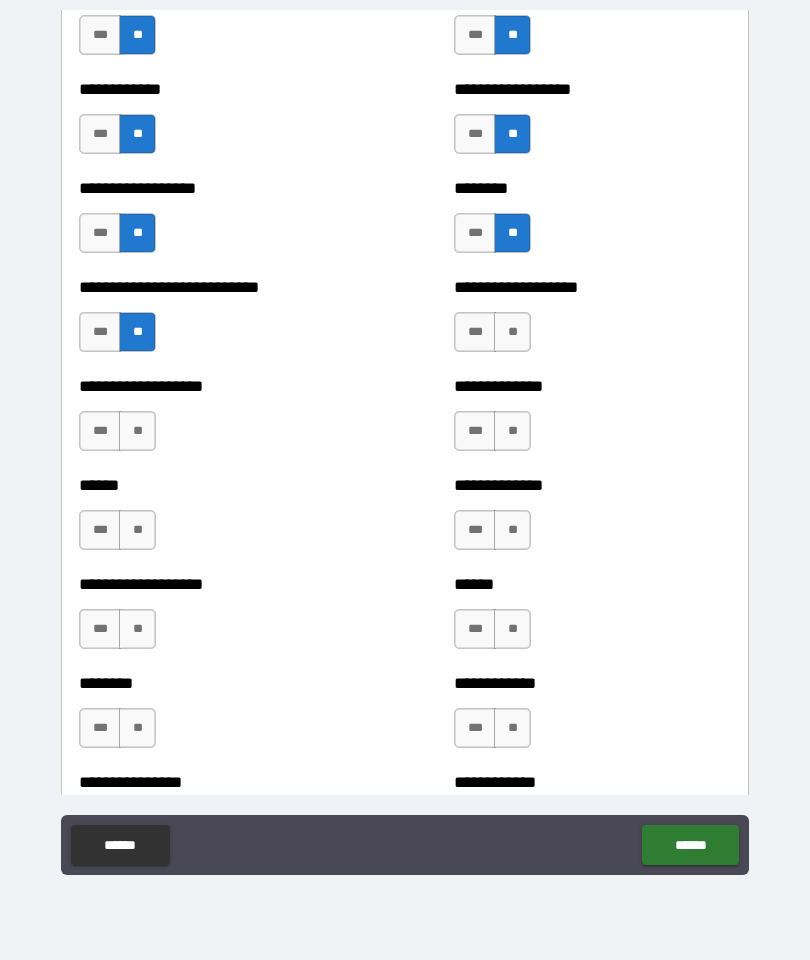 click on "**" at bounding box center [512, 332] 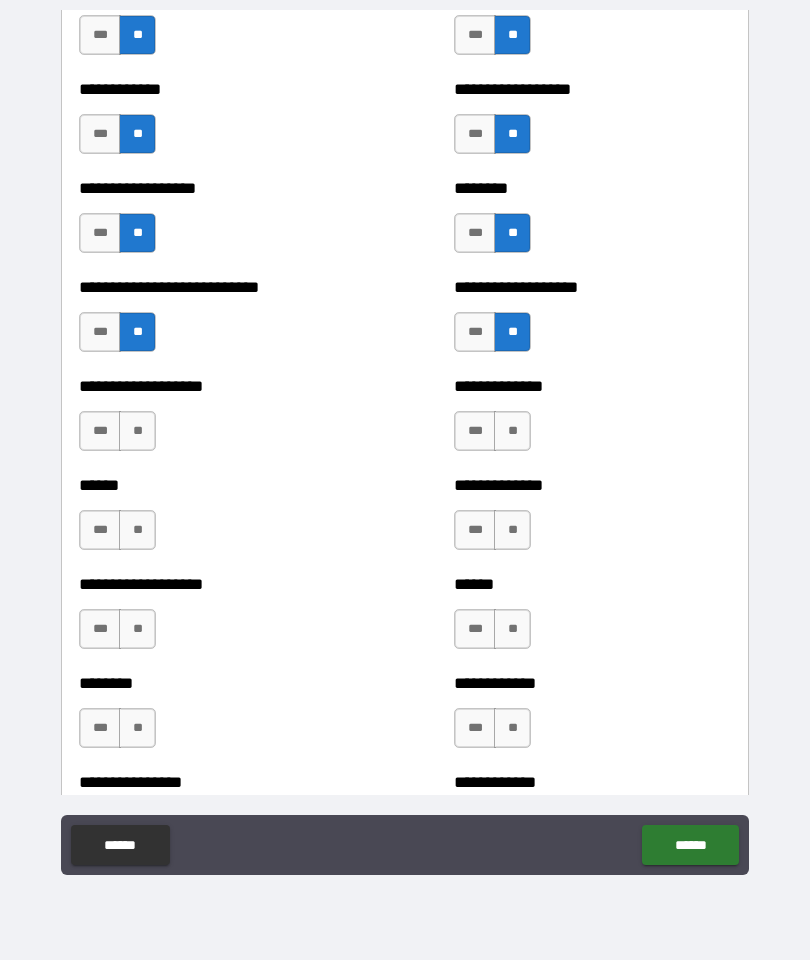 click on "**" at bounding box center (512, 431) 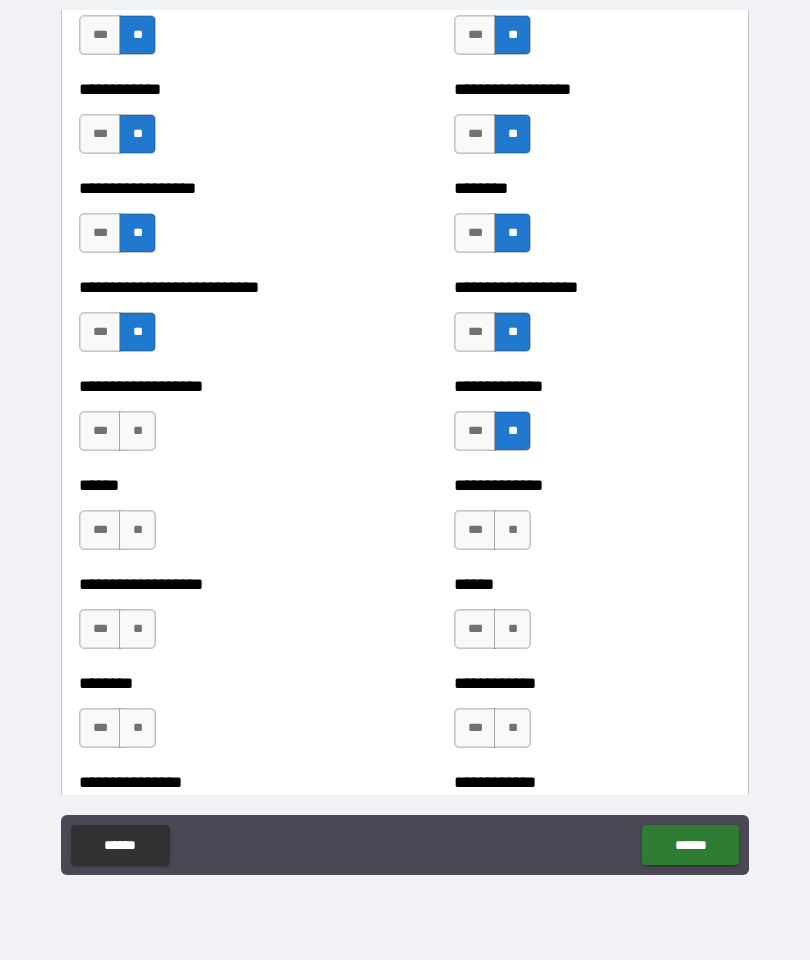 click on "**" at bounding box center [512, 530] 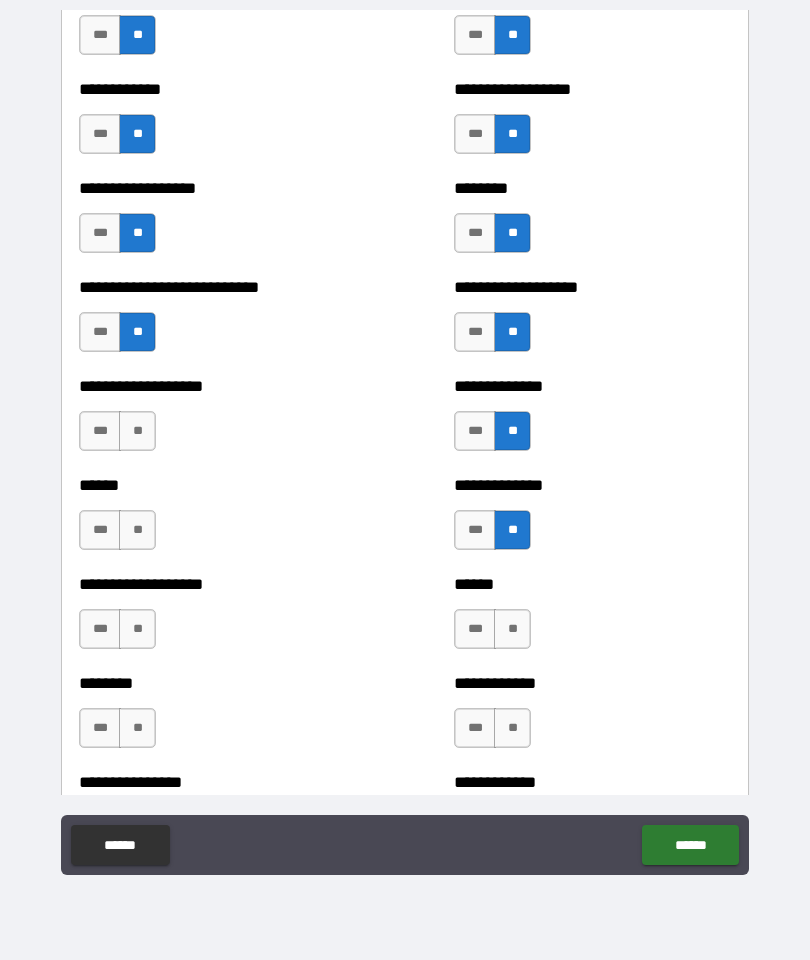 click on "**" at bounding box center (137, 431) 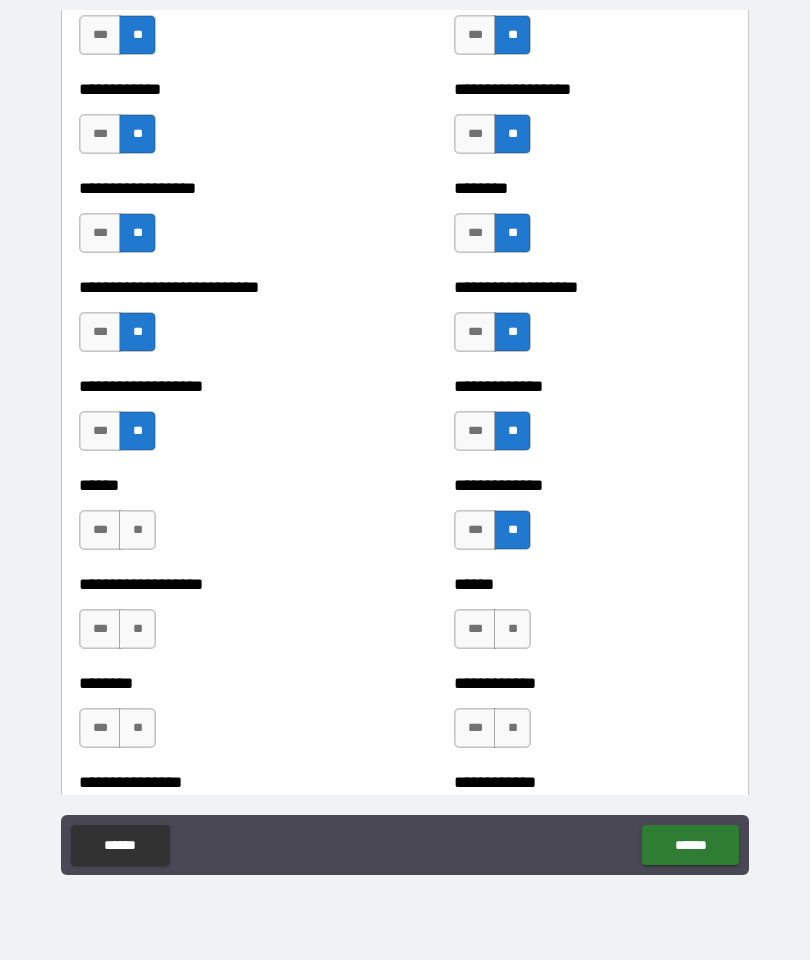 click on "**" at bounding box center [137, 530] 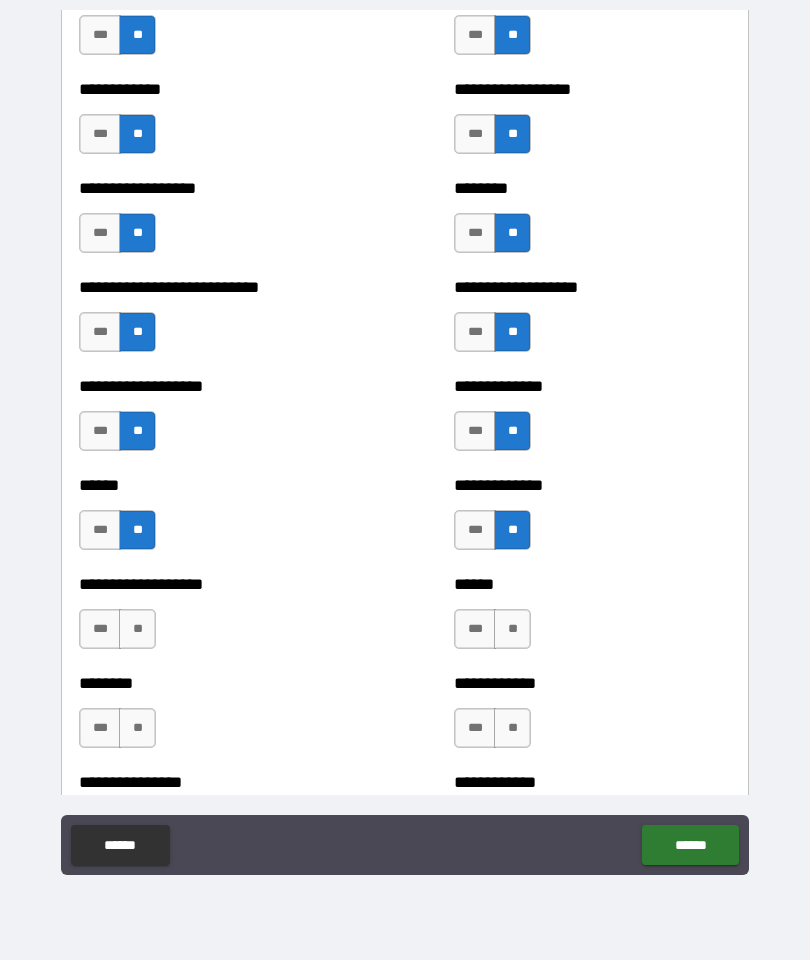 click on "**" at bounding box center (137, 629) 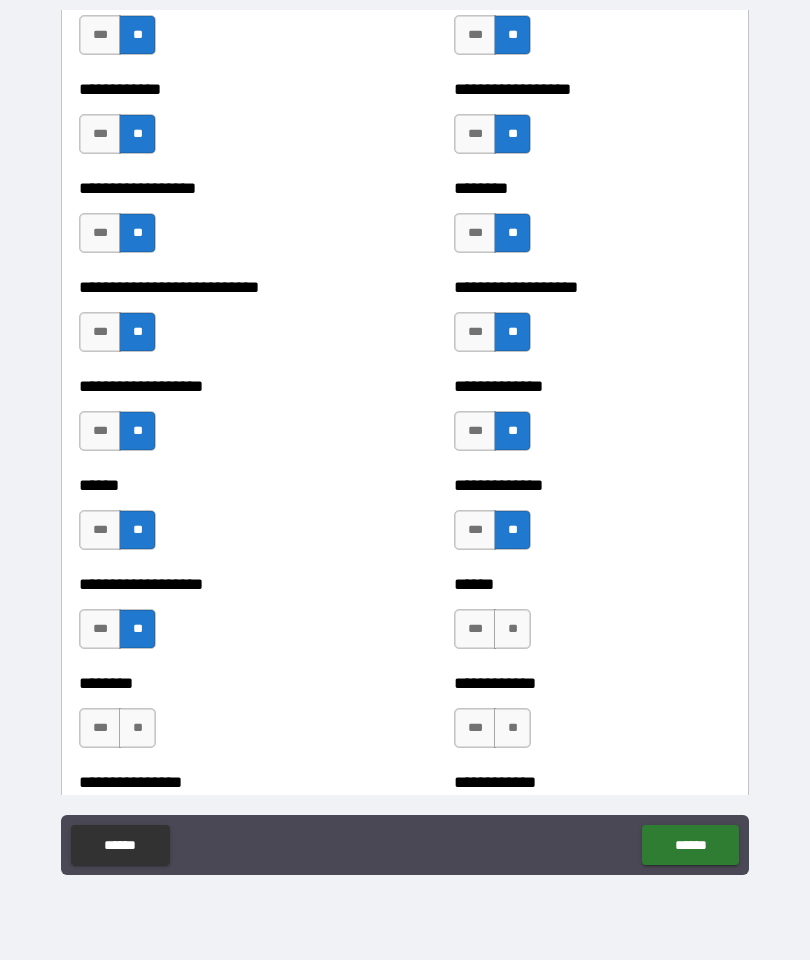 click on "**" at bounding box center [512, 629] 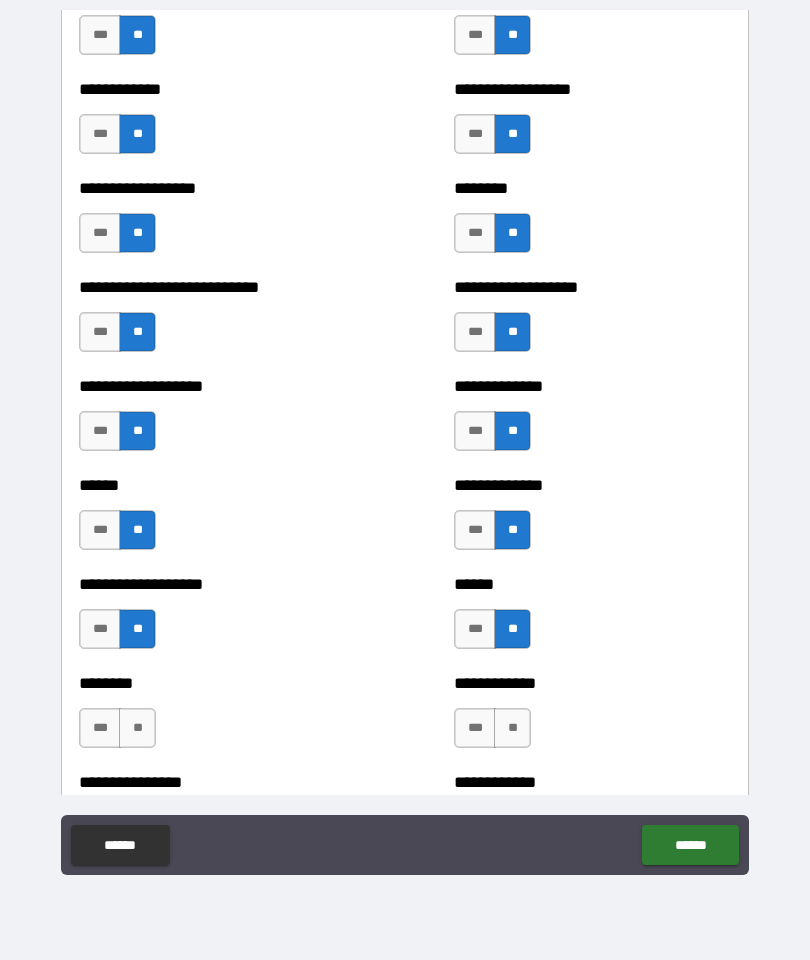 click on "**" at bounding box center (512, 728) 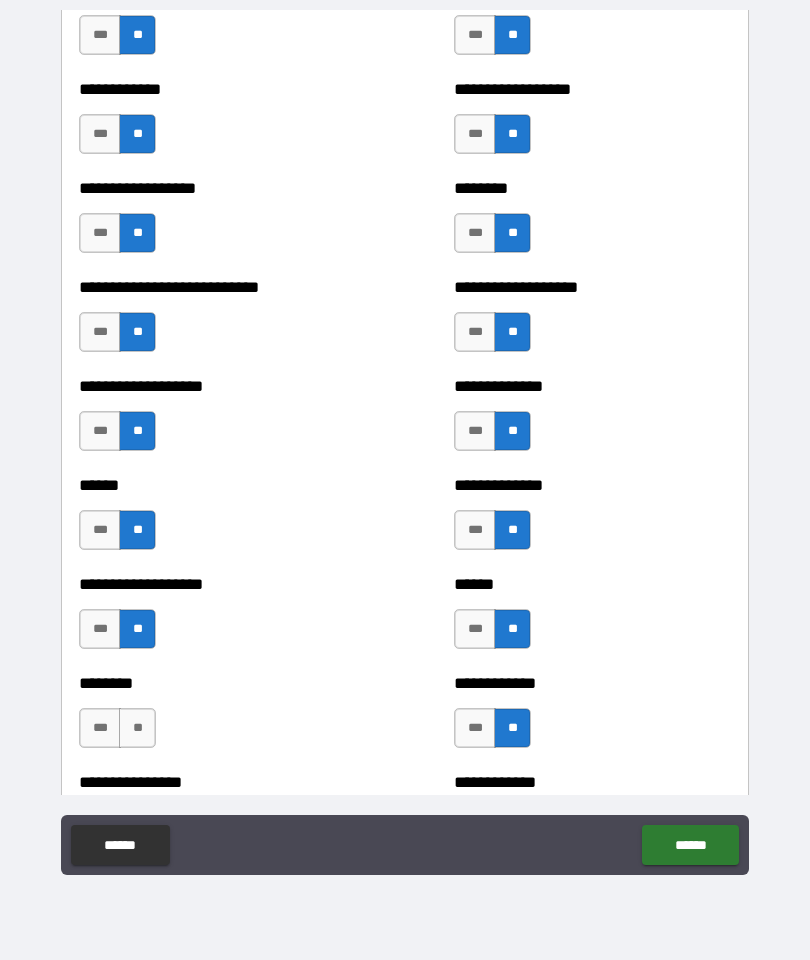 click on "**" at bounding box center (137, 728) 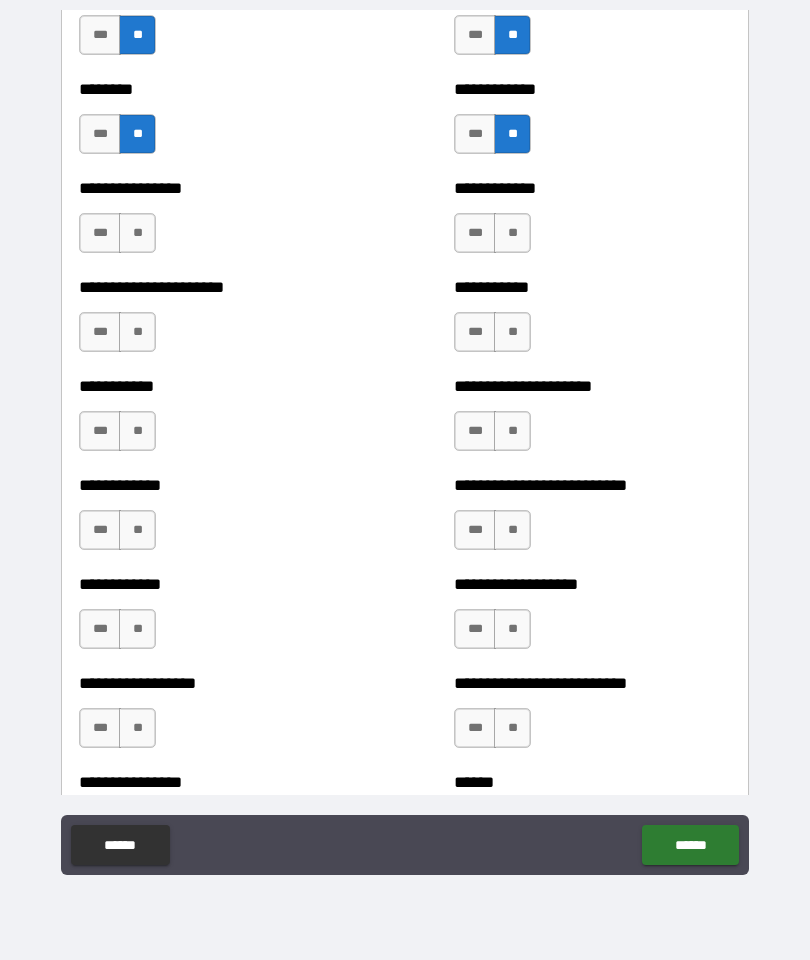 scroll, scrollTop: 4254, scrollLeft: 0, axis: vertical 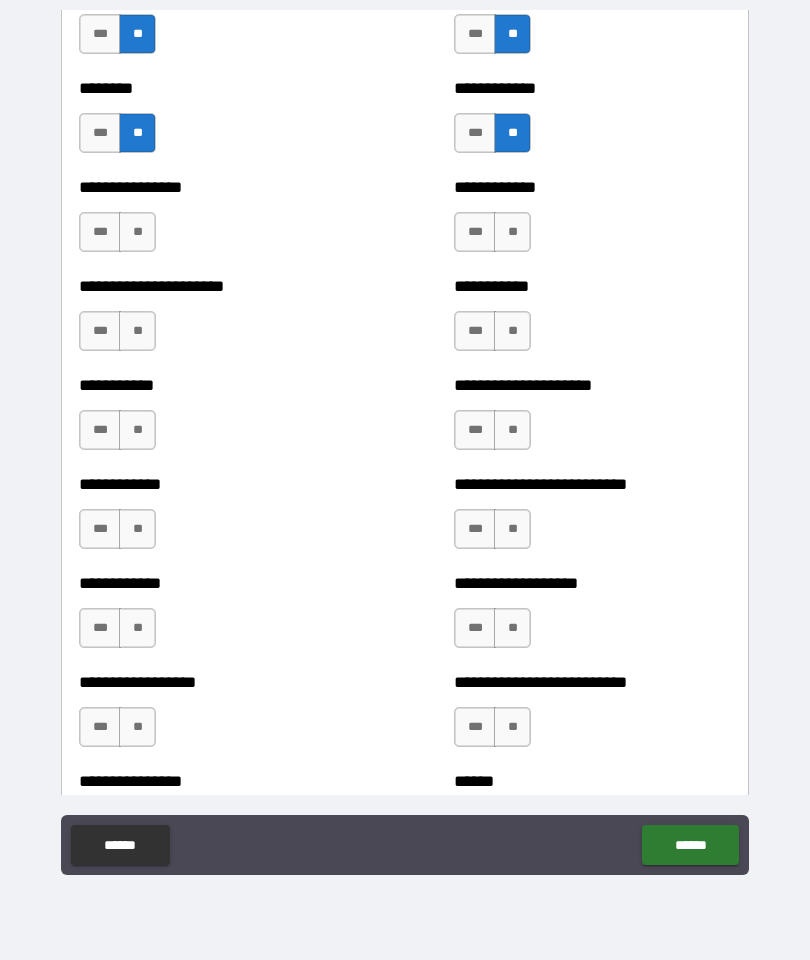 click on "**" at bounding box center [137, 232] 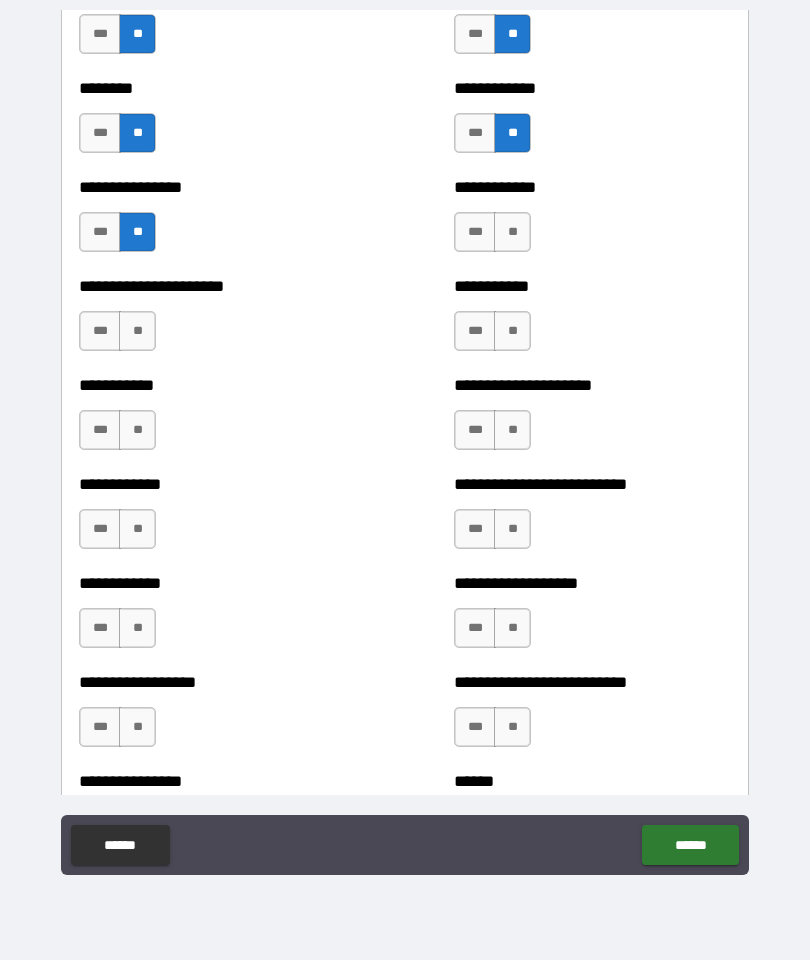 click on "**" at bounding box center (137, 331) 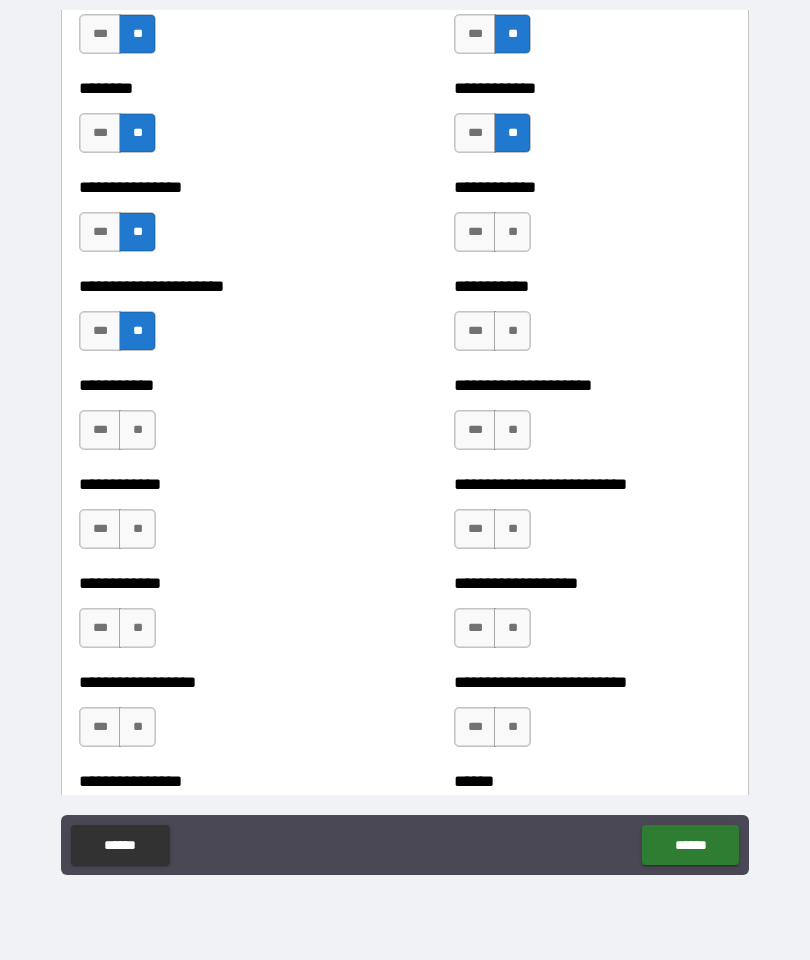 click on "**" at bounding box center [137, 430] 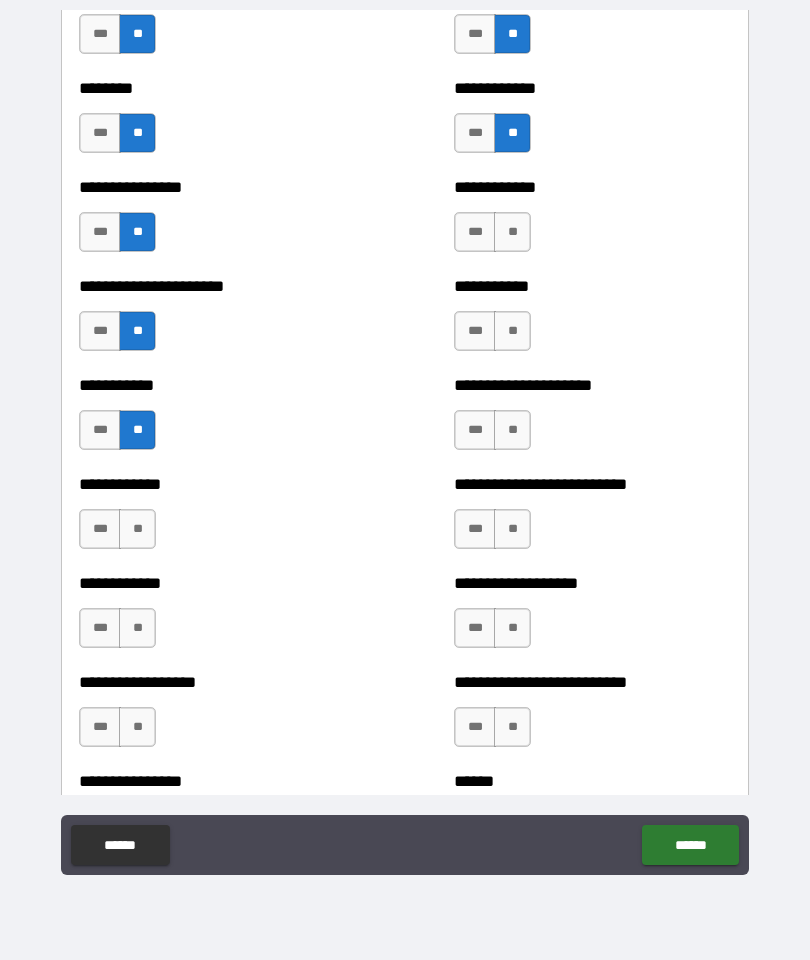 click on "**" at bounding box center (137, 529) 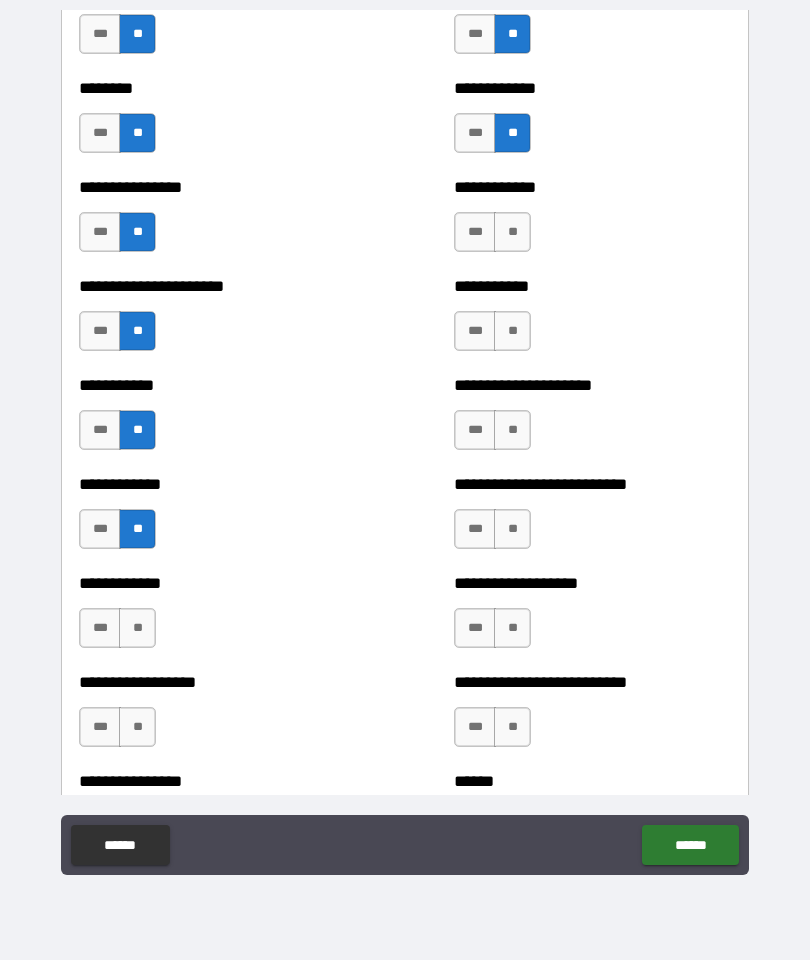 click on "**" at bounding box center (137, 628) 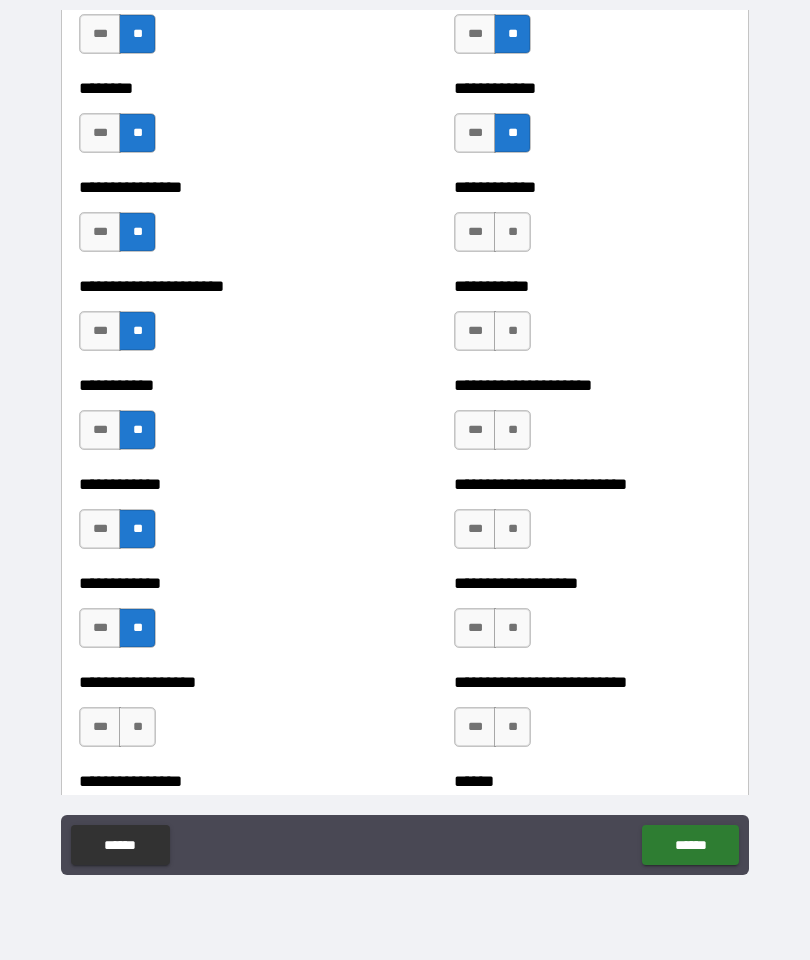 click on "**" at bounding box center (137, 727) 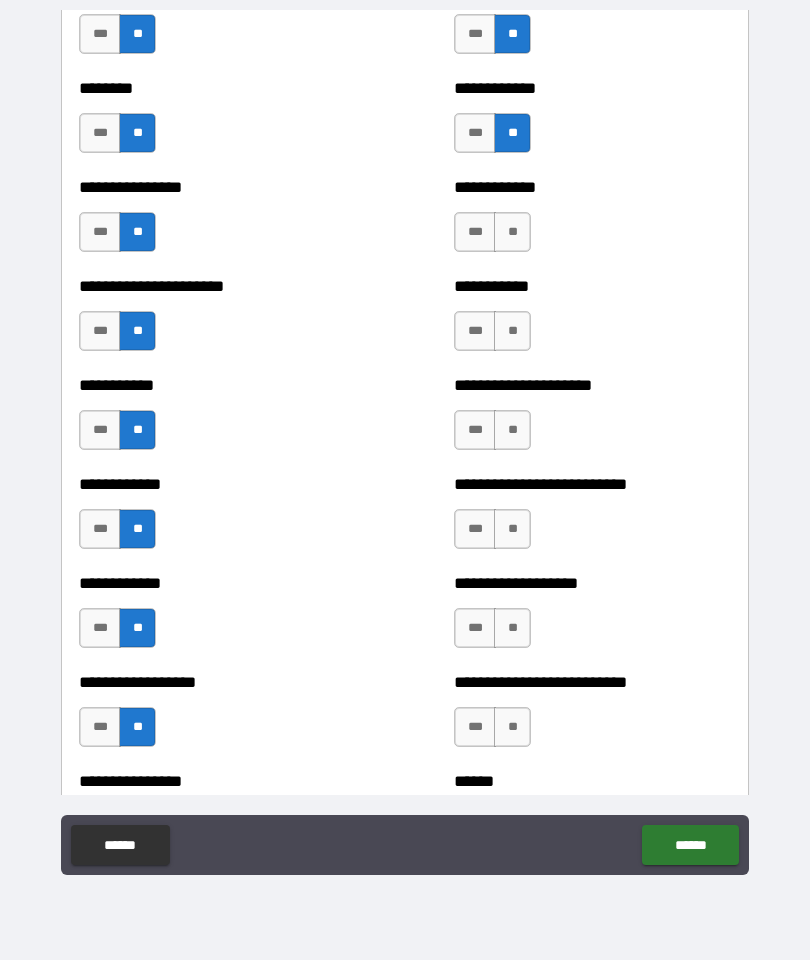 click on "**" at bounding box center [512, 232] 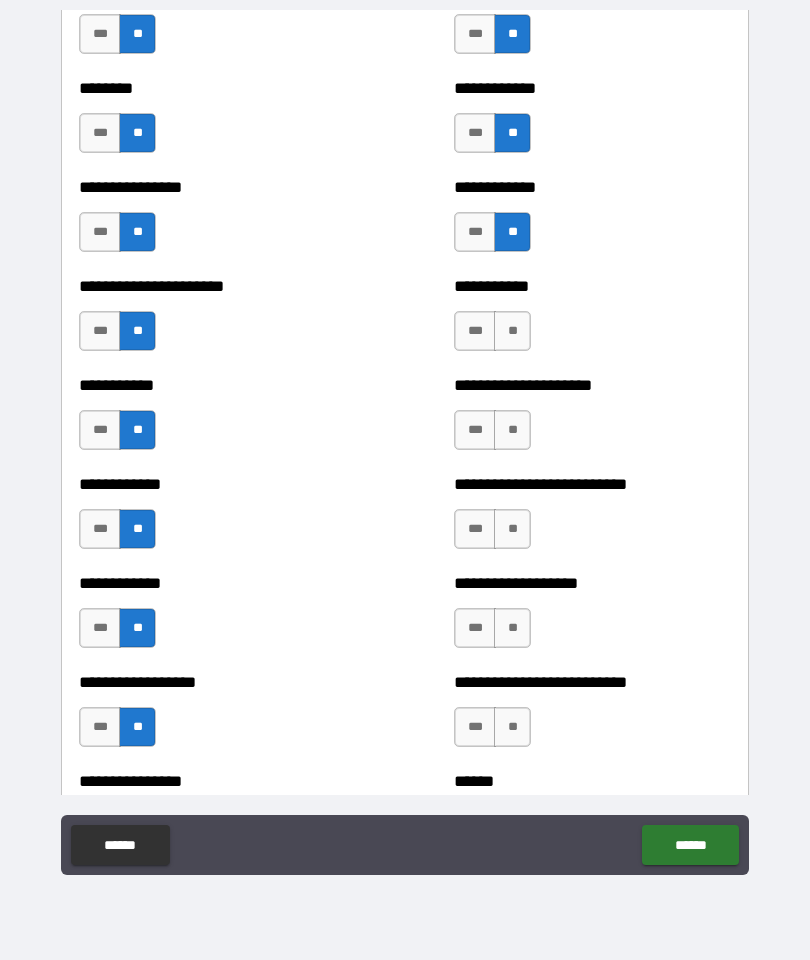 click on "**" at bounding box center (512, 331) 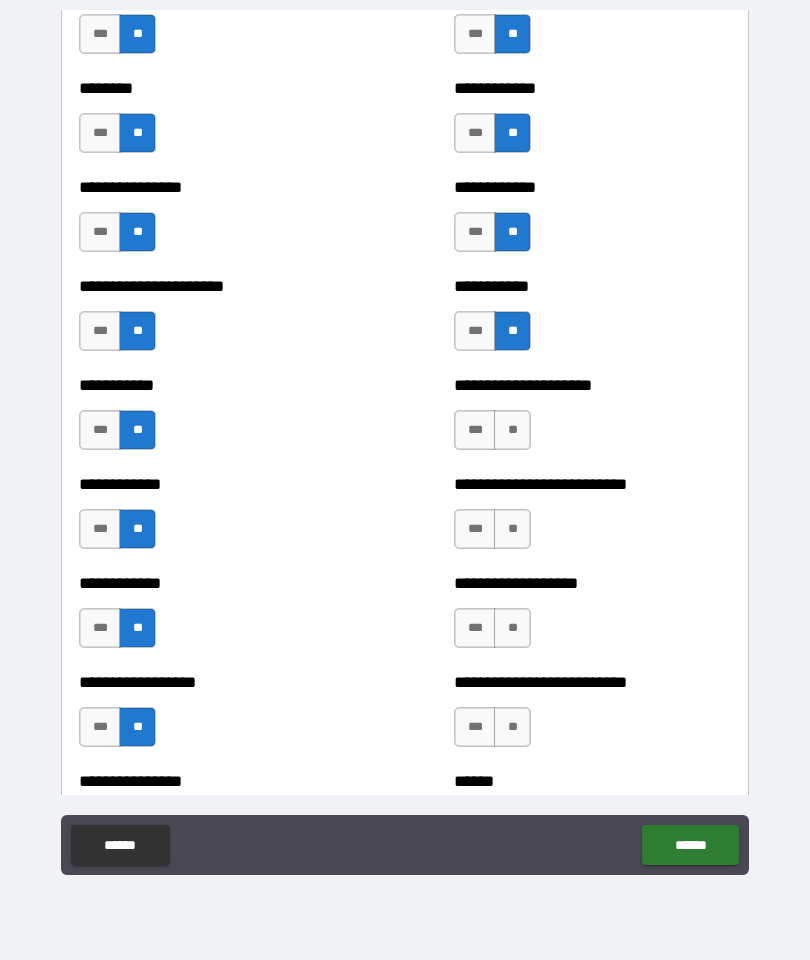click on "**" at bounding box center (512, 430) 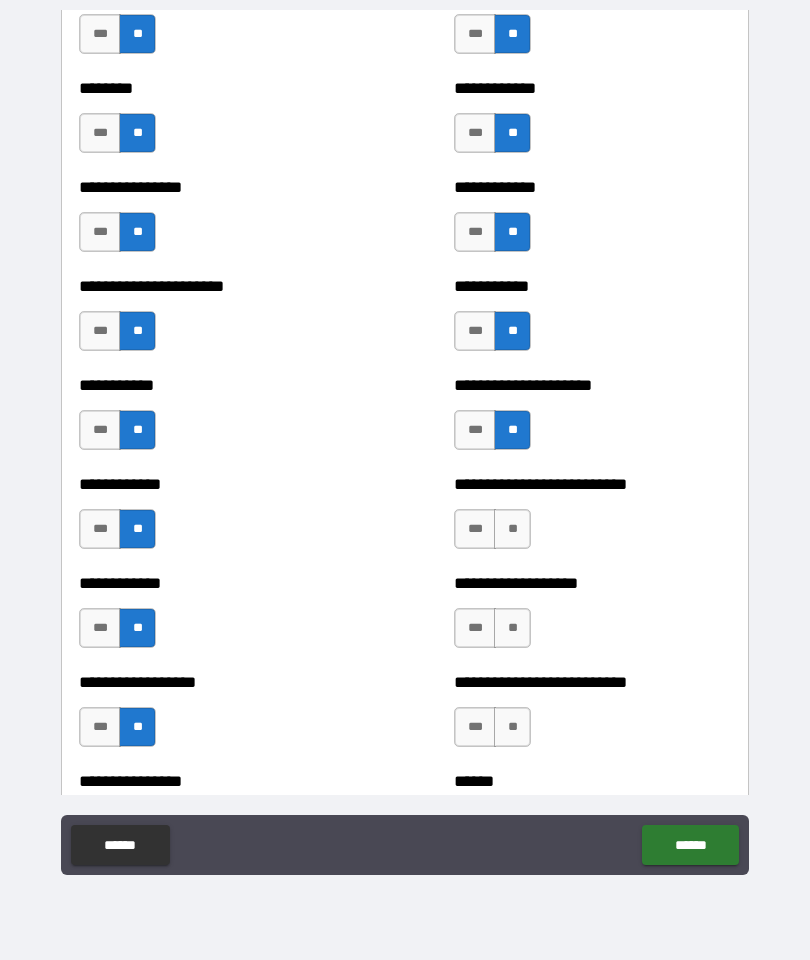 click on "**" at bounding box center [512, 529] 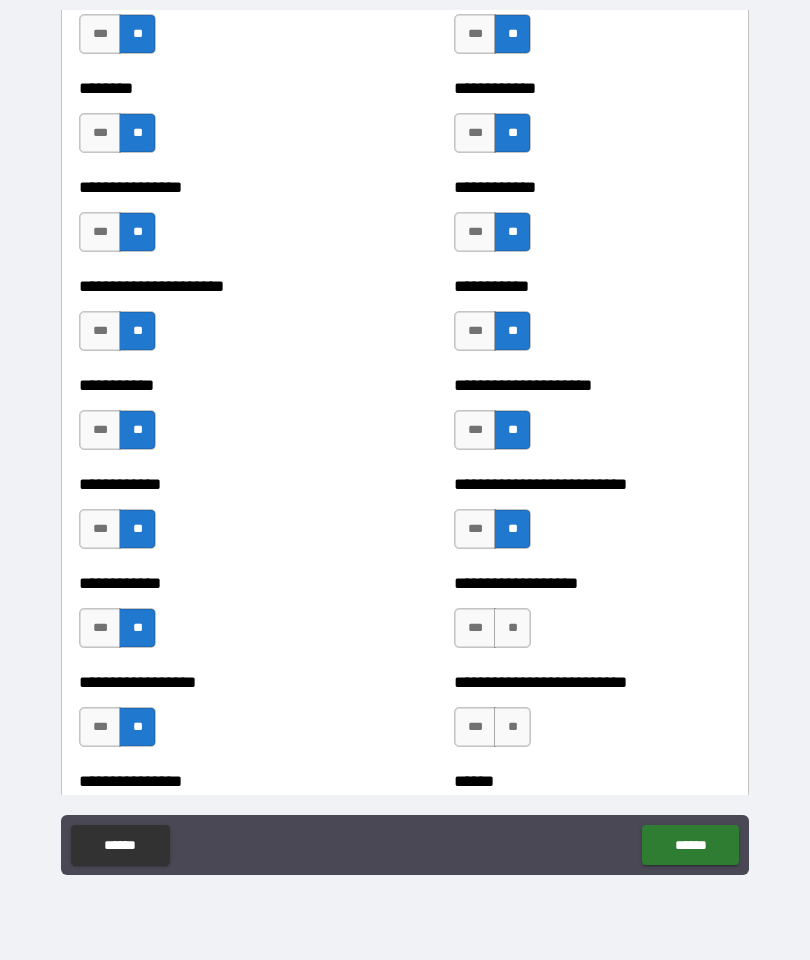 click on "**" at bounding box center [512, 628] 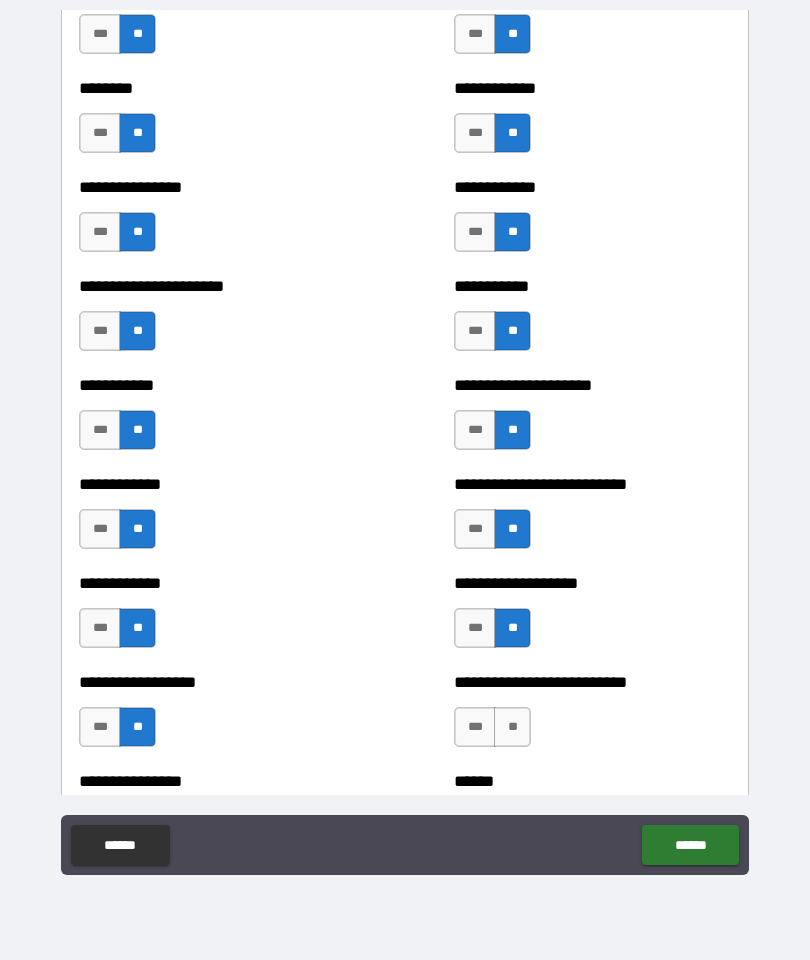 click on "**" at bounding box center (512, 727) 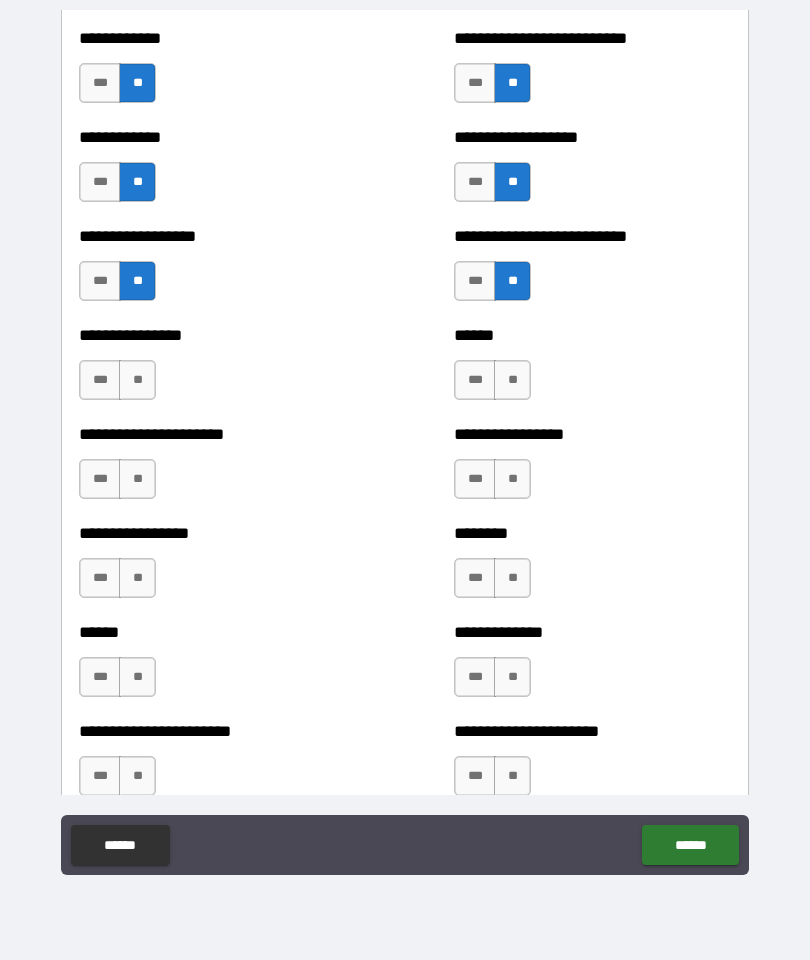 scroll, scrollTop: 4699, scrollLeft: 0, axis: vertical 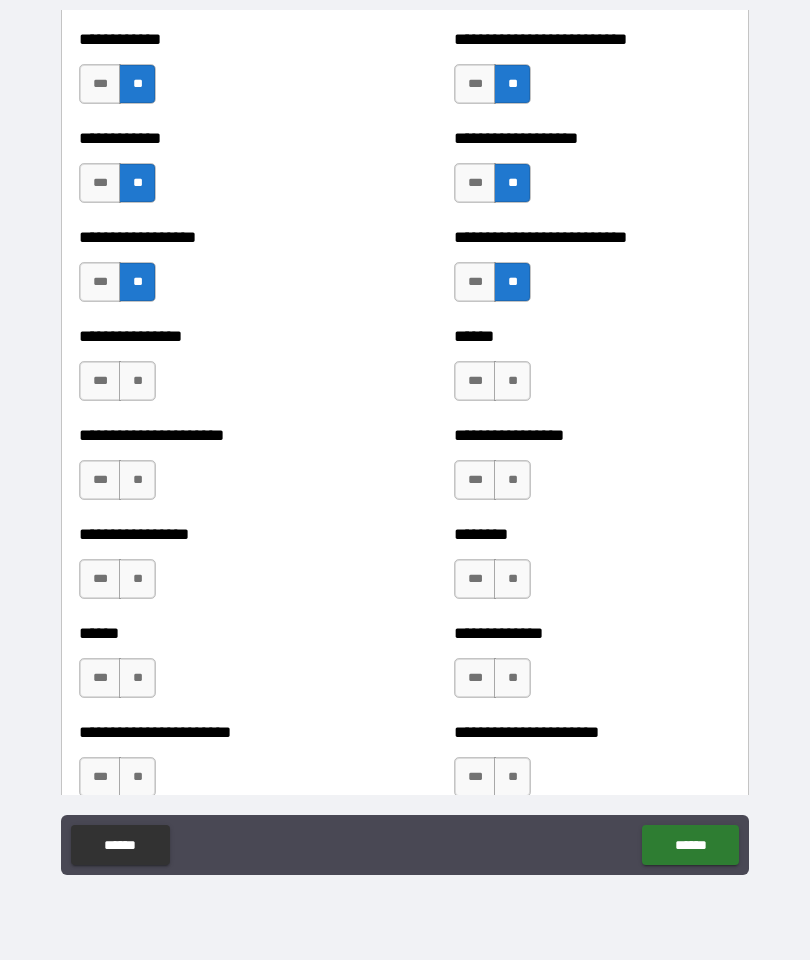 click on "**" at bounding box center [137, 381] 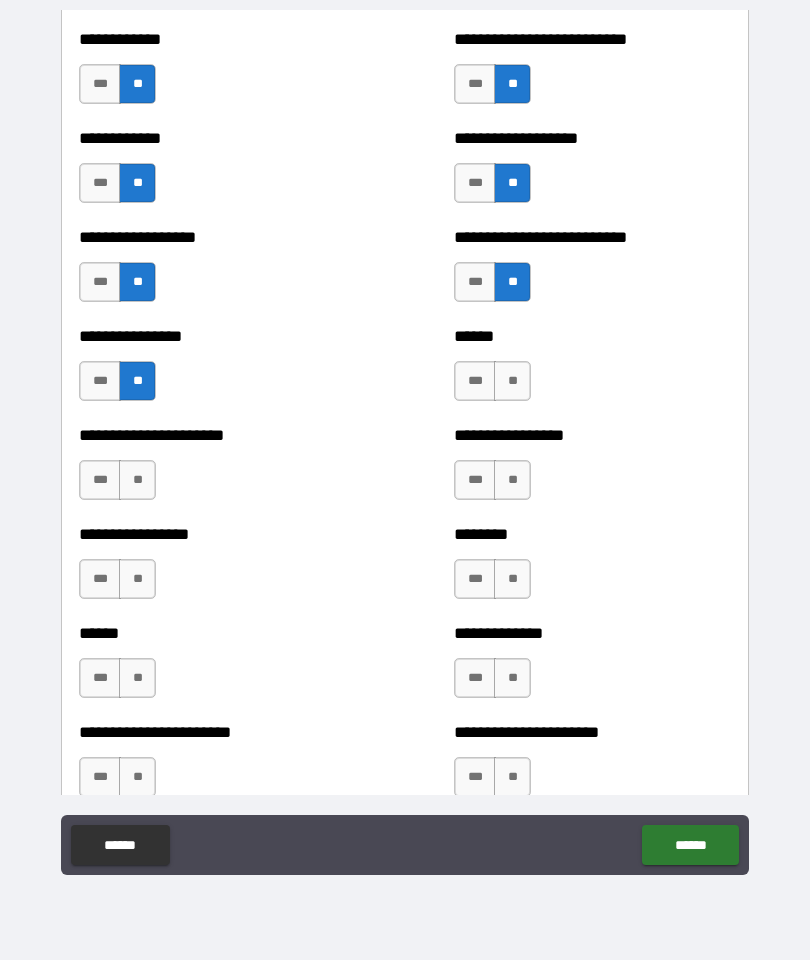 click on "**" at bounding box center [137, 480] 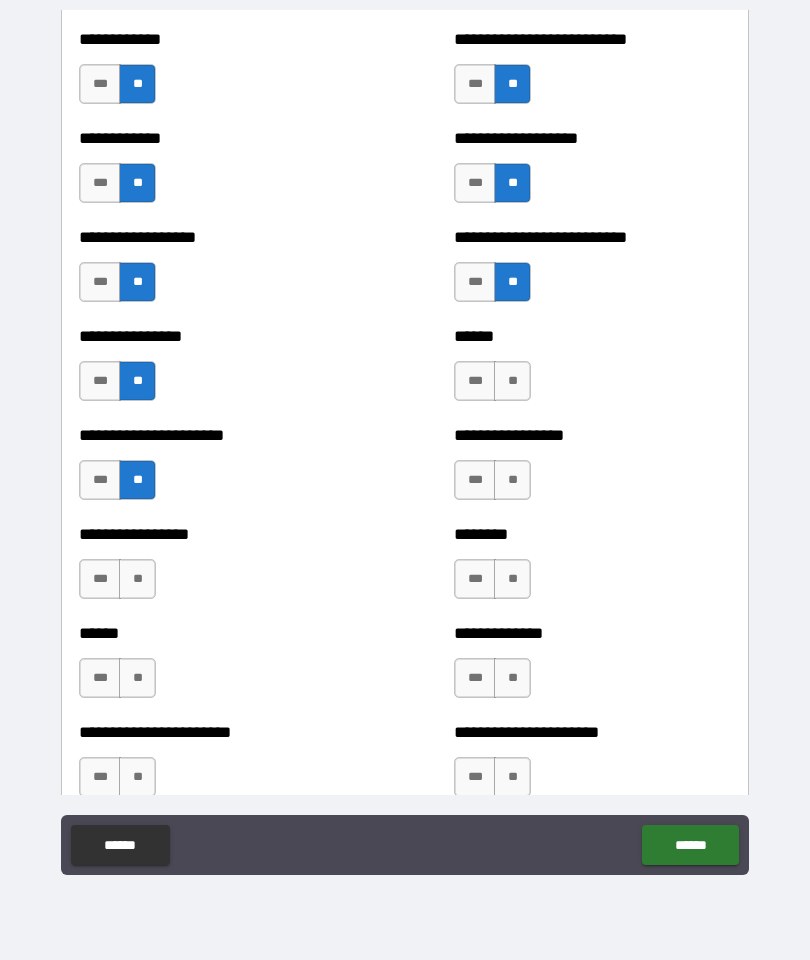 click on "**" at bounding box center [137, 579] 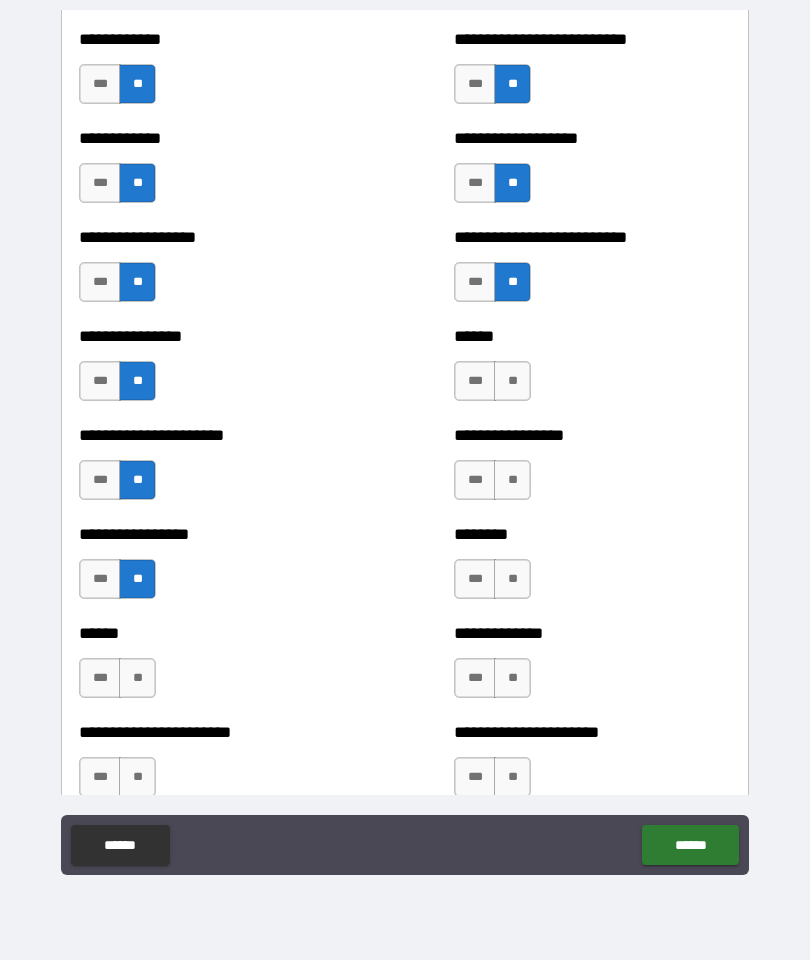 click on "**" at bounding box center [137, 678] 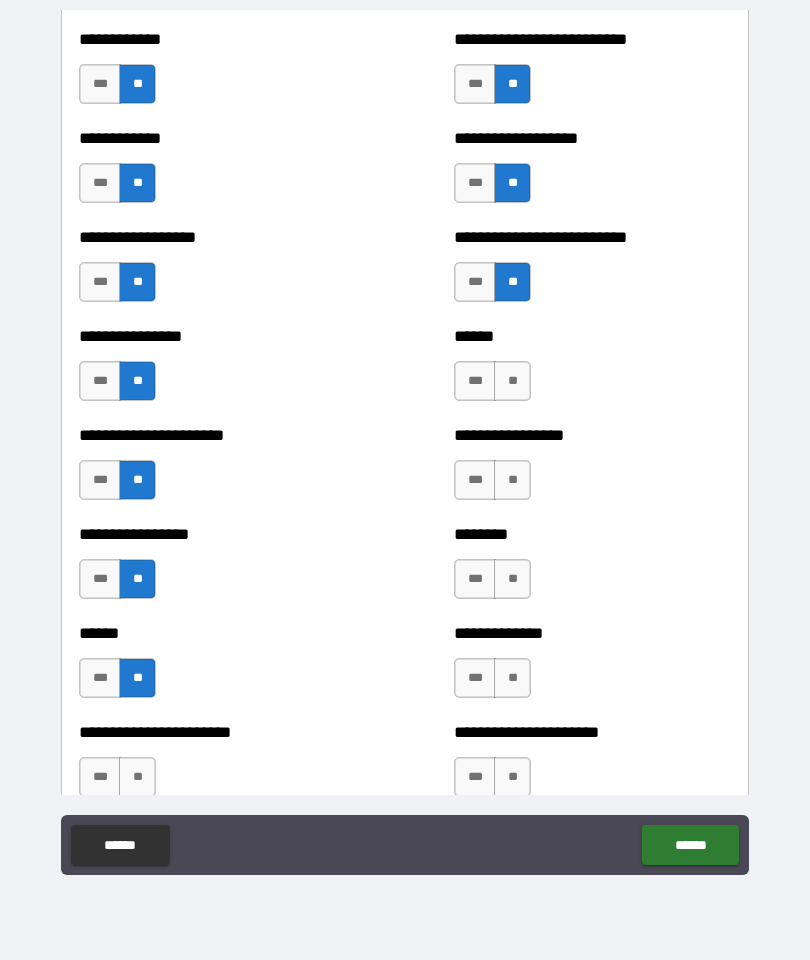 click on "**" at bounding box center (137, 777) 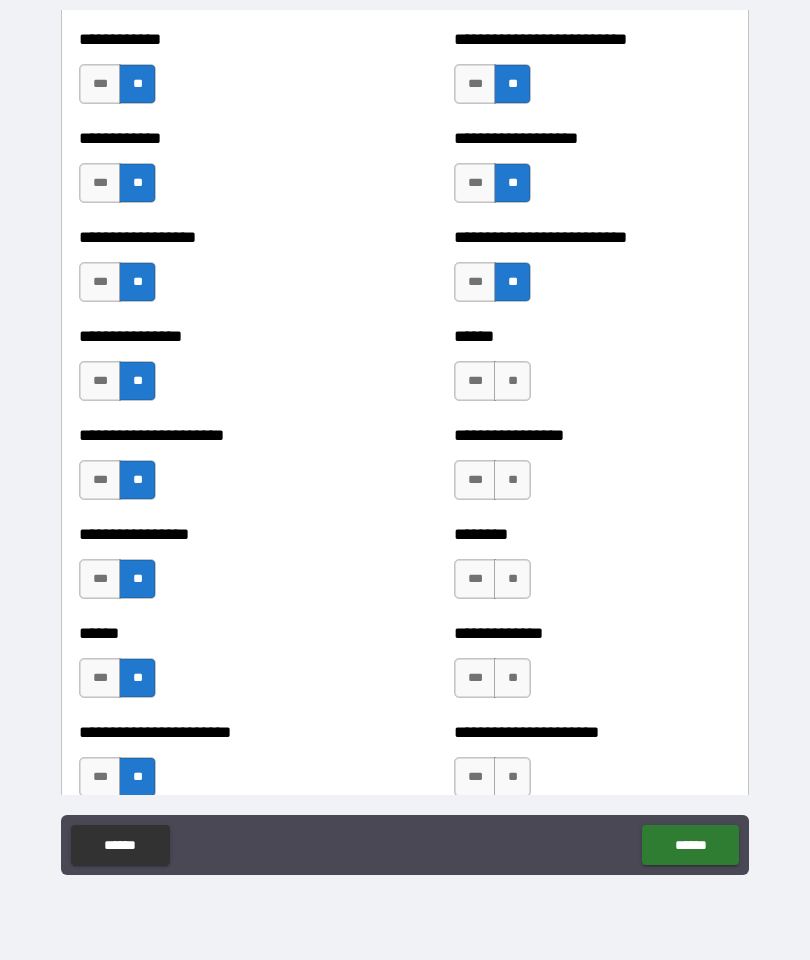 click on "**" at bounding box center (512, 381) 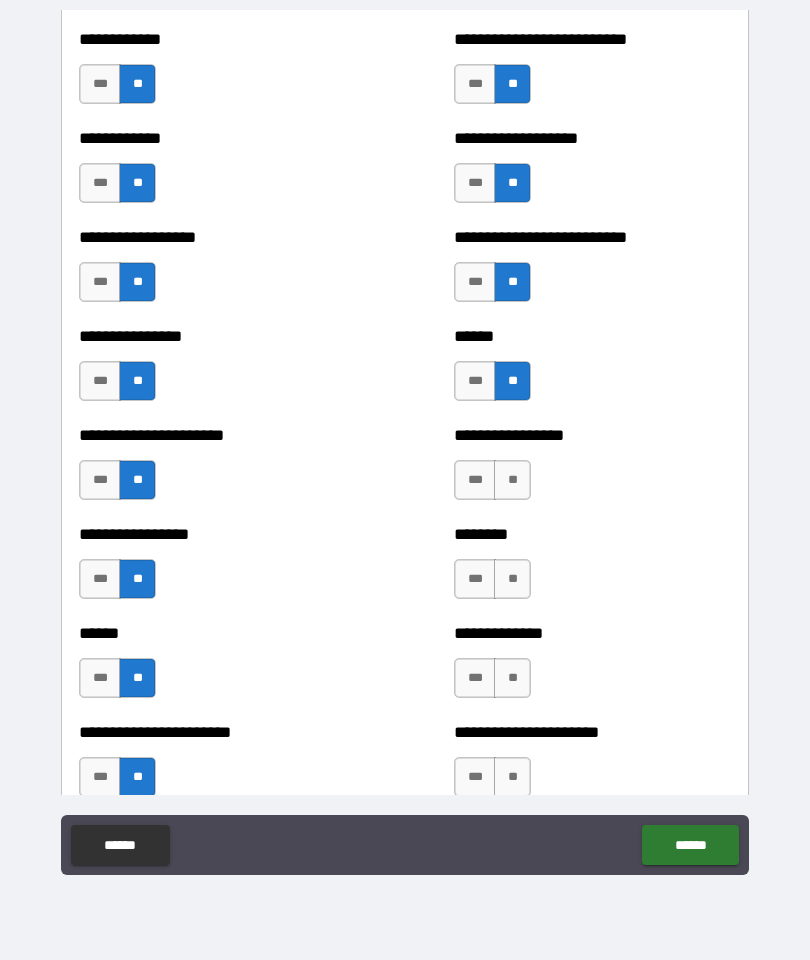 click on "**" at bounding box center [512, 480] 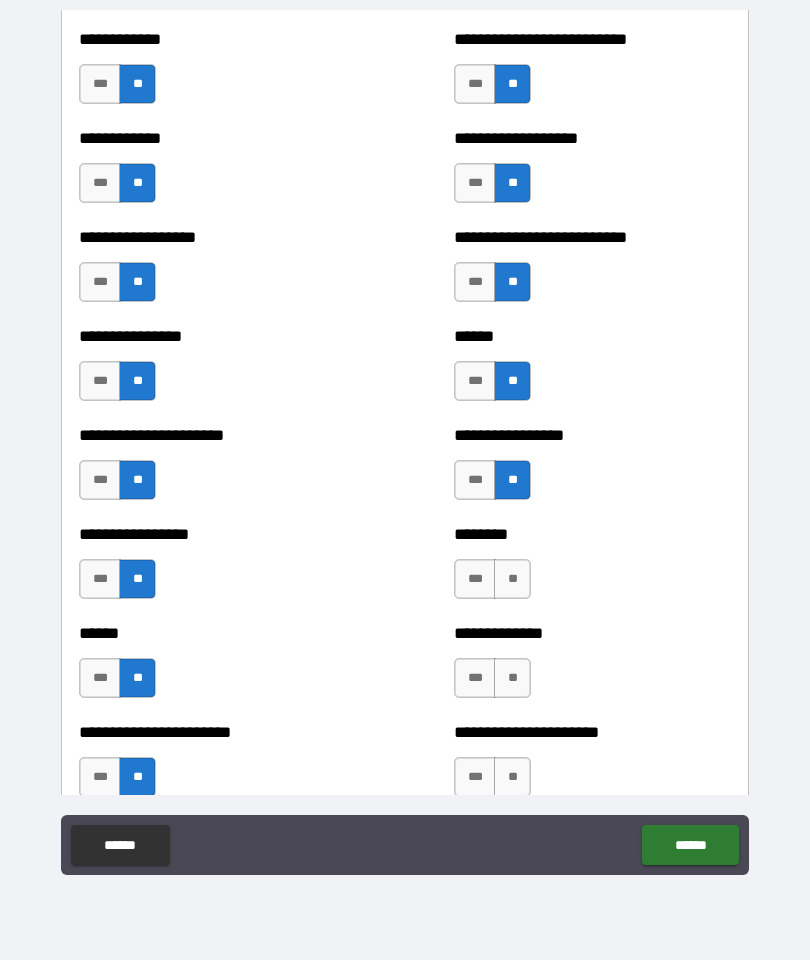 click on "**" at bounding box center [512, 579] 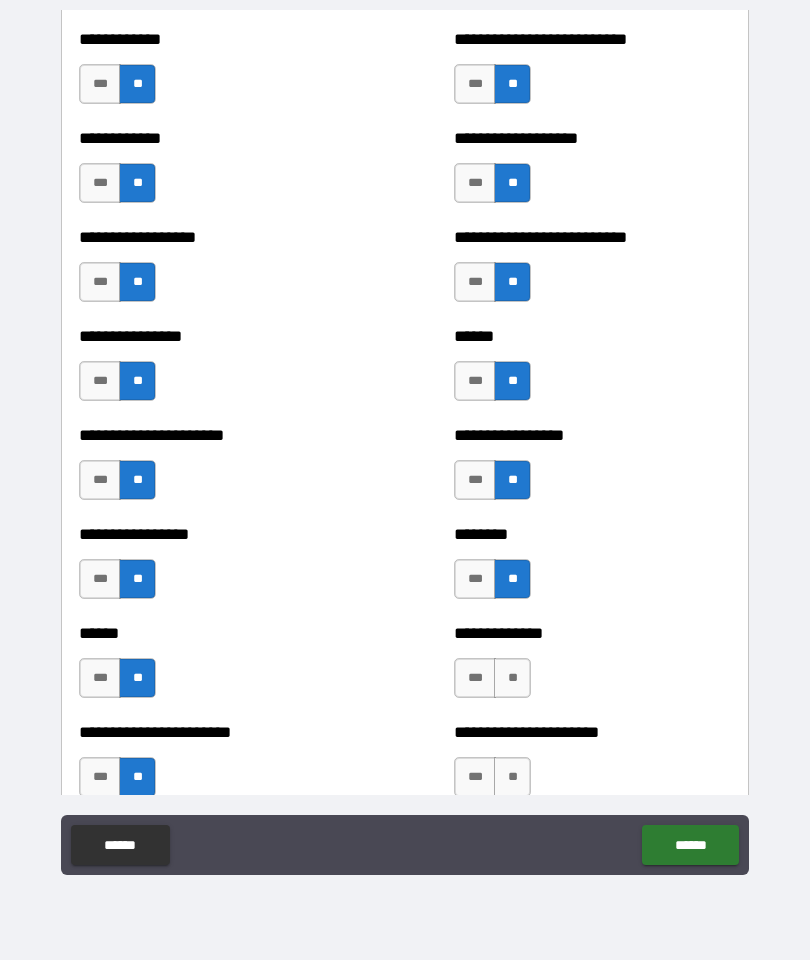 click on "**" at bounding box center (512, 678) 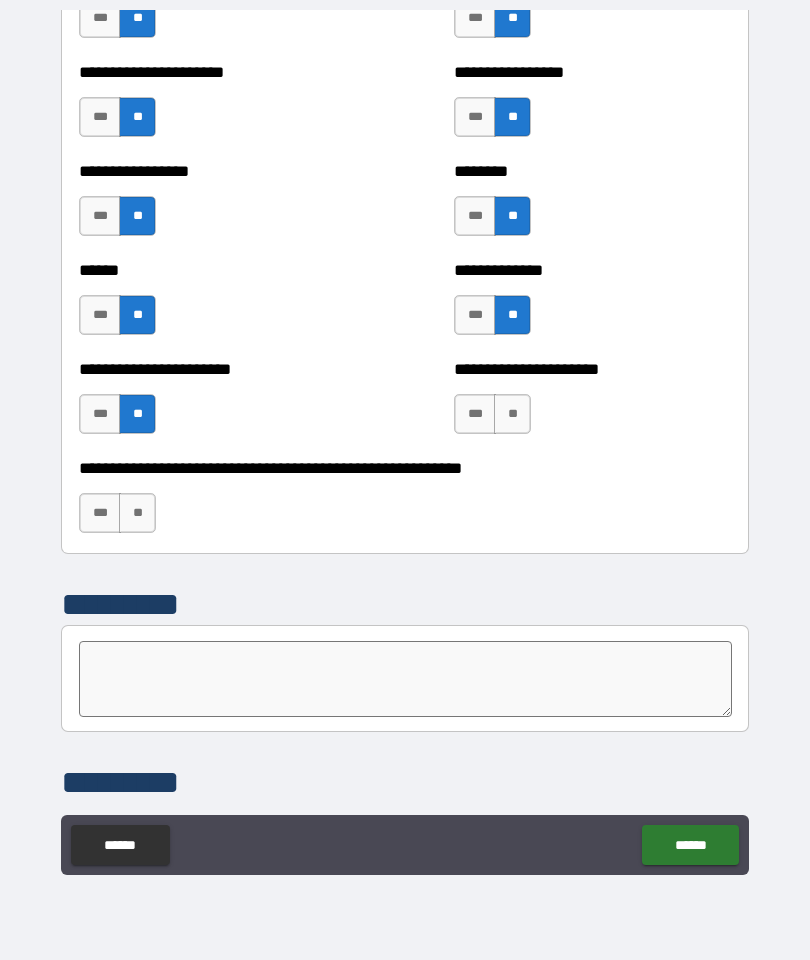 scroll, scrollTop: 5063, scrollLeft: 0, axis: vertical 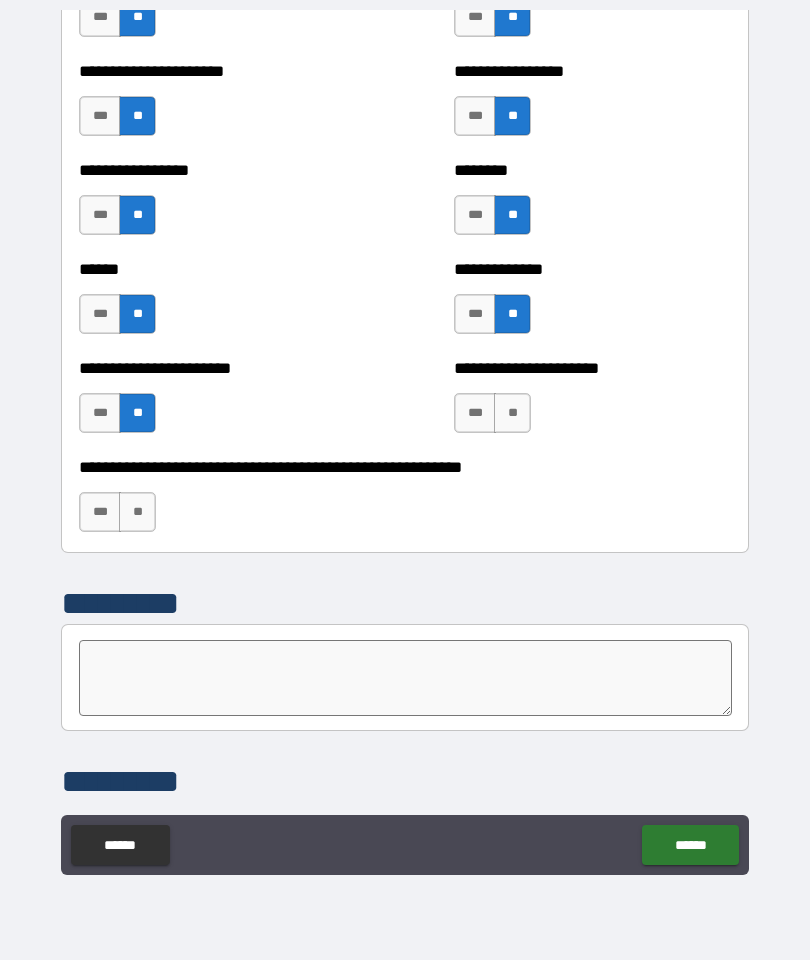 click on "**" at bounding box center (512, 413) 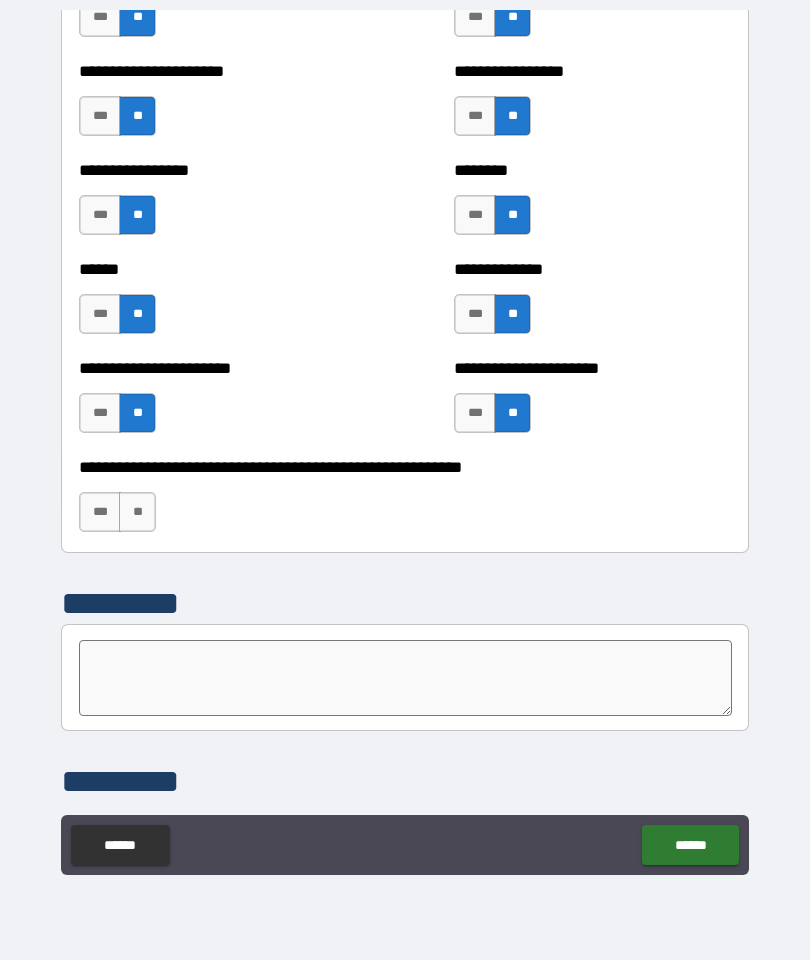 click on "**" at bounding box center [137, 512] 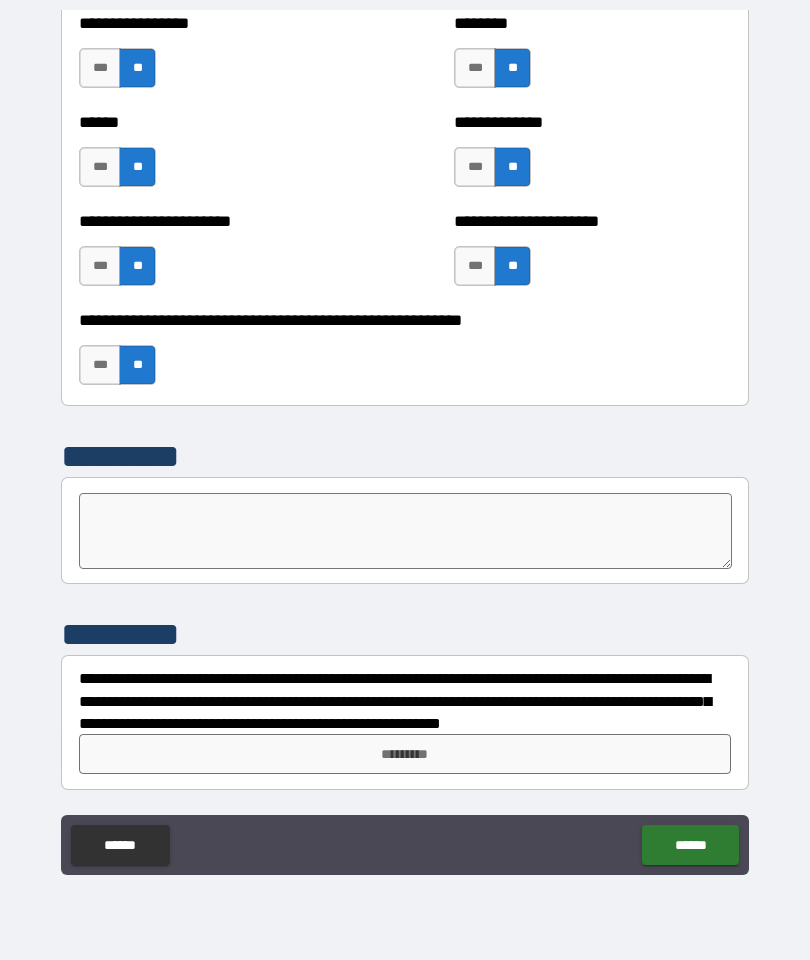 scroll, scrollTop: 5210, scrollLeft: 0, axis: vertical 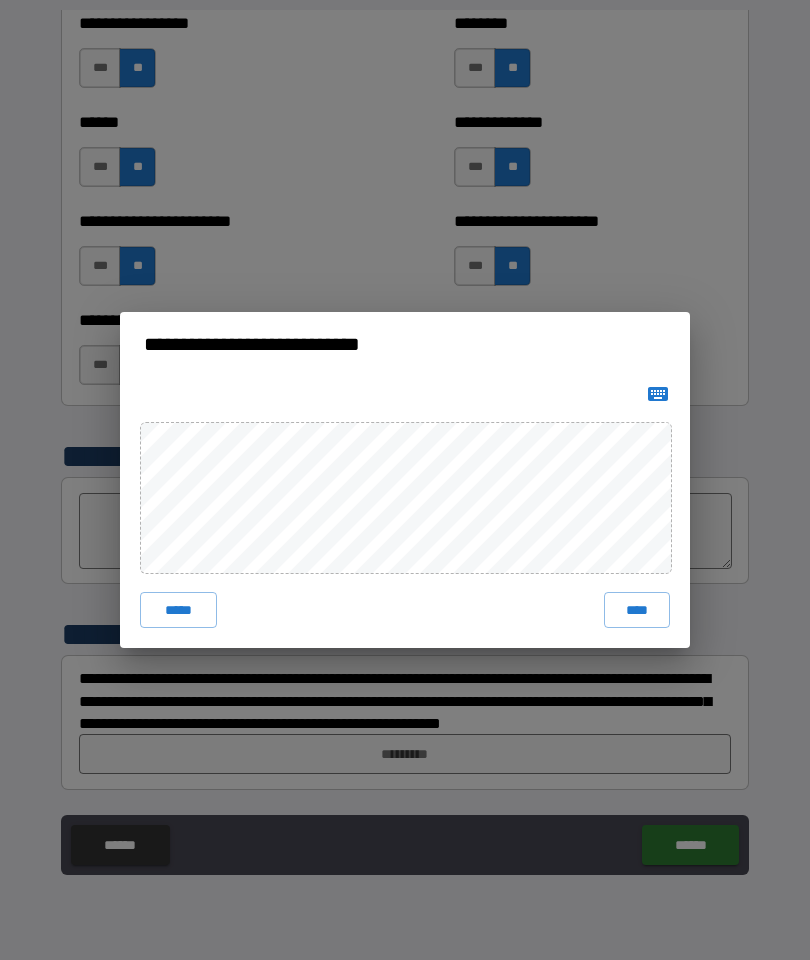 click on "****" at bounding box center [637, 610] 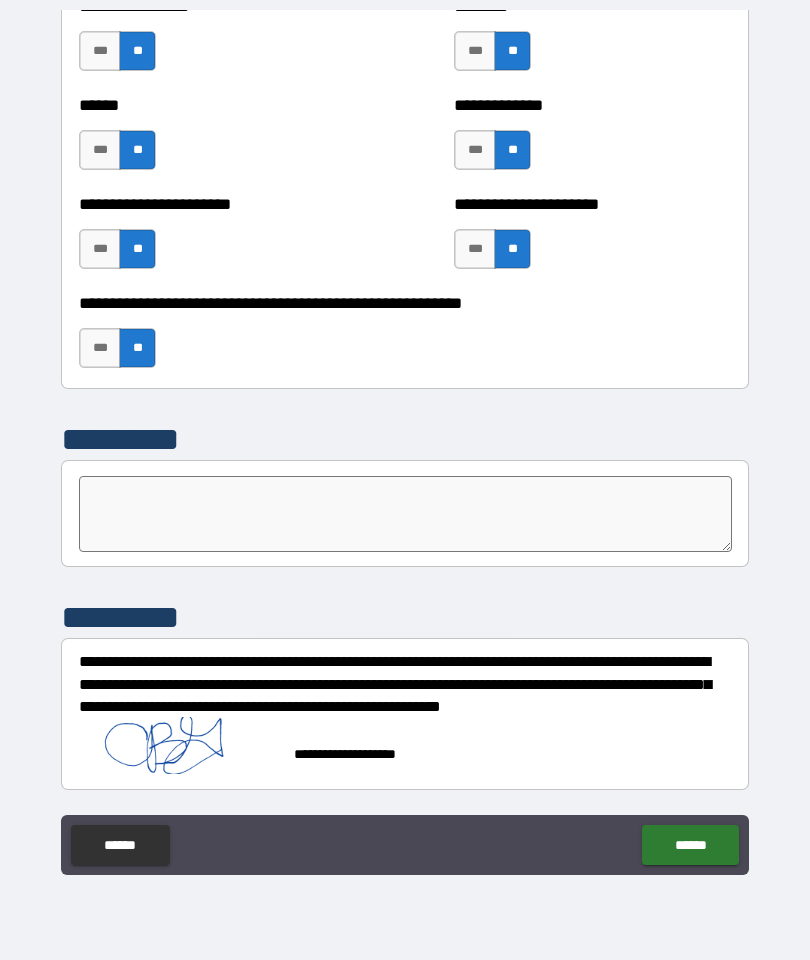 scroll, scrollTop: 5227, scrollLeft: 0, axis: vertical 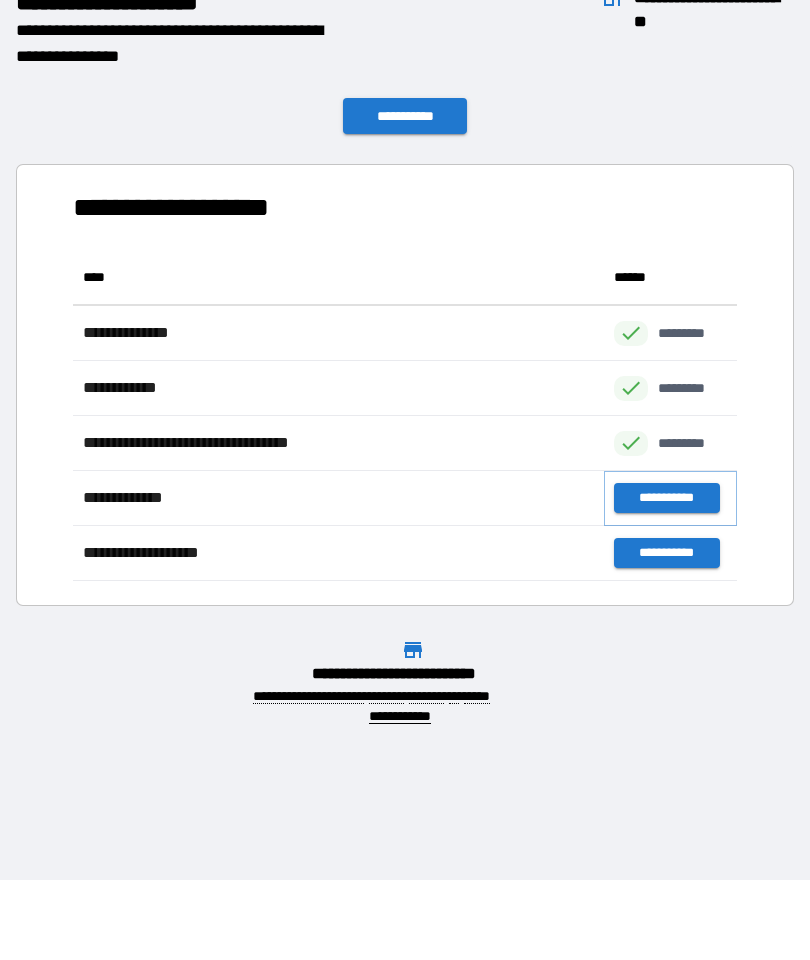 click on "**********" at bounding box center (666, 498) 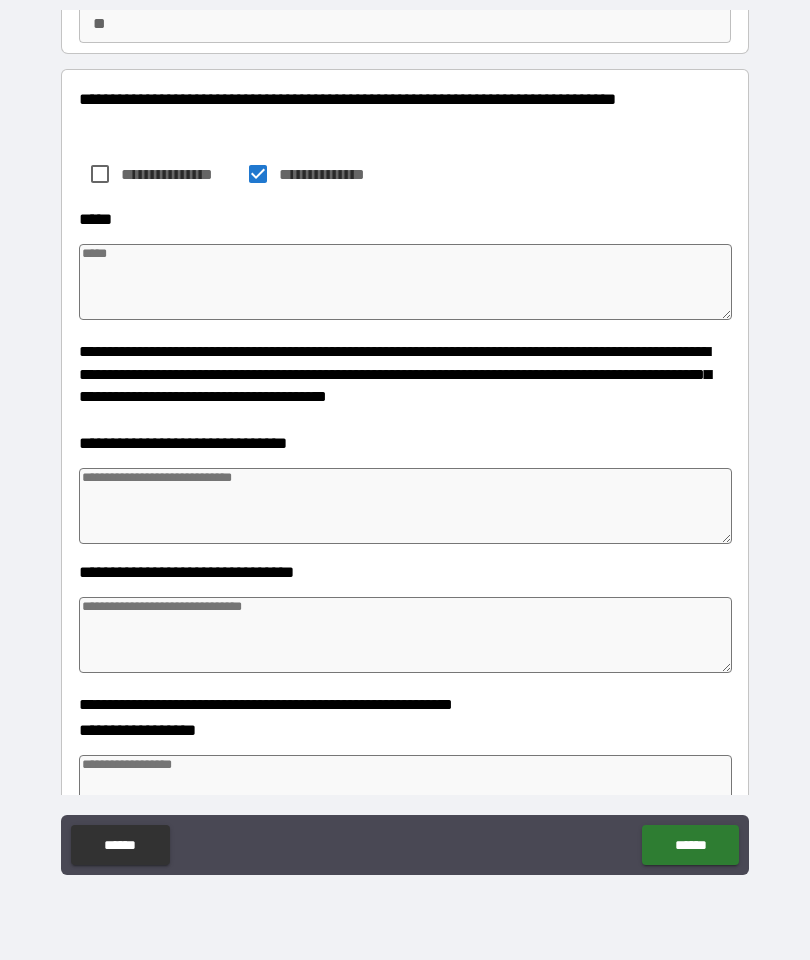 scroll, scrollTop: 198, scrollLeft: 0, axis: vertical 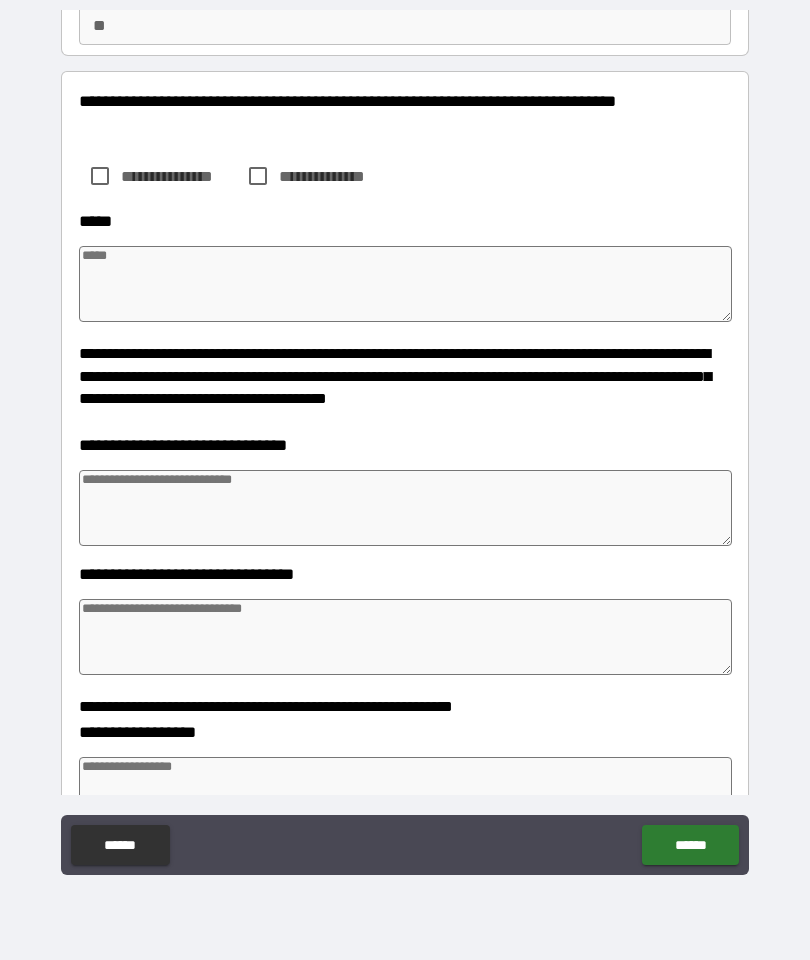 click at bounding box center (405, 284) 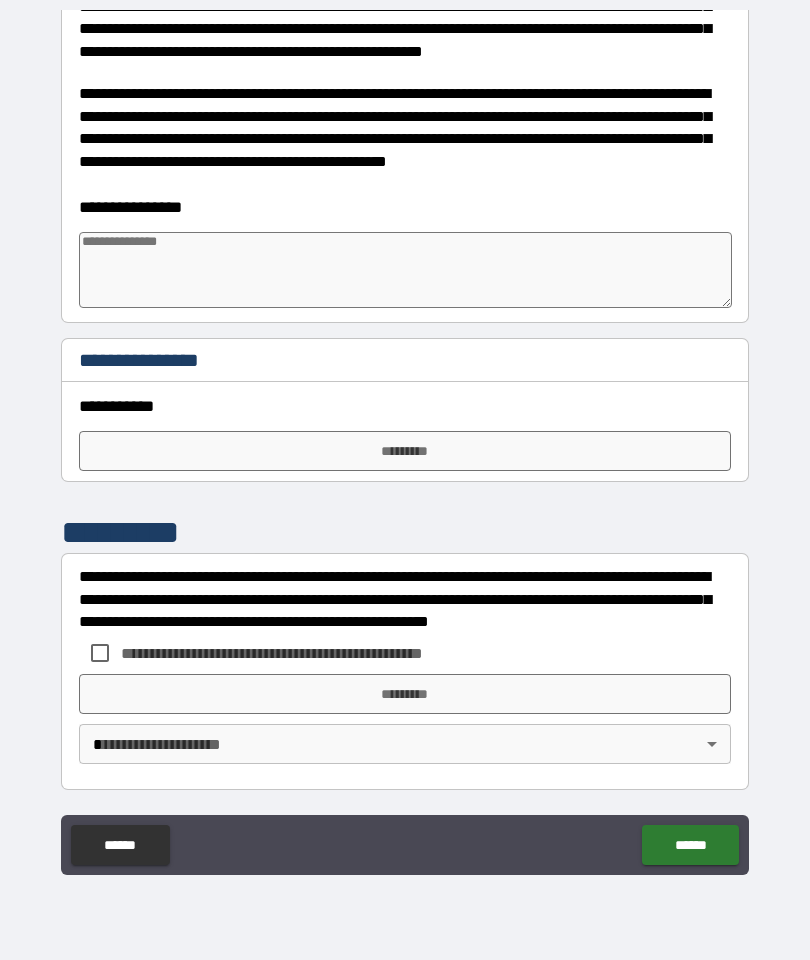 scroll, scrollTop: 1620, scrollLeft: 0, axis: vertical 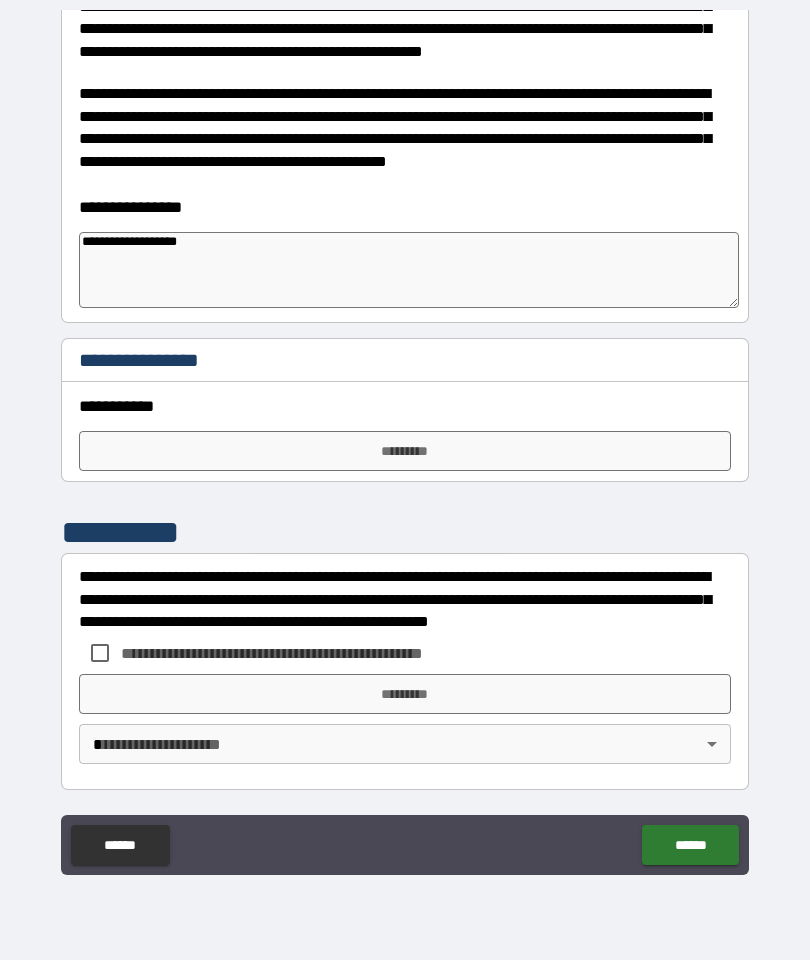 click on "*********" at bounding box center [405, 451] 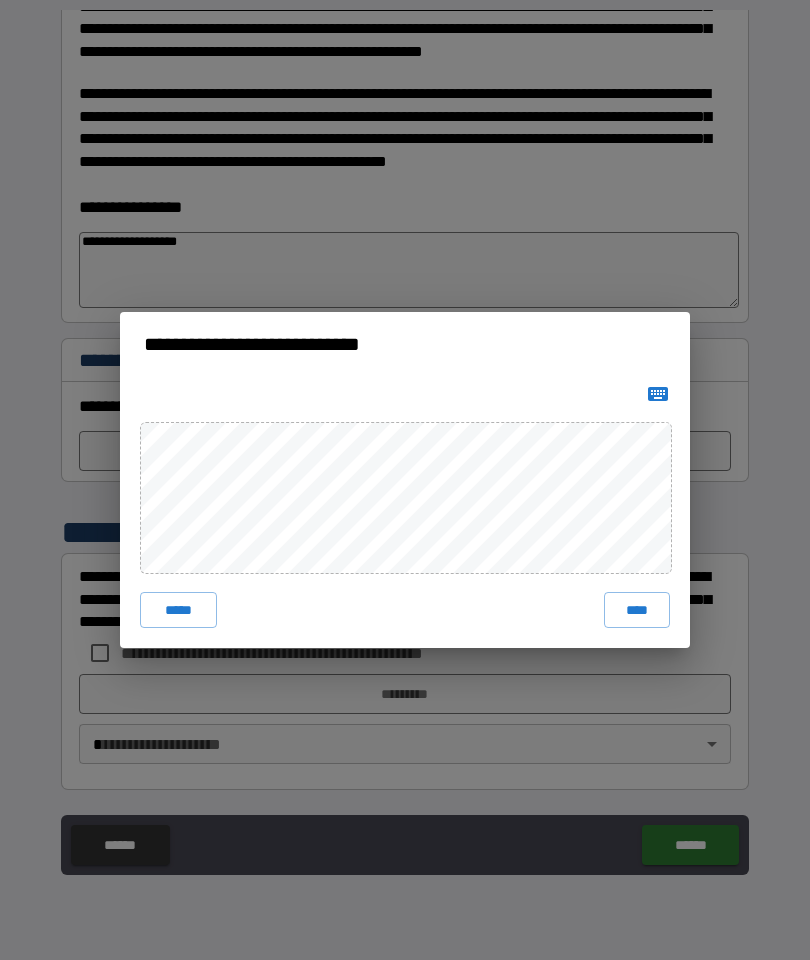 click on "****" at bounding box center (637, 610) 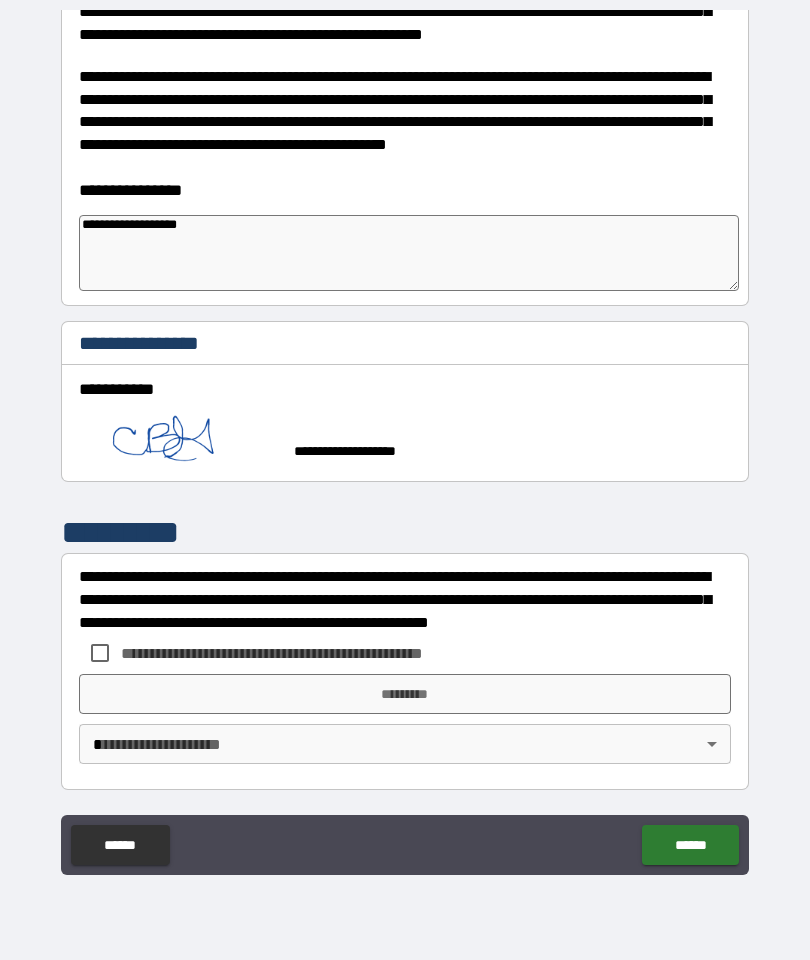 scroll, scrollTop: 1637, scrollLeft: 0, axis: vertical 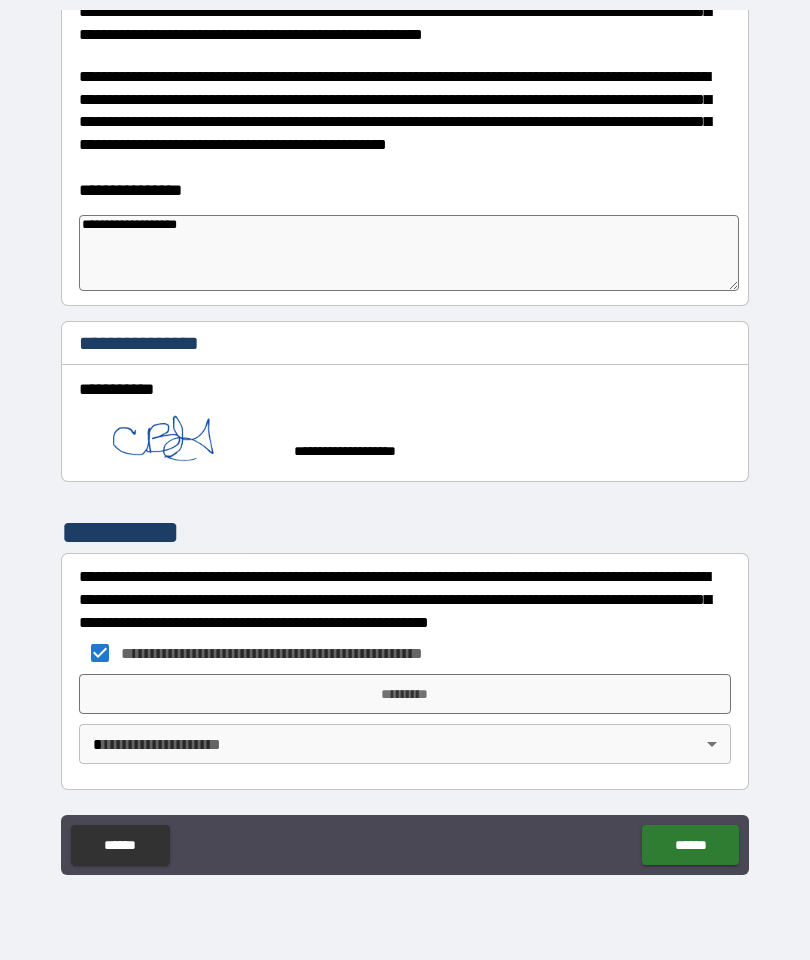 click on "*********" at bounding box center [405, 694] 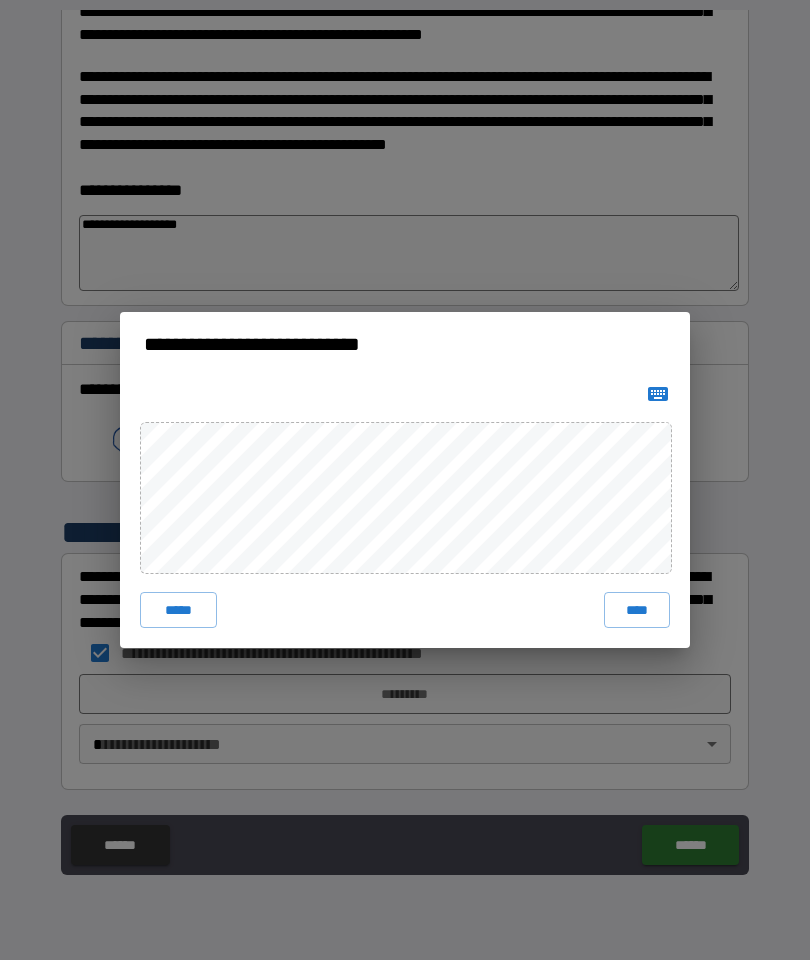 click on "****" at bounding box center (637, 610) 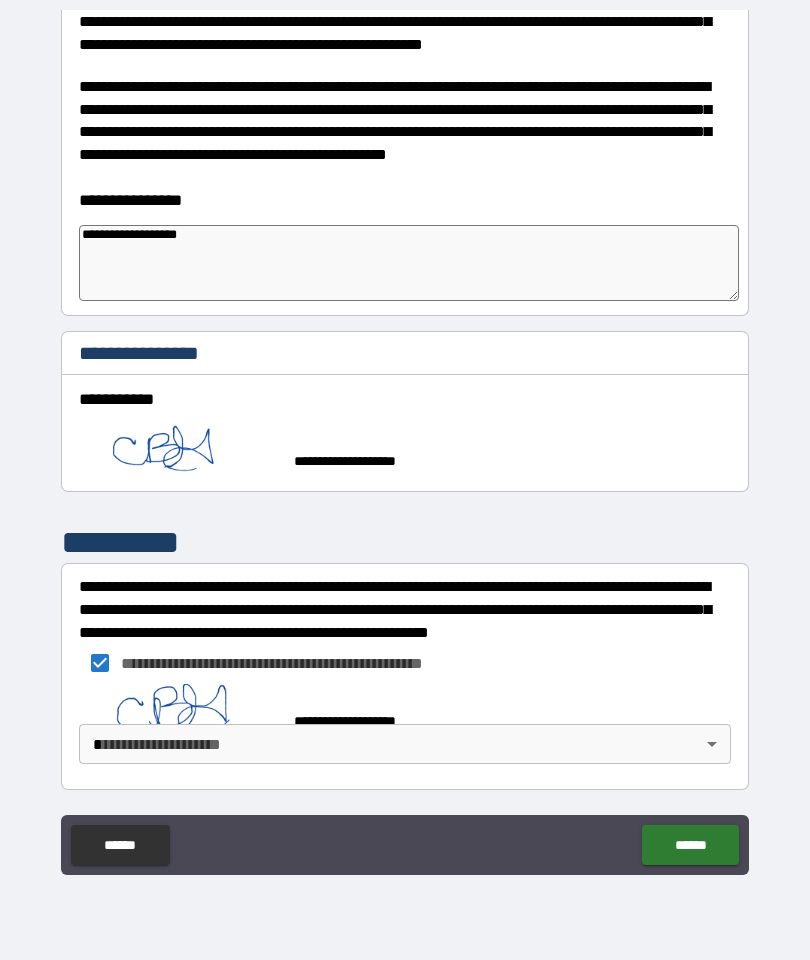 scroll, scrollTop: 1627, scrollLeft: 0, axis: vertical 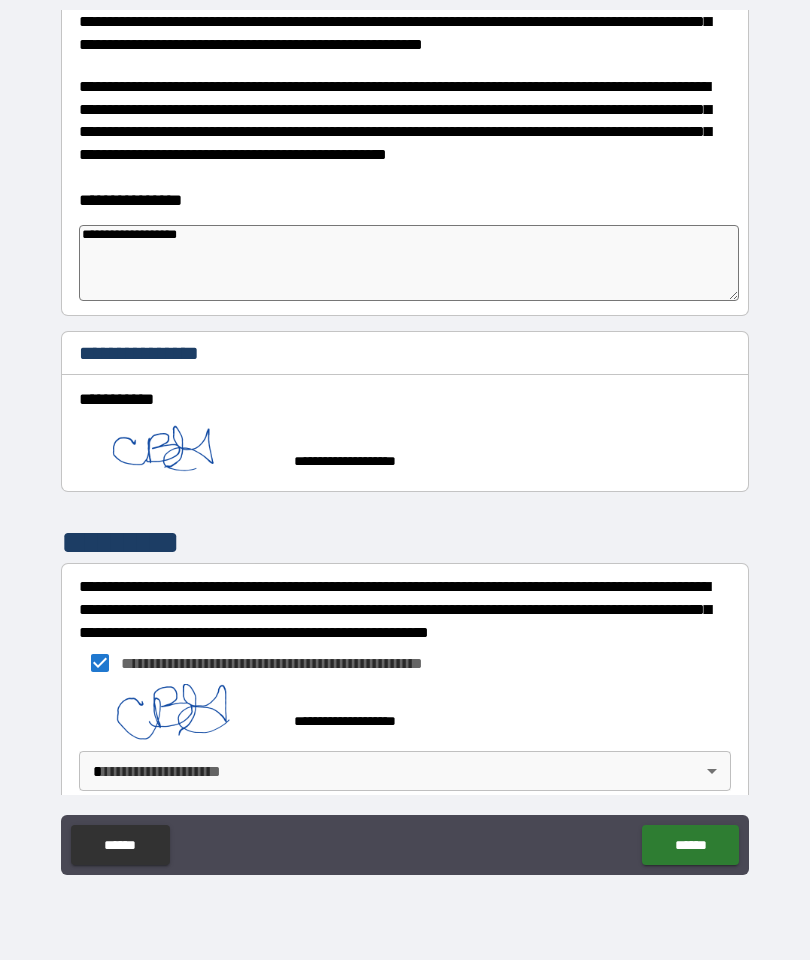 click on "**********" at bounding box center (405, 440) 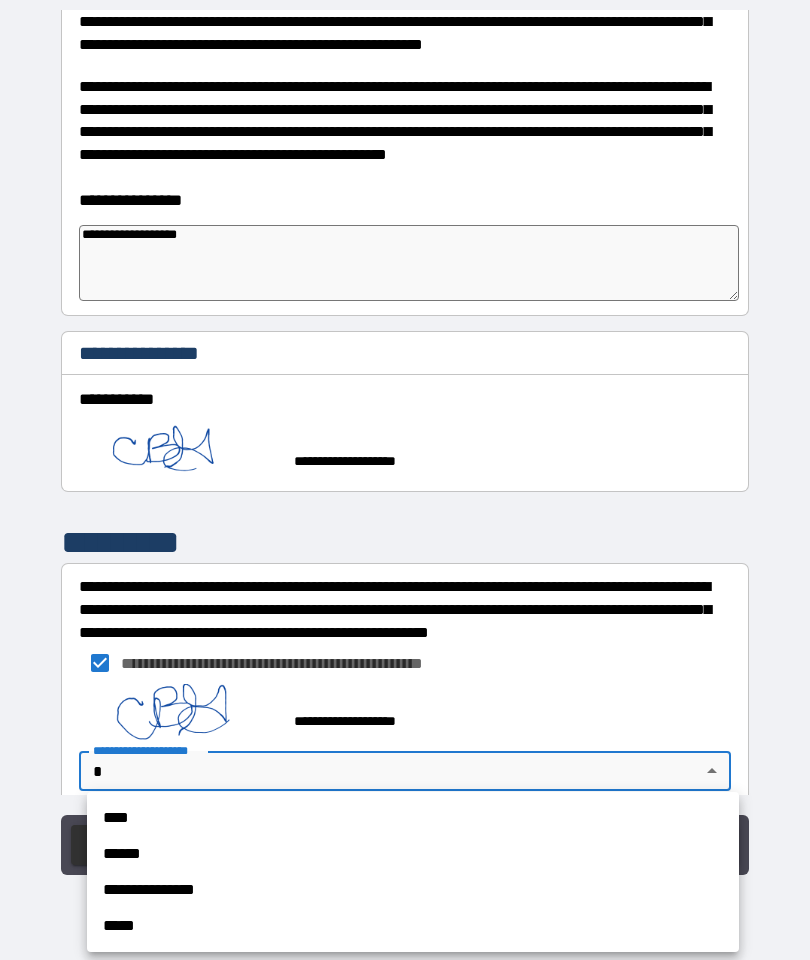click on "******" at bounding box center [413, 854] 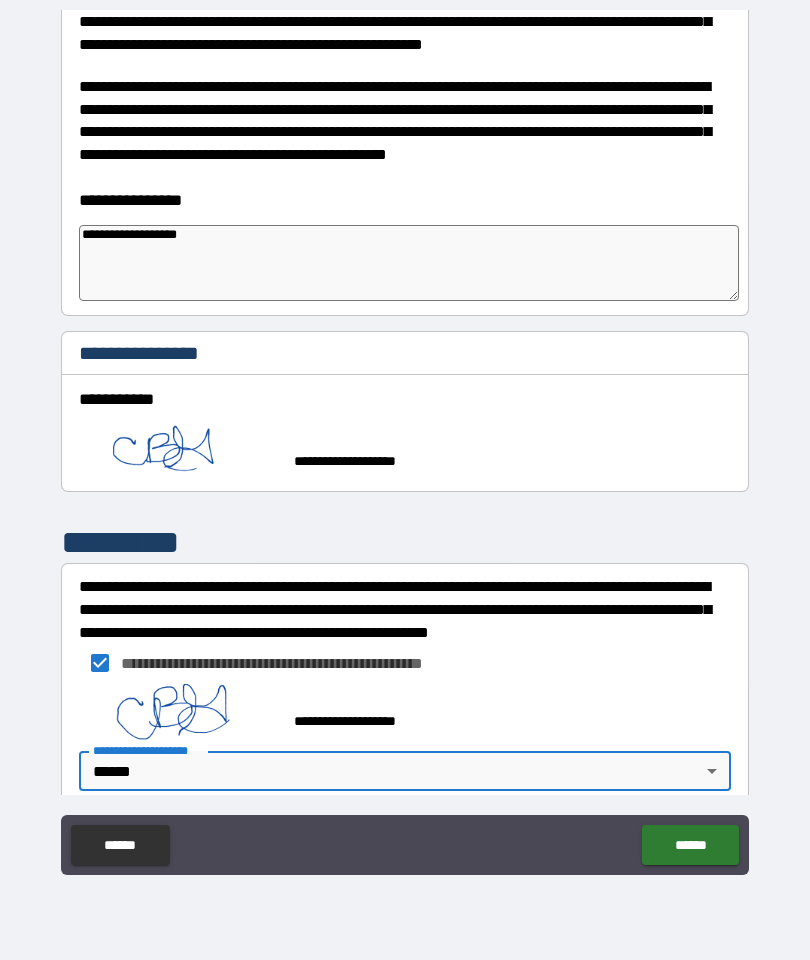 click on "**********" at bounding box center [405, 440] 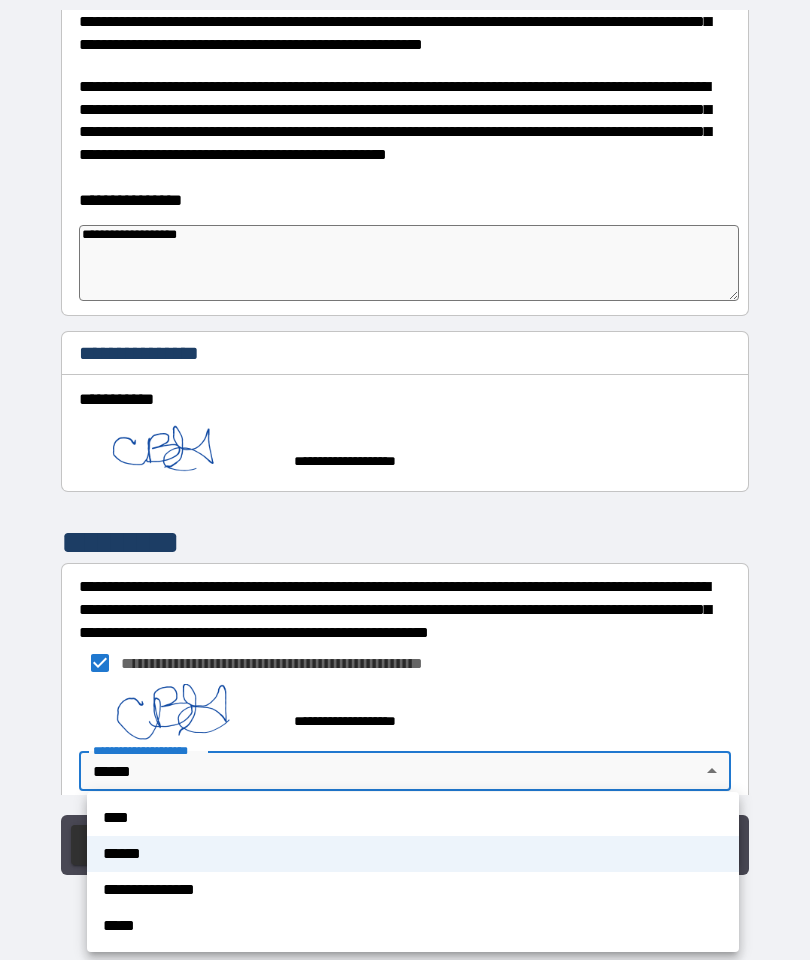 click on "**********" at bounding box center [413, 890] 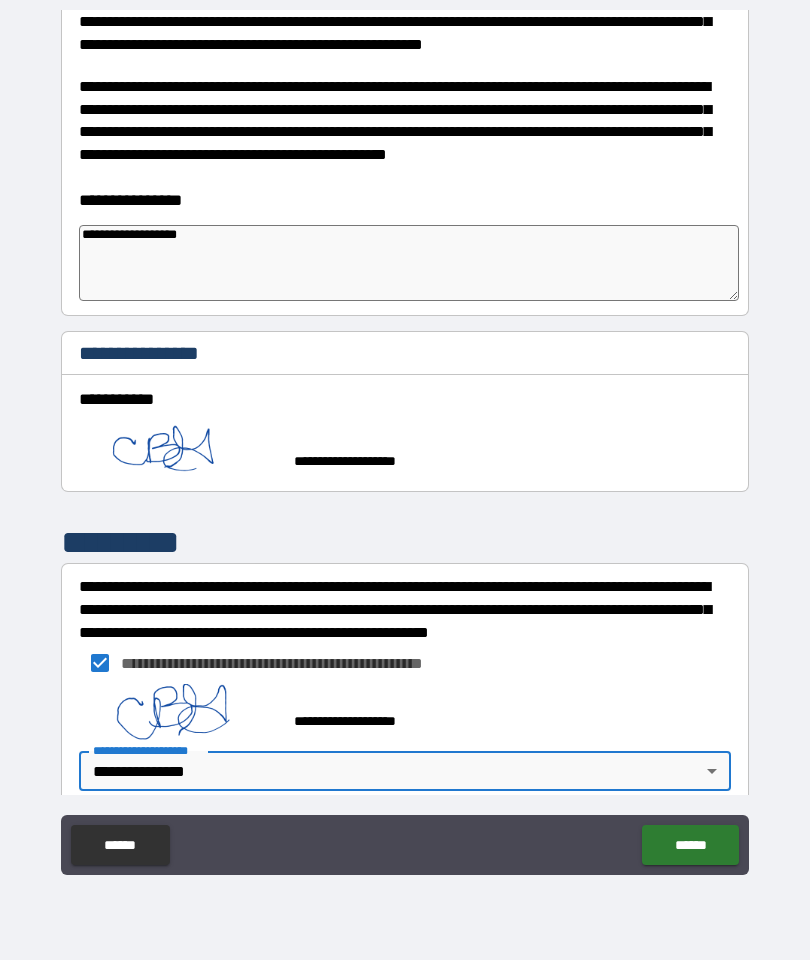 click on "******" at bounding box center (690, 845) 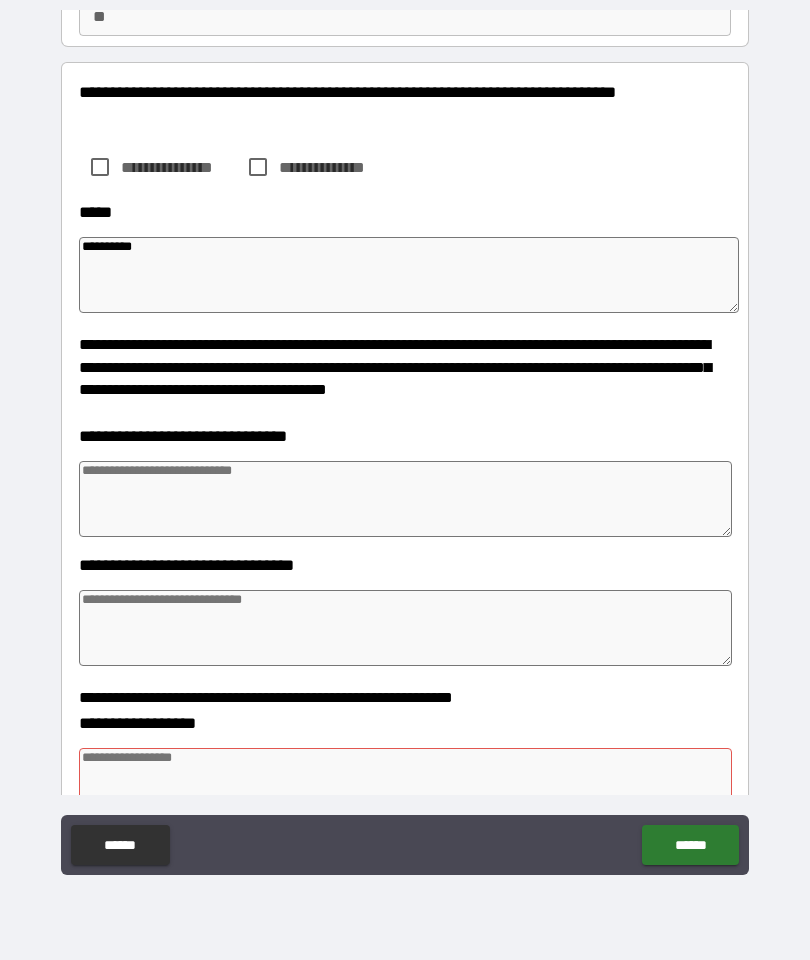 scroll, scrollTop: 210, scrollLeft: 0, axis: vertical 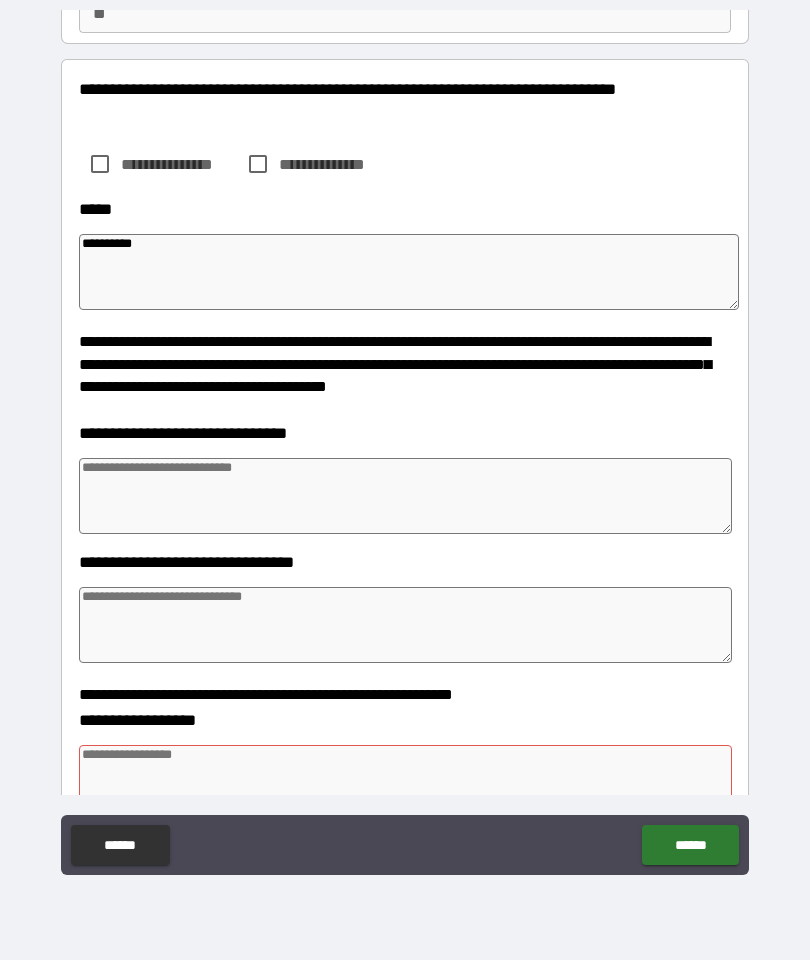 click at bounding box center [405, 496] 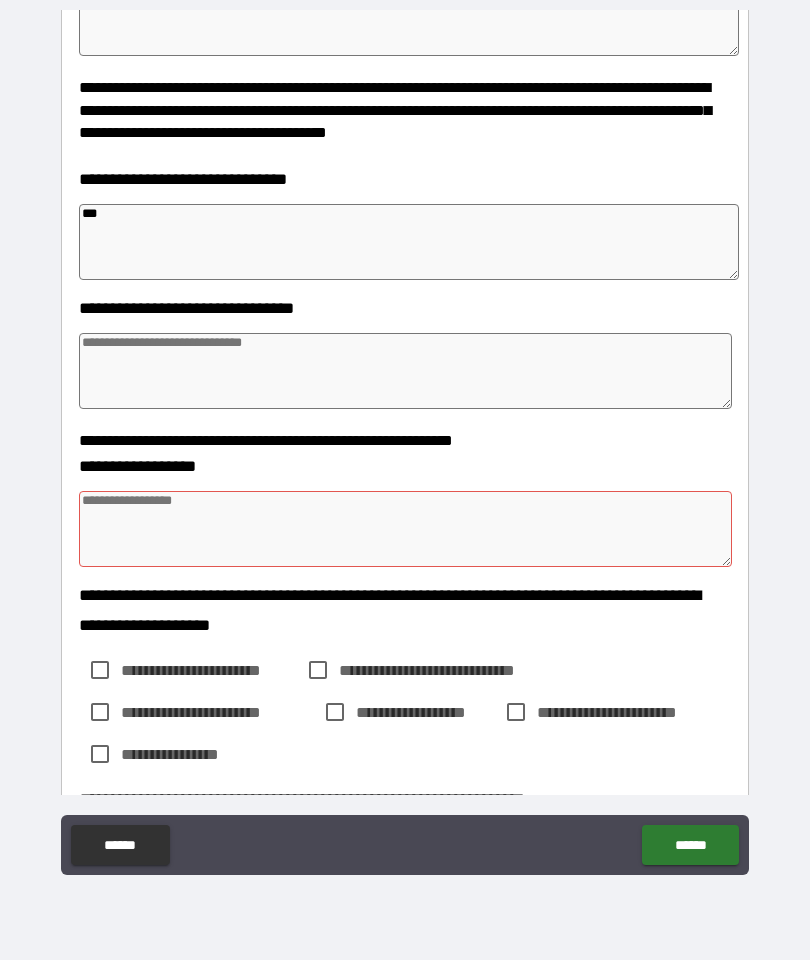 scroll, scrollTop: 466, scrollLeft: 0, axis: vertical 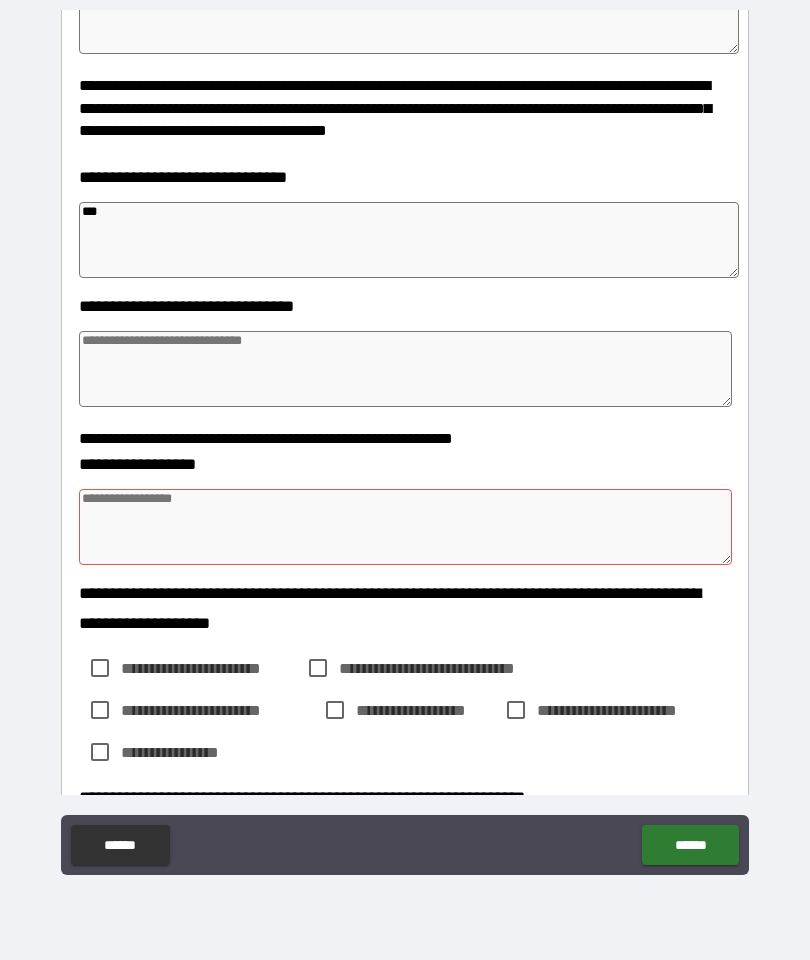 click at bounding box center (405, 369) 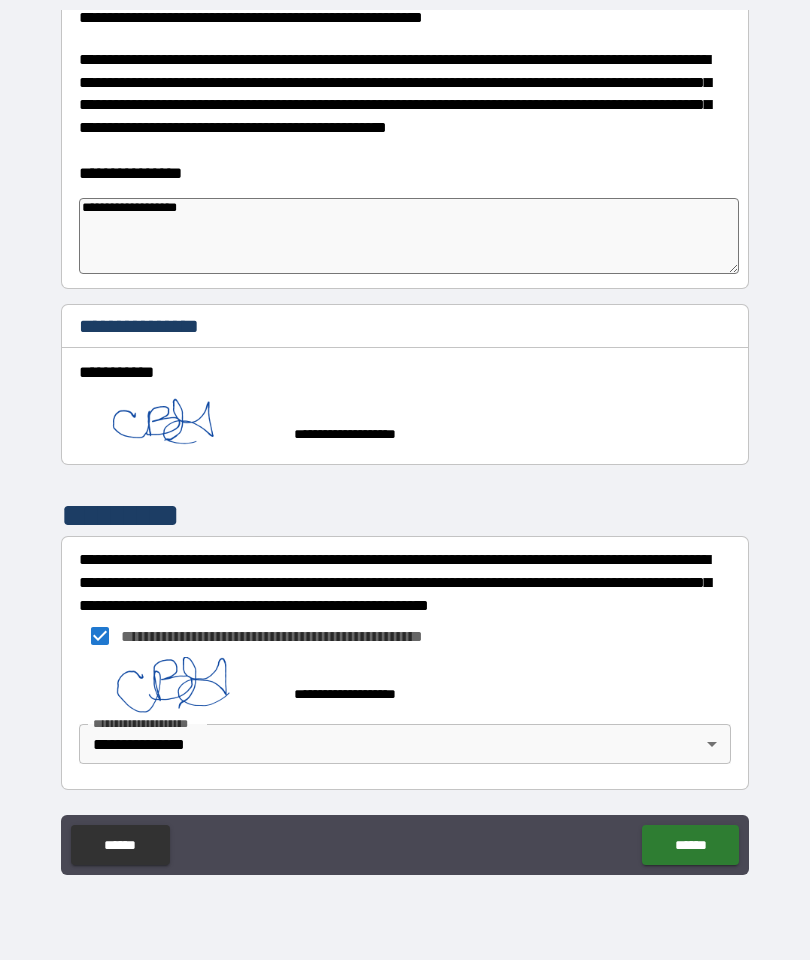 scroll, scrollTop: 1654, scrollLeft: 0, axis: vertical 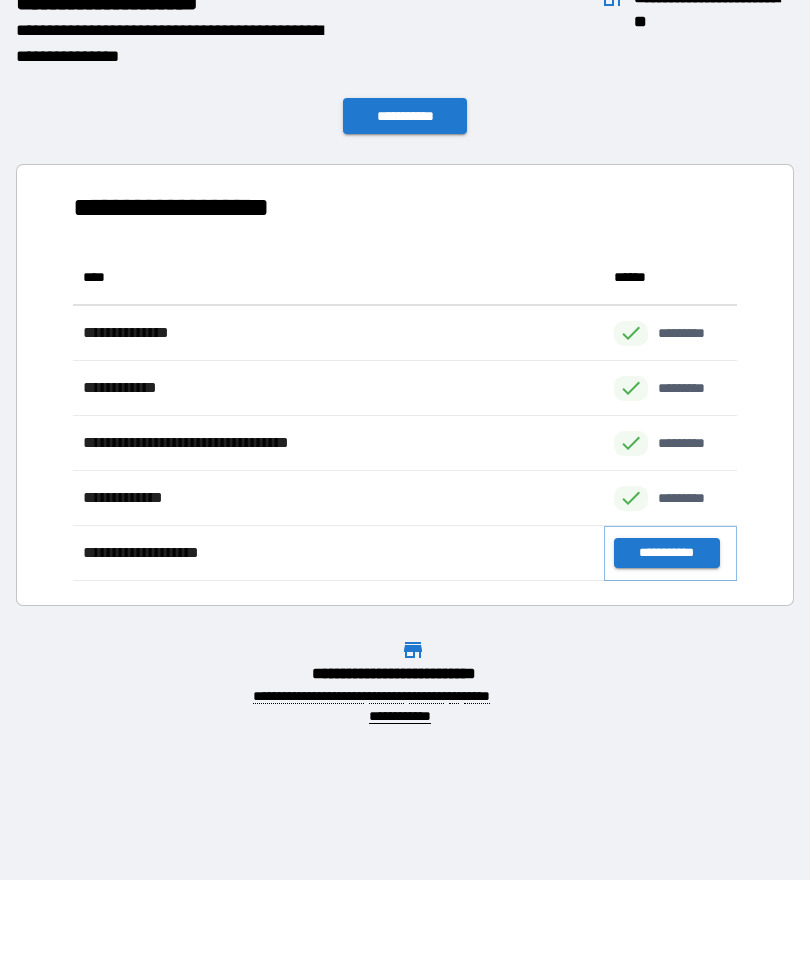 click on "**********" at bounding box center (666, 553) 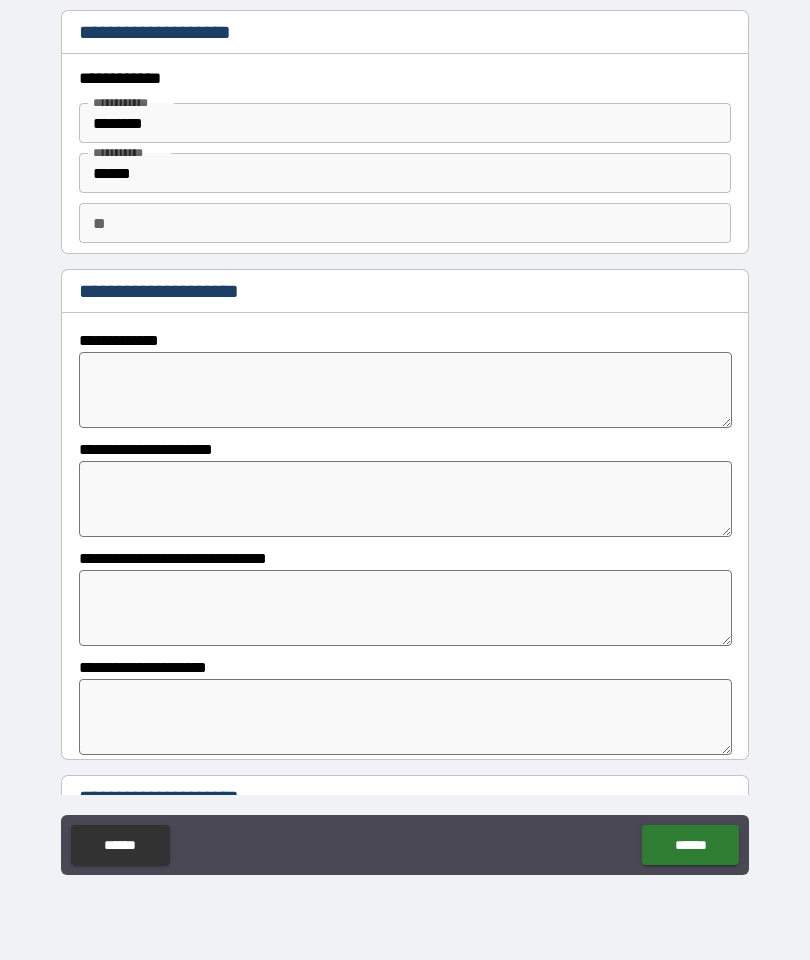 click at bounding box center [405, 390] 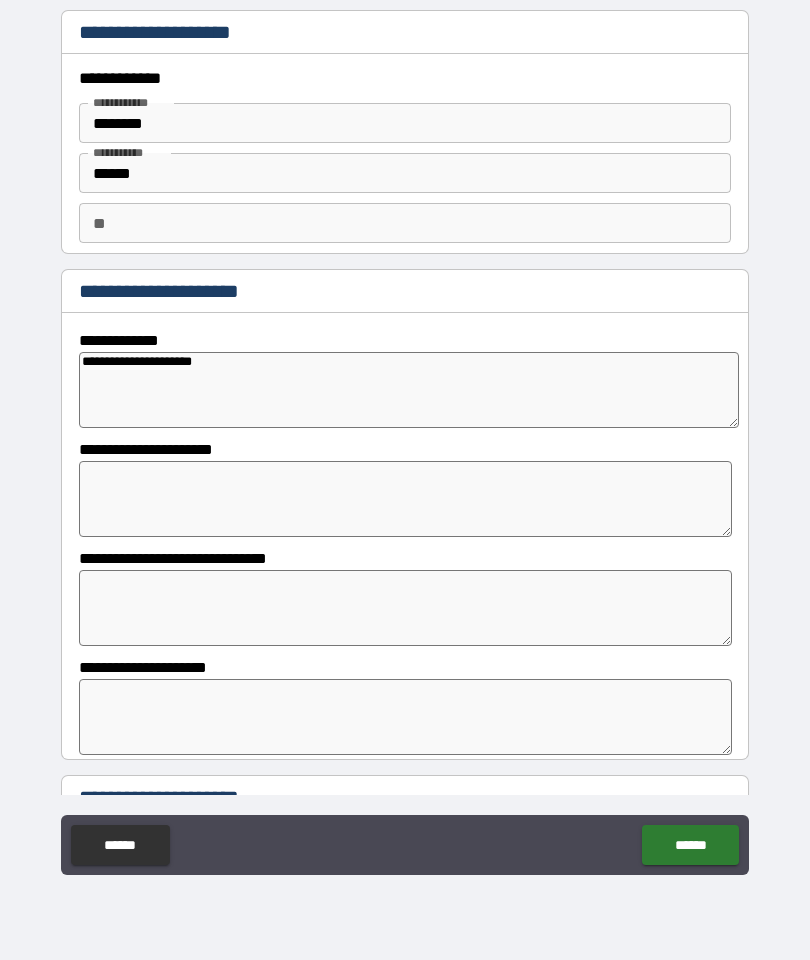 click at bounding box center [405, 499] 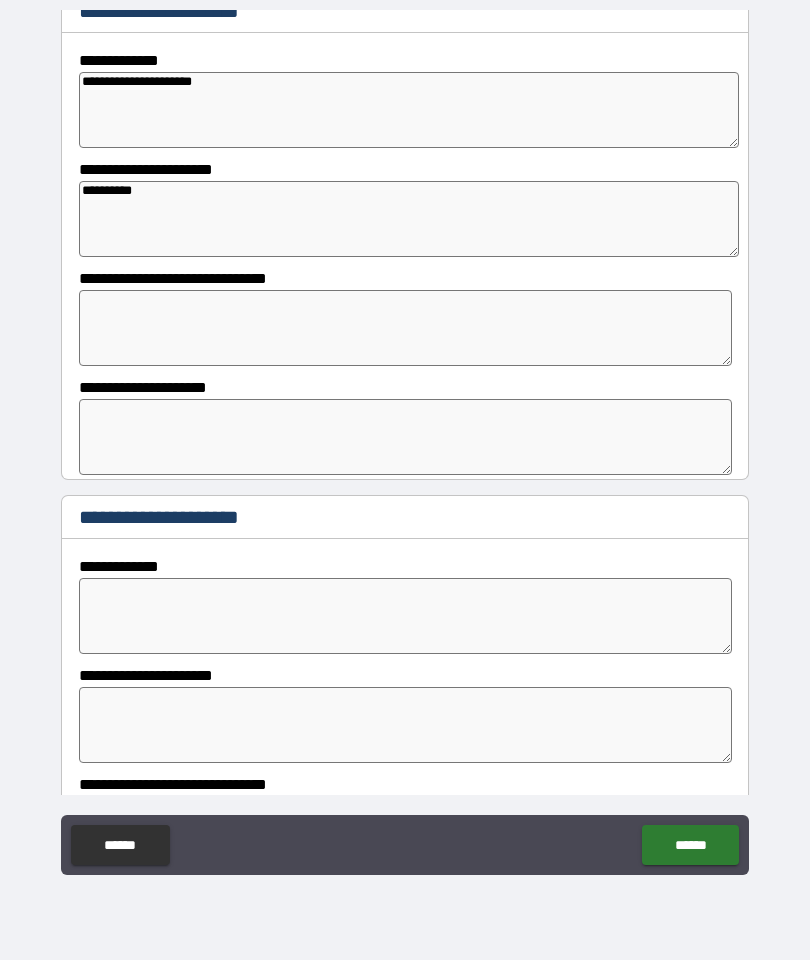 scroll, scrollTop: 279, scrollLeft: 0, axis: vertical 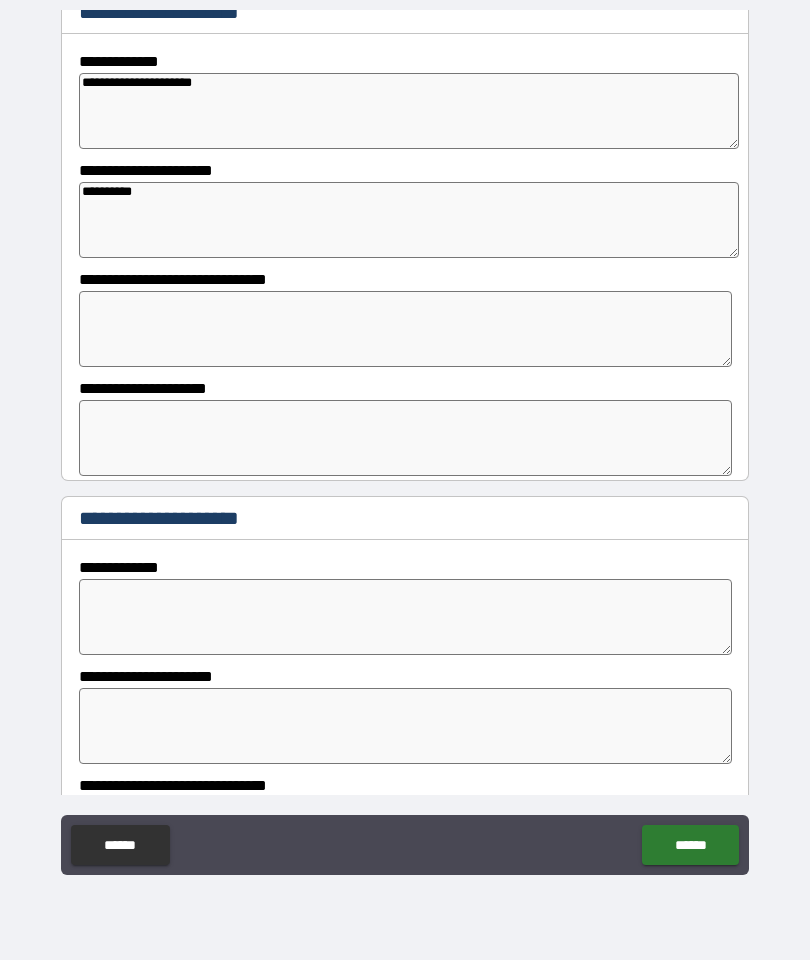 click at bounding box center [405, 329] 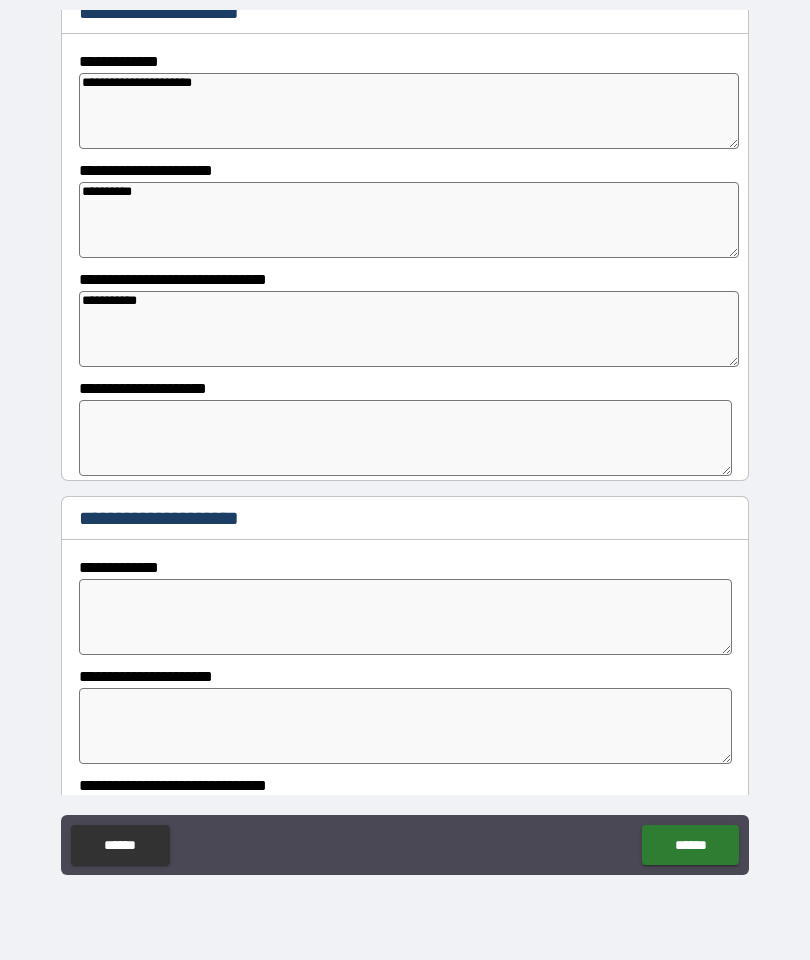click at bounding box center [405, 438] 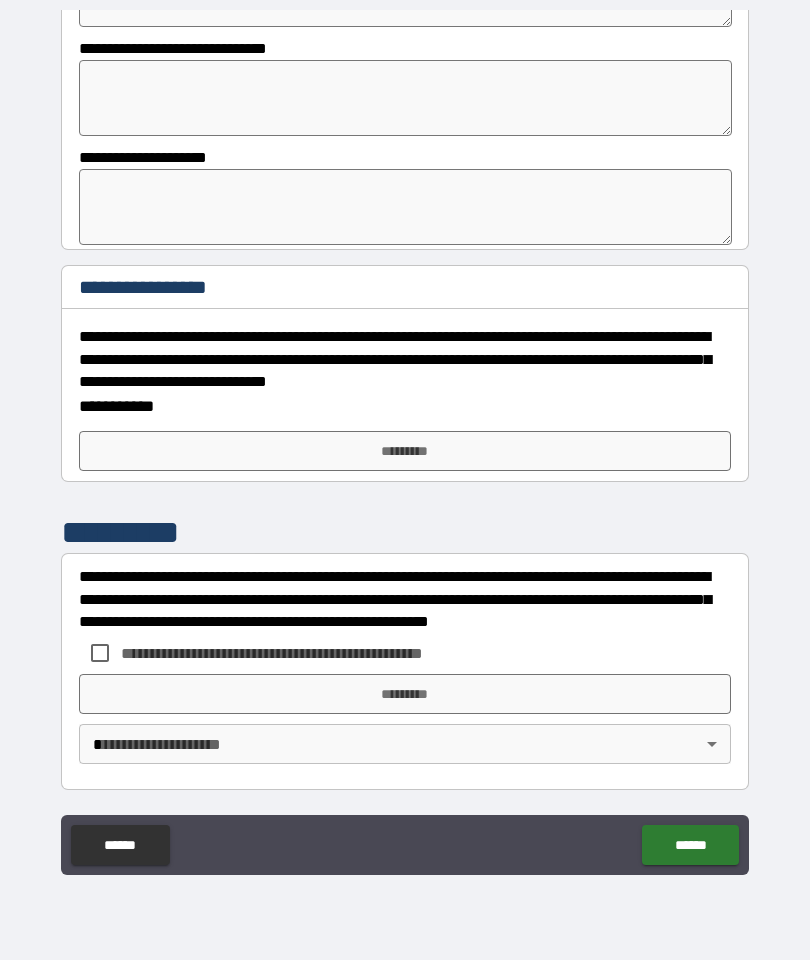 scroll, scrollTop: 1016, scrollLeft: 0, axis: vertical 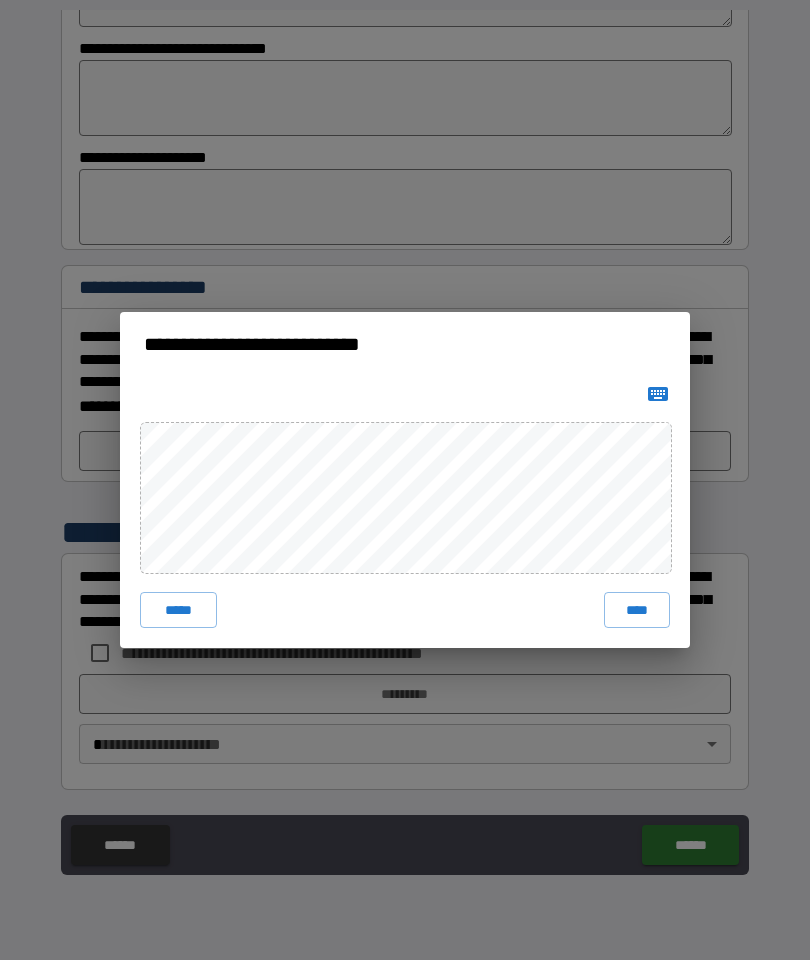 click on "****" at bounding box center (637, 610) 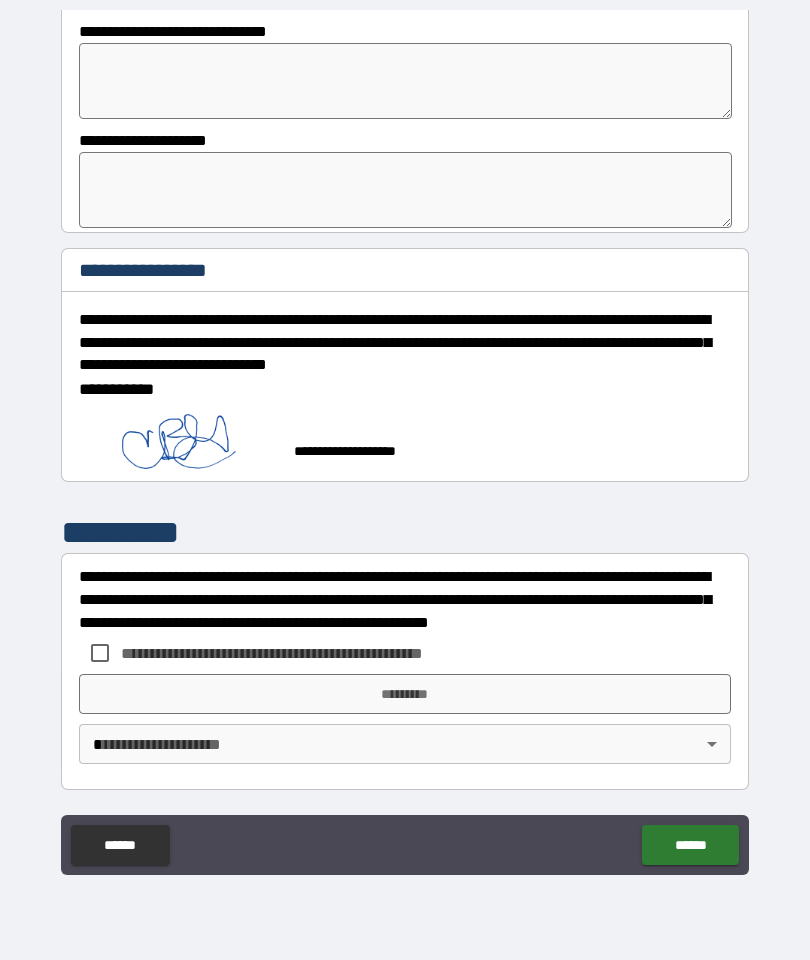 scroll, scrollTop: 1033, scrollLeft: 0, axis: vertical 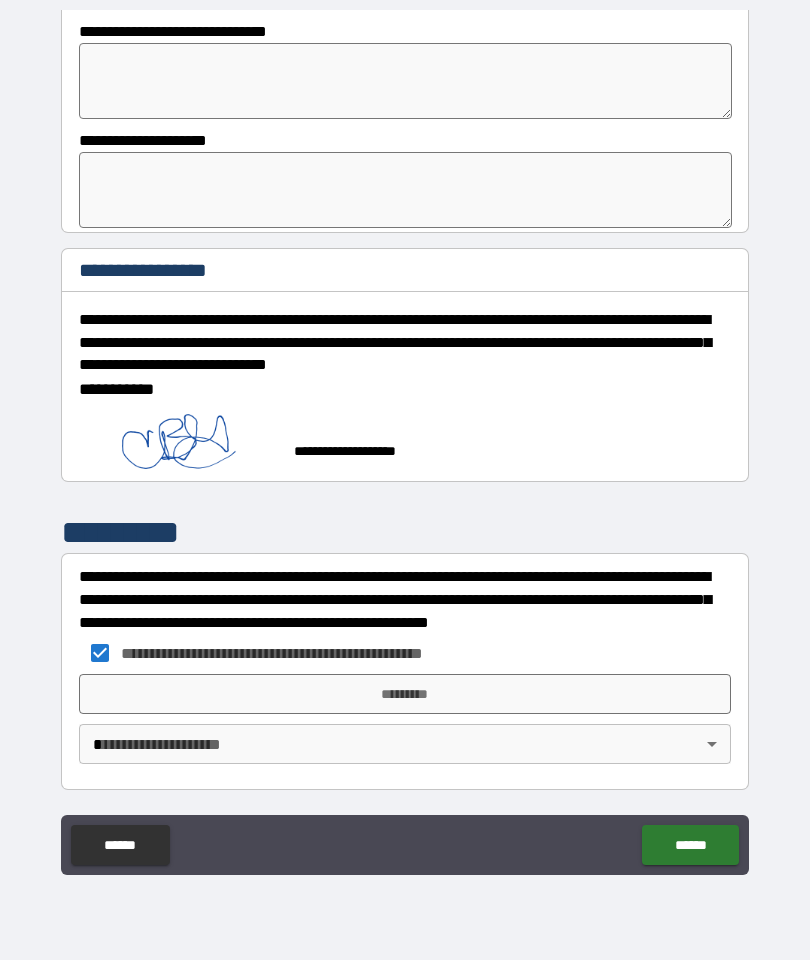 click on "*********" at bounding box center (405, 694) 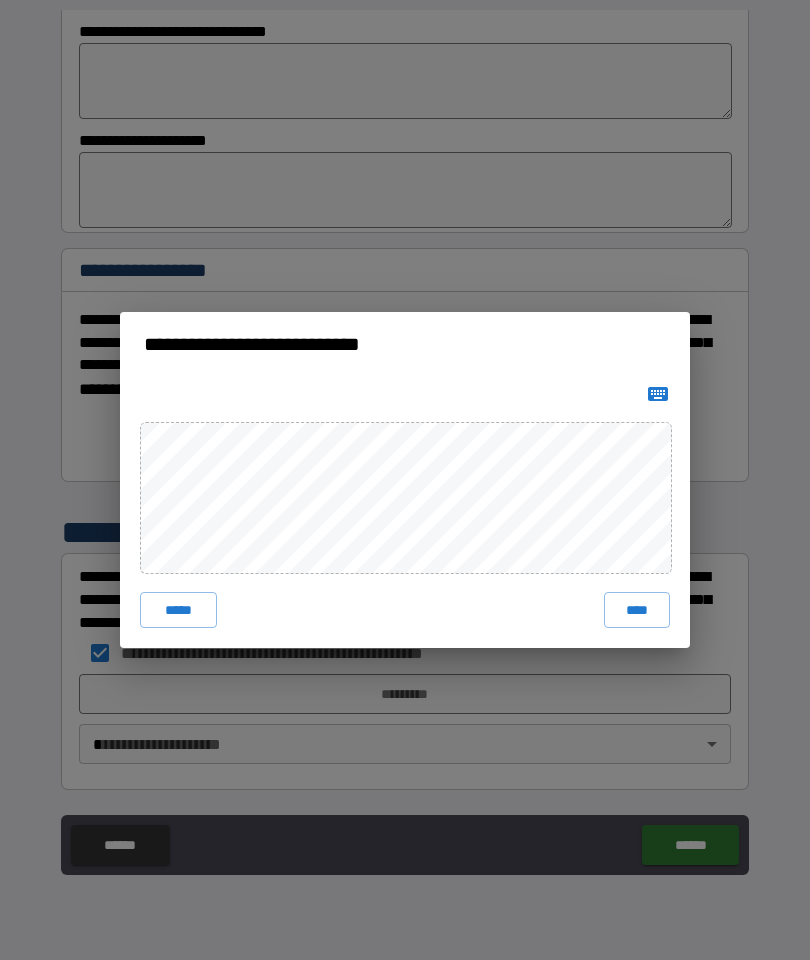 click on "****" at bounding box center (637, 610) 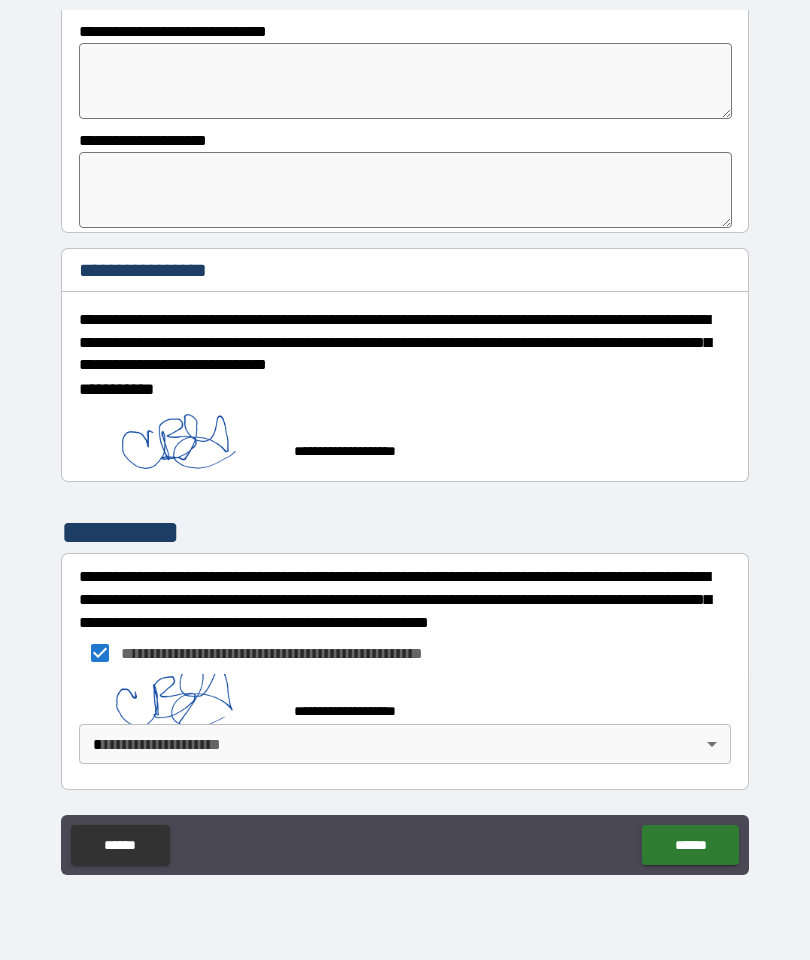 scroll, scrollTop: 1023, scrollLeft: 0, axis: vertical 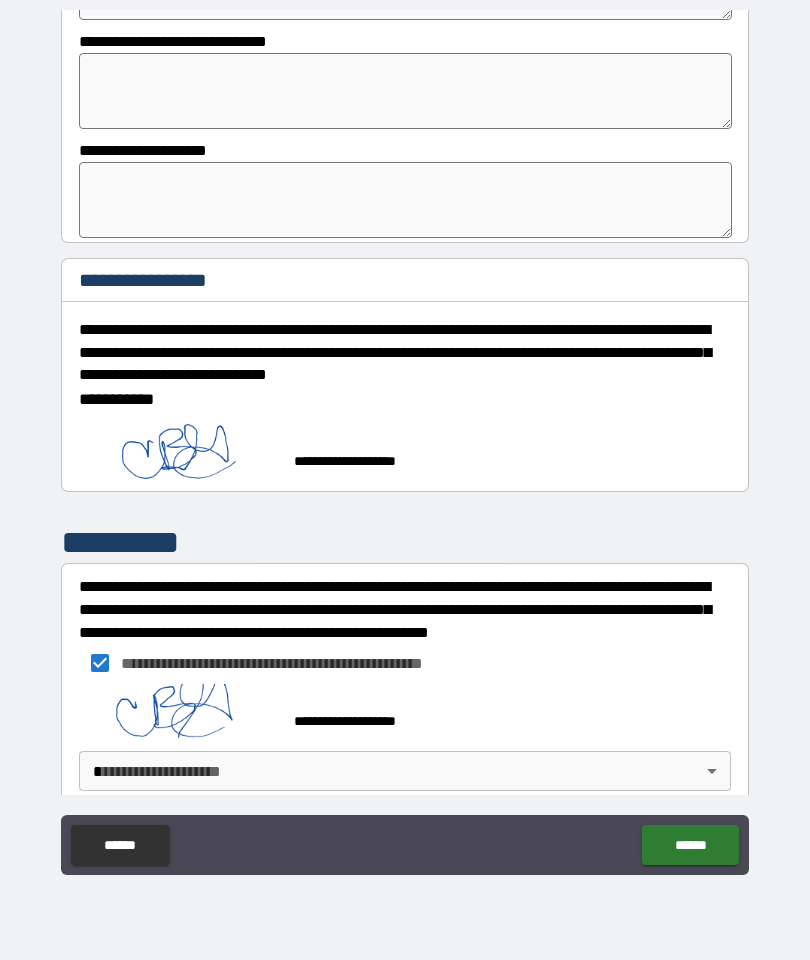 click on "**********" at bounding box center (405, 440) 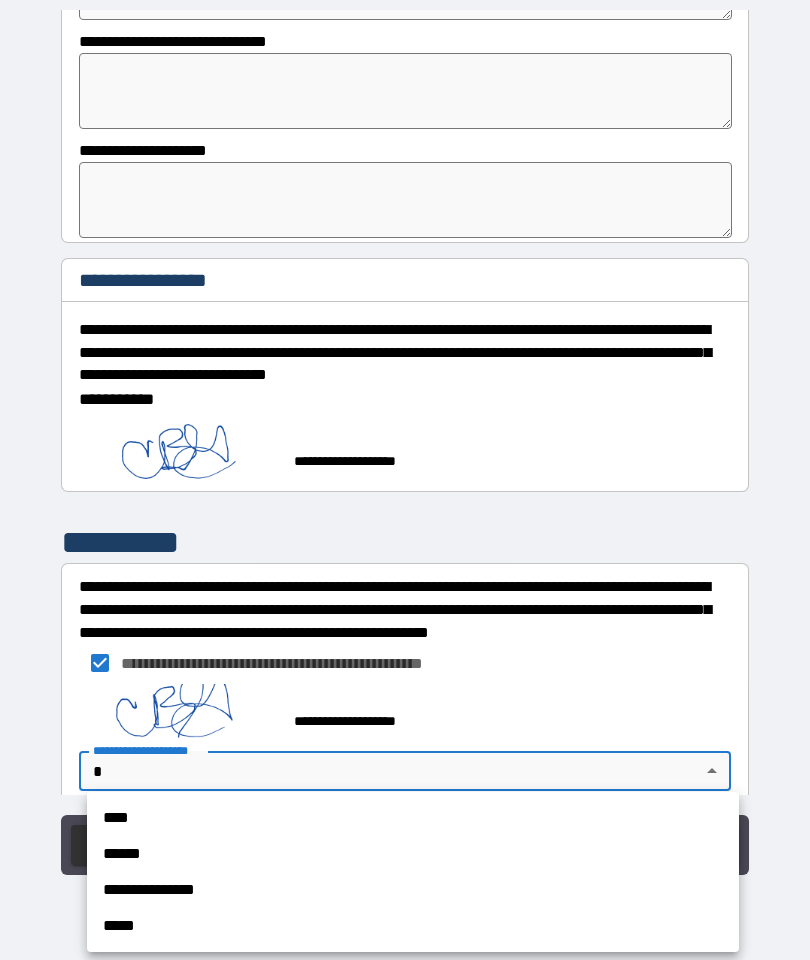 click on "**********" at bounding box center [413, 890] 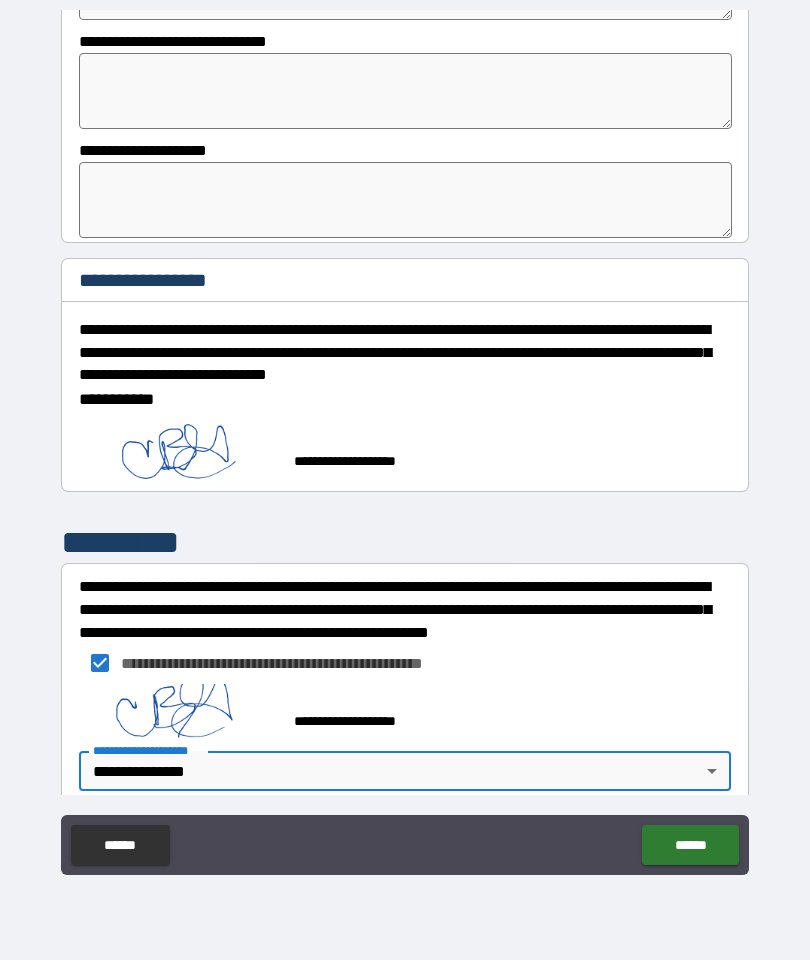 click on "******" at bounding box center [690, 845] 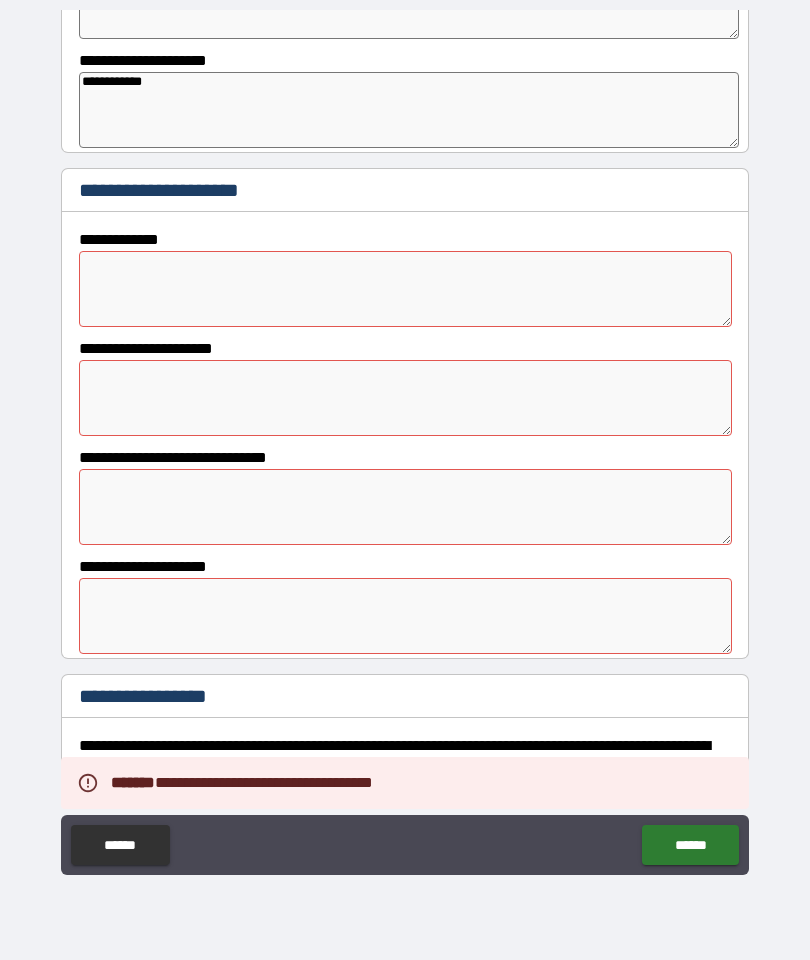 scroll, scrollTop: 606, scrollLeft: 0, axis: vertical 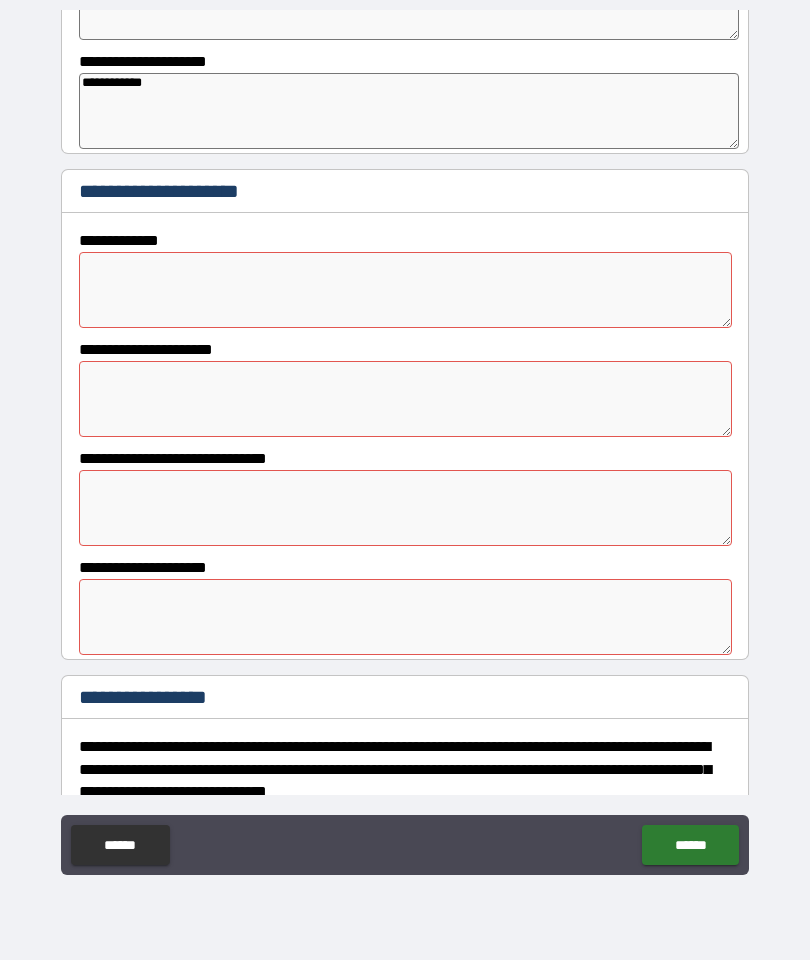 click at bounding box center [405, 290] 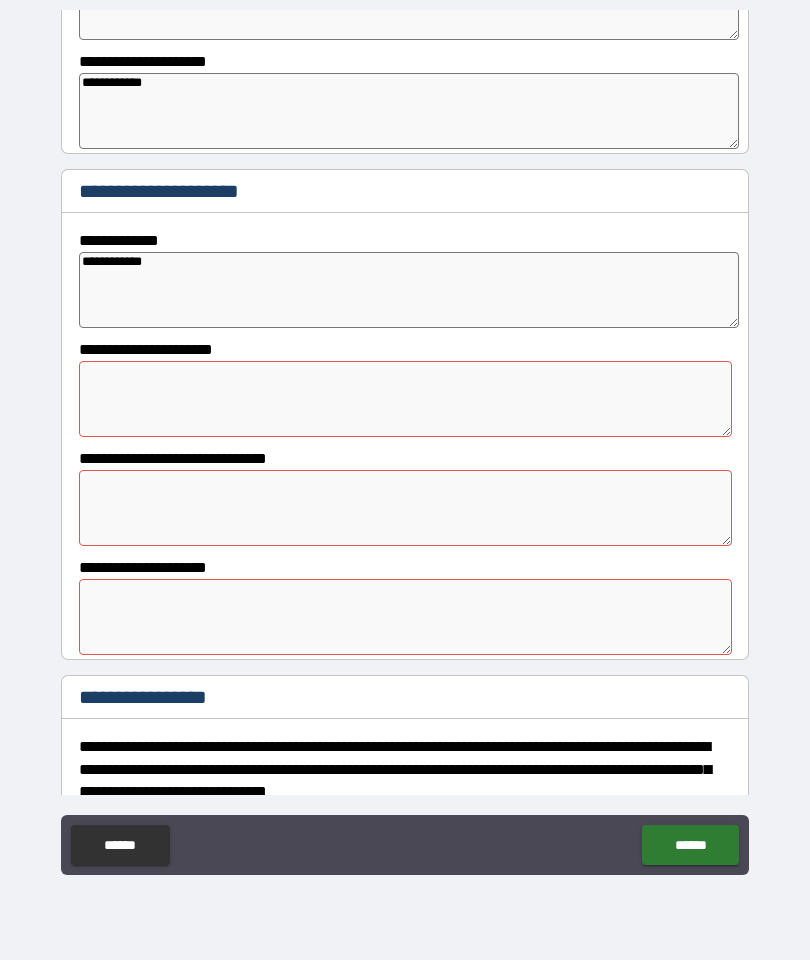 click at bounding box center [405, 399] 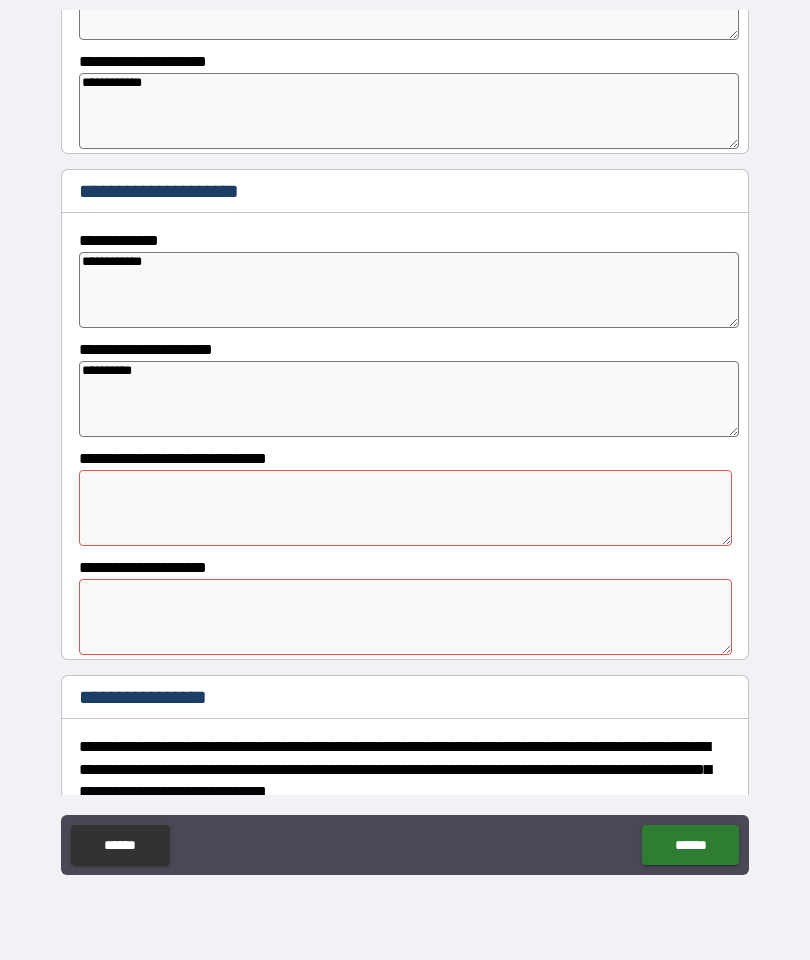 click at bounding box center (405, 508) 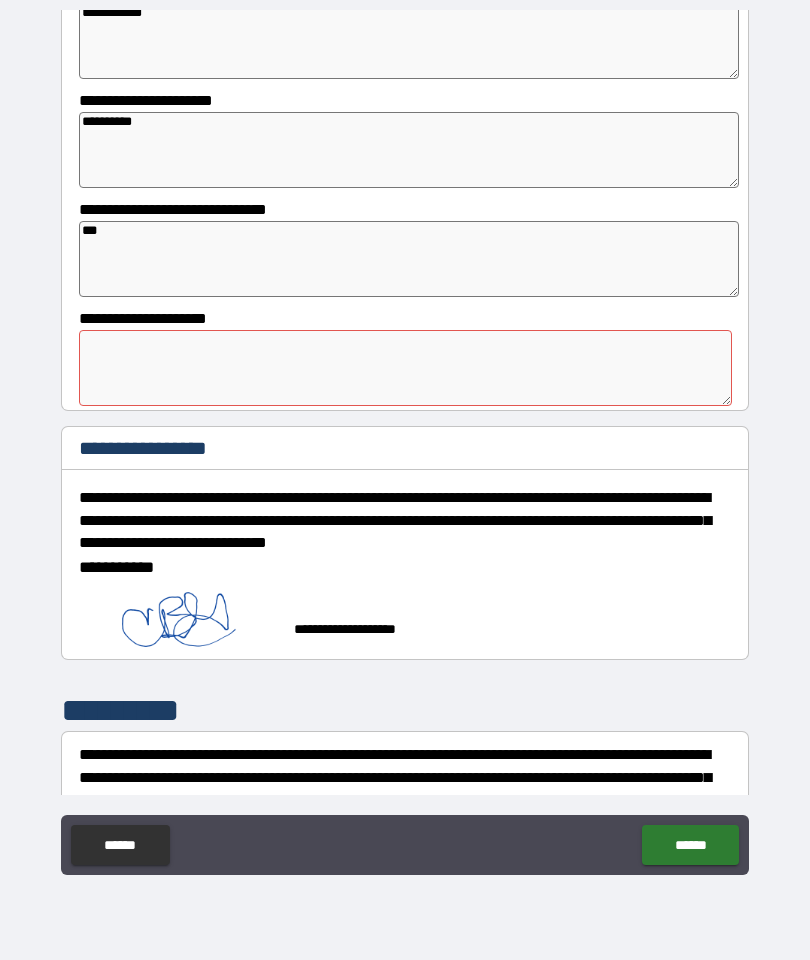 scroll, scrollTop: 856, scrollLeft: 0, axis: vertical 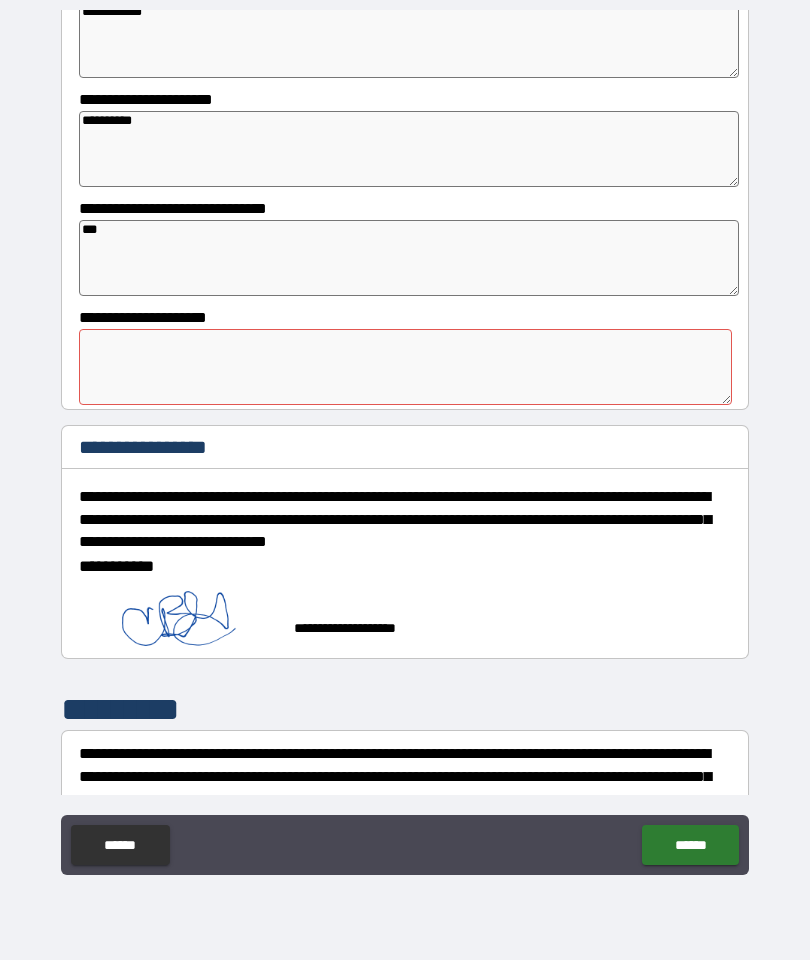 click at bounding box center [405, 367] 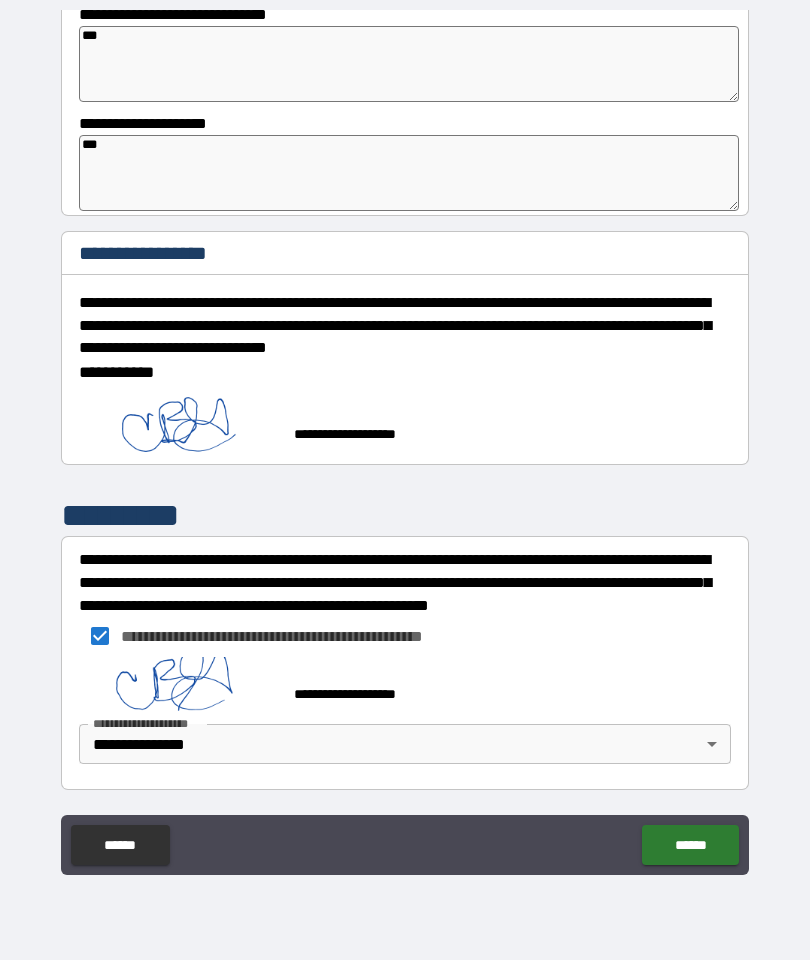 scroll, scrollTop: 1050, scrollLeft: 0, axis: vertical 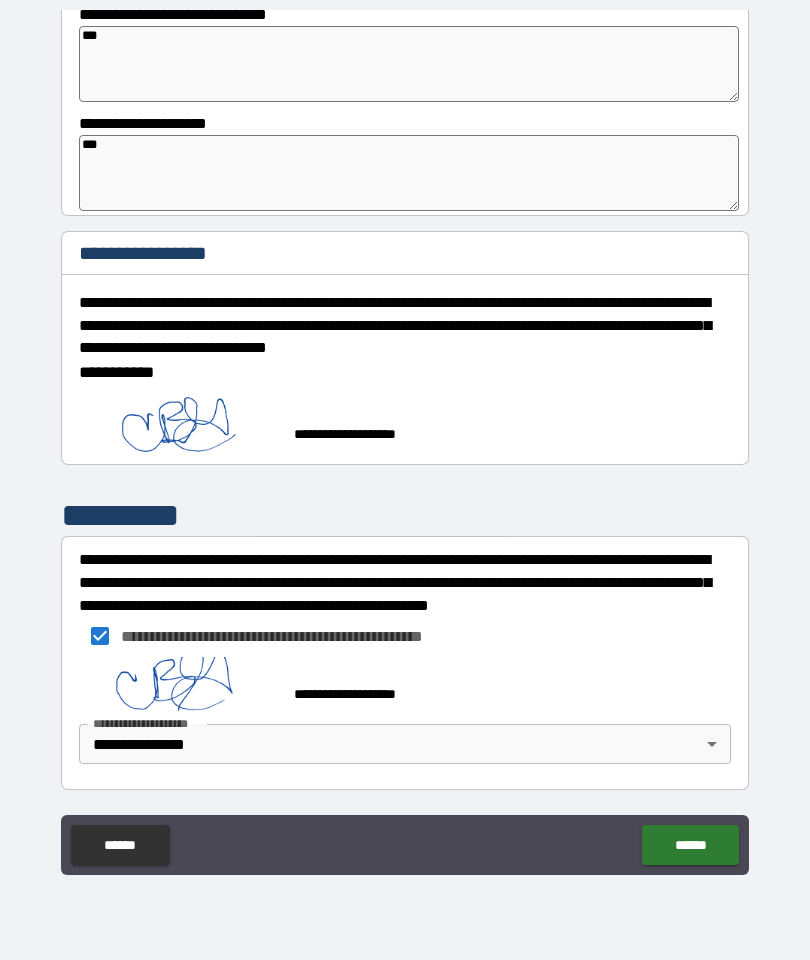 click on "**********" at bounding box center [405, 442] 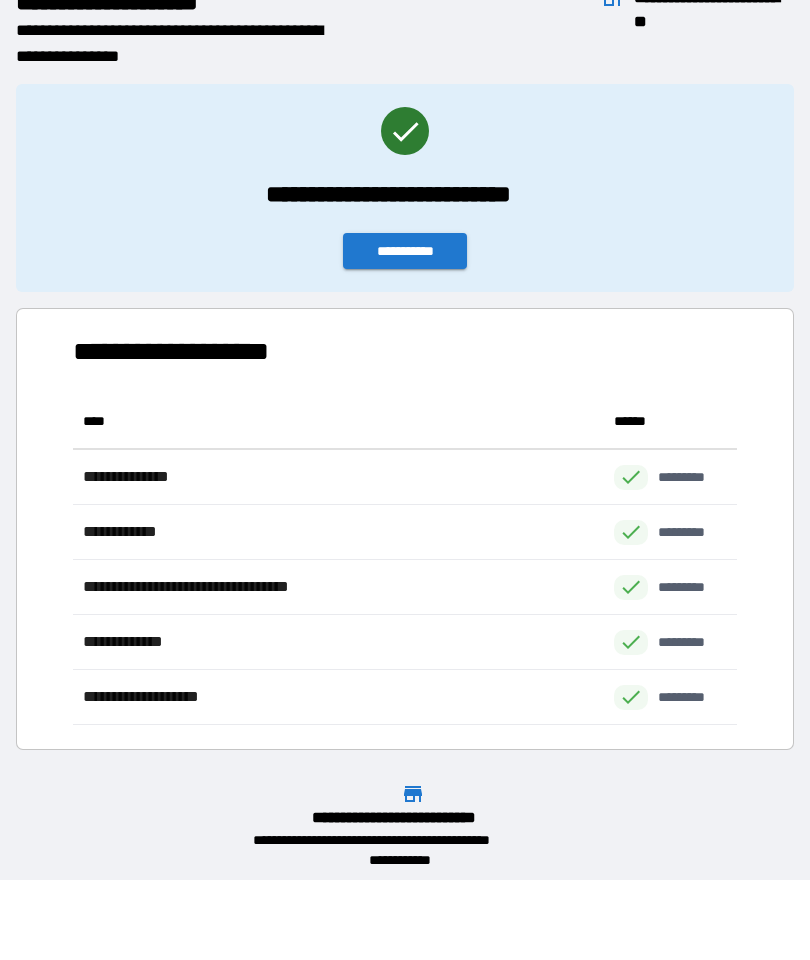 scroll, scrollTop: 1, scrollLeft: 1, axis: both 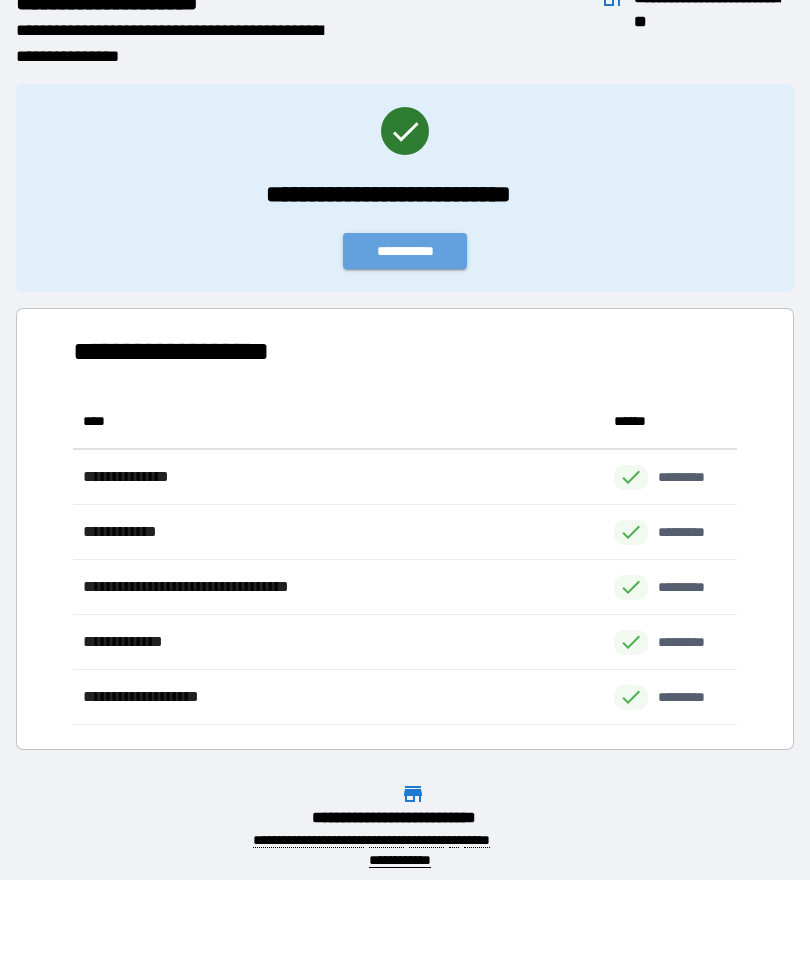 click on "**********" at bounding box center [405, 251] 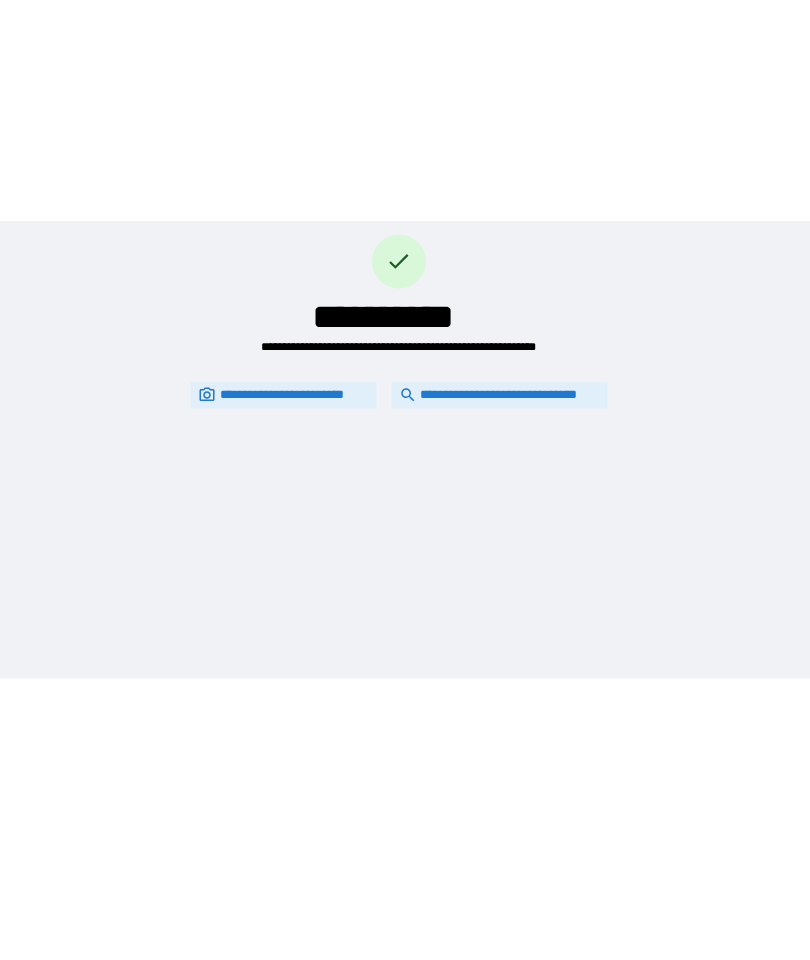 scroll, scrollTop: 0, scrollLeft: 0, axis: both 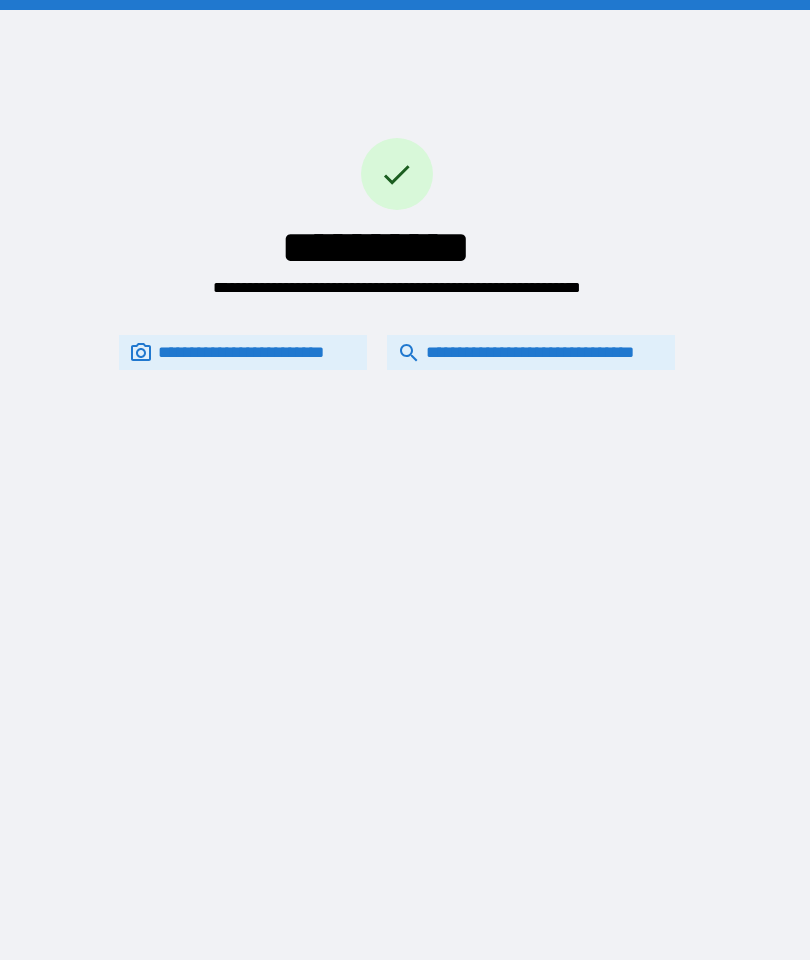 click on "**********" at bounding box center (531, 352) 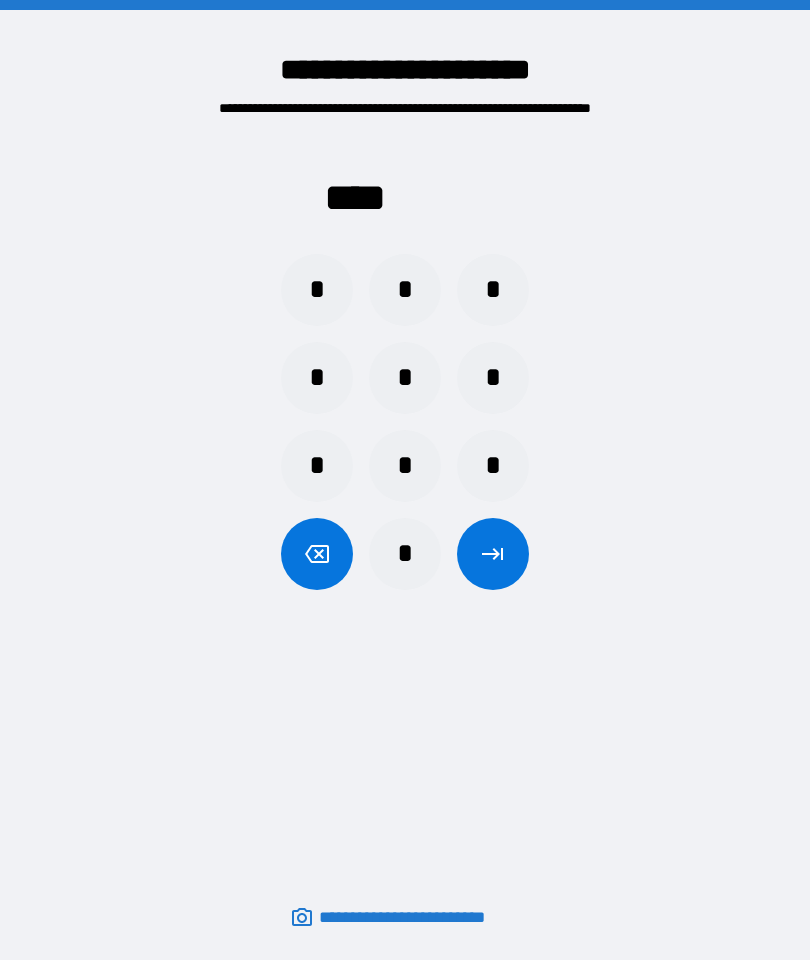 click on "*" at bounding box center (405, 290) 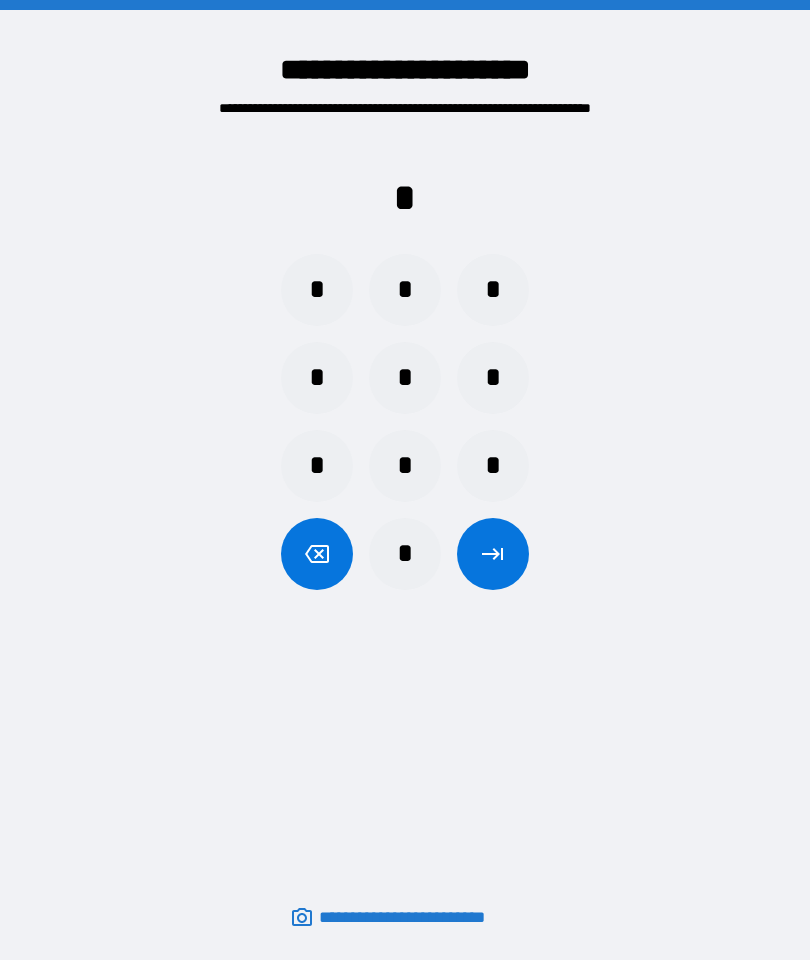 click on "*" at bounding box center (317, 378) 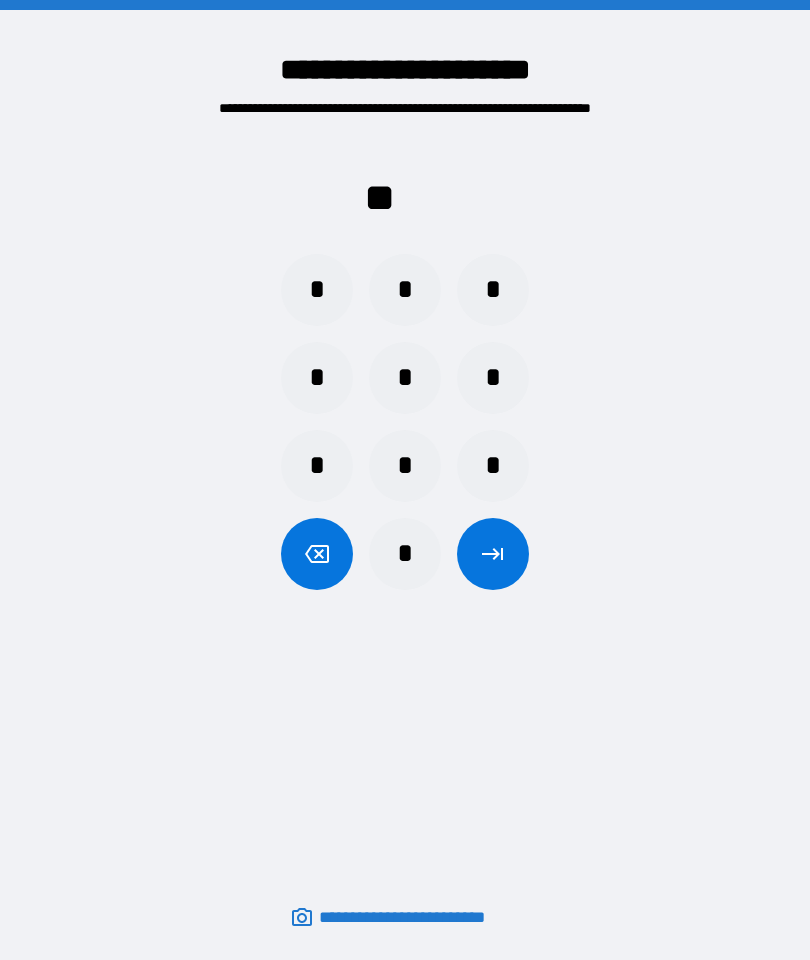 click on "*" at bounding box center (317, 466) 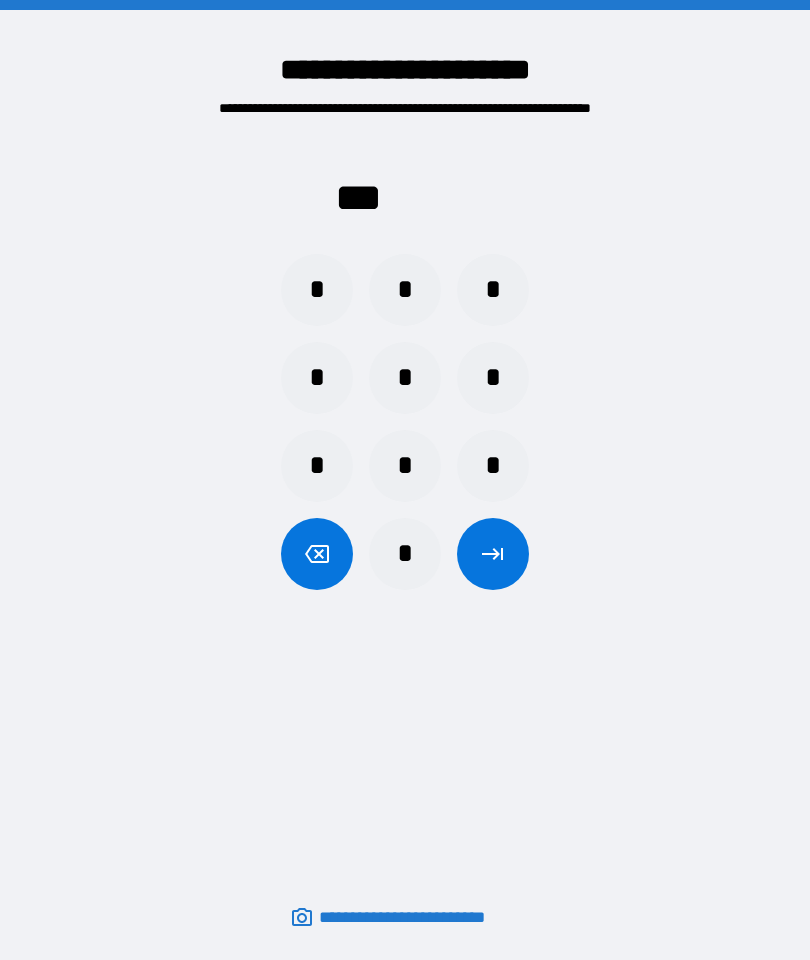 click on "*" at bounding box center (493, 290) 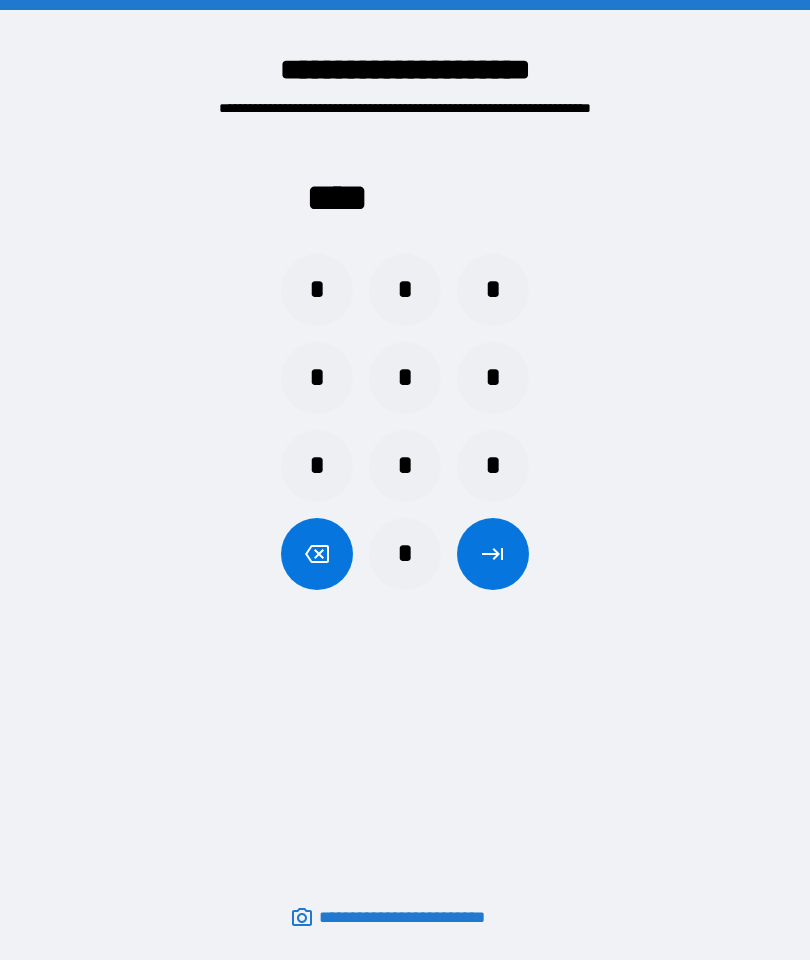 click at bounding box center (493, 554) 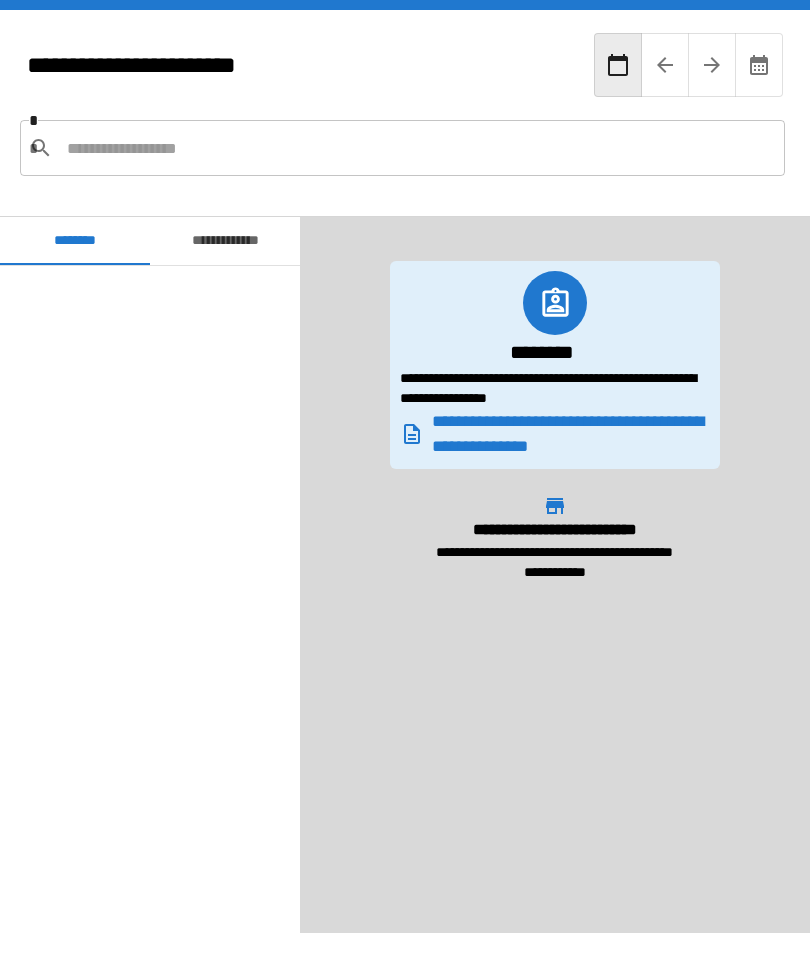 scroll, scrollTop: 3438, scrollLeft: 0, axis: vertical 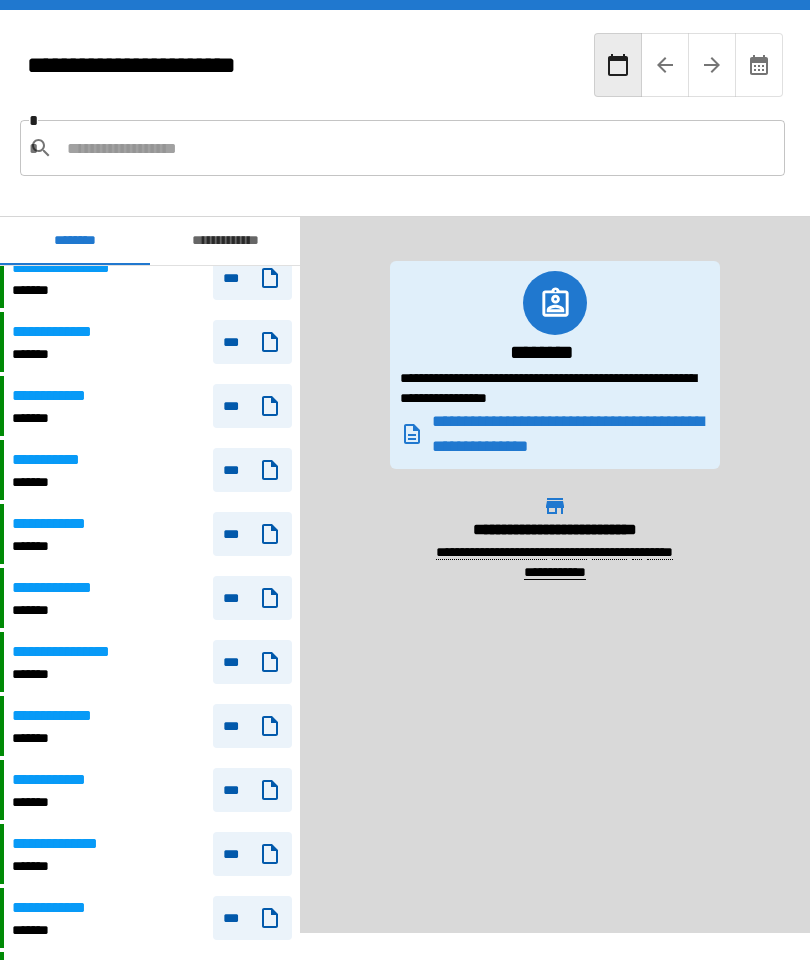 click on "**********" at bounding box center [225, 241] 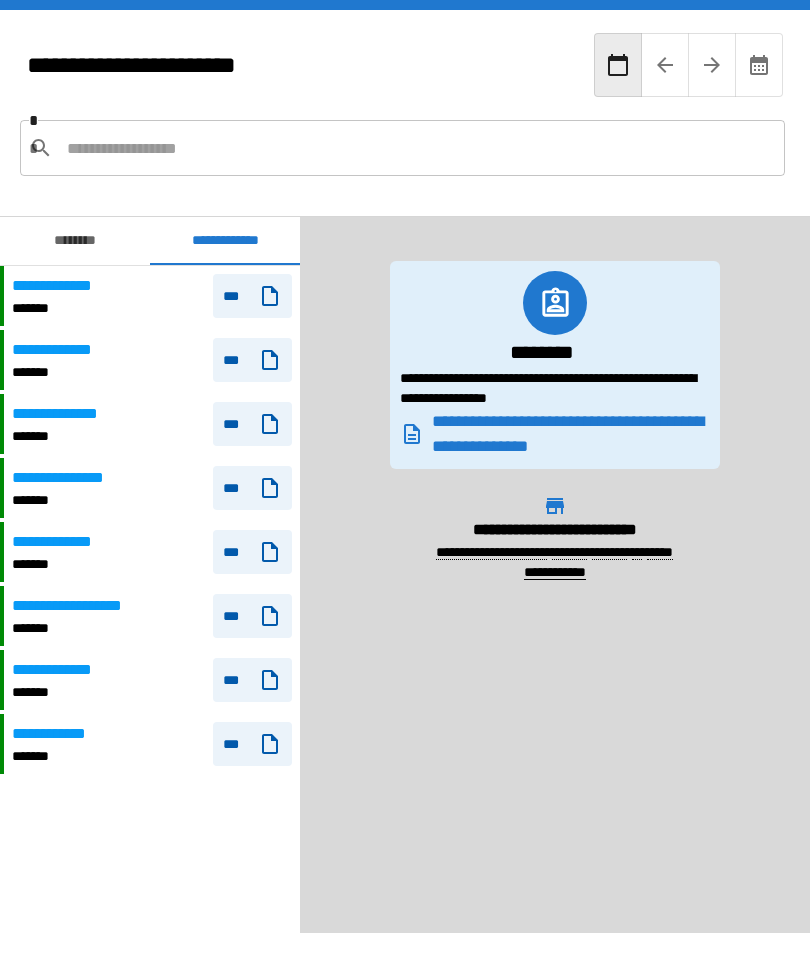 click on "**********" at bounding box center [152, 744] 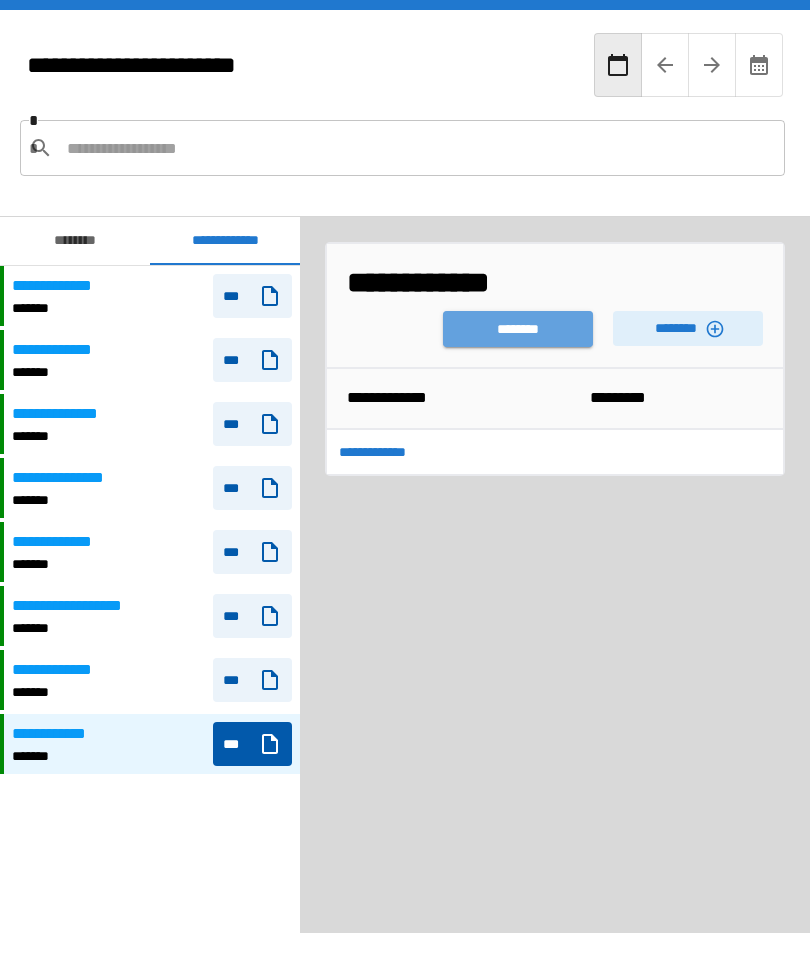 click on "********" at bounding box center (518, 329) 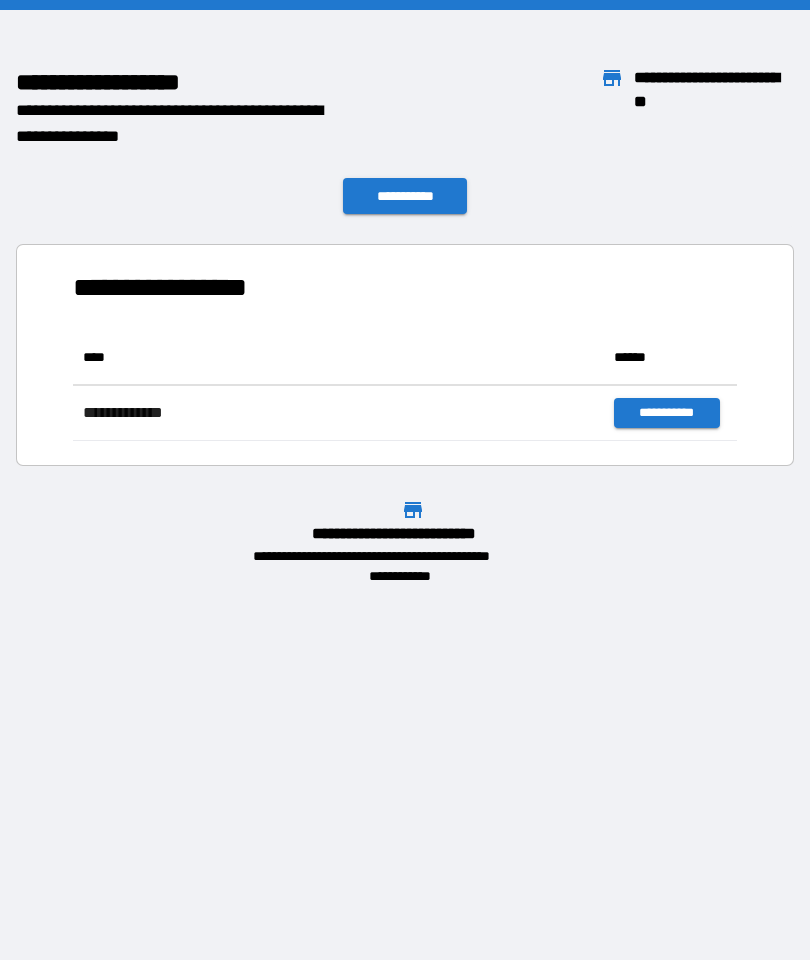 scroll, scrollTop: 1, scrollLeft: 1, axis: both 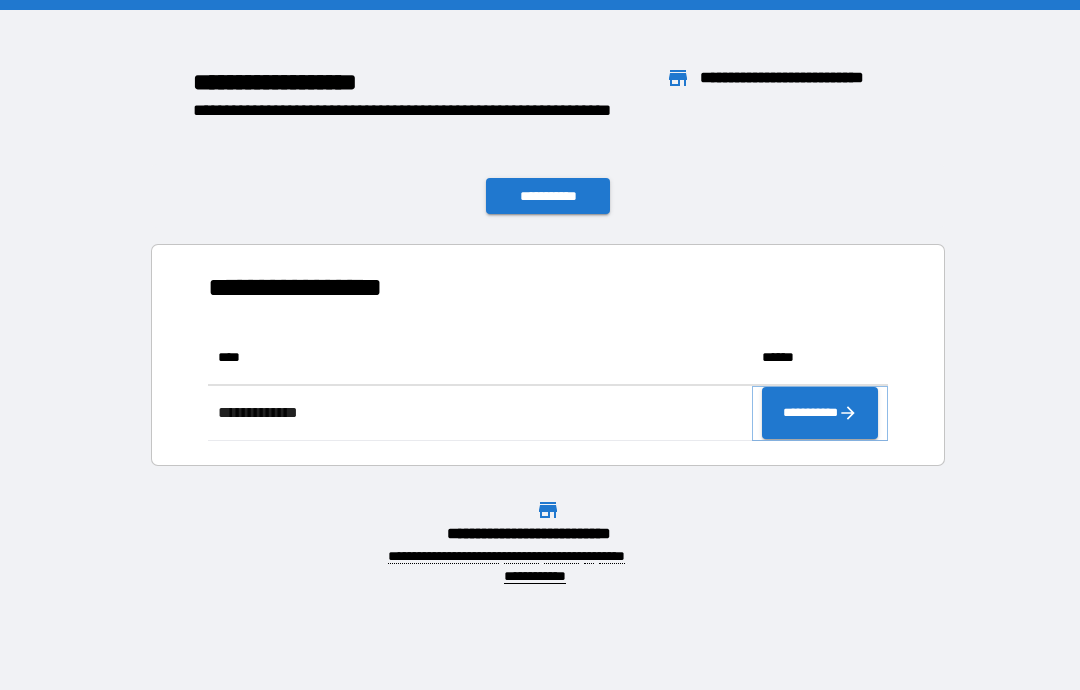 click on "**********" at bounding box center [820, 413] 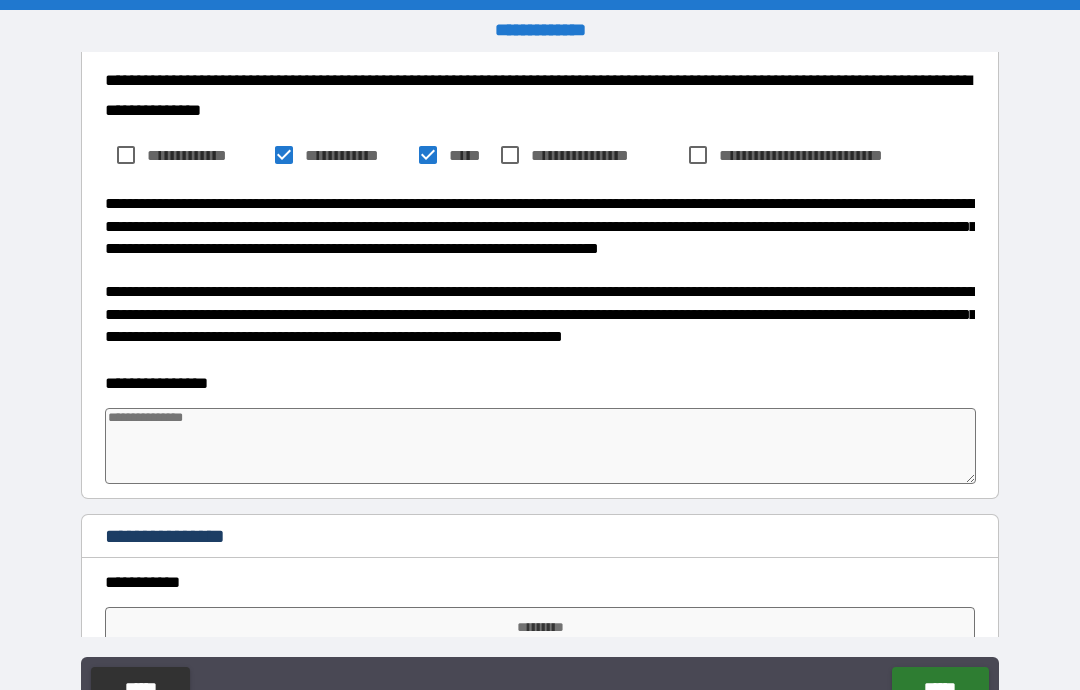 scroll, scrollTop: 1303, scrollLeft: 0, axis: vertical 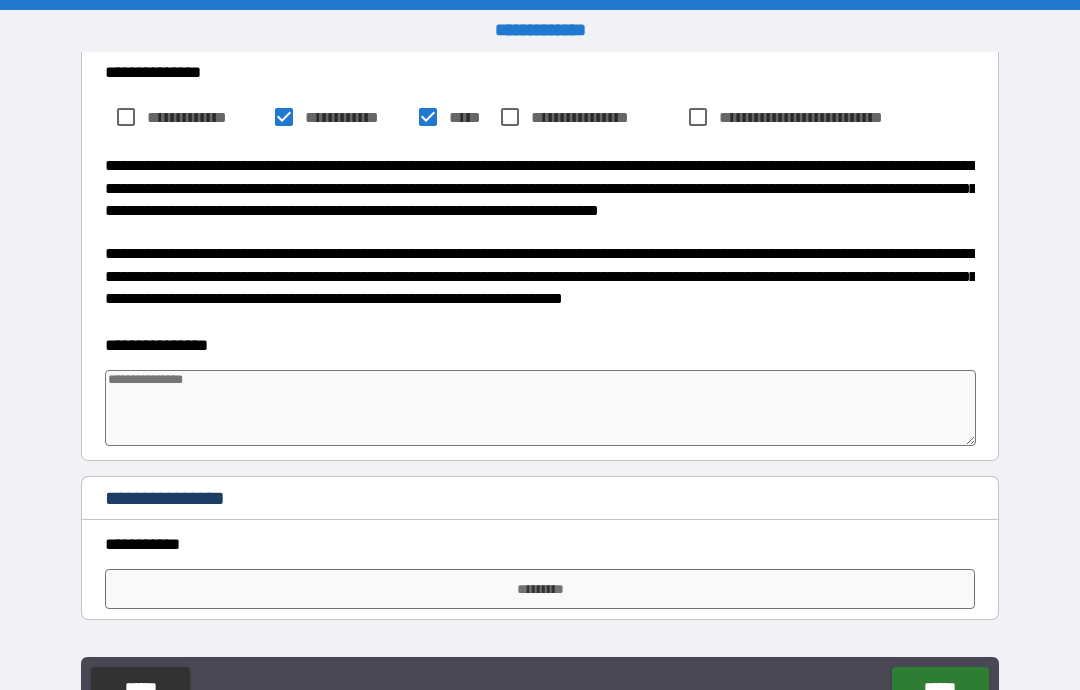 click on "*********" at bounding box center (540, 589) 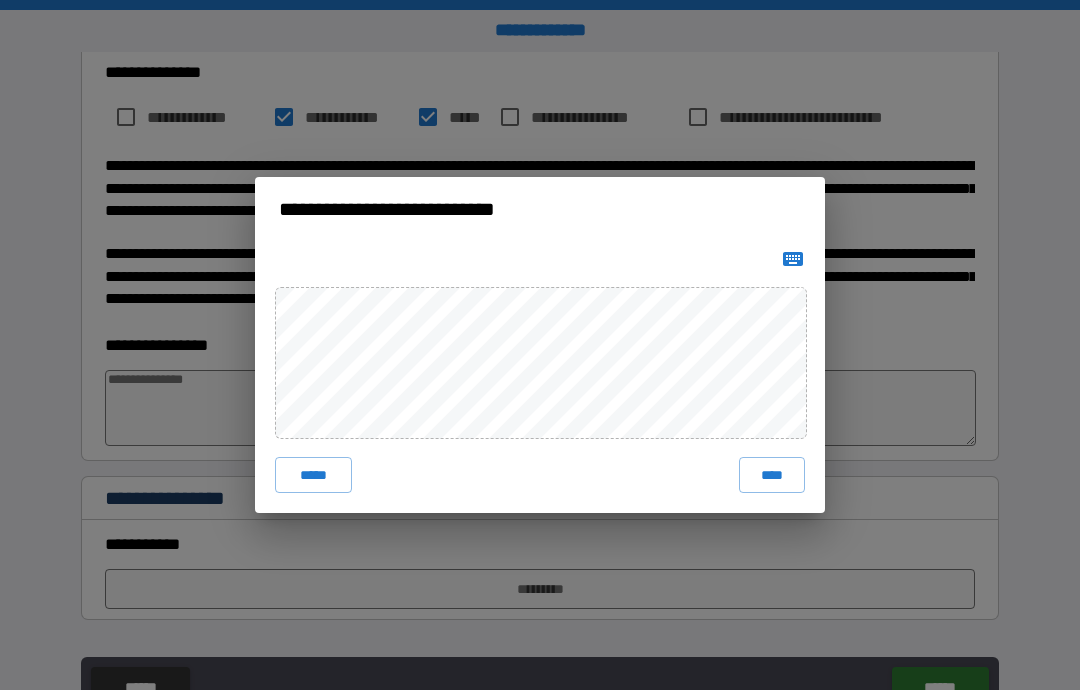 click on "****" at bounding box center (772, 475) 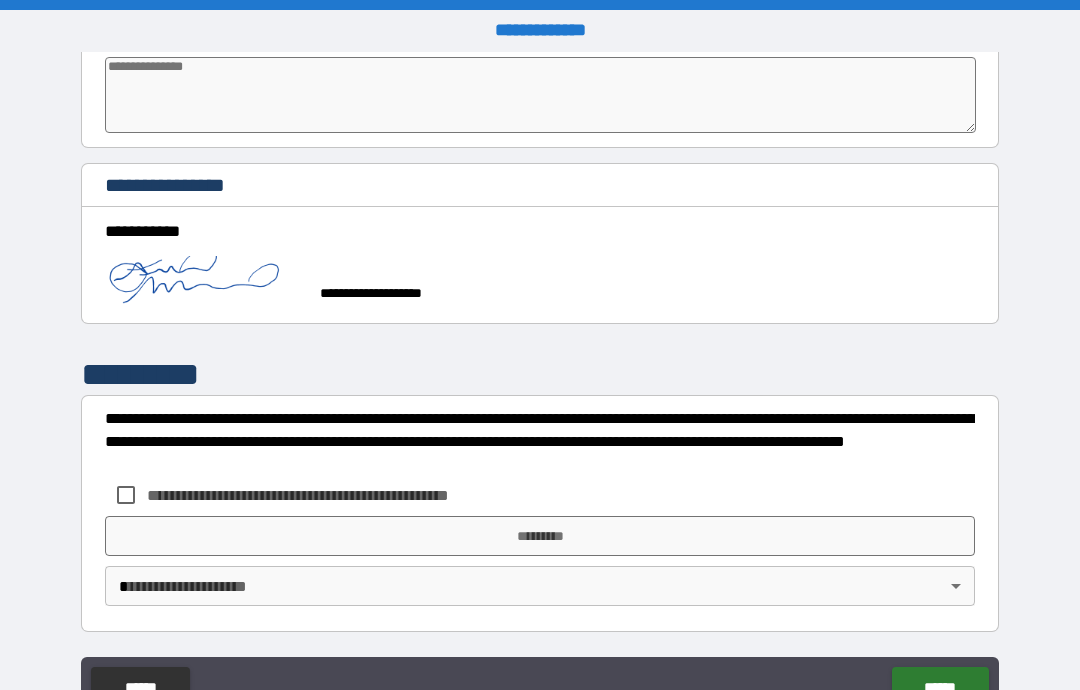 scroll, scrollTop: 1616, scrollLeft: 0, axis: vertical 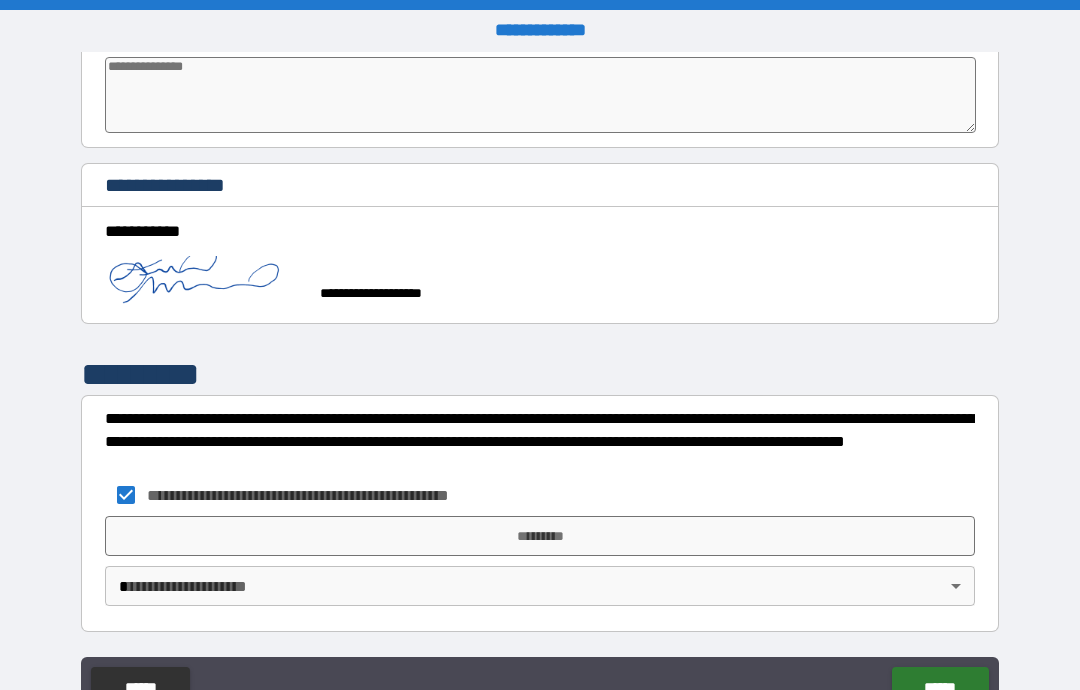 click on "*********" at bounding box center [540, 536] 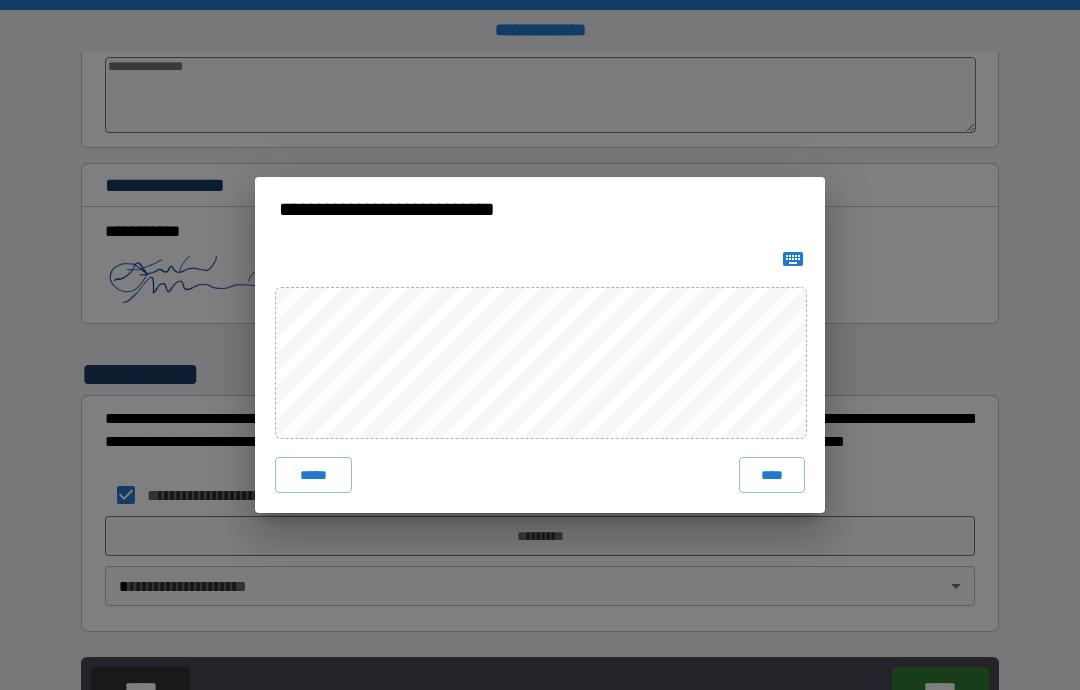 click on "****" at bounding box center [772, 475] 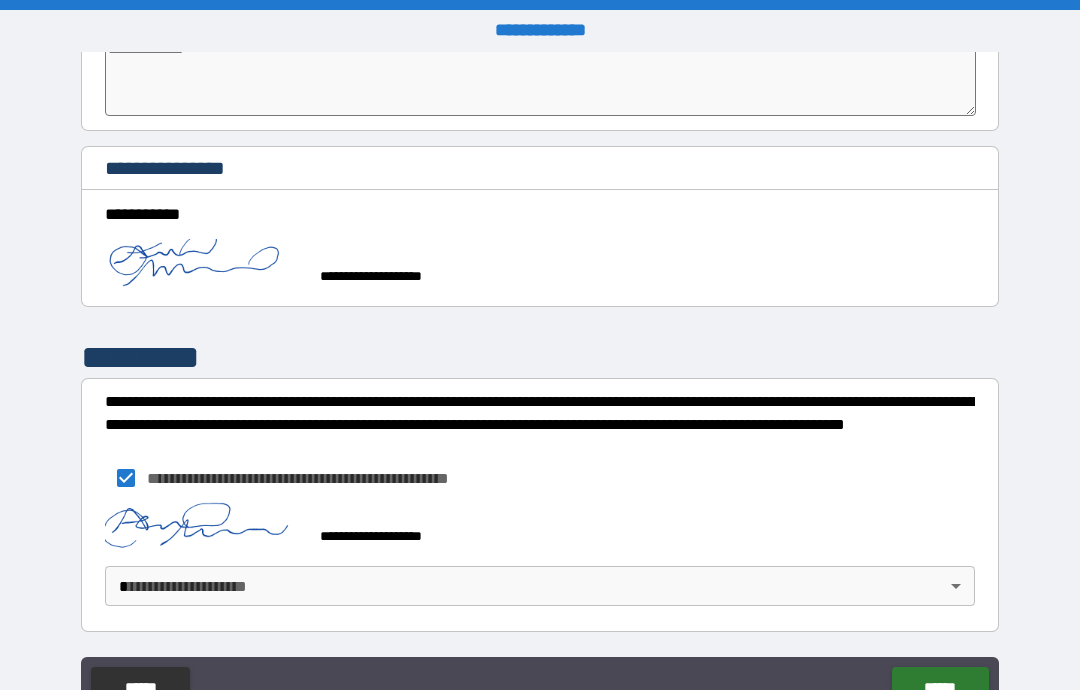 scroll, scrollTop: 1633, scrollLeft: 0, axis: vertical 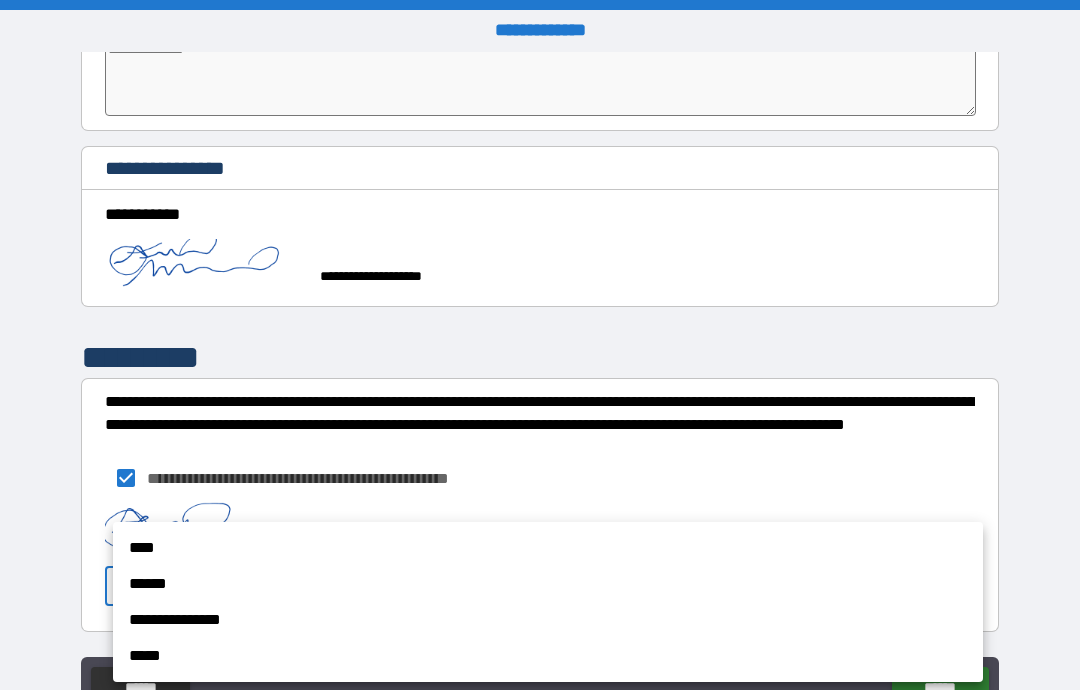 click on "**********" at bounding box center [548, 620] 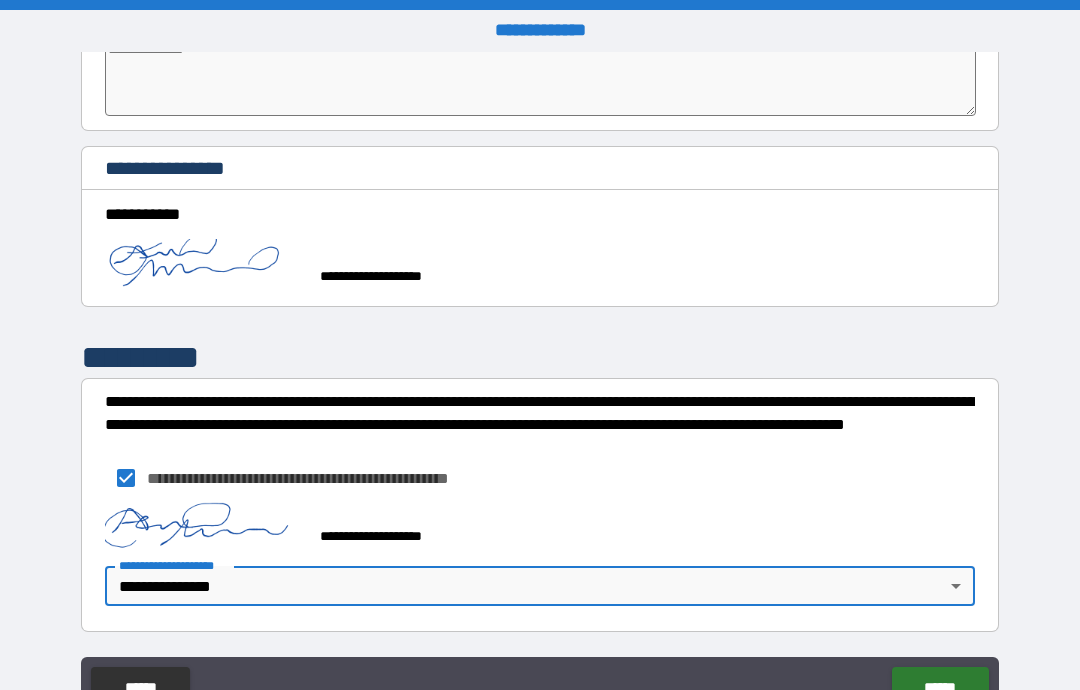 scroll, scrollTop: 1633, scrollLeft: 0, axis: vertical 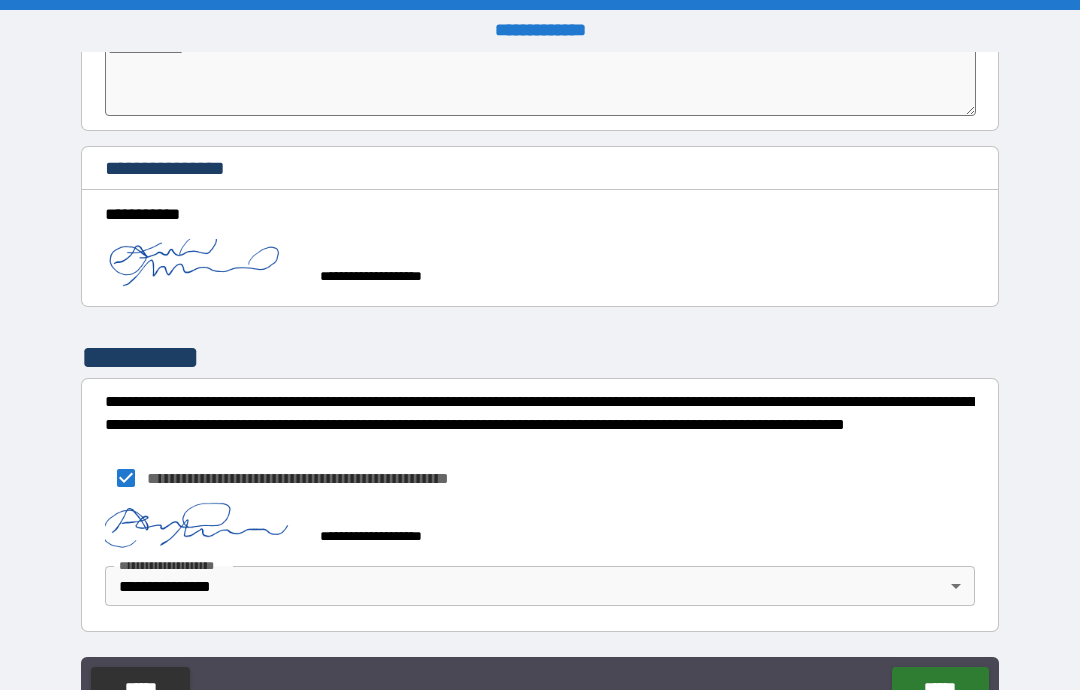 click on "******" at bounding box center [940, 687] 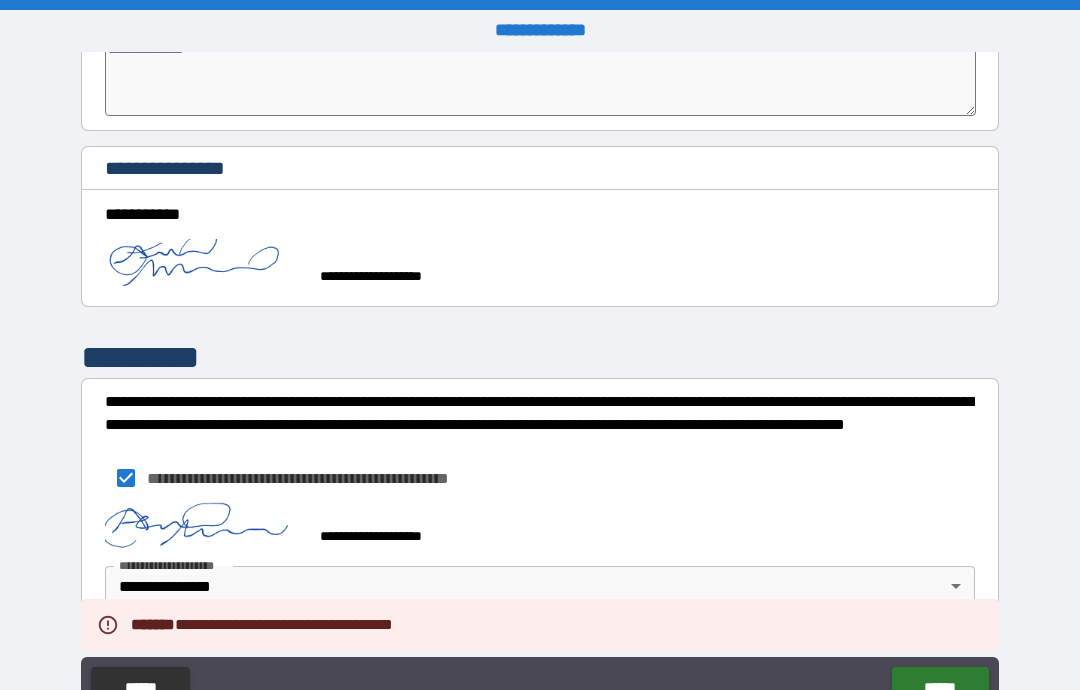 click on "******" at bounding box center [940, 687] 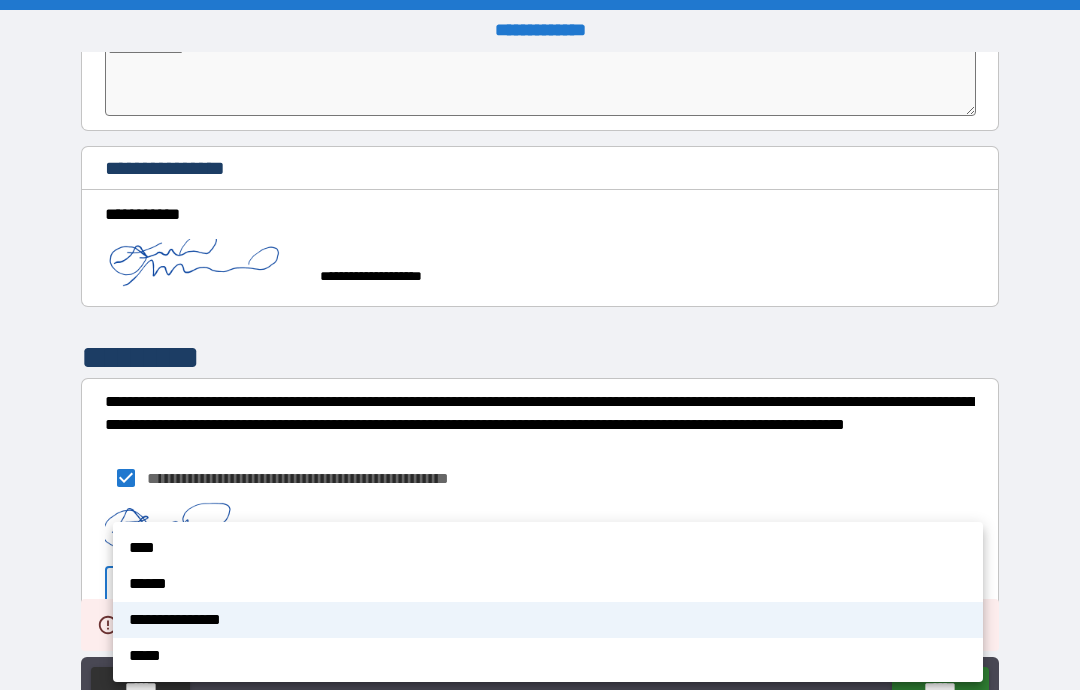click on "**********" at bounding box center [548, 620] 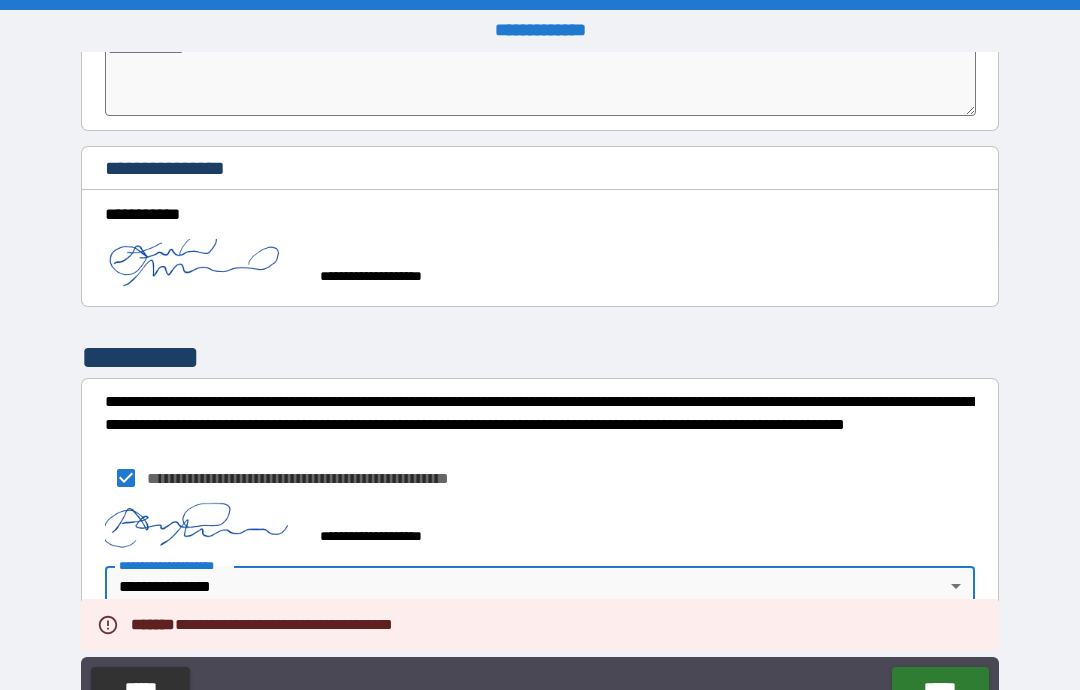 click on "**********" at bounding box center (540, 478) 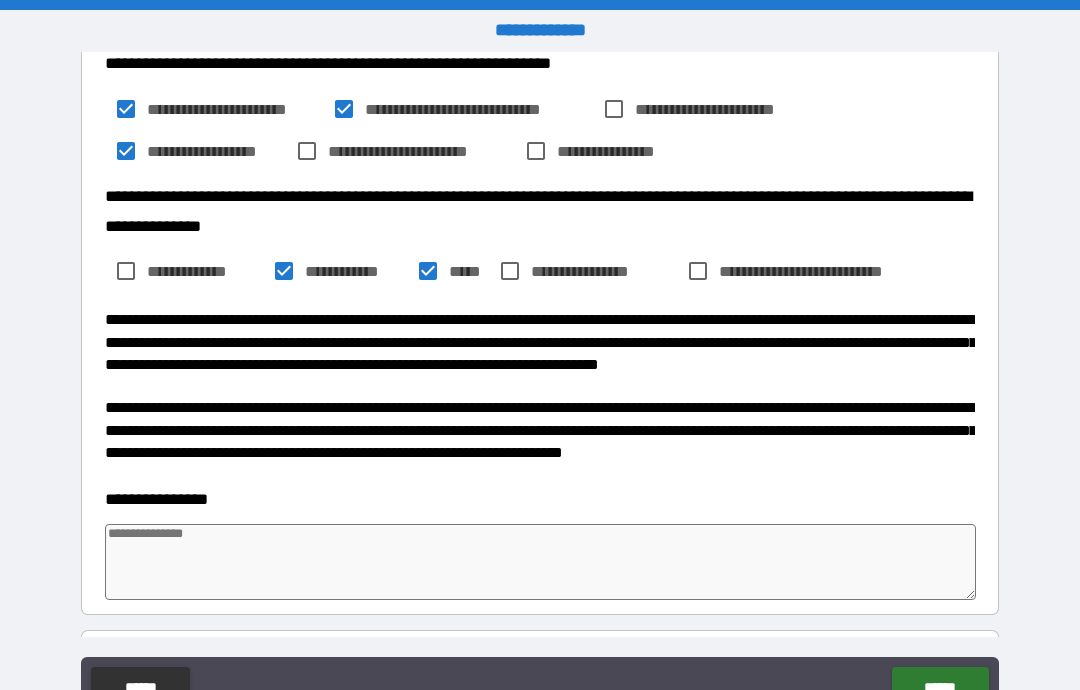 scroll, scrollTop: 1150, scrollLeft: 0, axis: vertical 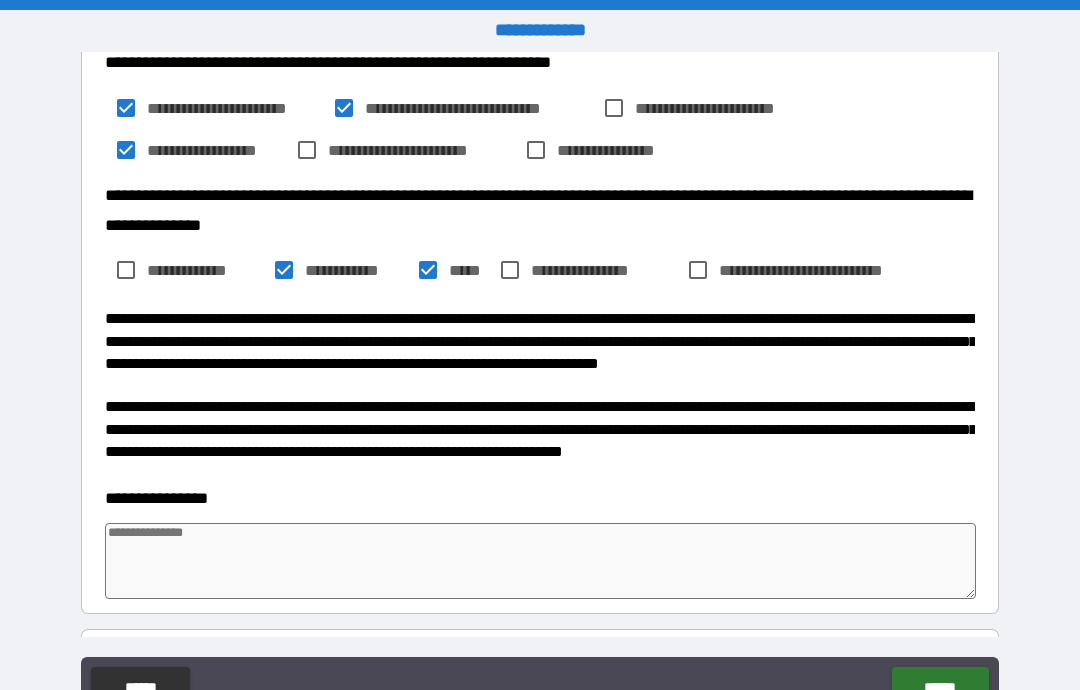 click at bounding box center (540, 561) 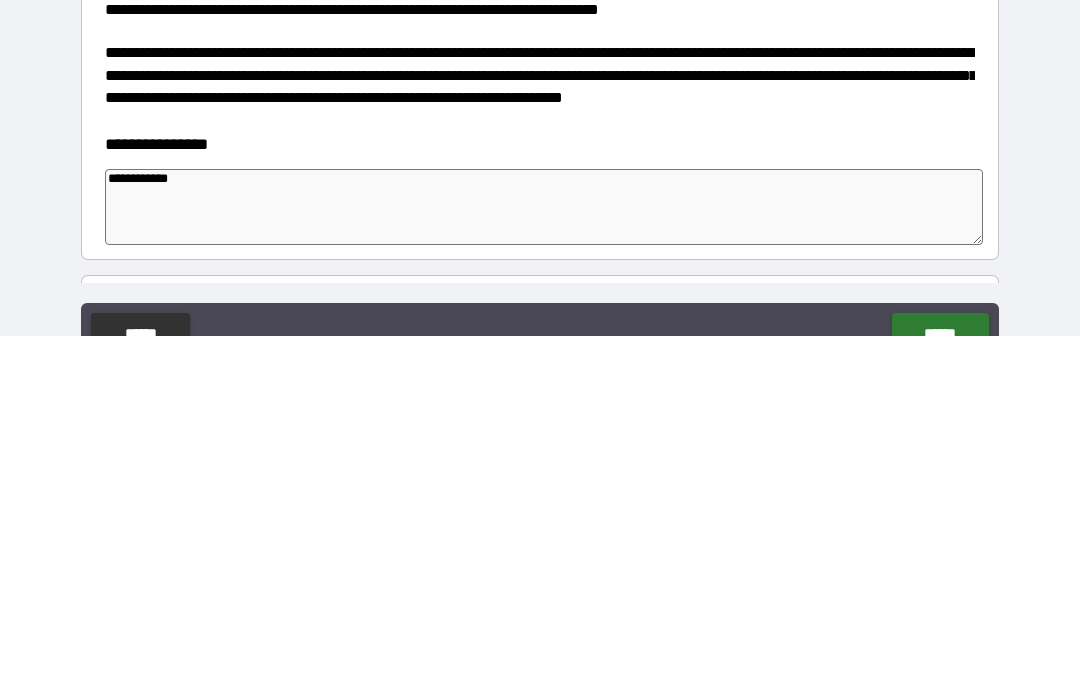 click on "**********" at bounding box center [540, 549] 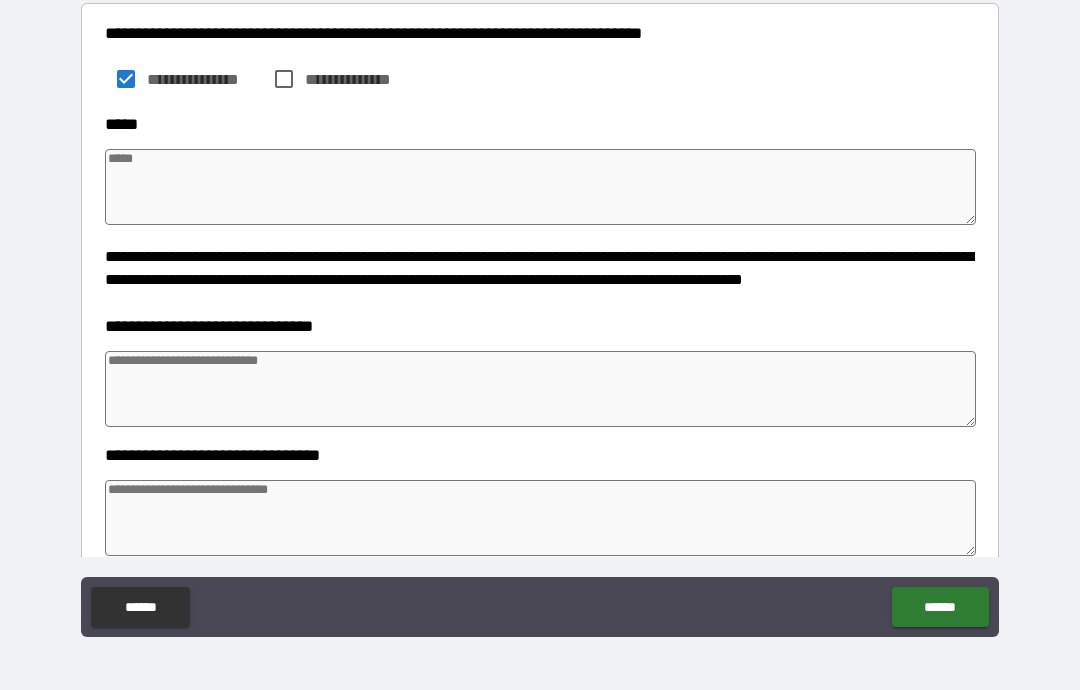 scroll, scrollTop: 283, scrollLeft: 0, axis: vertical 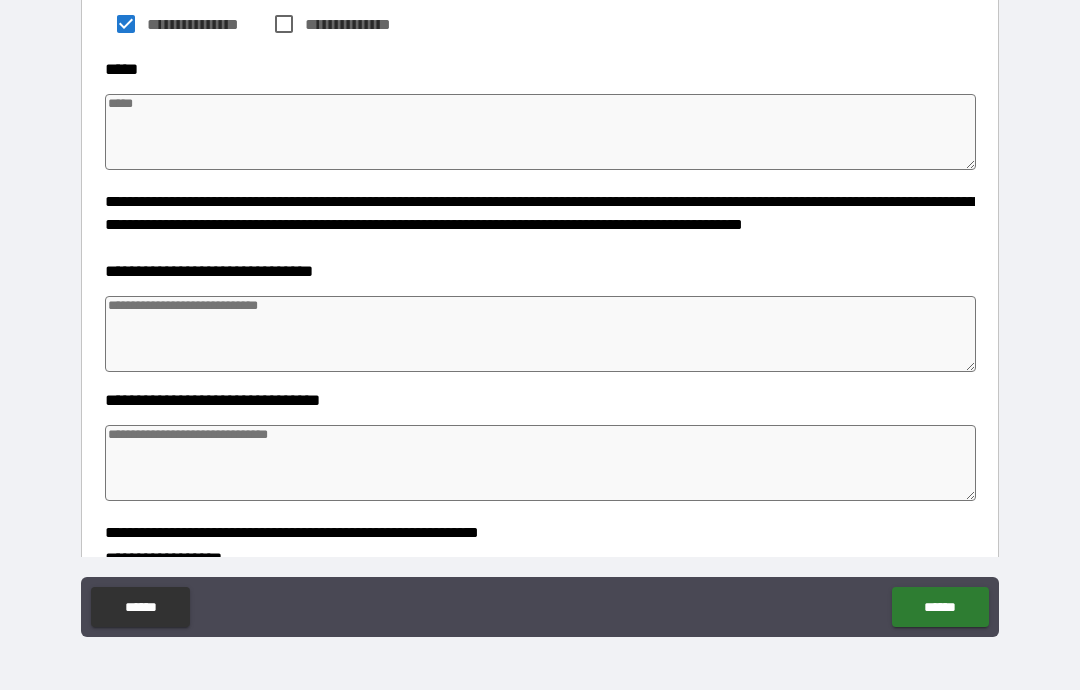 click at bounding box center (540, 334) 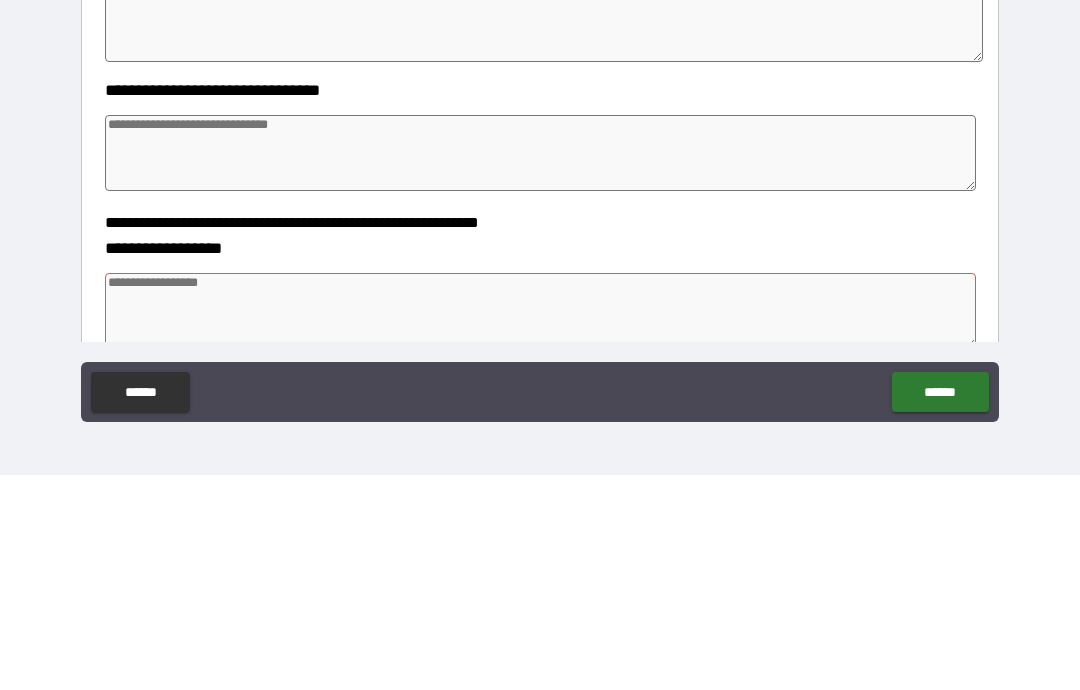 scroll, scrollTop: 375, scrollLeft: 0, axis: vertical 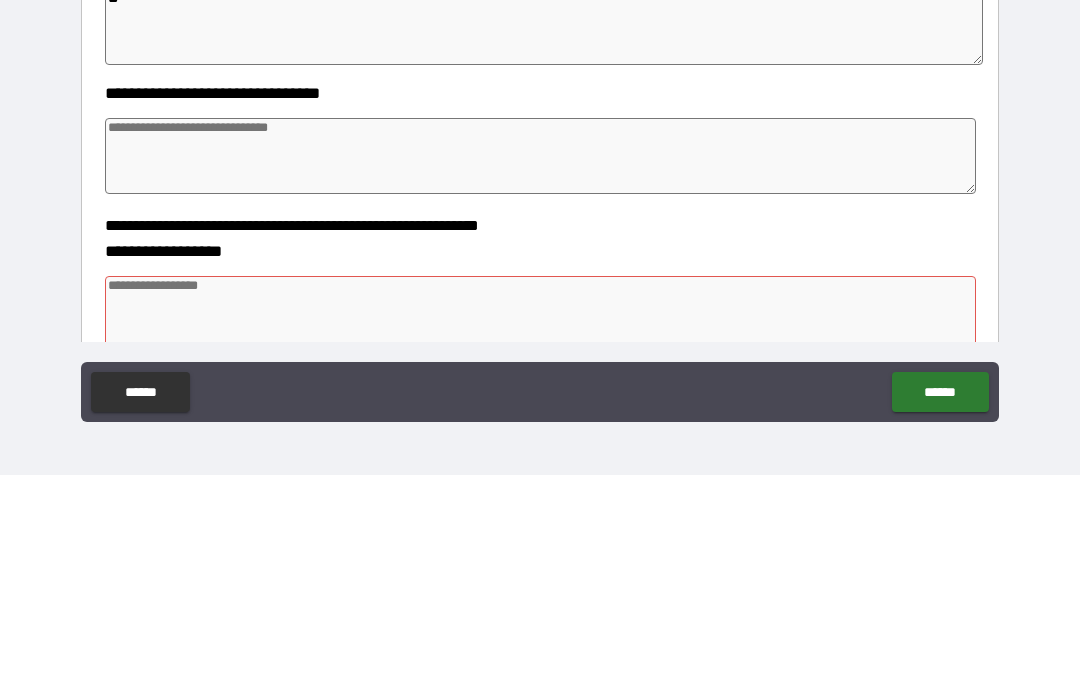 click at bounding box center [540, 371] 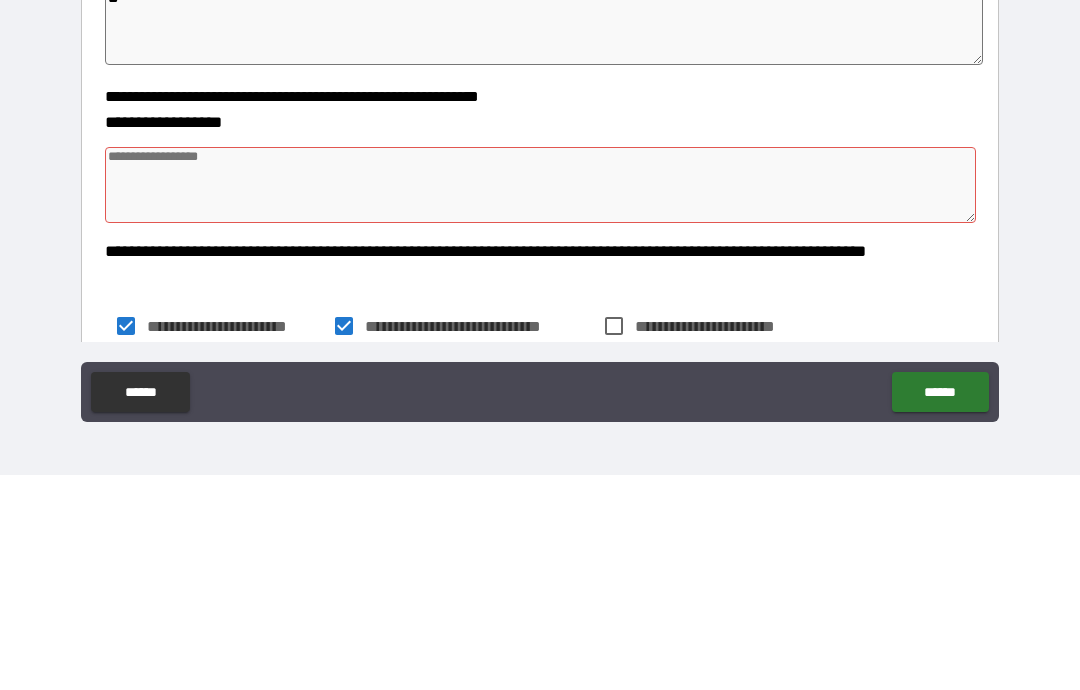 scroll, scrollTop: 525, scrollLeft: 0, axis: vertical 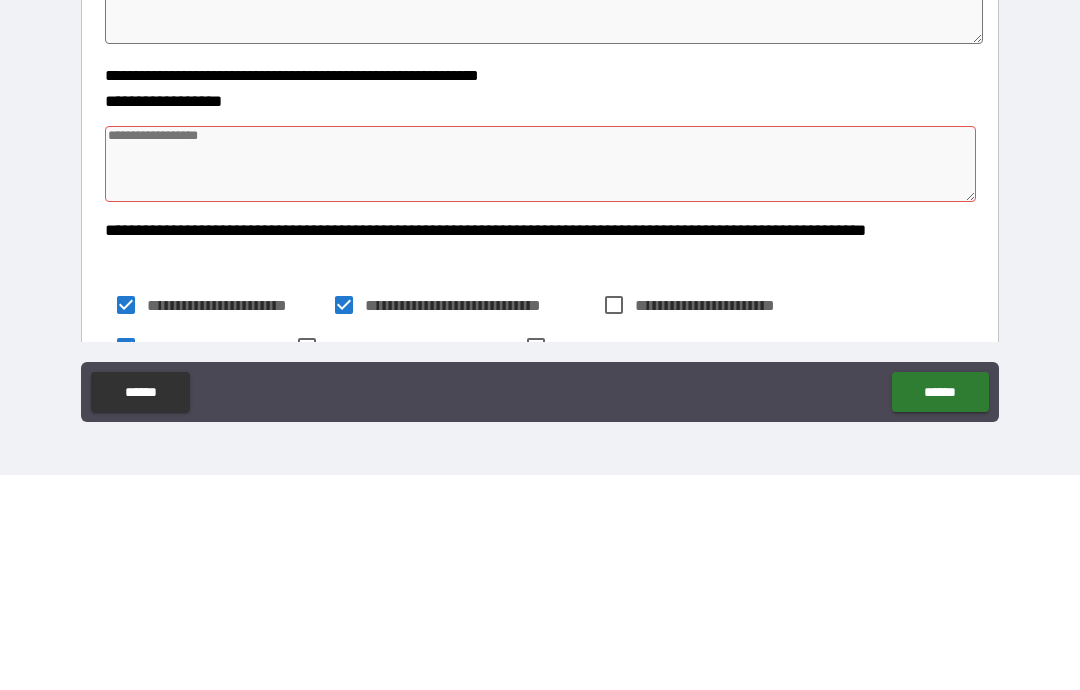click at bounding box center (540, 379) 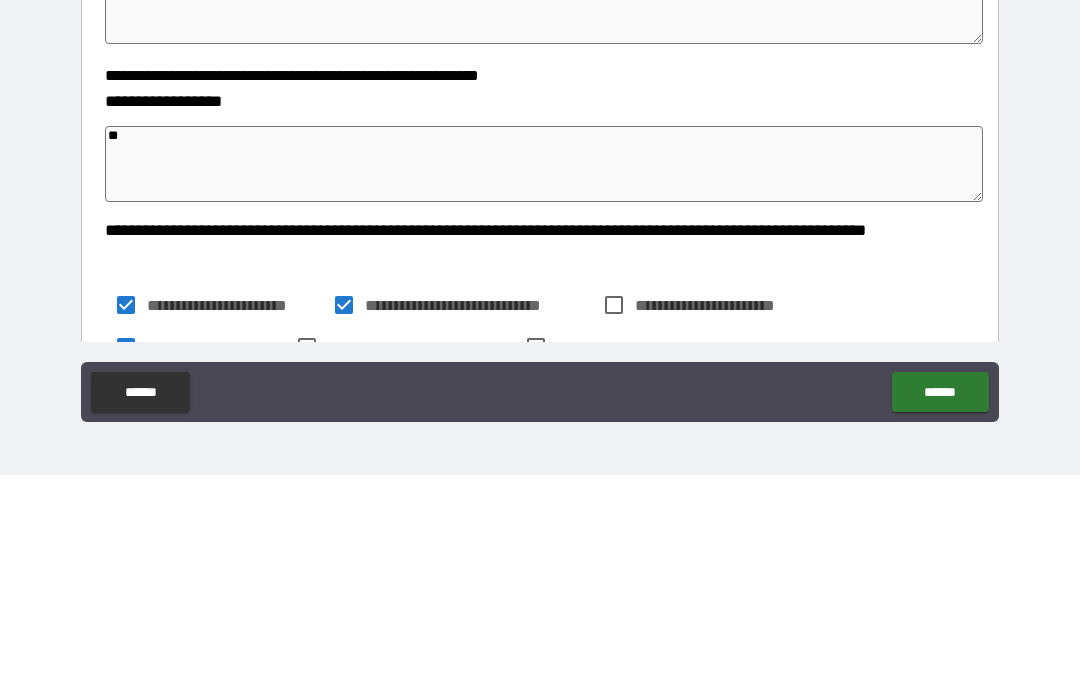click on "**********" at bounding box center (540, 291) 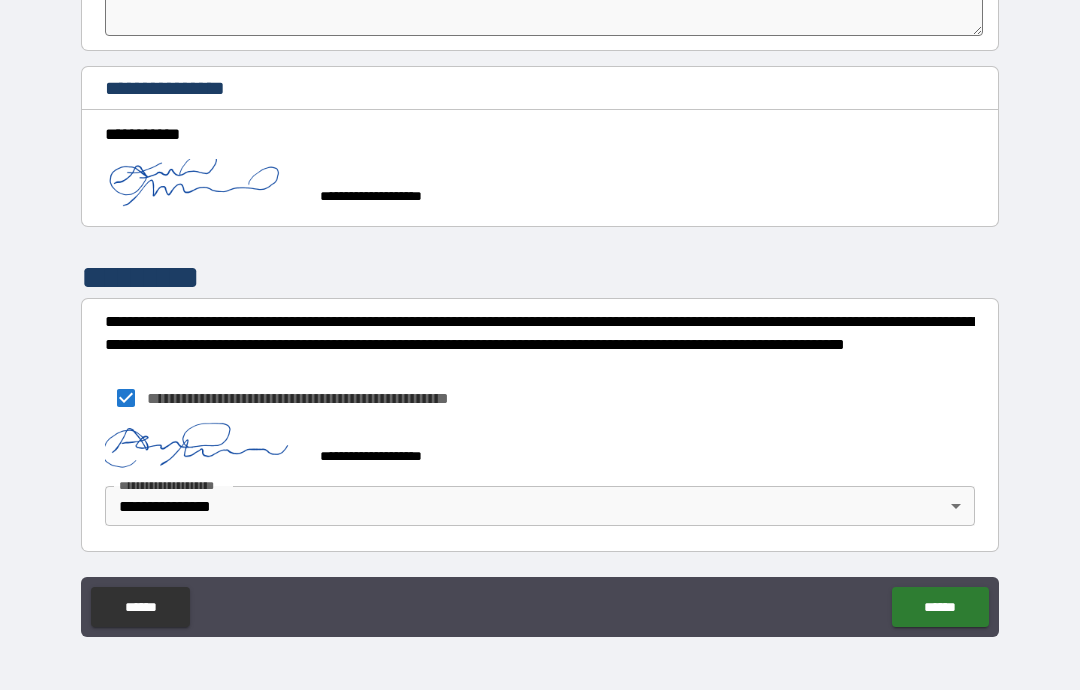 scroll, scrollTop: 0, scrollLeft: 0, axis: both 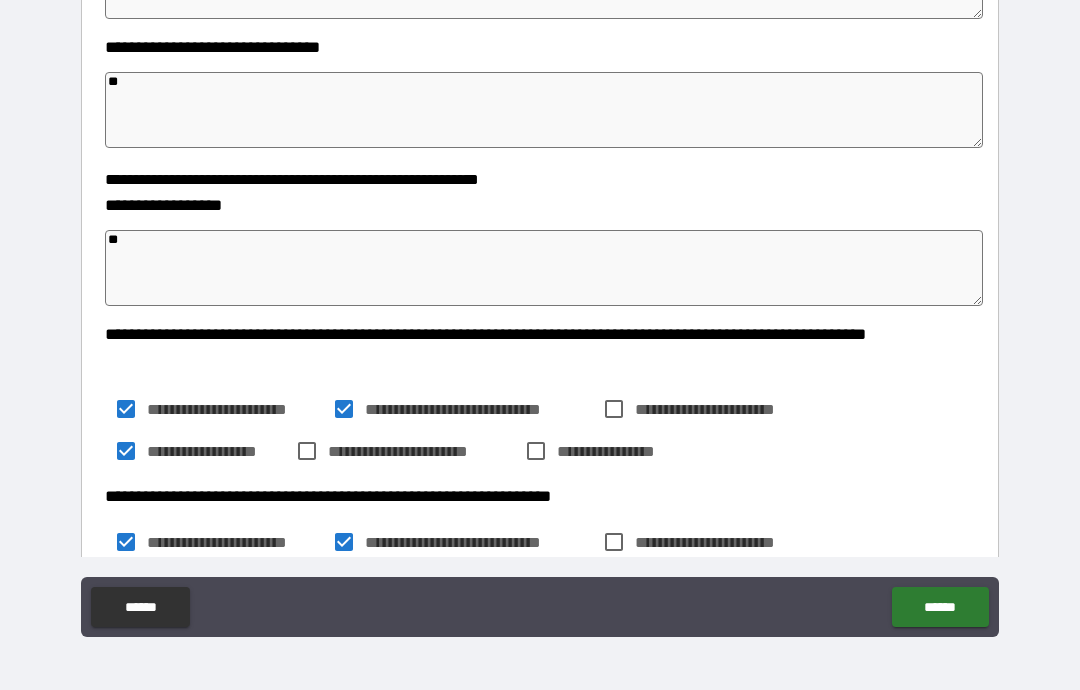 click on "******" at bounding box center [940, 607] 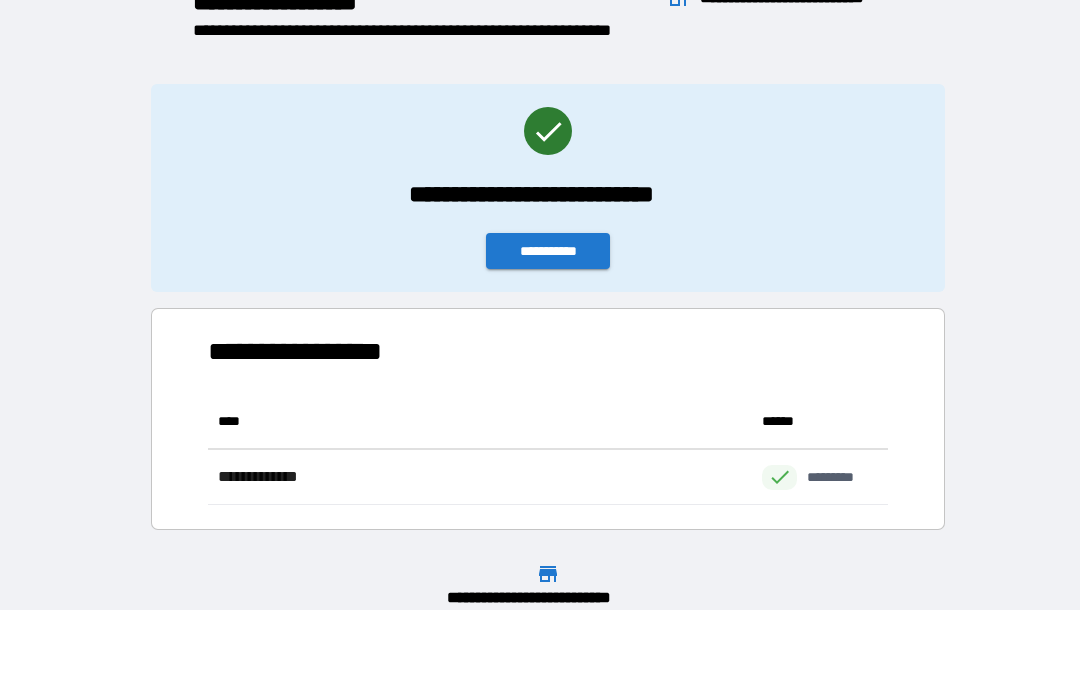 scroll, scrollTop: 1, scrollLeft: 1, axis: both 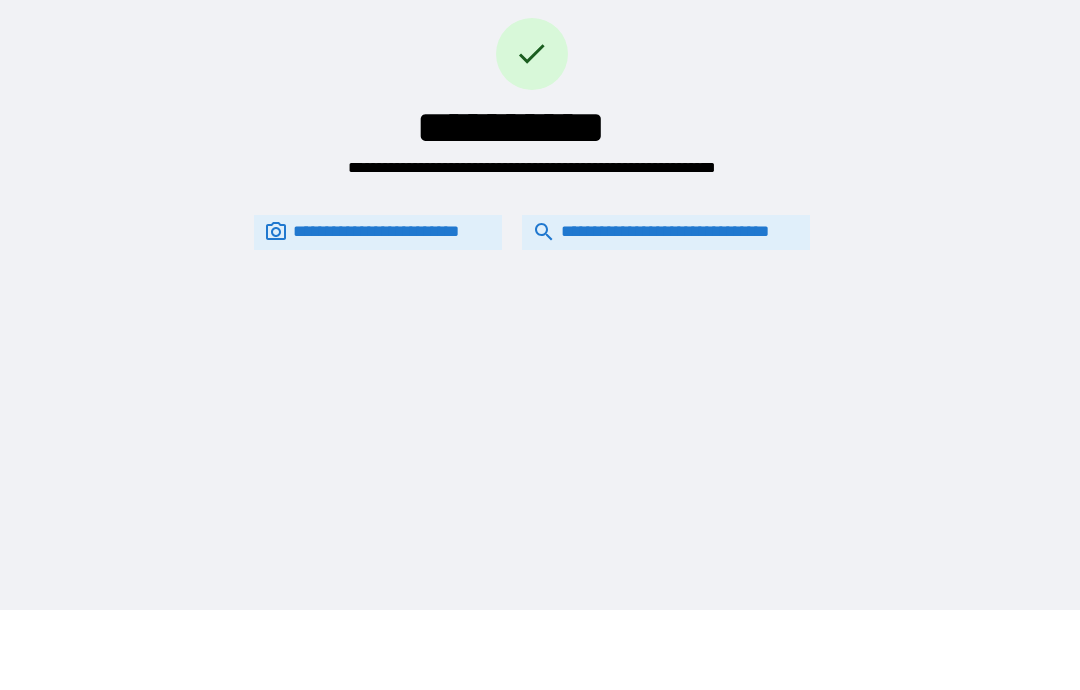 click on "**********" at bounding box center (666, 232) 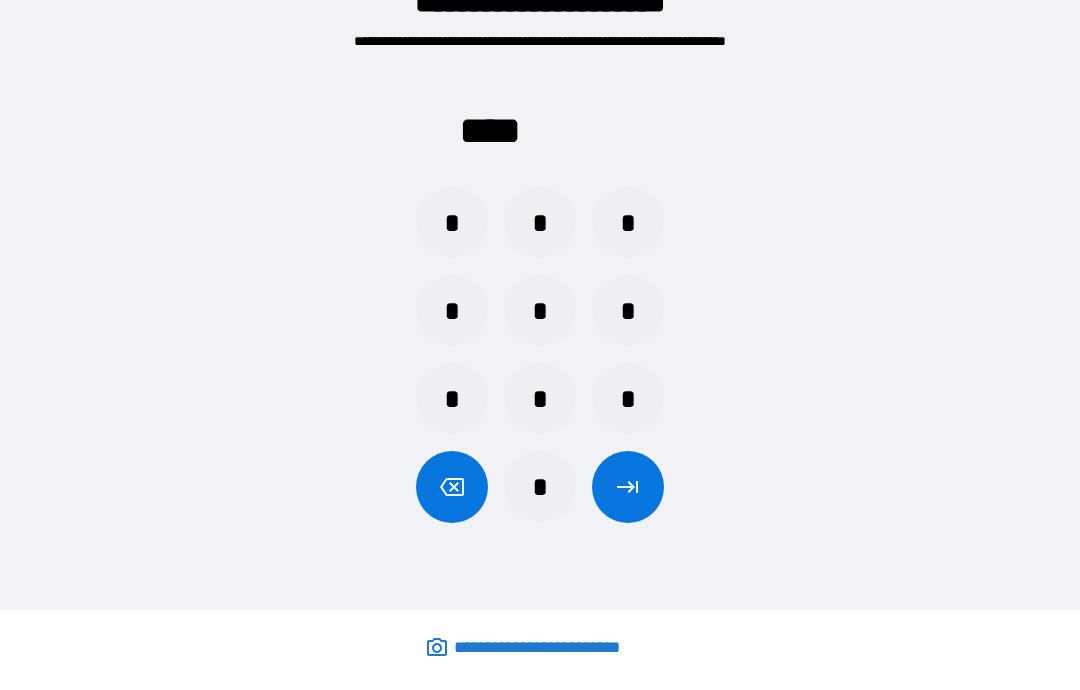 click on "*" at bounding box center (540, 223) 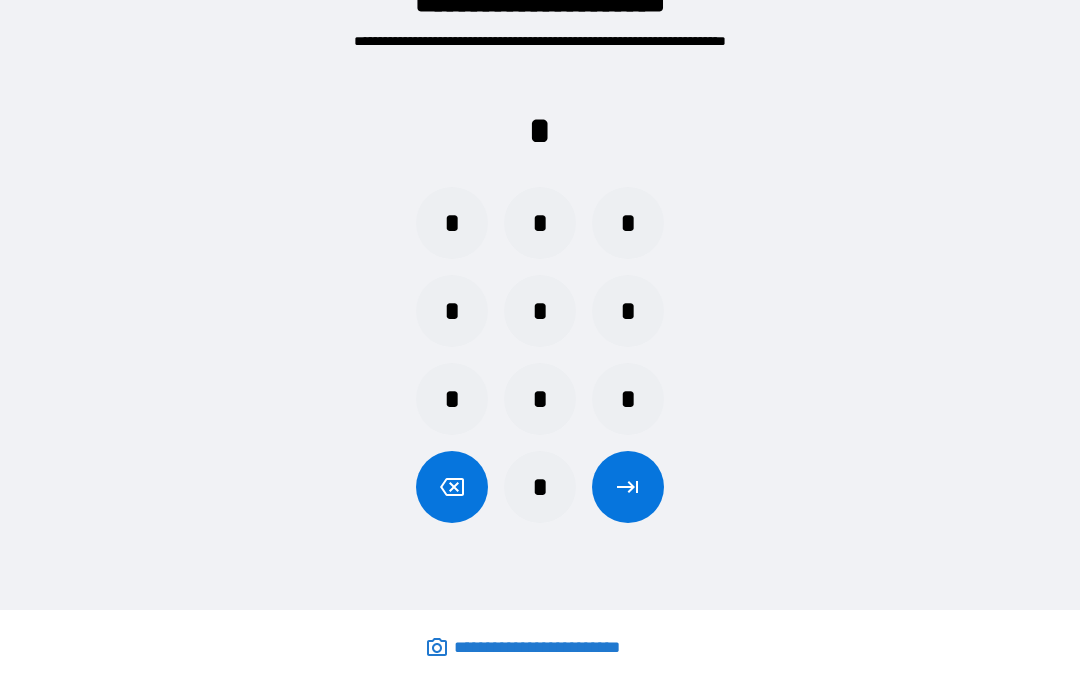 click on "*" at bounding box center [452, 311] 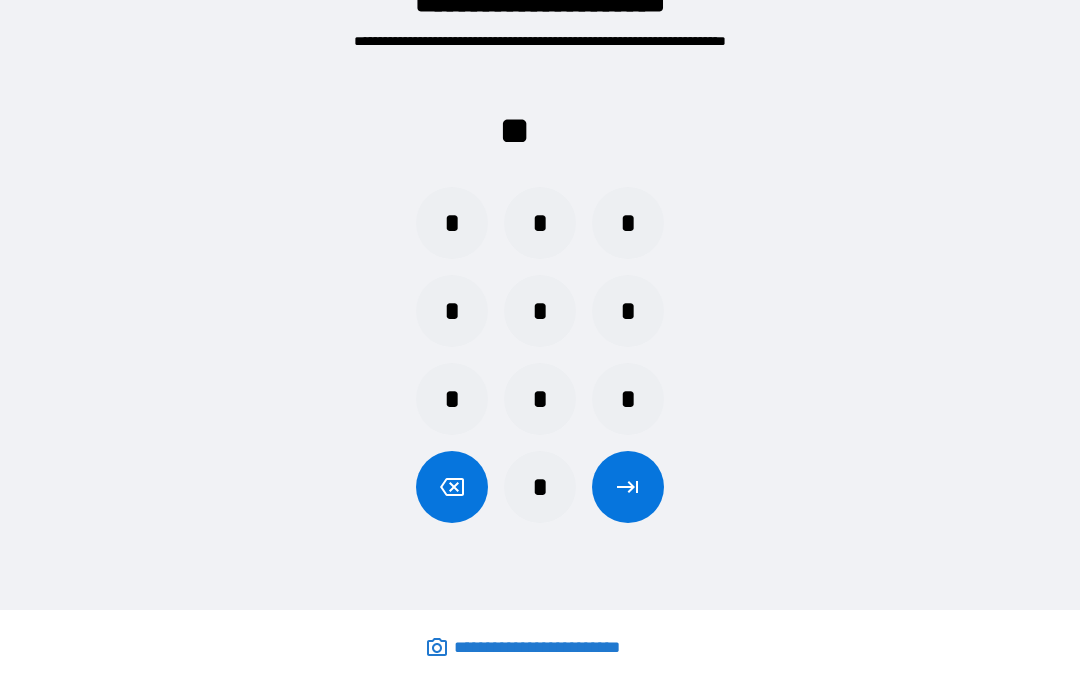 click on "*" at bounding box center (452, 399) 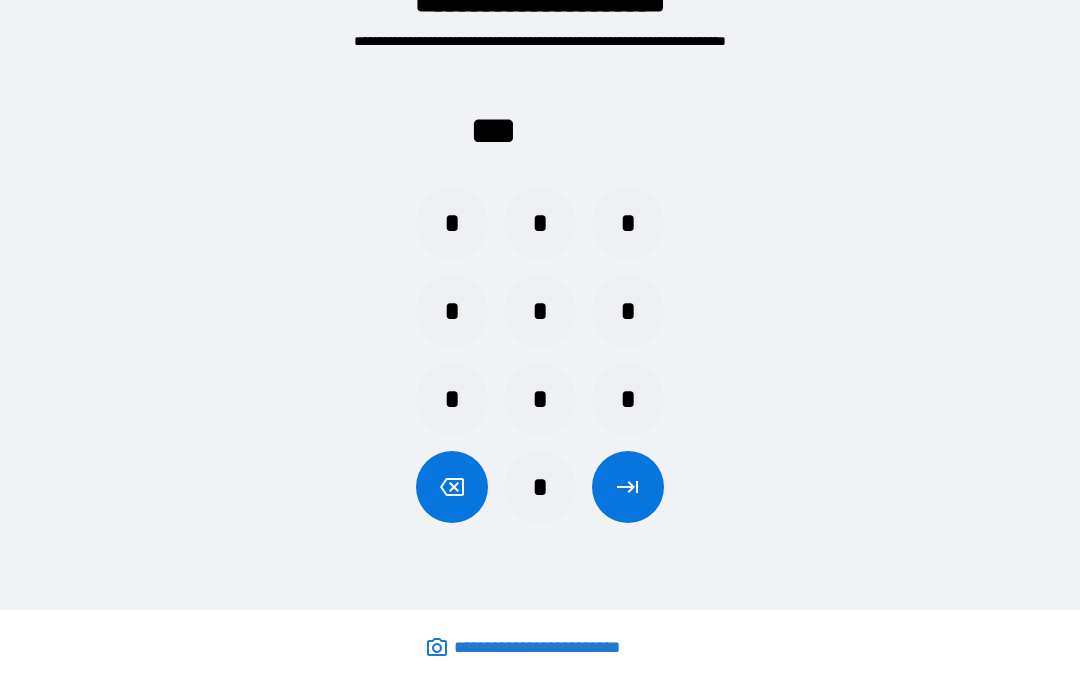 click on "*" at bounding box center (628, 223) 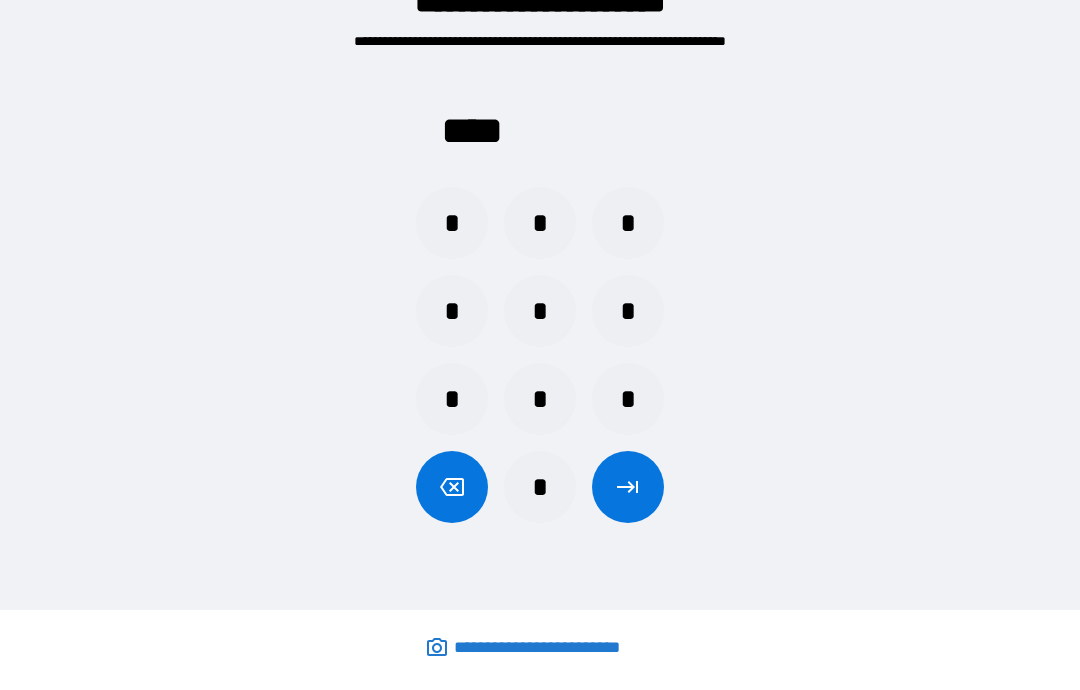 click 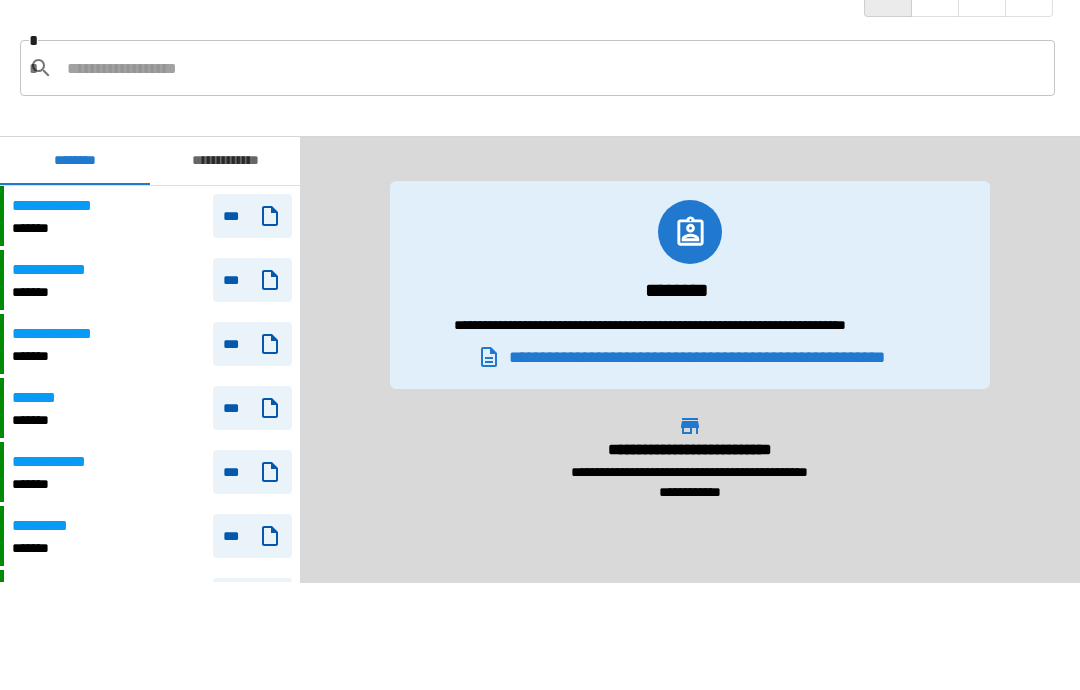scroll, scrollTop: 3692, scrollLeft: 0, axis: vertical 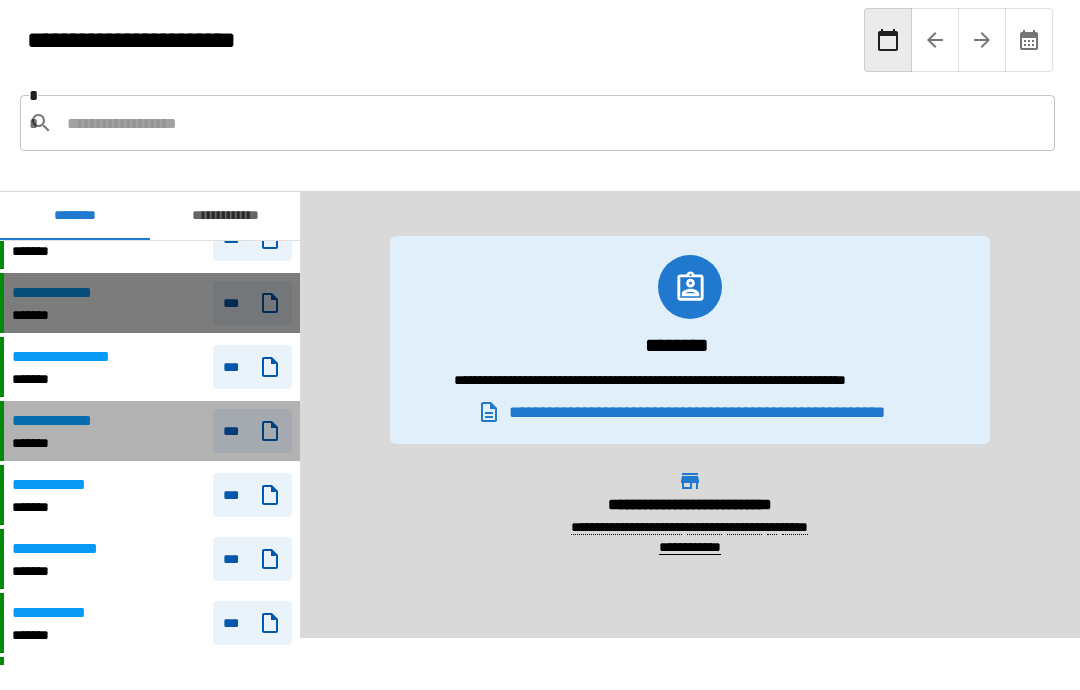 click on "**********" at bounding box center [150, 495] 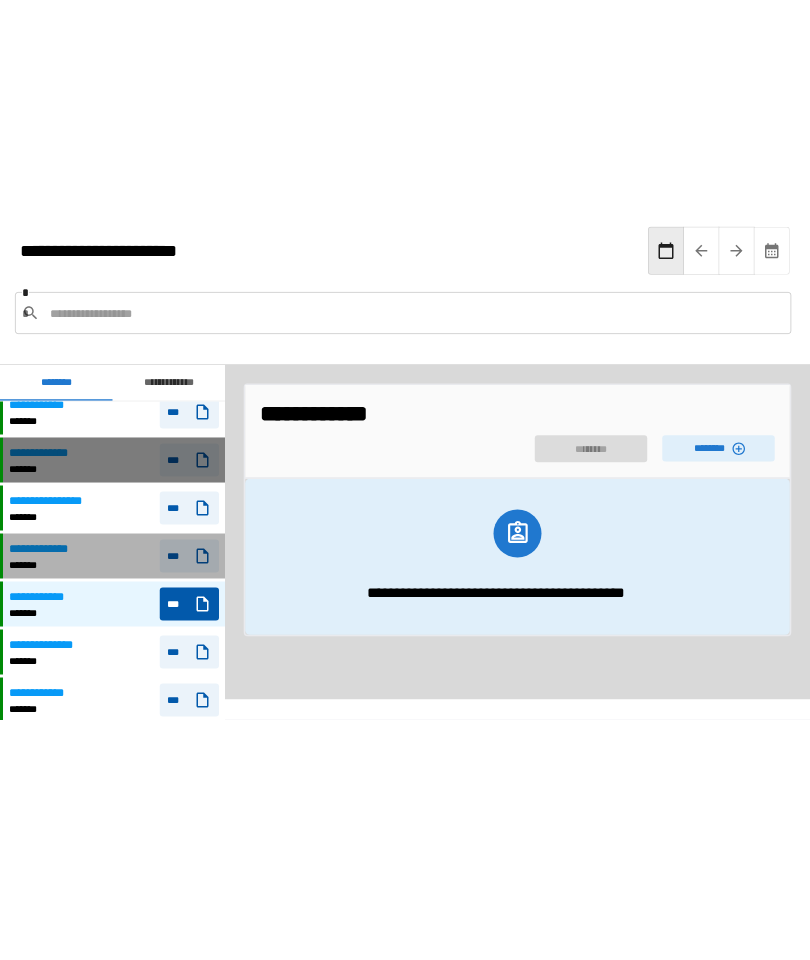 scroll, scrollTop: 0, scrollLeft: 0, axis: both 